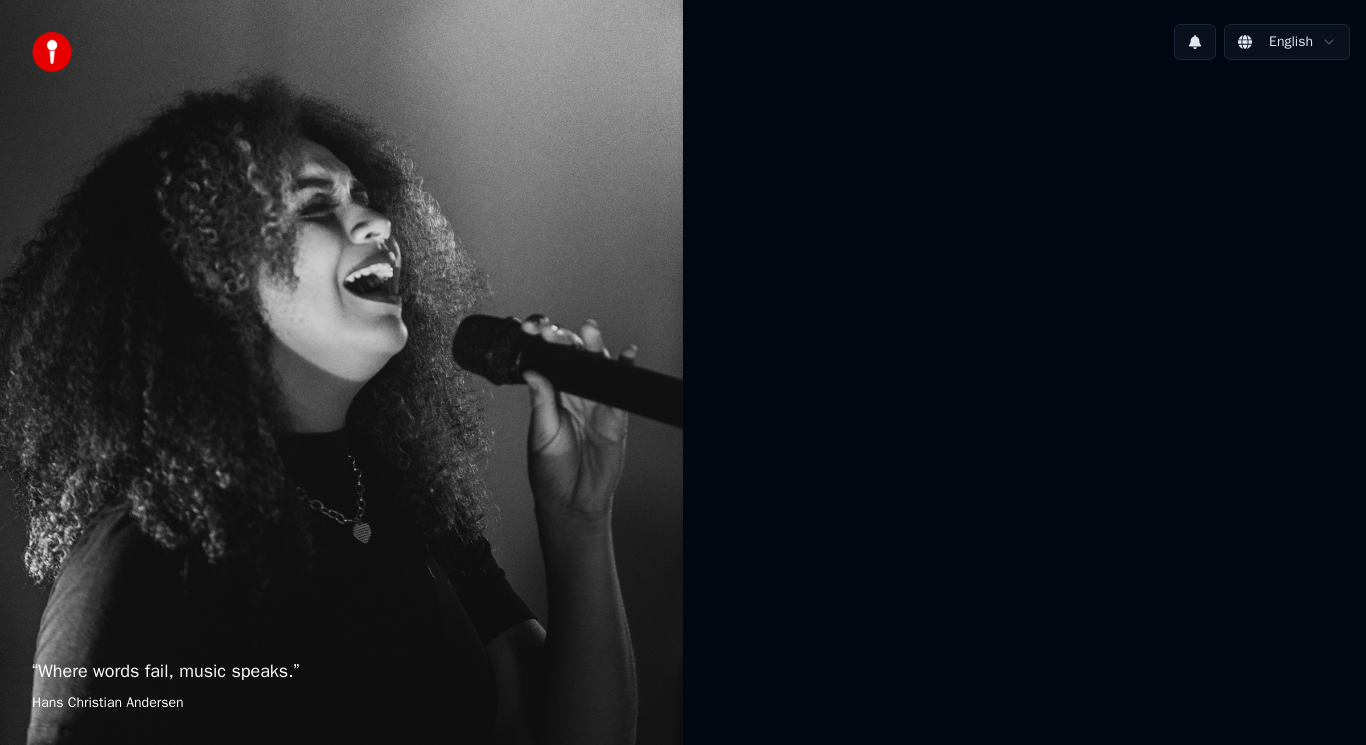 scroll, scrollTop: 0, scrollLeft: 0, axis: both 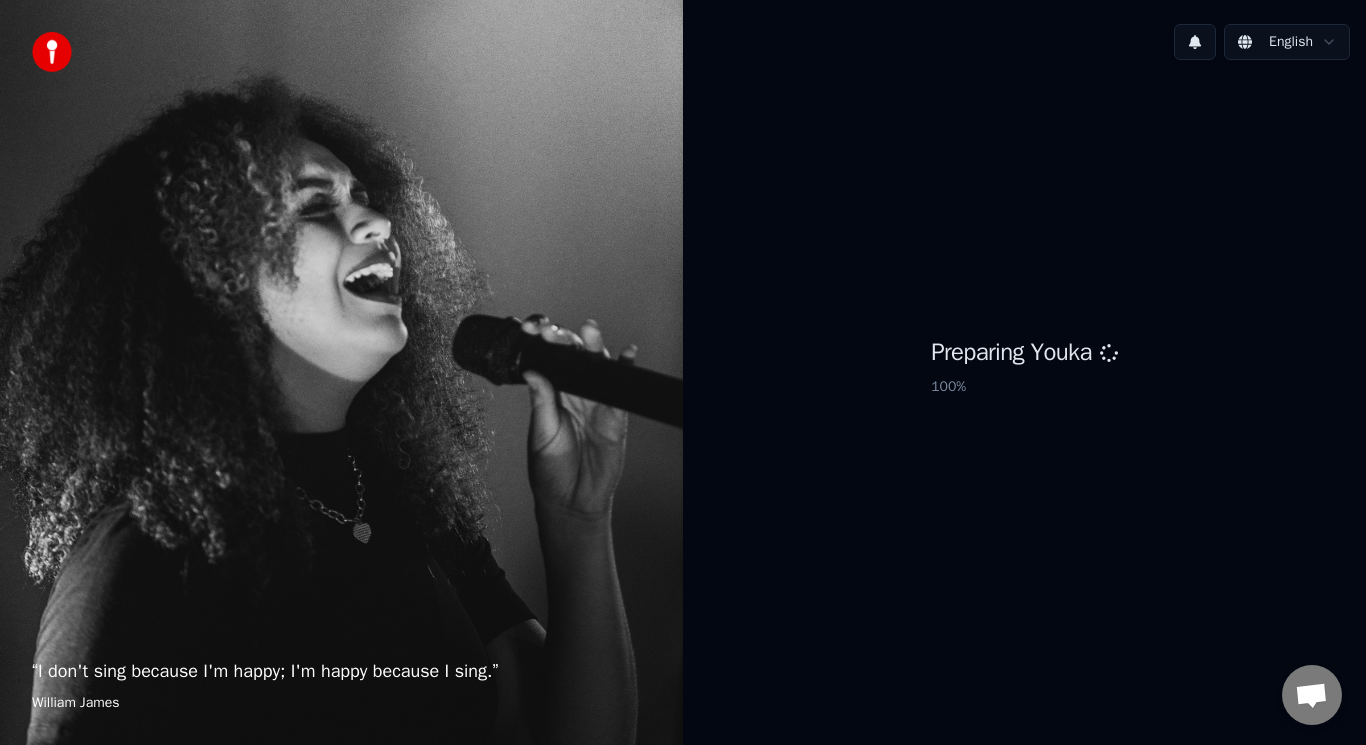drag, startPoint x: 140, startPoint y: 200, endPoint x: 346, endPoint y: 223, distance: 207.28 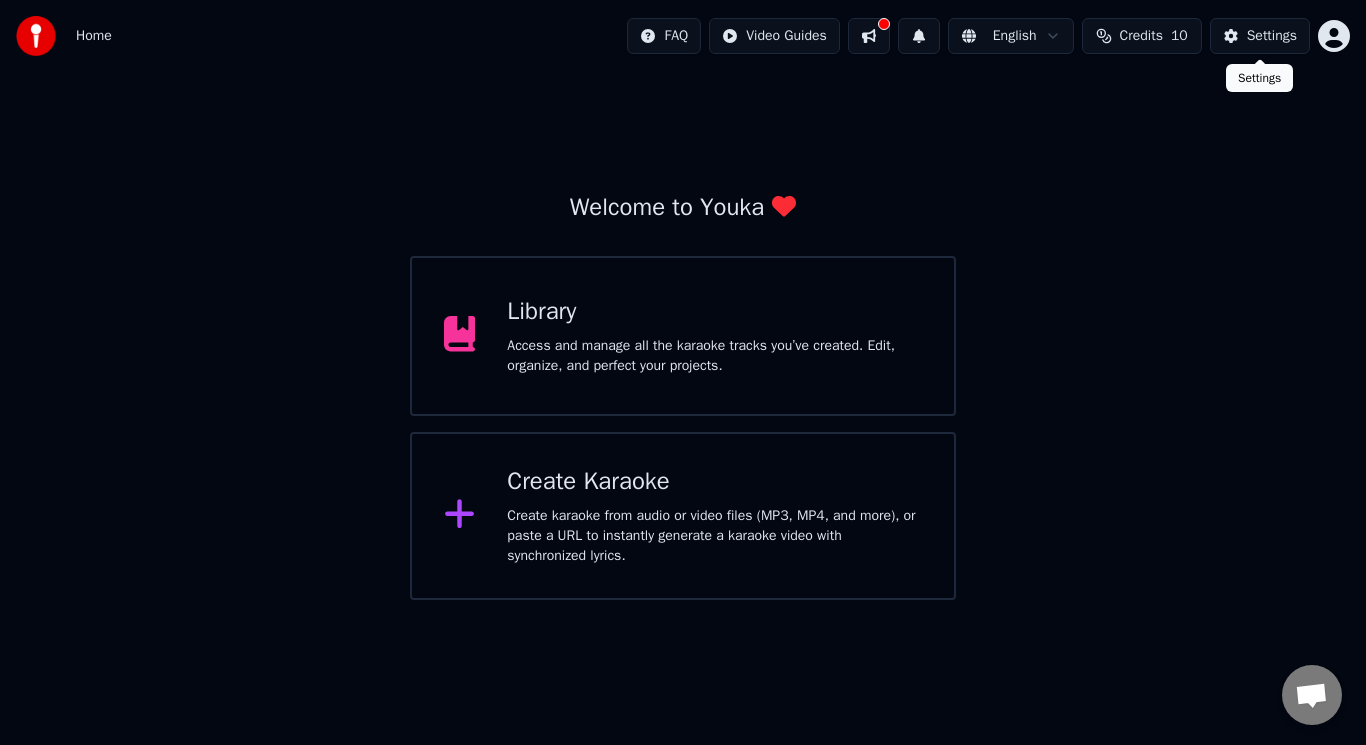 click on "Create karaoke from audio or video files (MP3, MP4, and more), or paste a URL to instantly generate a karaoke video with synchronized lyrics." at bounding box center [714, 536] 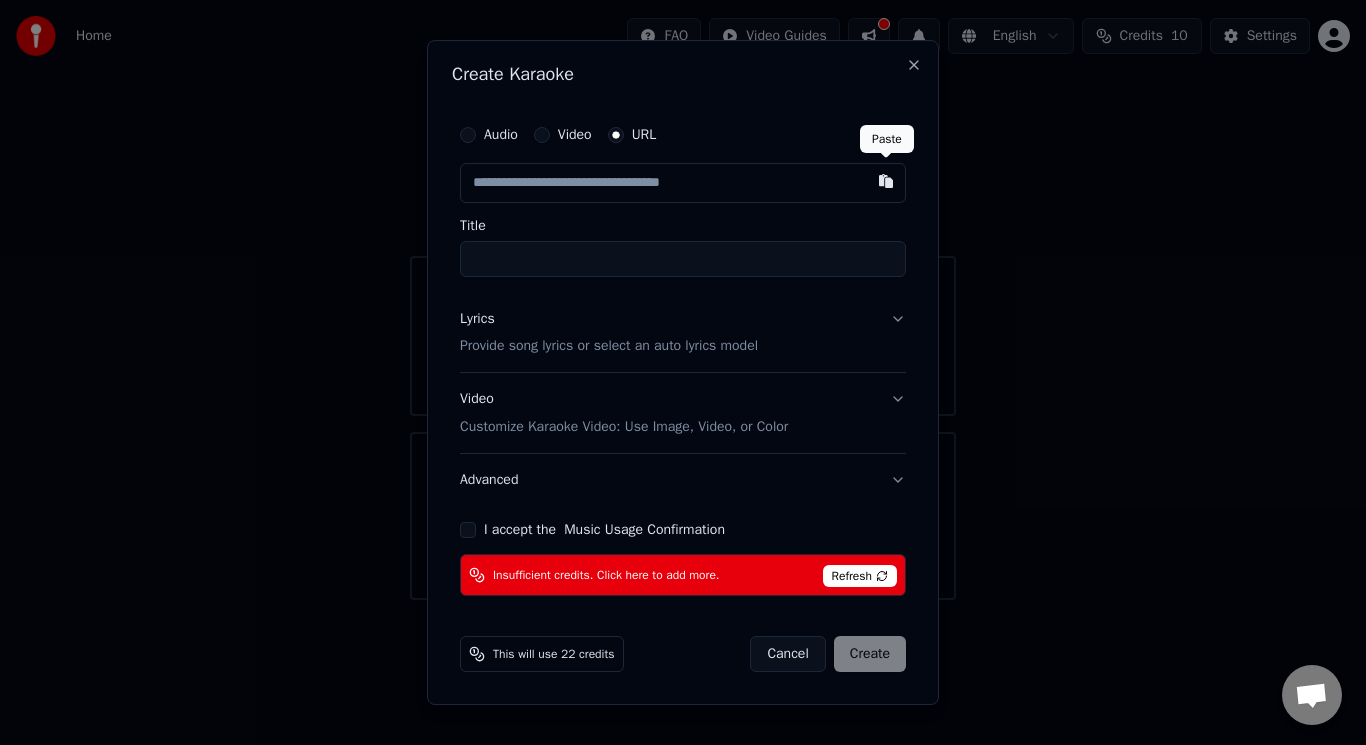 drag, startPoint x: 884, startPoint y: 182, endPoint x: 863, endPoint y: 223, distance: 46.06517 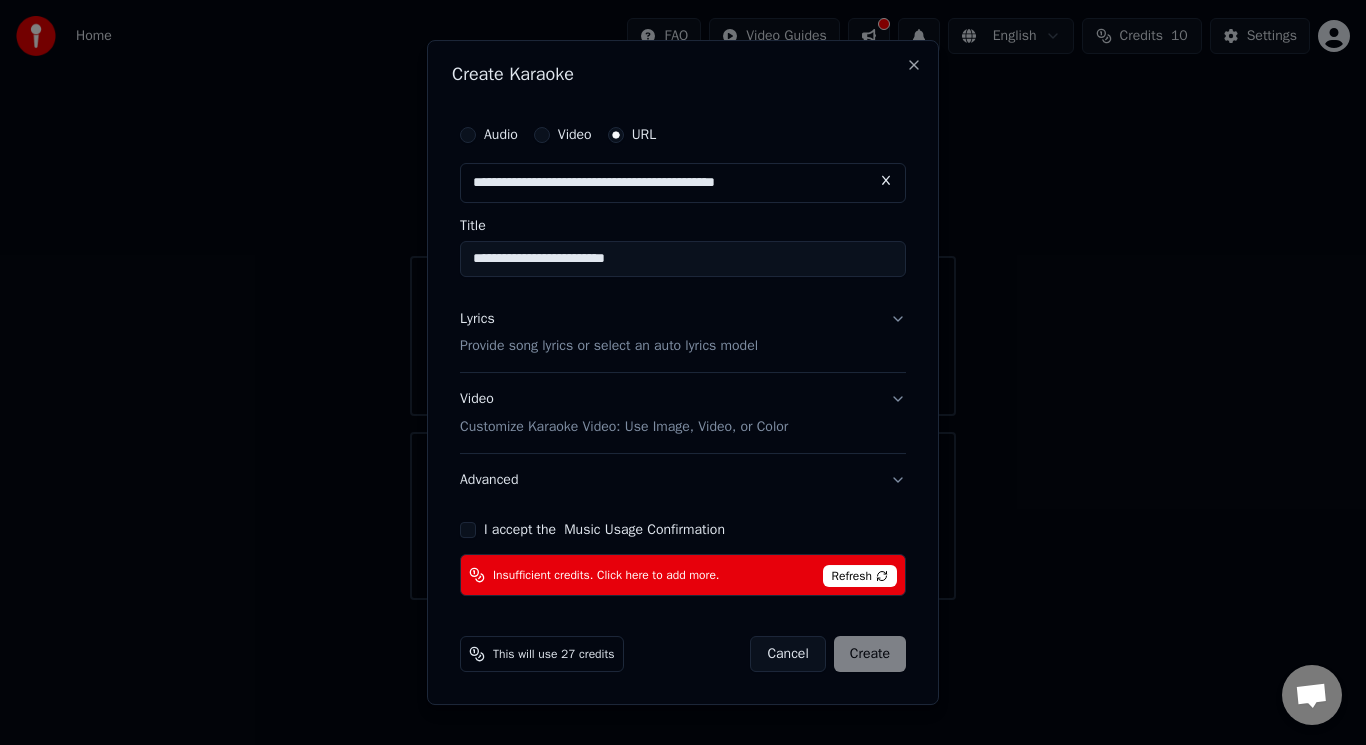 type on "**********" 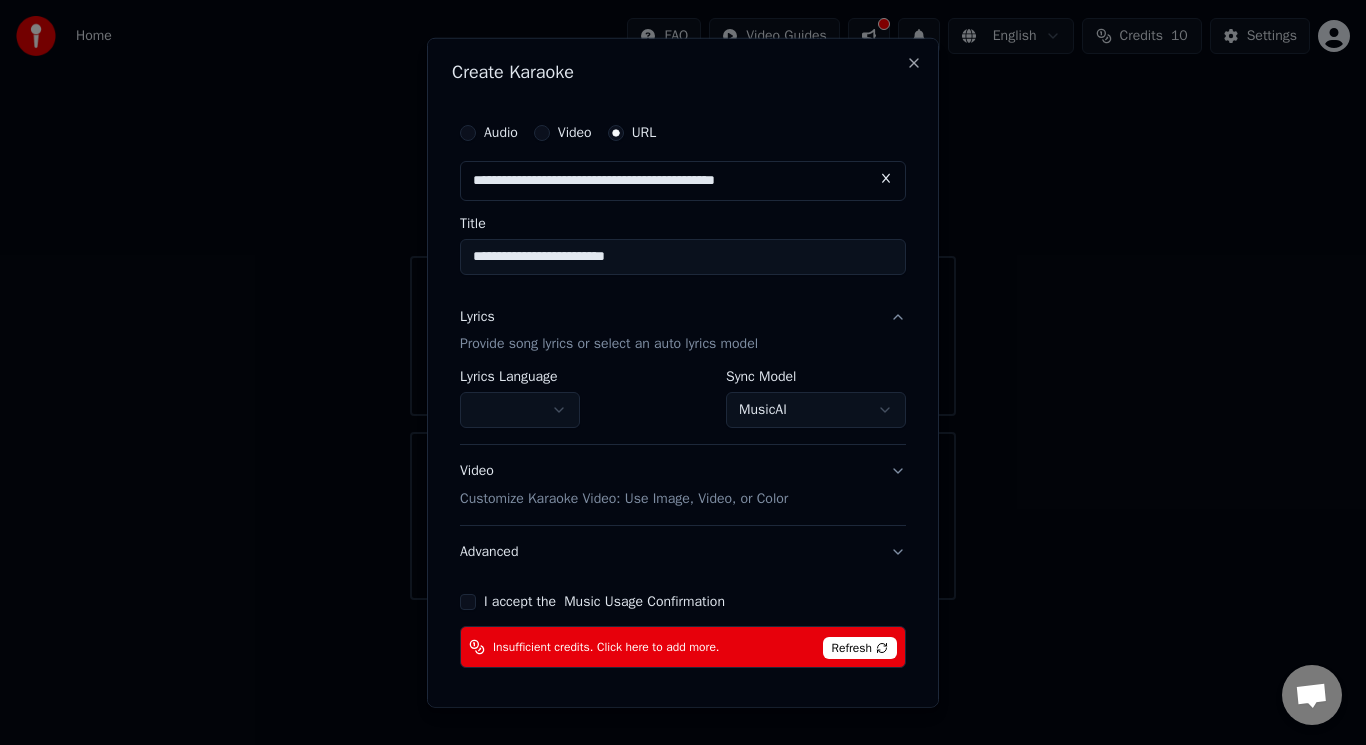 click on "**********" at bounding box center [683, 300] 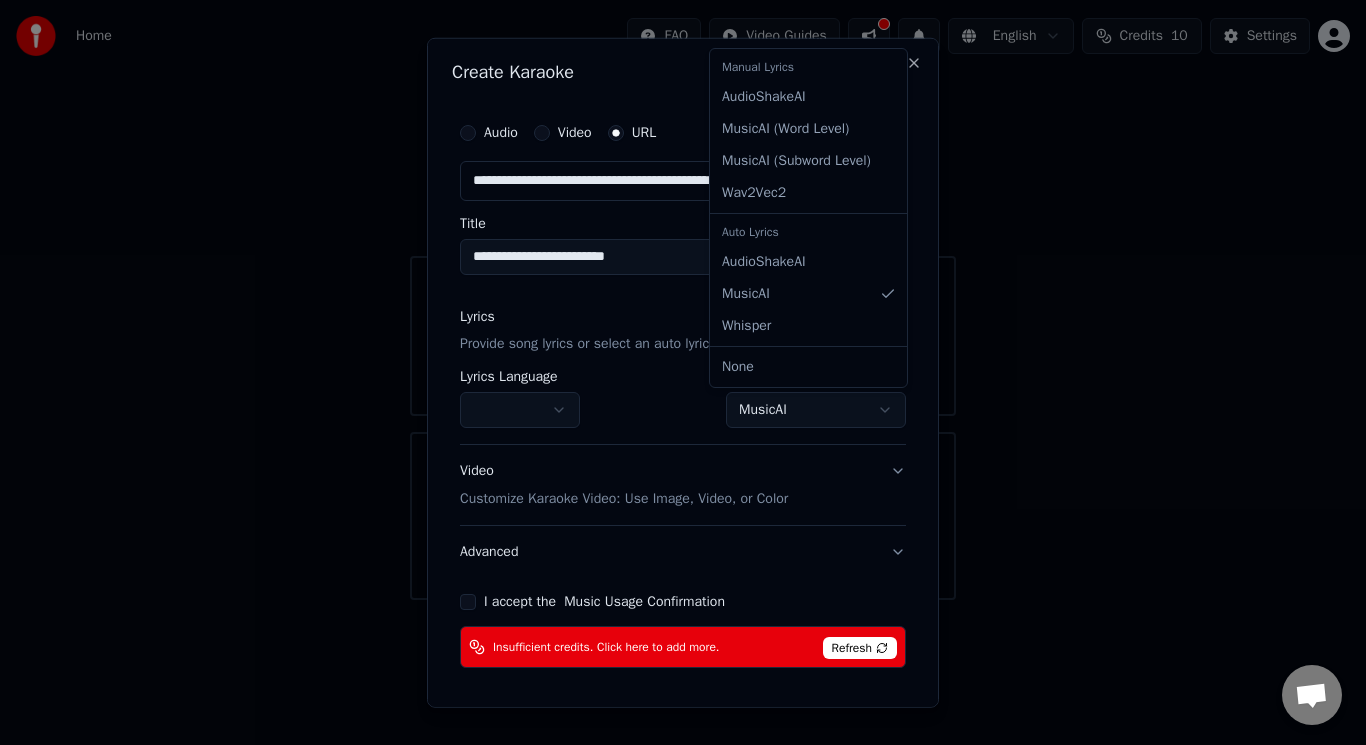 select on "**********" 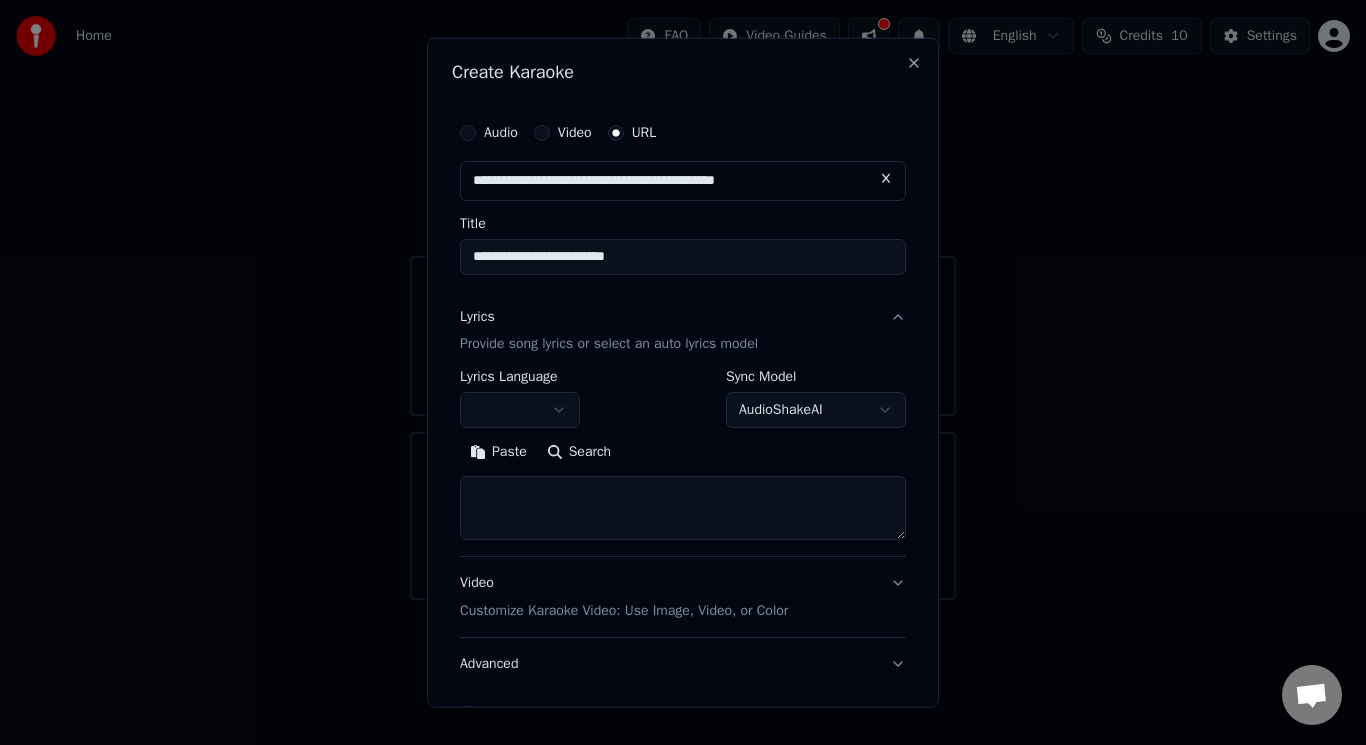 click on "Search" at bounding box center [579, 452] 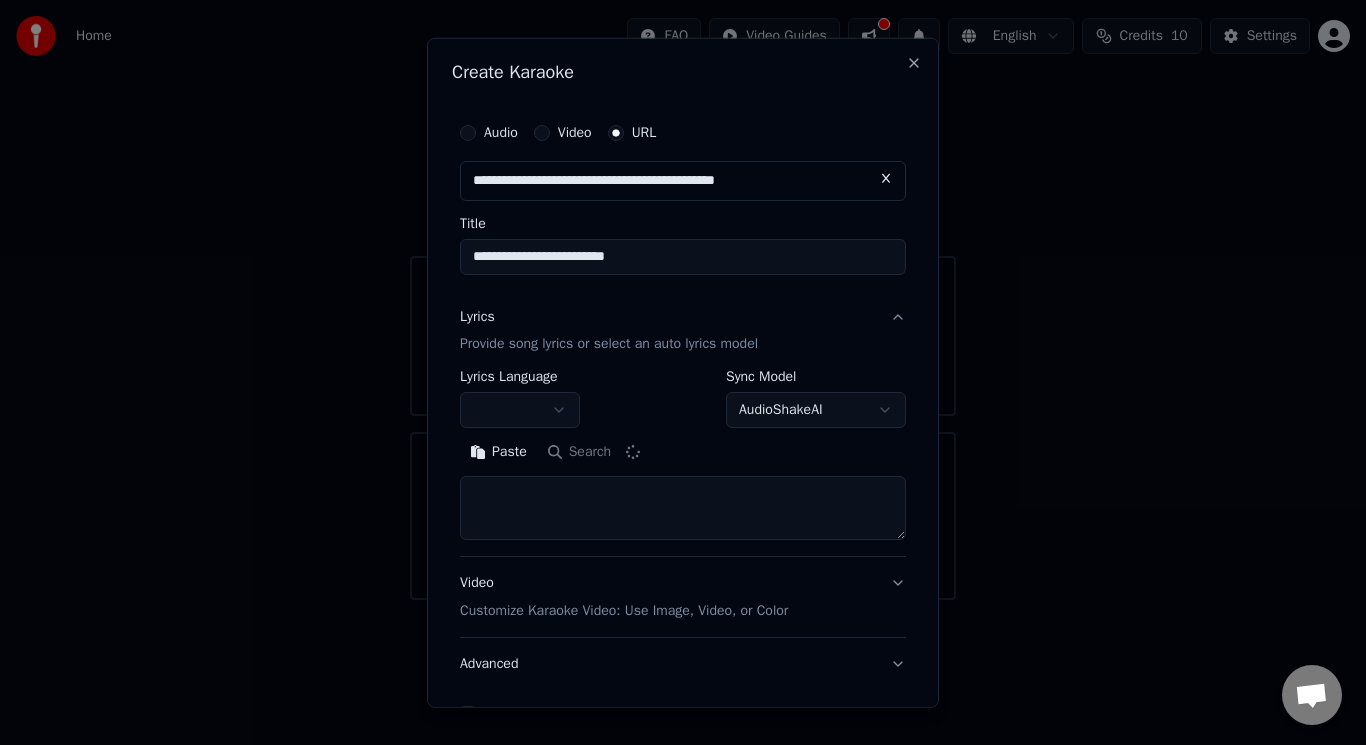 type on "**********" 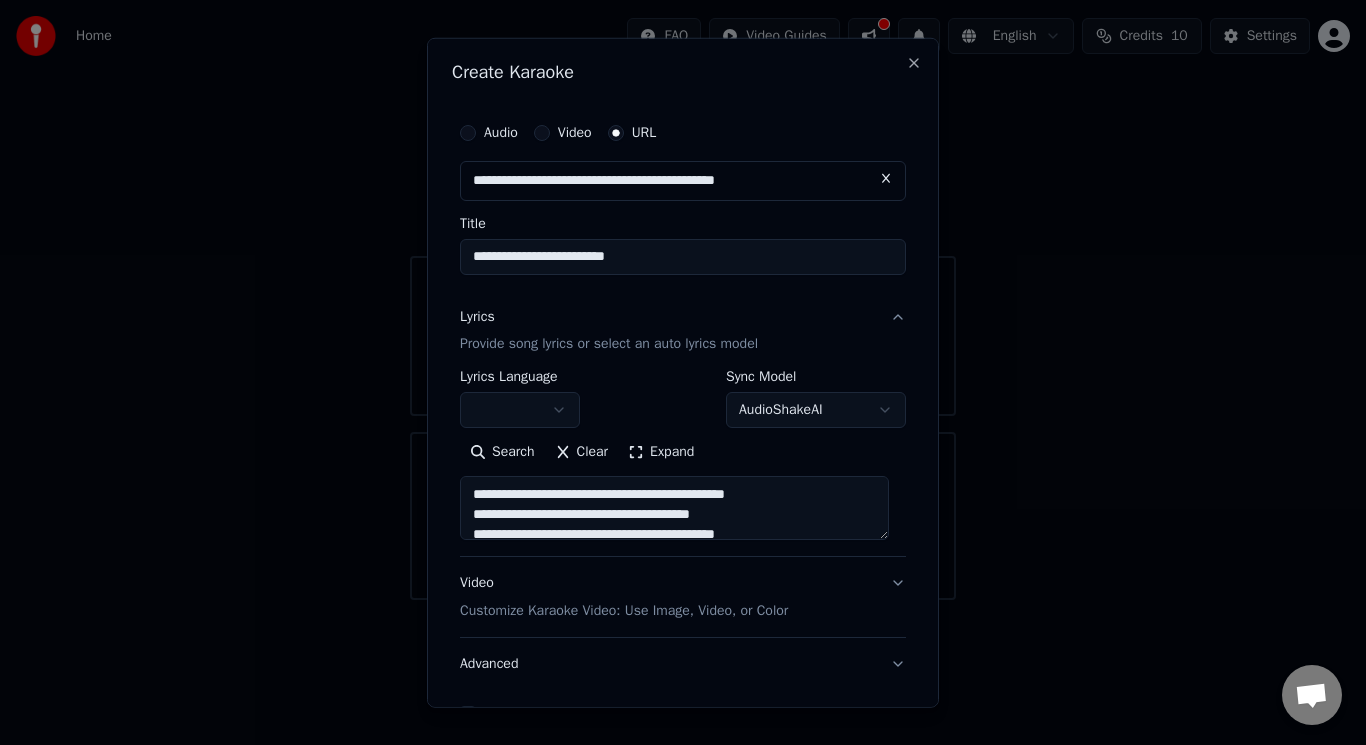 click on "Expand" at bounding box center [661, 452] 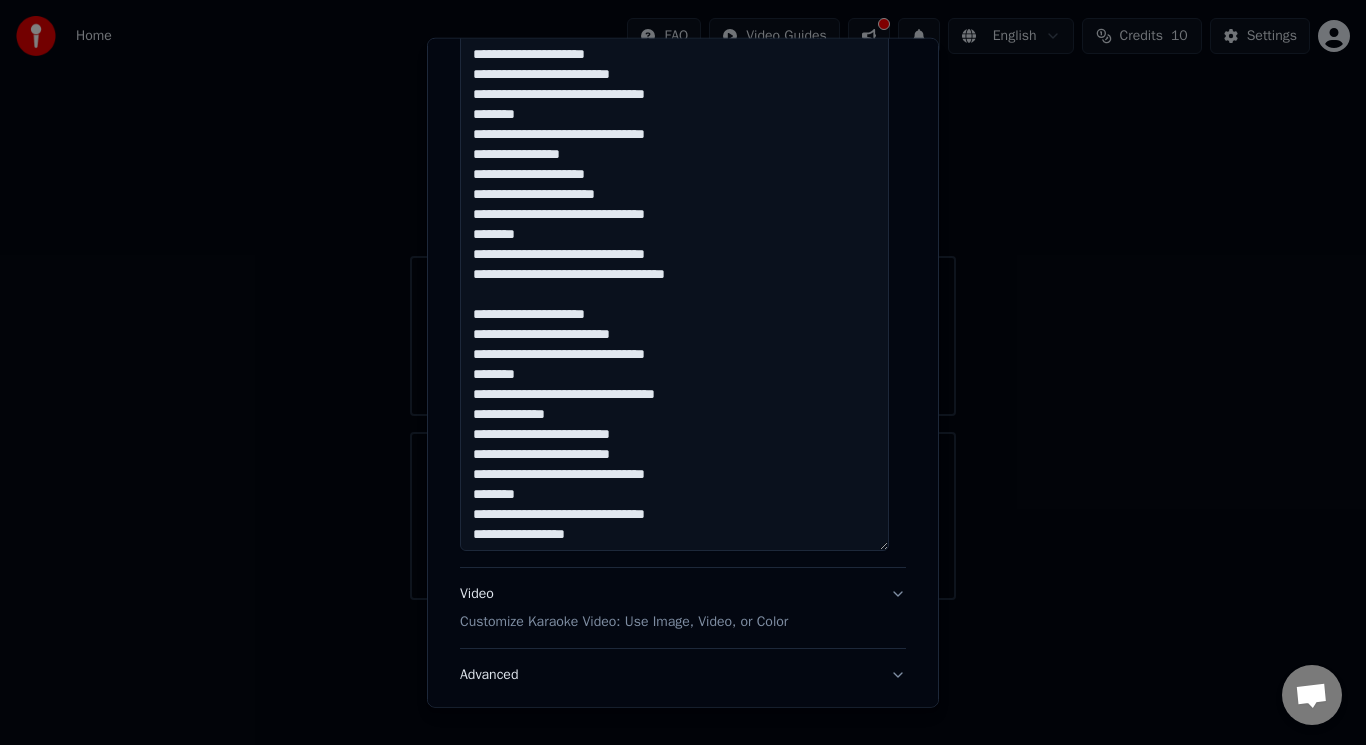 scroll, scrollTop: 865, scrollLeft: 0, axis: vertical 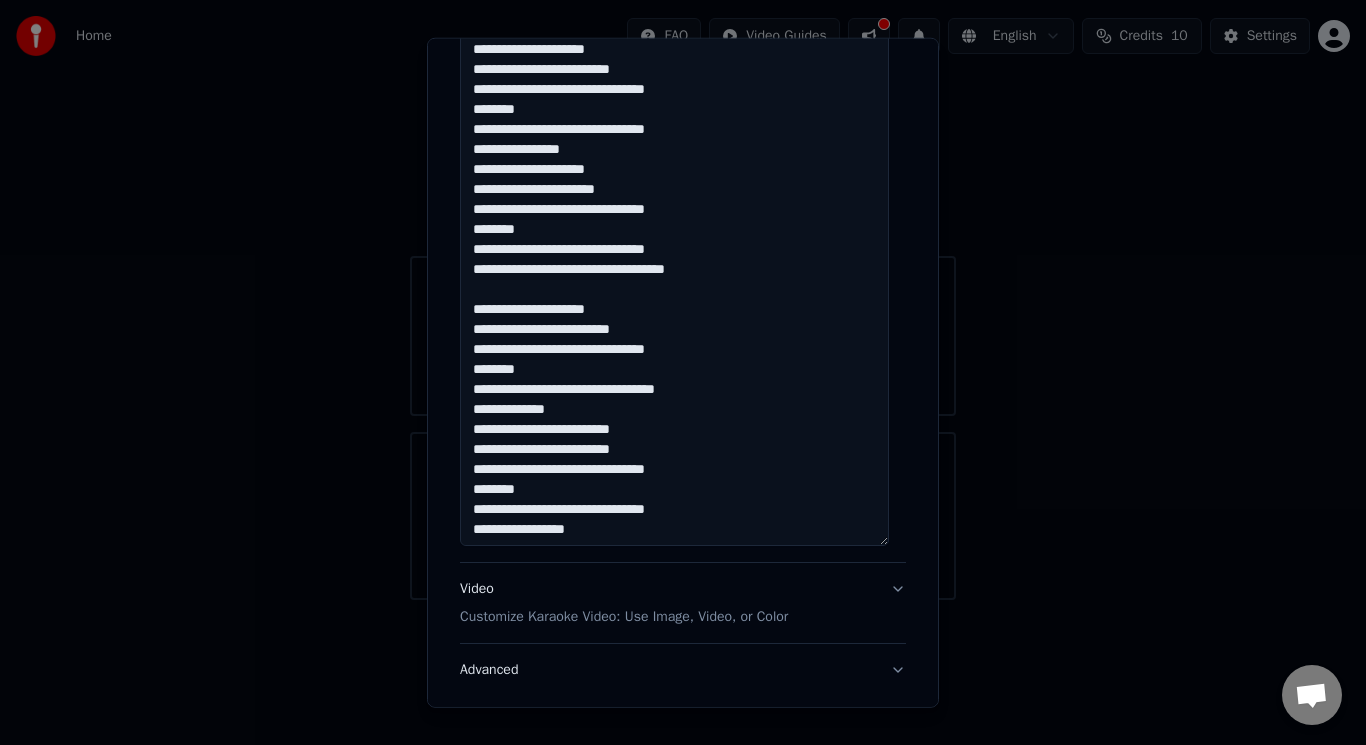 click on "Video Customize Karaoke Video: Use Image, Video, or Color" at bounding box center (683, 603) 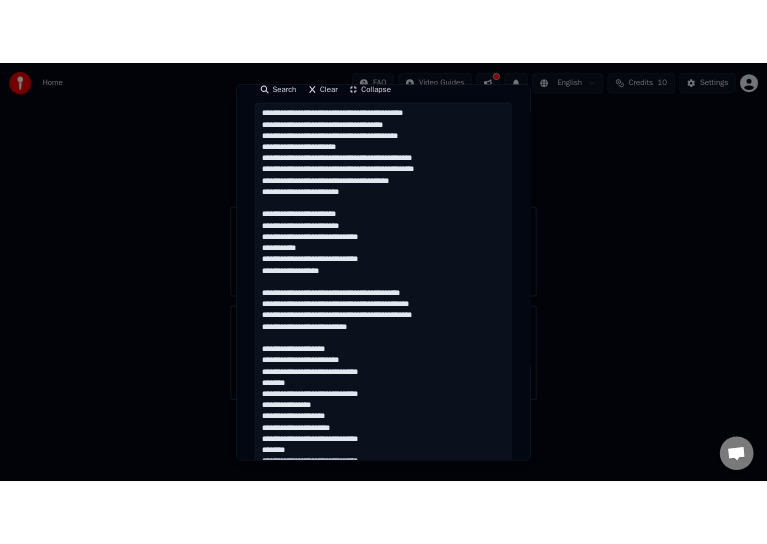 scroll, scrollTop: 331, scrollLeft: 0, axis: vertical 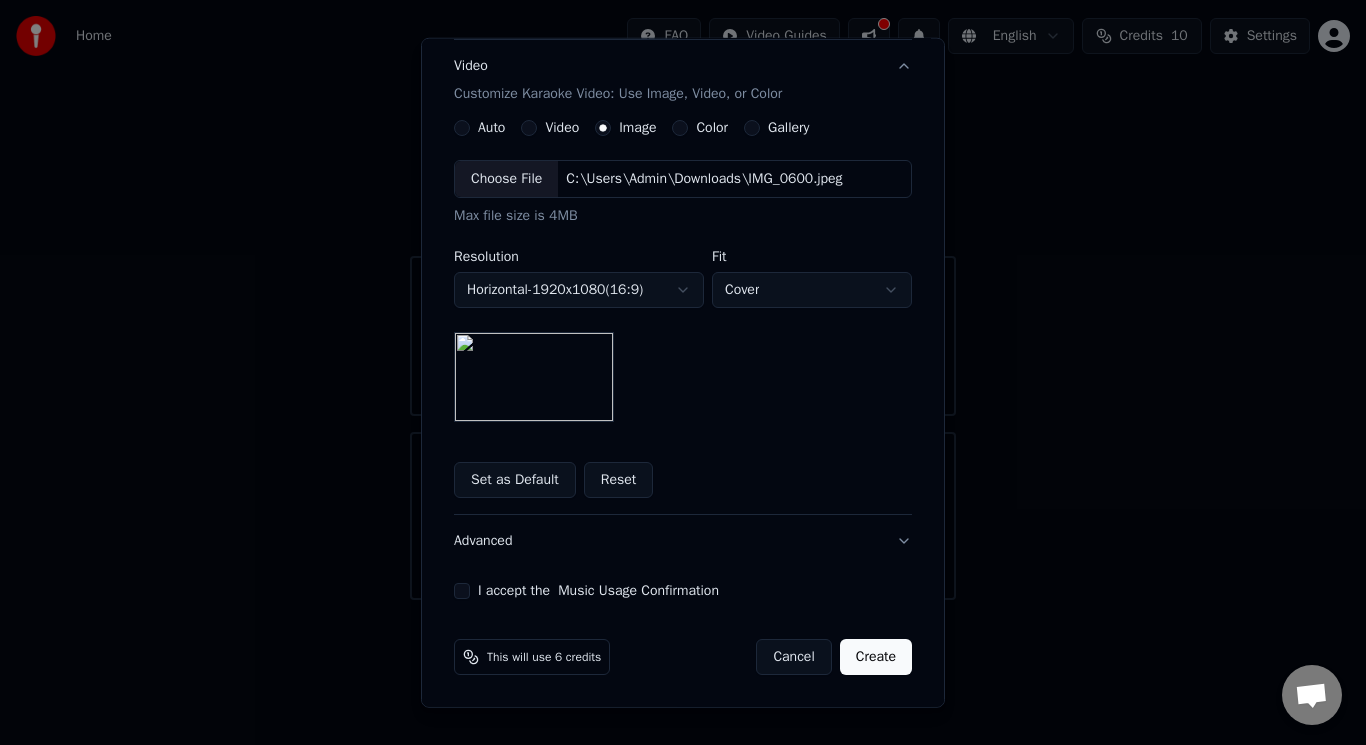 click at bounding box center [534, 377] 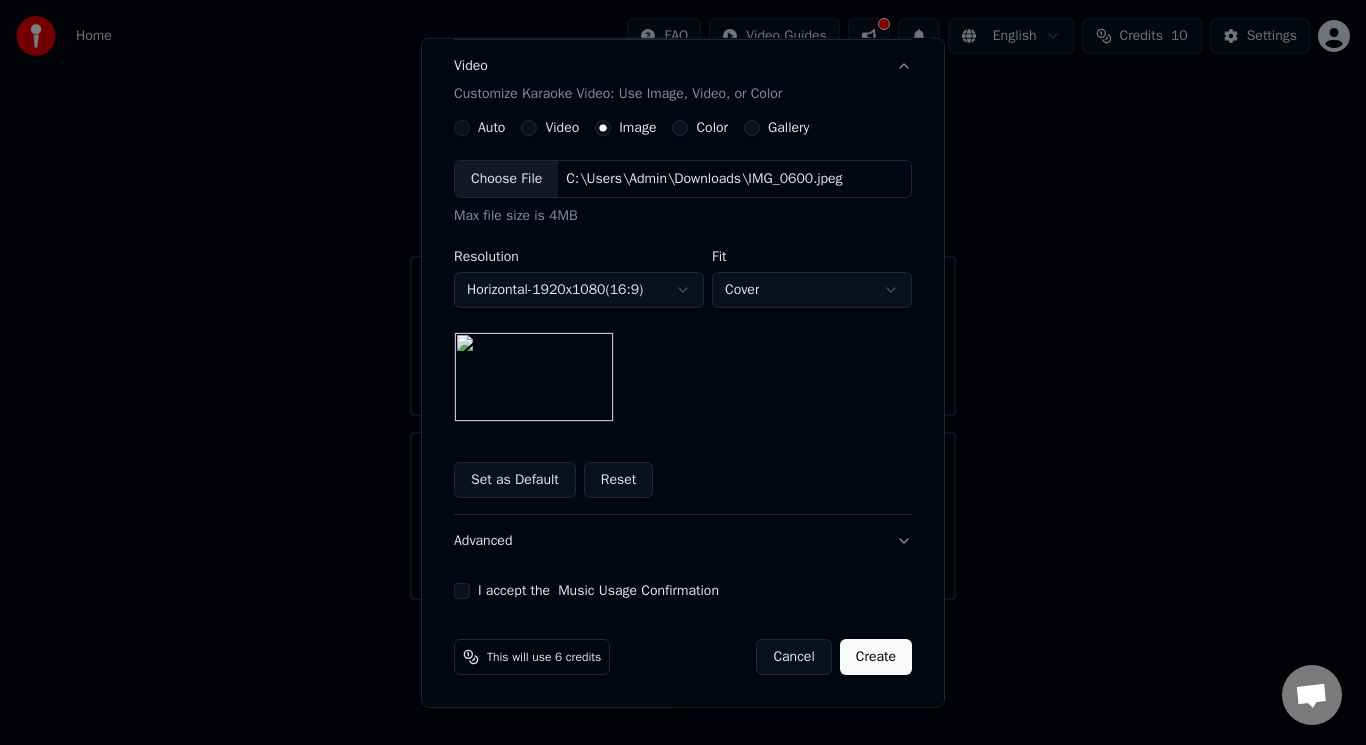 click at bounding box center [534, 377] 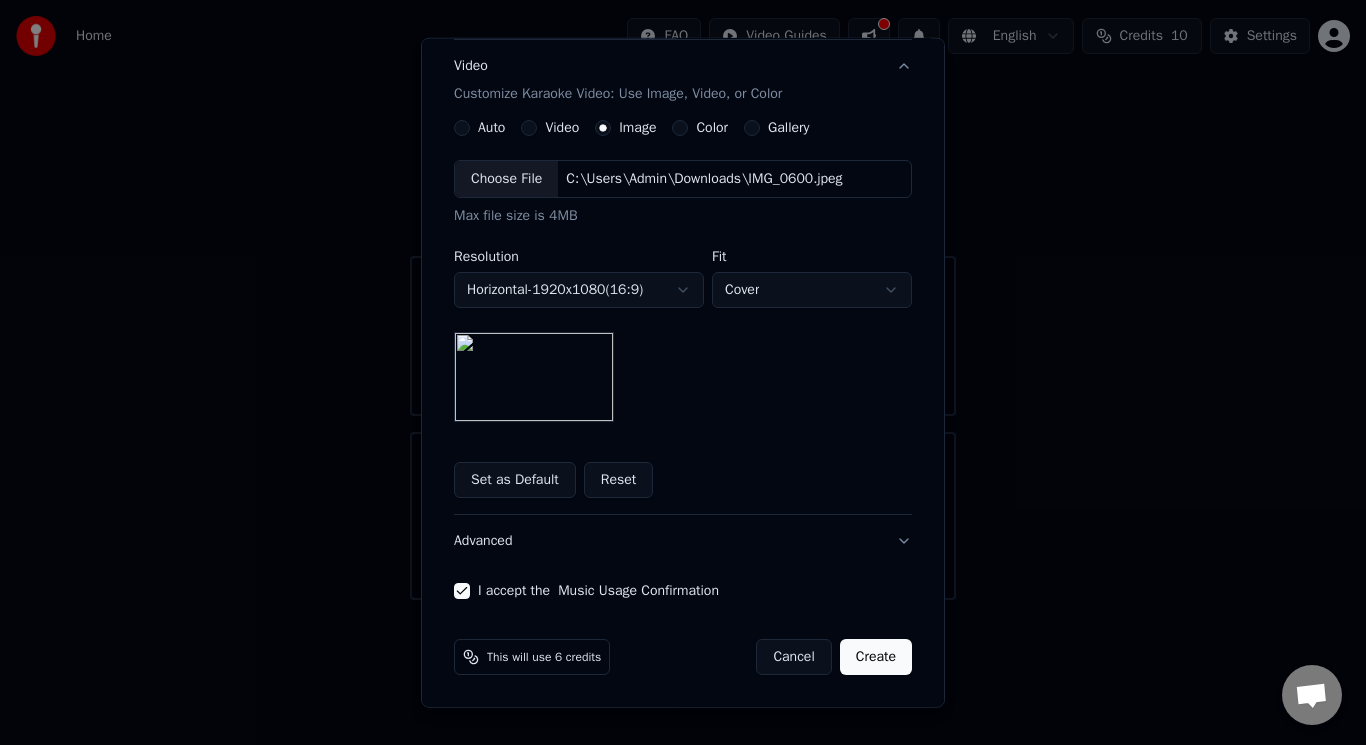 click on "Create" at bounding box center [876, 657] 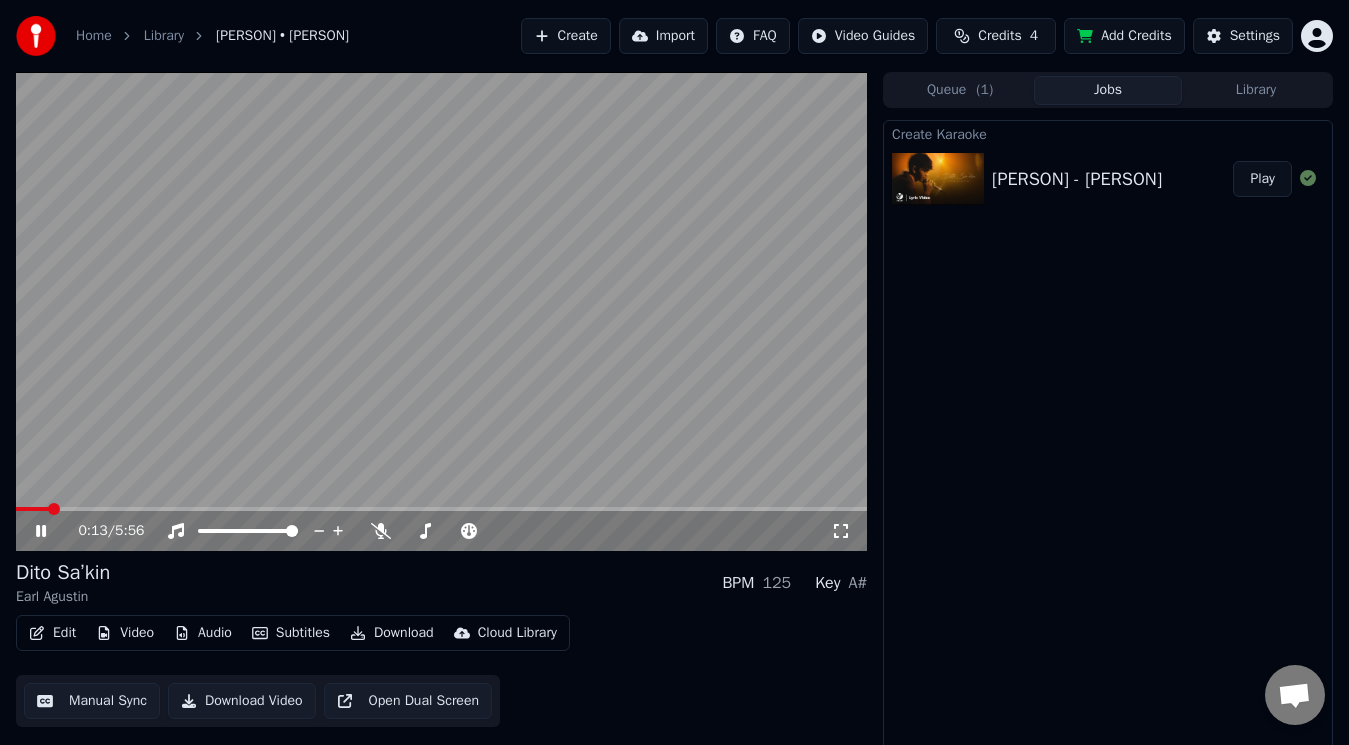 click at bounding box center [441, 311] 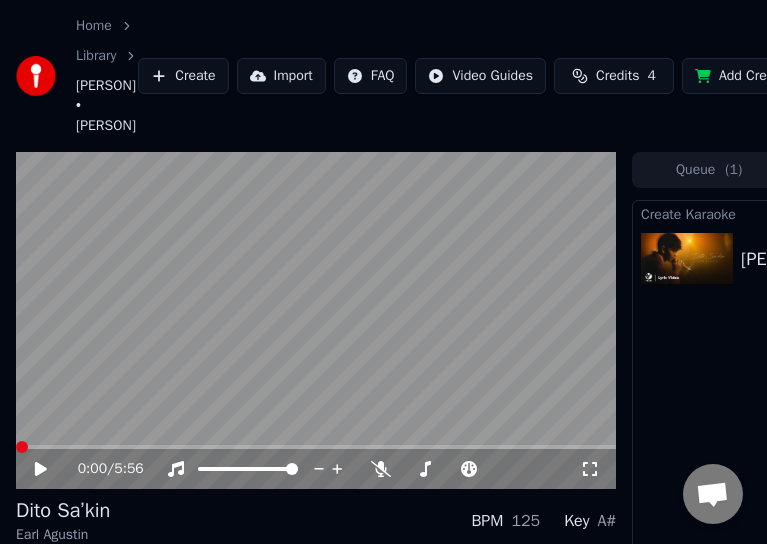 click at bounding box center (22, 447) 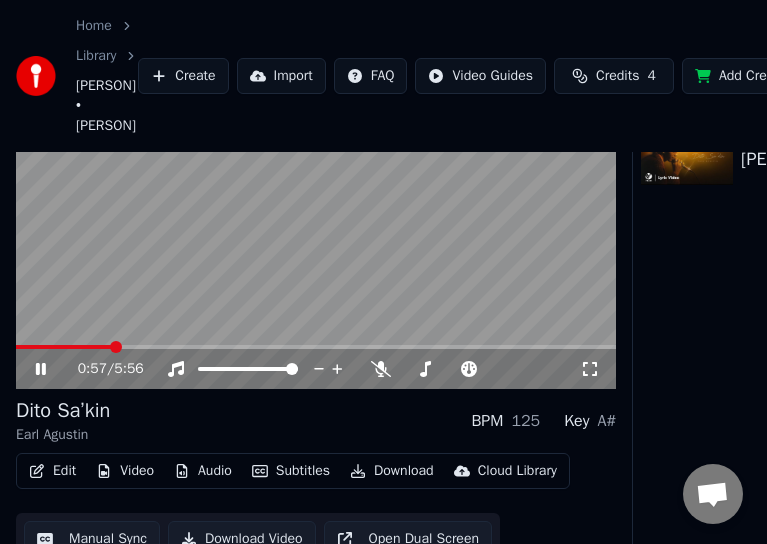 scroll, scrollTop: 153, scrollLeft: 0, axis: vertical 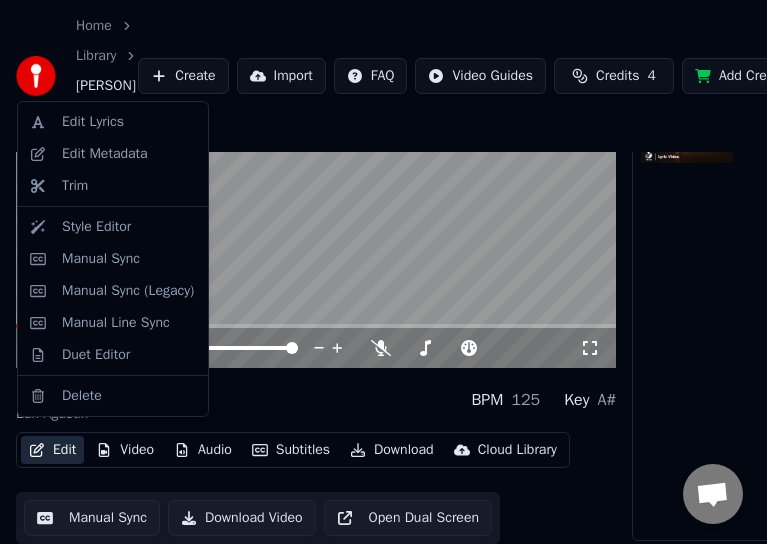 click on "Edit" at bounding box center [52, 450] 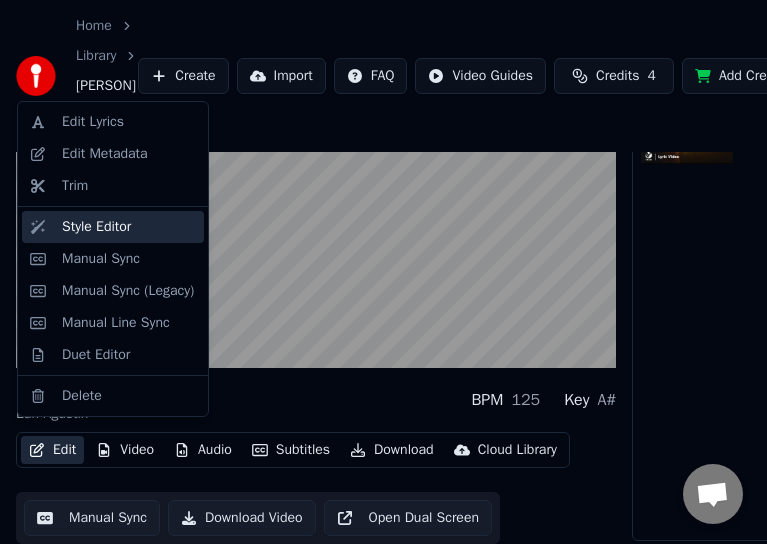 click on "Style Editor" at bounding box center [96, 227] 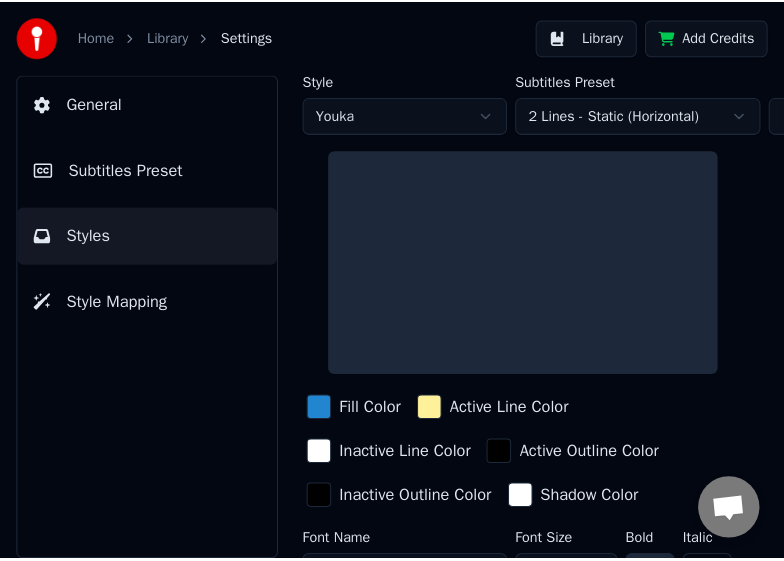 scroll, scrollTop: 0, scrollLeft: 0, axis: both 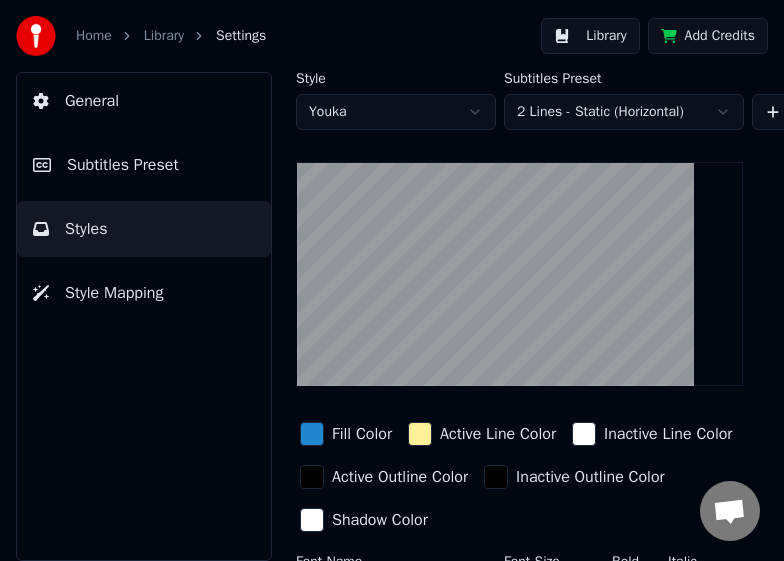 click on "Style Youka Subtitles Preset 2 Lines - Static (Horizontal) New Delete Reset Save Fill Color Active Line Color Inactive Line Color Active Outline Color Inactive Outline Color Shadow Color Font Name Arial Bold Font Size ** Bold Italic Uppercase Spacing * Outline * Blur * Shadow *" at bounding box center (520, 420) 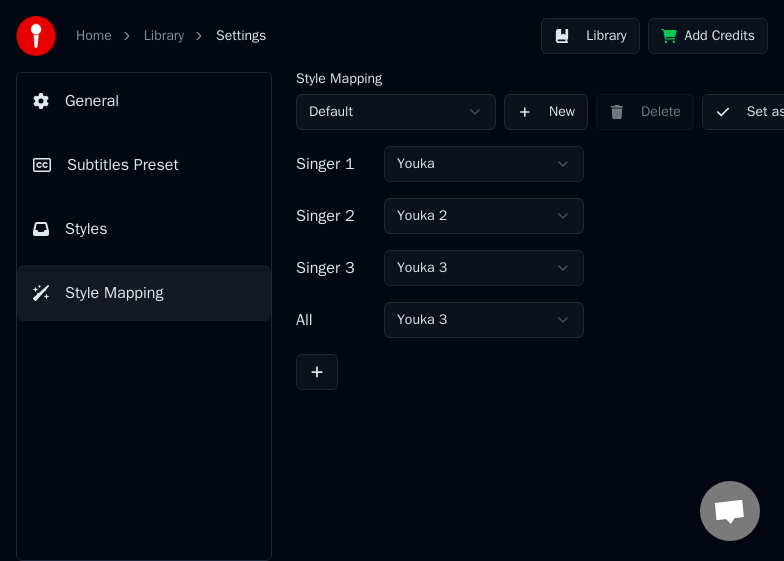 click on "Styles" at bounding box center (144, 229) 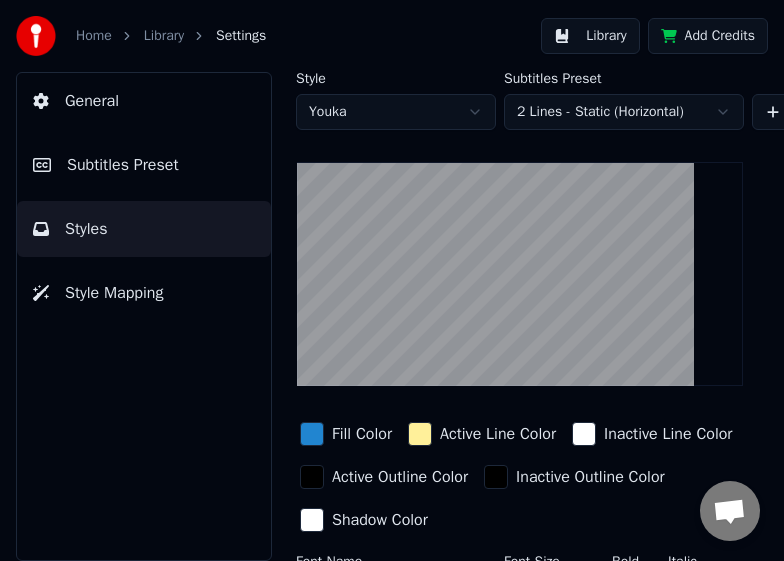 click on "Subtitles Preset" at bounding box center (144, 165) 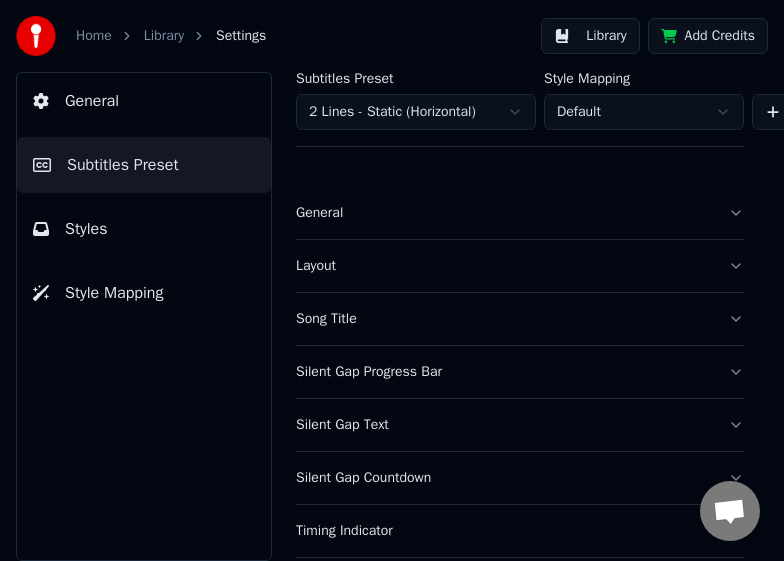 click on "General" at bounding box center [520, 213] 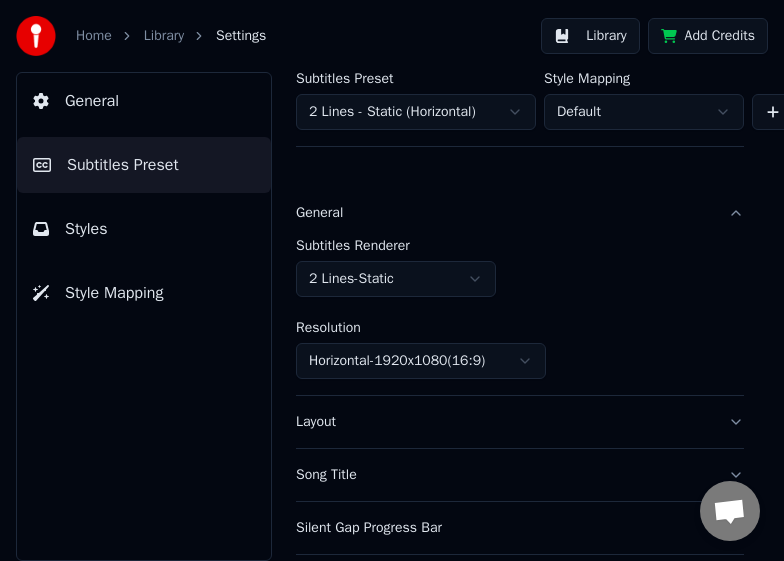 click on "General" at bounding box center (520, 213) 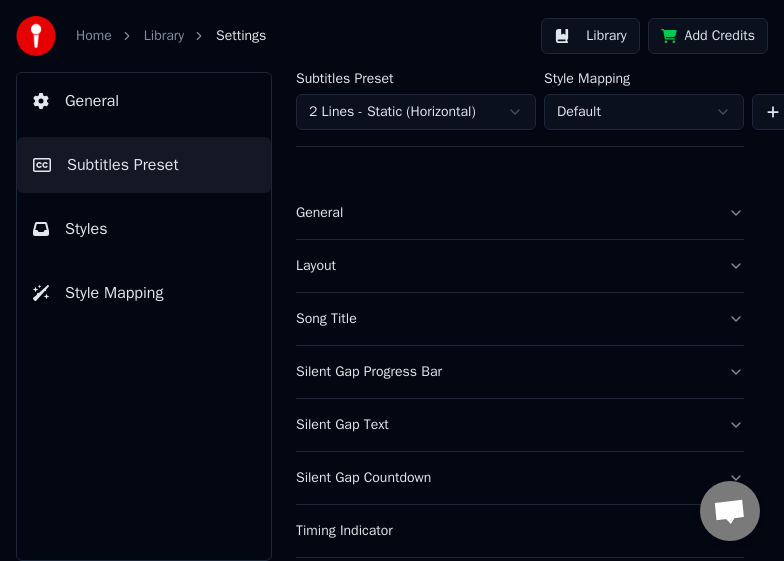 click on "Layout" at bounding box center [504, 266] 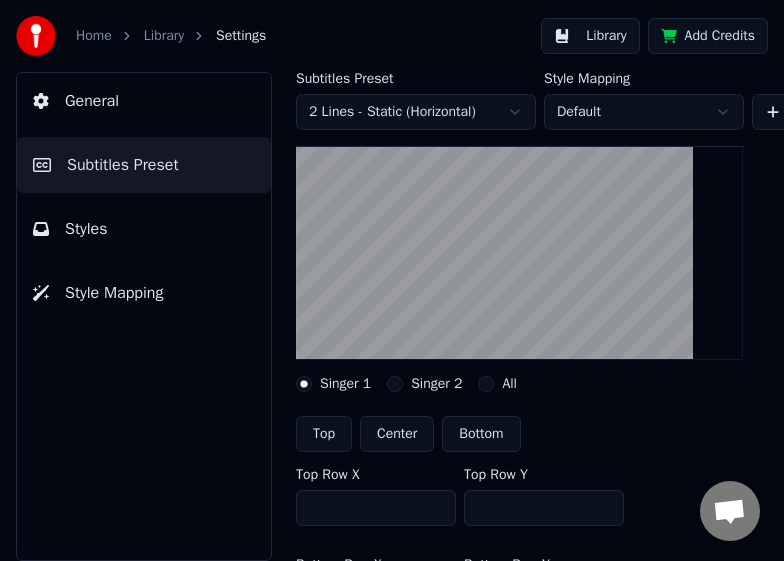 scroll, scrollTop: 0, scrollLeft: 0, axis: both 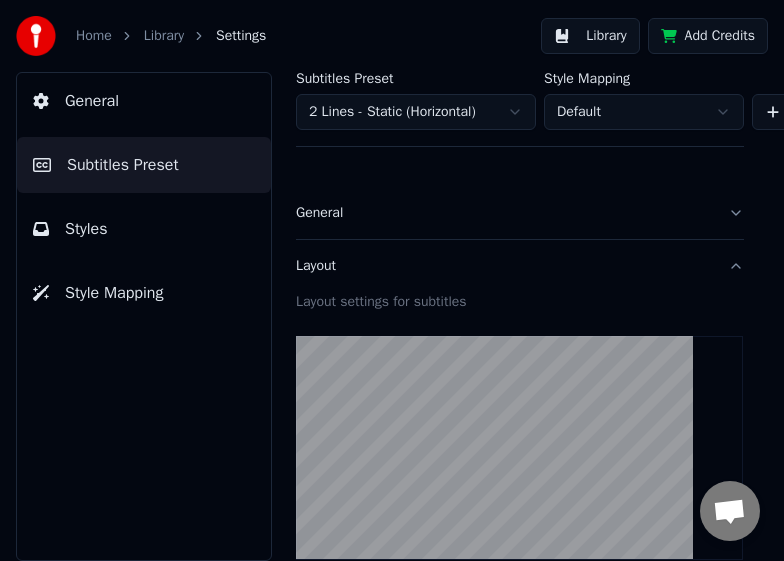 click on "Layout" at bounding box center [504, 266] 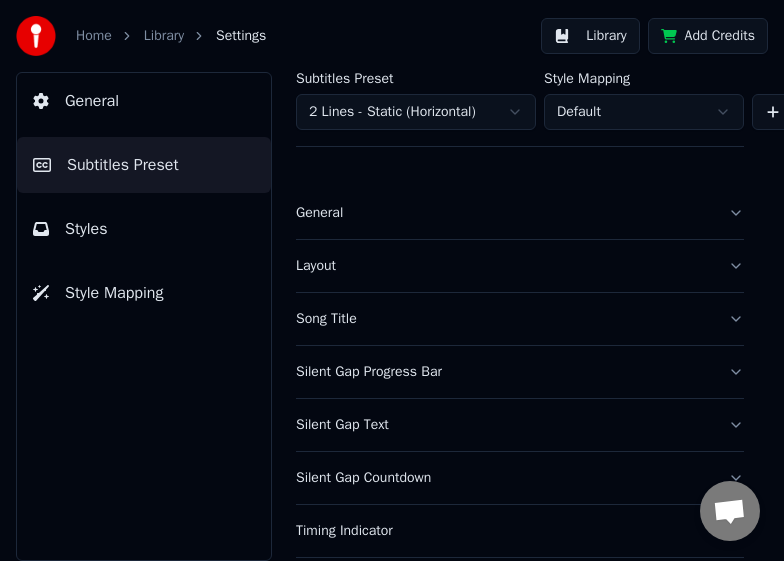 click on "Song Title" at bounding box center [504, 319] 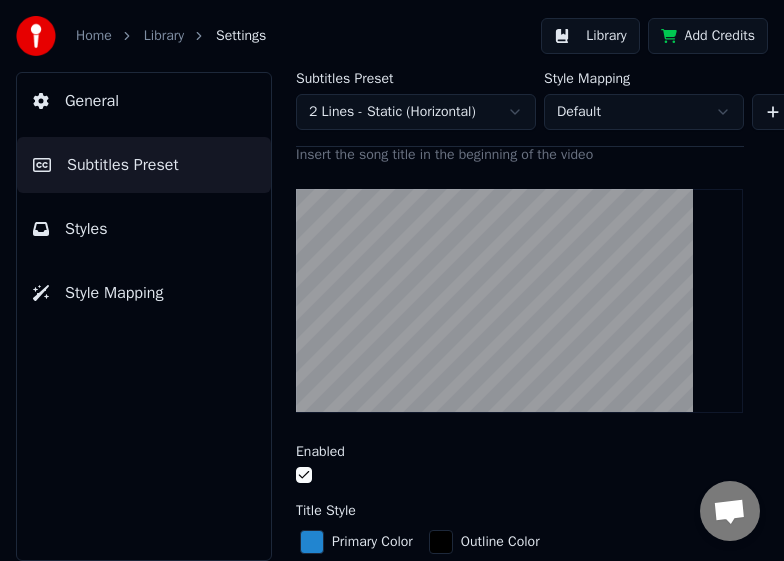 scroll, scrollTop: 300, scrollLeft: 0, axis: vertical 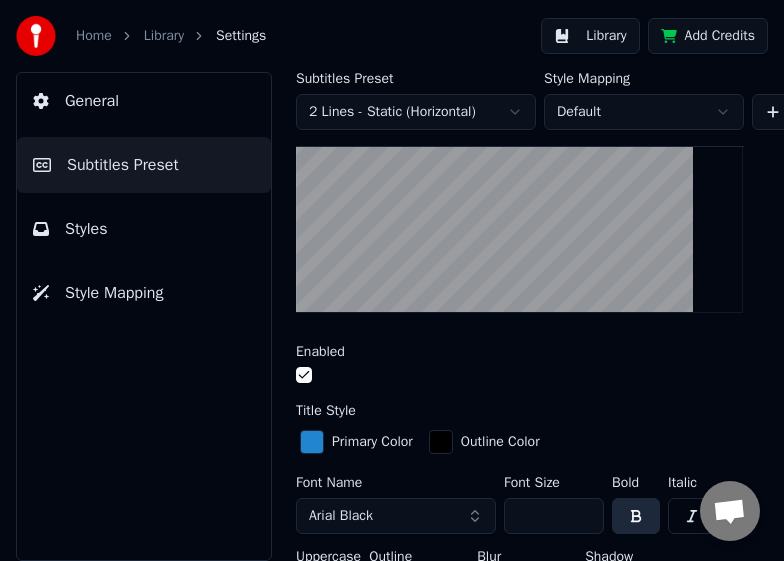 click at bounding box center (312, 442) 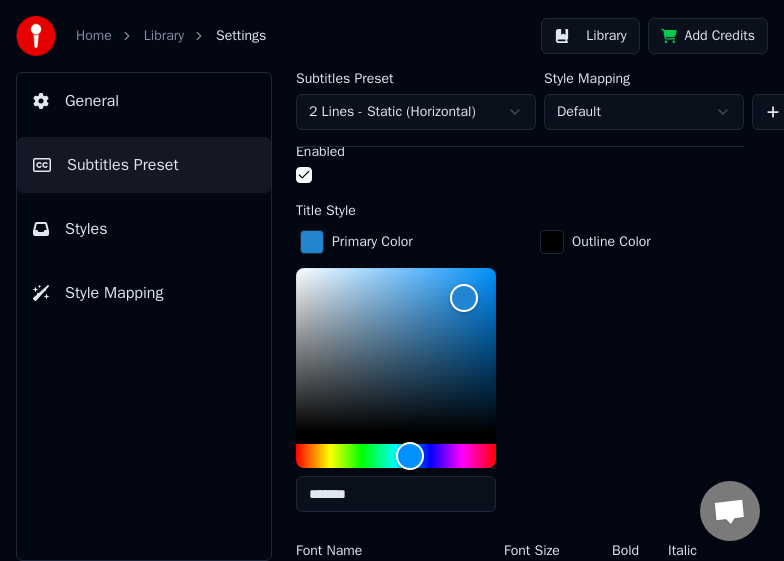 scroll, scrollTop: 600, scrollLeft: 0, axis: vertical 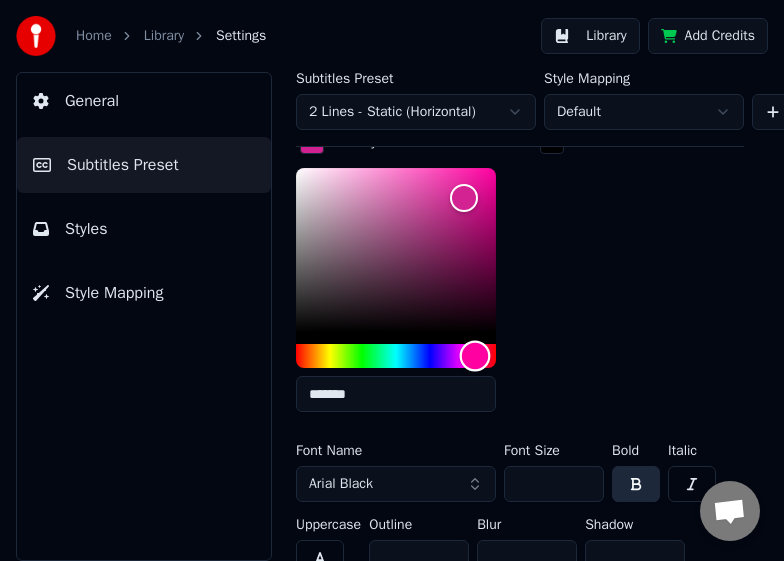 drag, startPoint x: 410, startPoint y: 351, endPoint x: 475, endPoint y: 357, distance: 65.27634 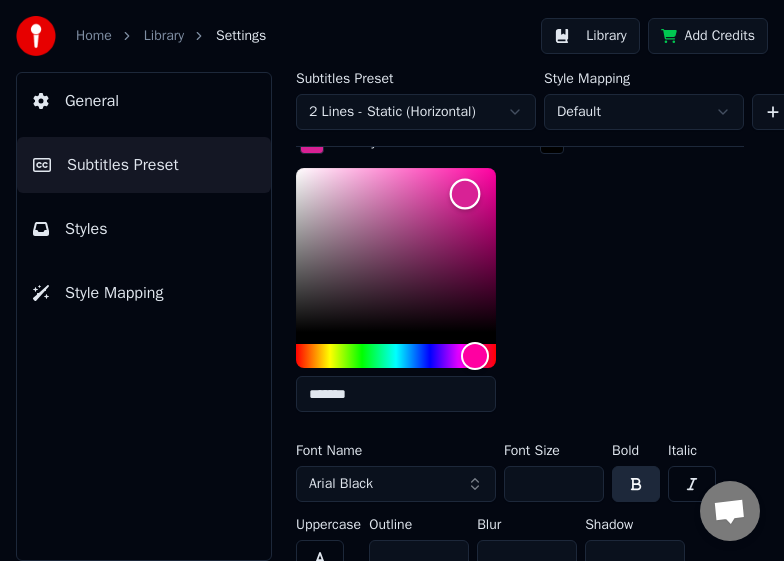 click at bounding box center [465, 194] 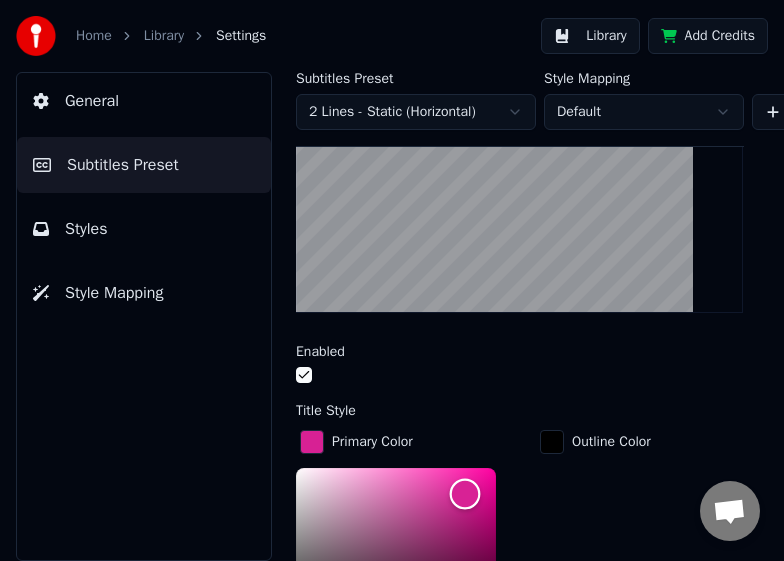 scroll, scrollTop: 500, scrollLeft: 0, axis: vertical 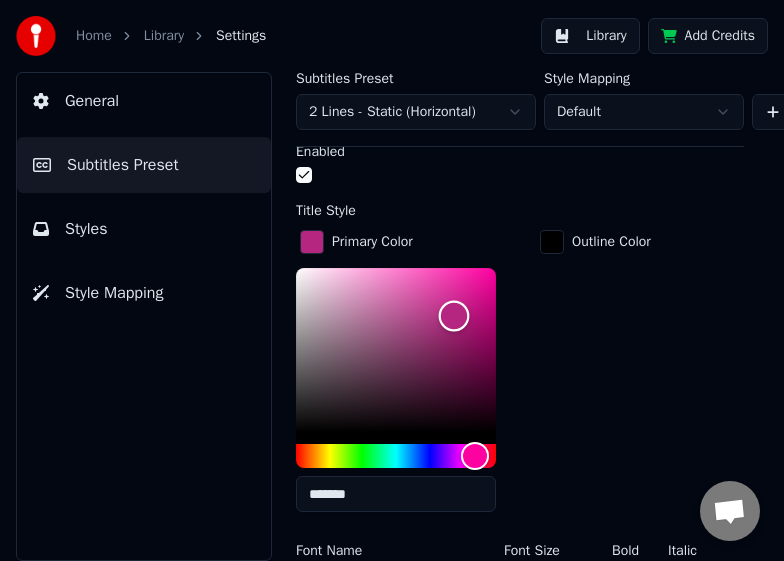 drag, startPoint x: 475, startPoint y: 284, endPoint x: 454, endPoint y: 314, distance: 36.619667 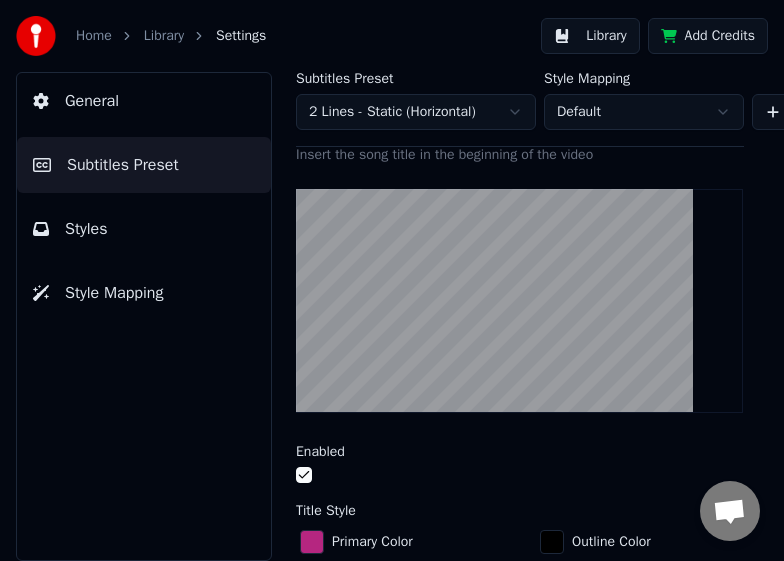 scroll, scrollTop: 400, scrollLeft: 0, axis: vertical 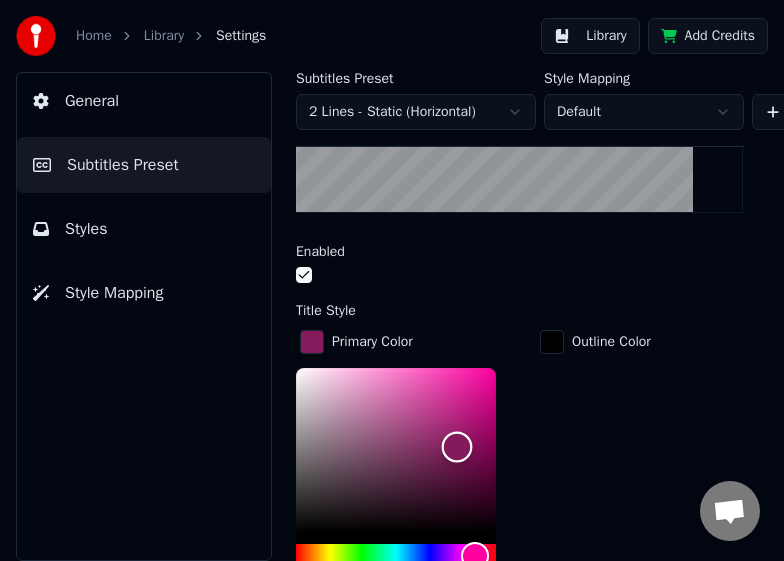 drag, startPoint x: 452, startPoint y: 398, endPoint x: 457, endPoint y: 445, distance: 47.26521 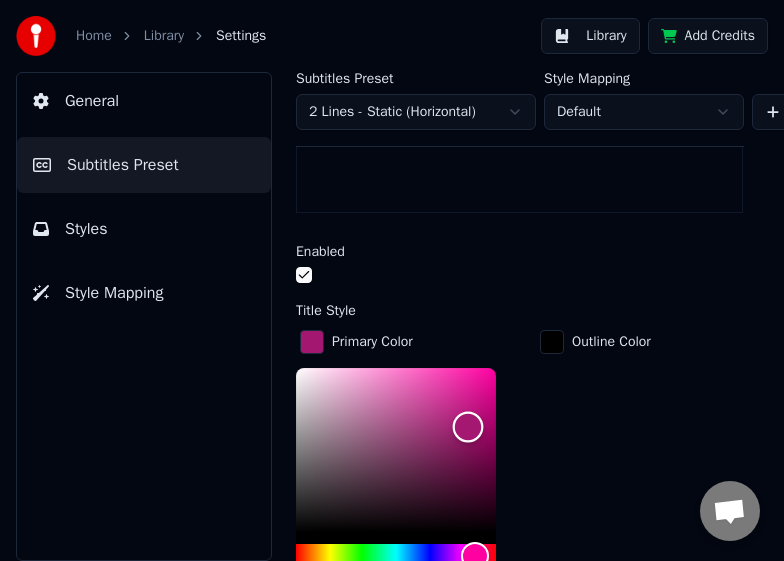 type on "*******" 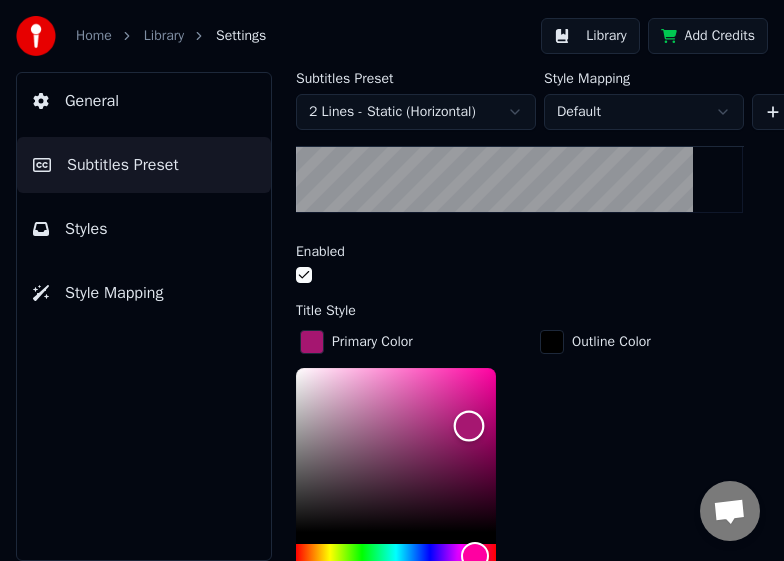 drag, startPoint x: 460, startPoint y: 445, endPoint x: 469, endPoint y: 424, distance: 22.847319 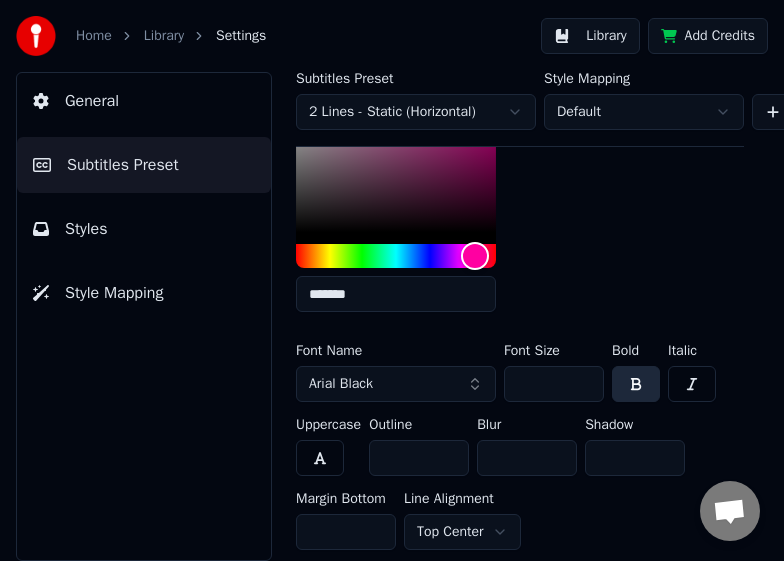 scroll, scrollTop: 800, scrollLeft: 0, axis: vertical 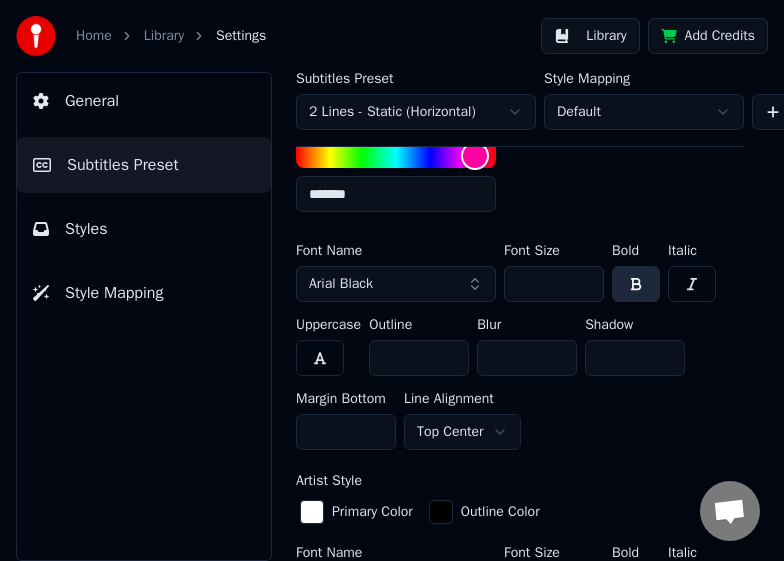 click on "Arial Black" at bounding box center [396, 284] 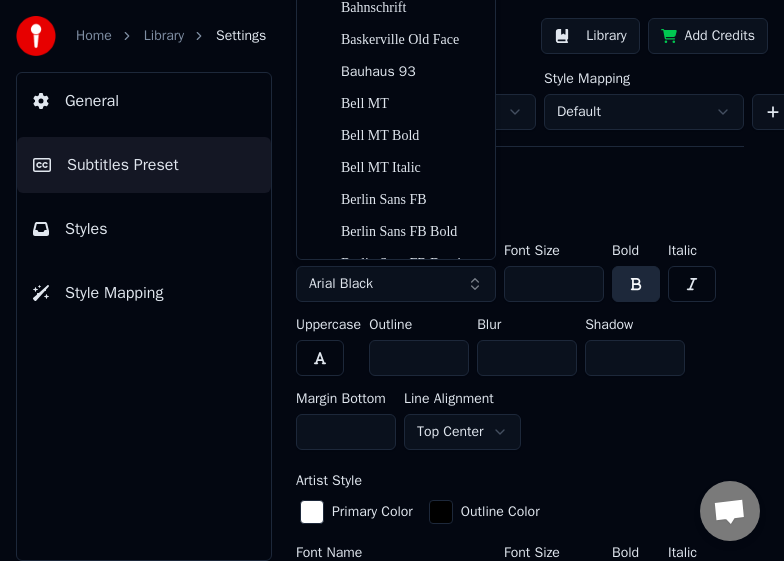 scroll, scrollTop: 686, scrollLeft: 0, axis: vertical 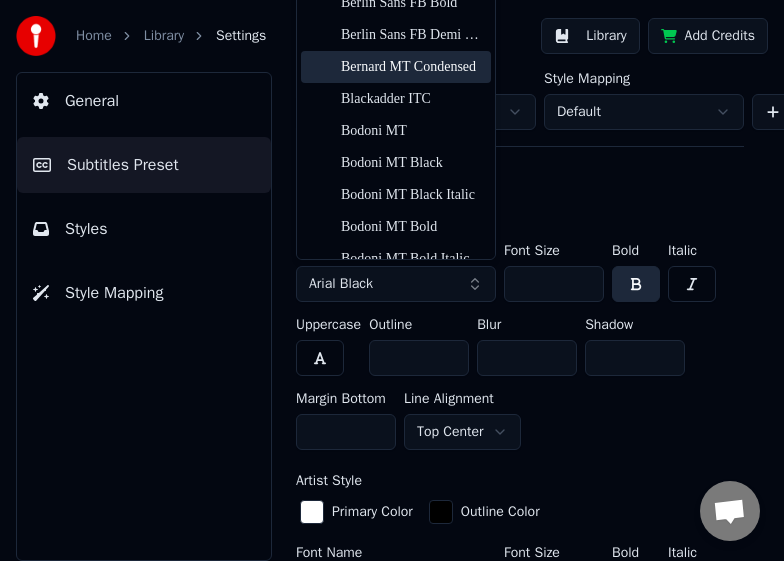 click on "Bernard MT Condensed" at bounding box center [412, 67] 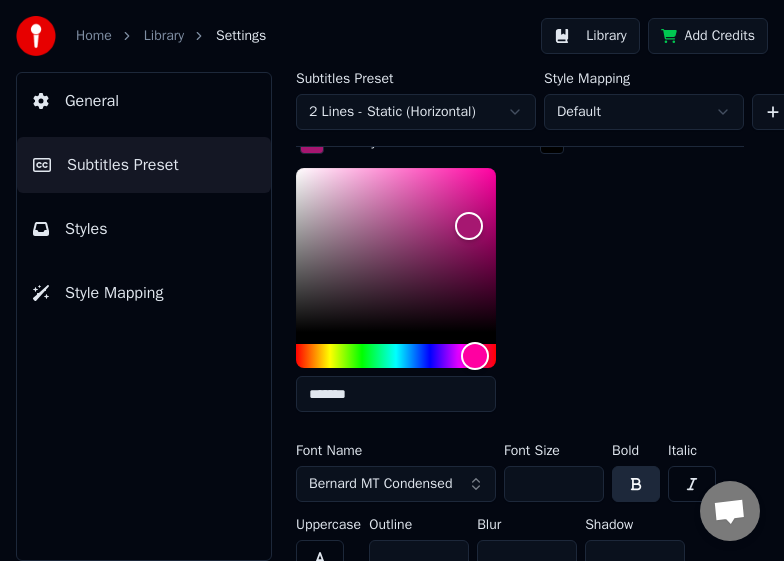 scroll, scrollTop: 700, scrollLeft: 0, axis: vertical 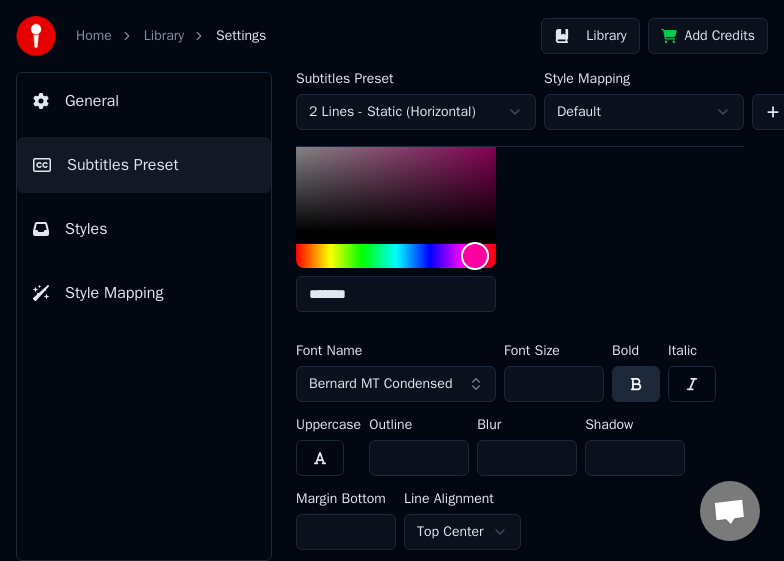 click on "***" at bounding box center [554, 384] 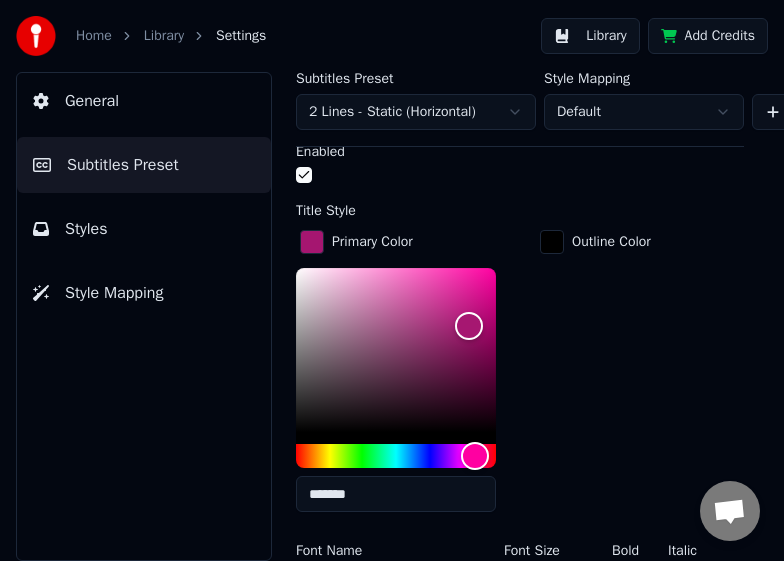scroll, scrollTop: 700, scrollLeft: 0, axis: vertical 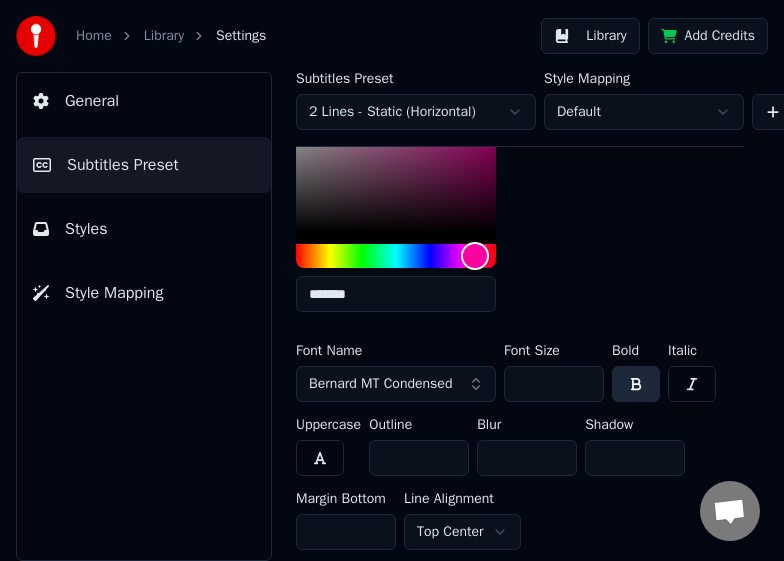 click at bounding box center [692, 384] 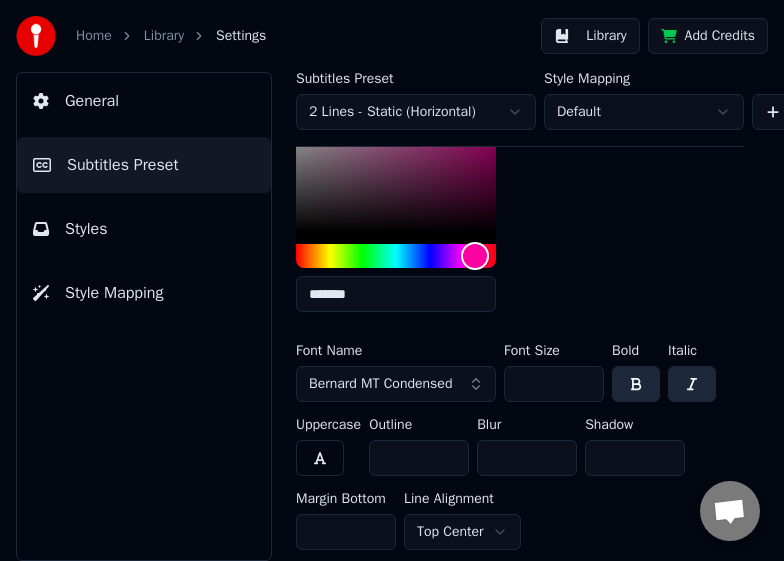 scroll, scrollTop: 800, scrollLeft: 0, axis: vertical 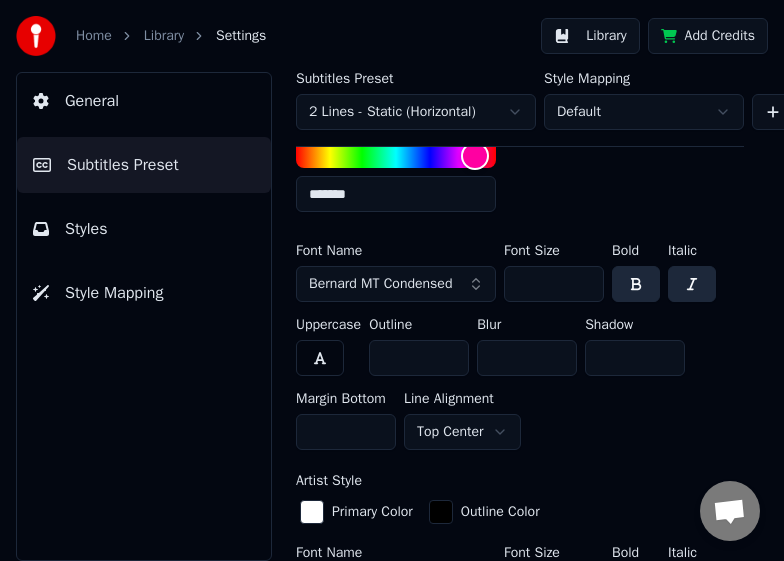 click at bounding box center (320, 358) 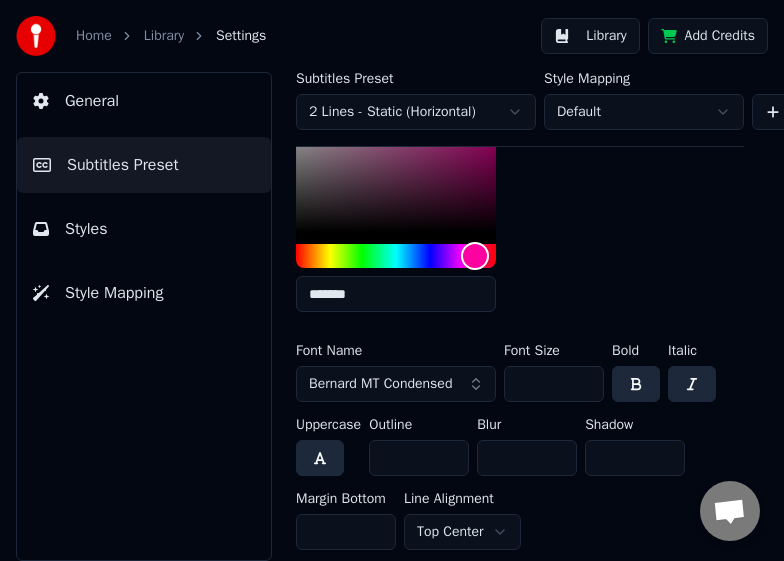 scroll, scrollTop: 900, scrollLeft: 0, axis: vertical 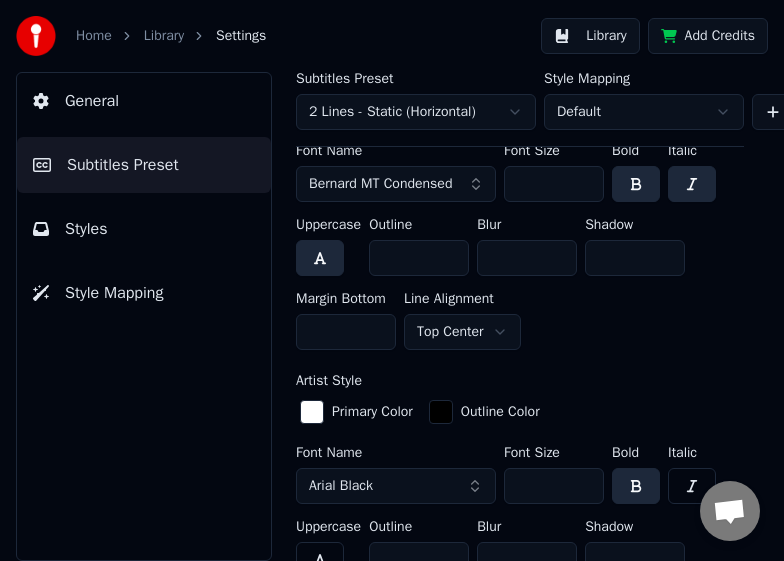 type on "**" 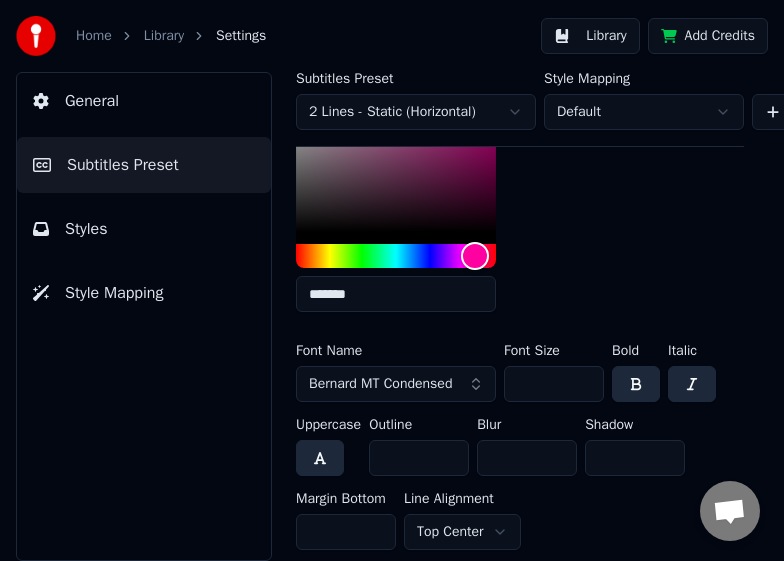 scroll, scrollTop: 1000, scrollLeft: 0, axis: vertical 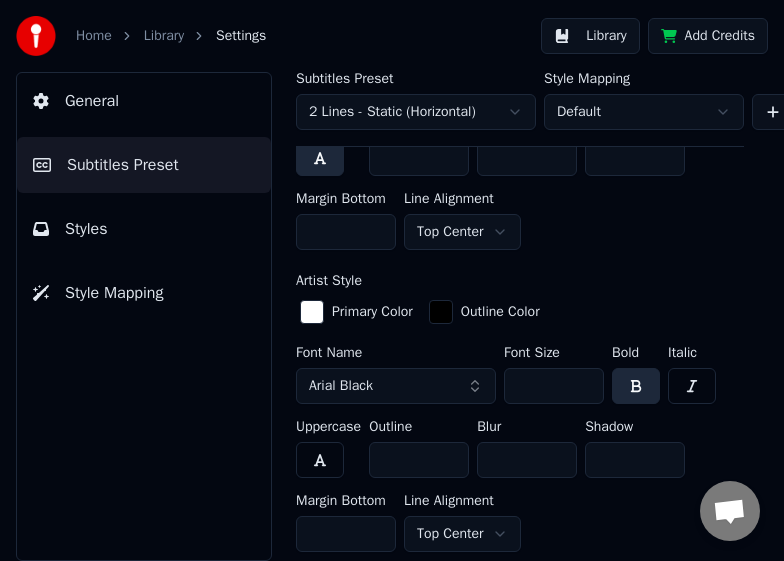 click at bounding box center (312, 312) 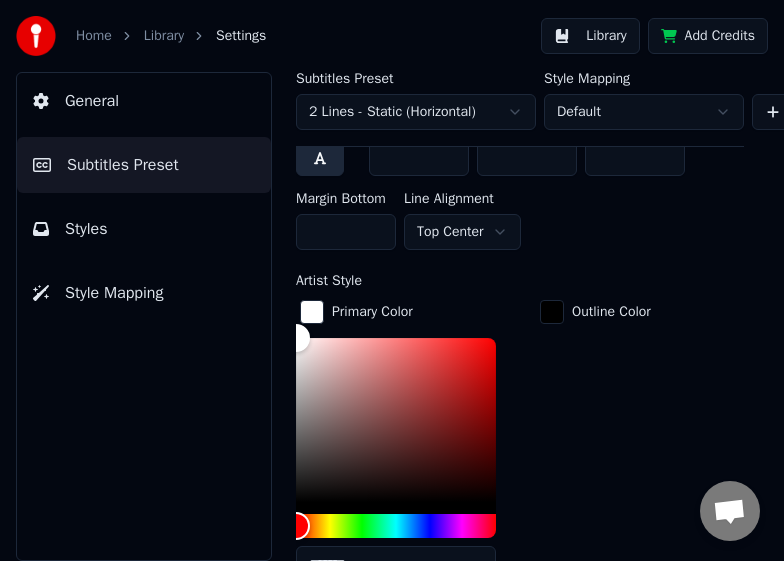 scroll, scrollTop: 1100, scrollLeft: 0, axis: vertical 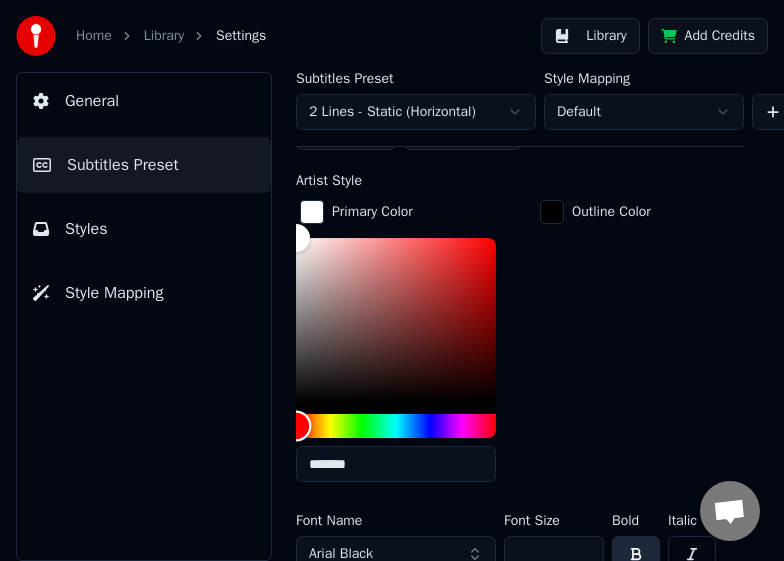 click at bounding box center [396, 426] 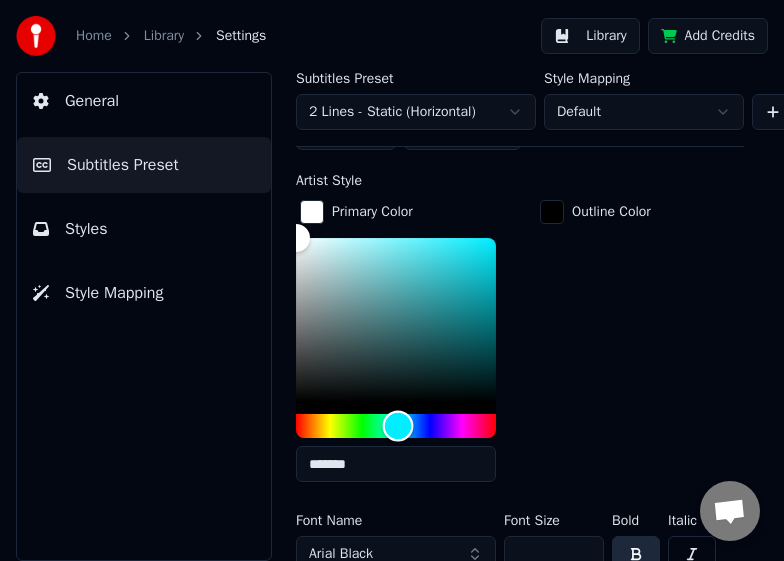 drag, startPoint x: 468, startPoint y: 424, endPoint x: 398, endPoint y: 424, distance: 70 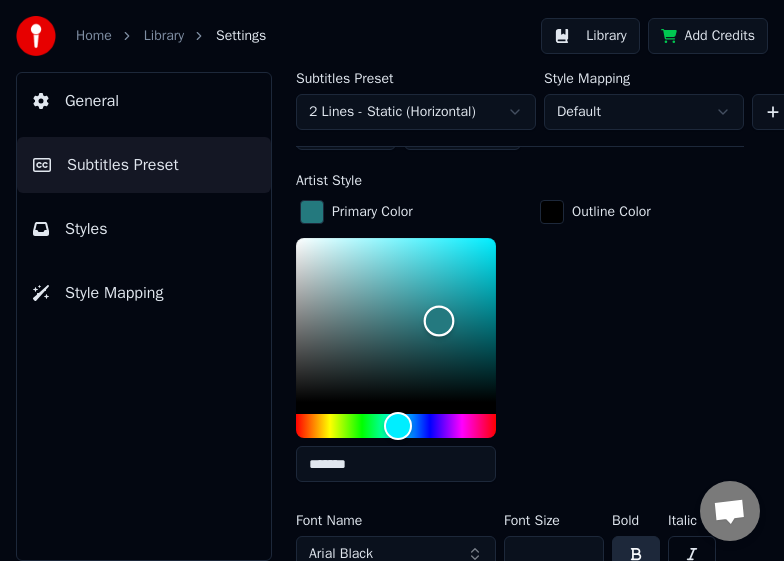 drag, startPoint x: 414, startPoint y: 290, endPoint x: 439, endPoint y: 318, distance: 37.536648 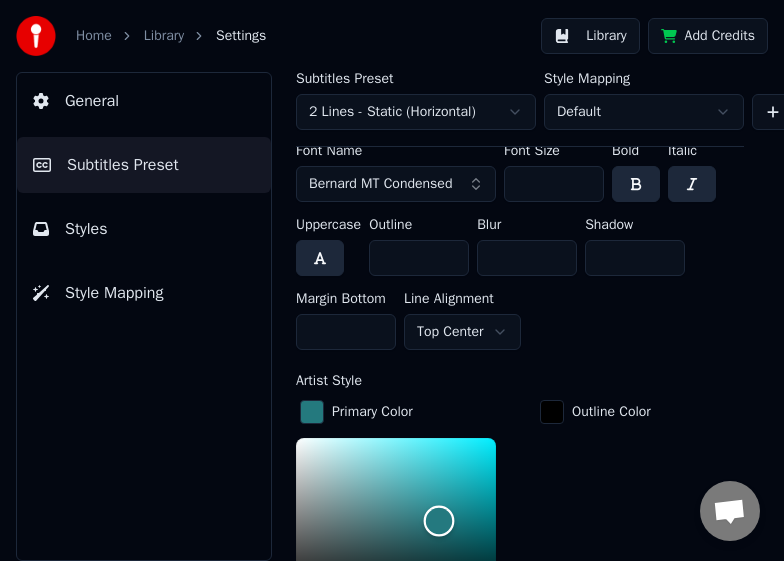 scroll, scrollTop: 1000, scrollLeft: 0, axis: vertical 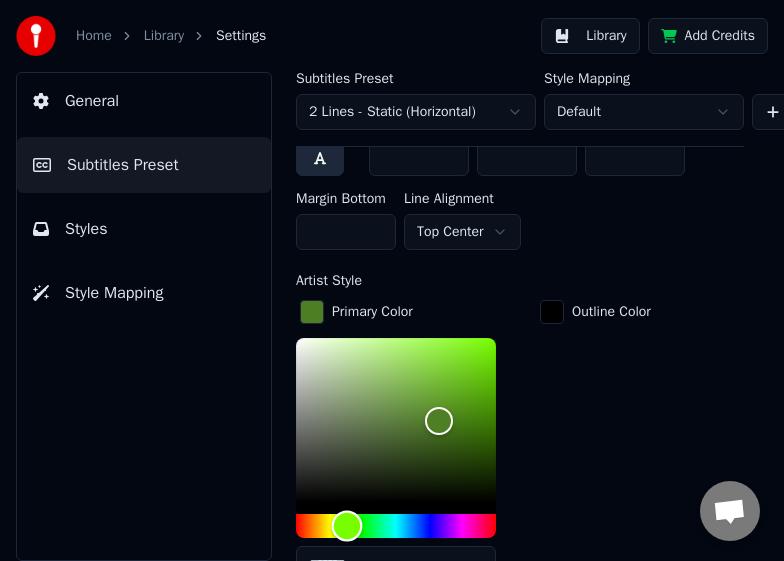drag, startPoint x: 405, startPoint y: 521, endPoint x: 361, endPoint y: 489, distance: 54.405884 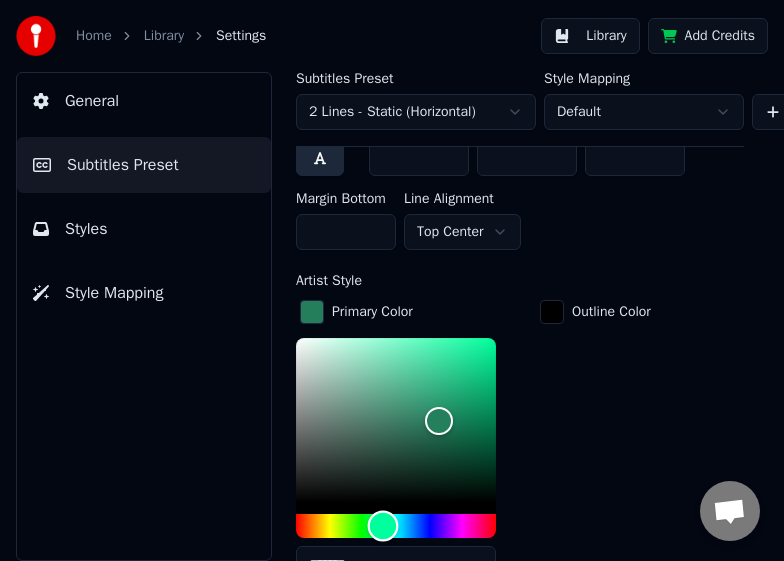 drag, startPoint x: 351, startPoint y: 520, endPoint x: 383, endPoint y: 523, distance: 32.140316 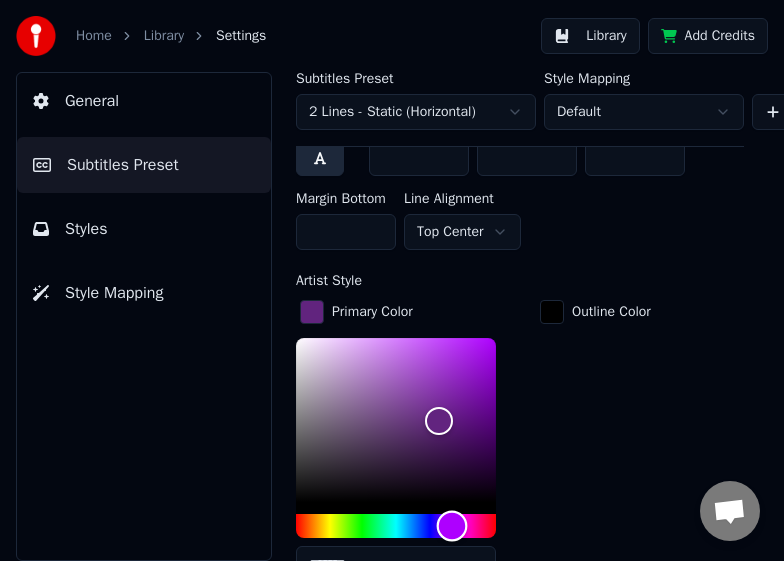 drag, startPoint x: 383, startPoint y: 523, endPoint x: 452, endPoint y: 533, distance: 69.72087 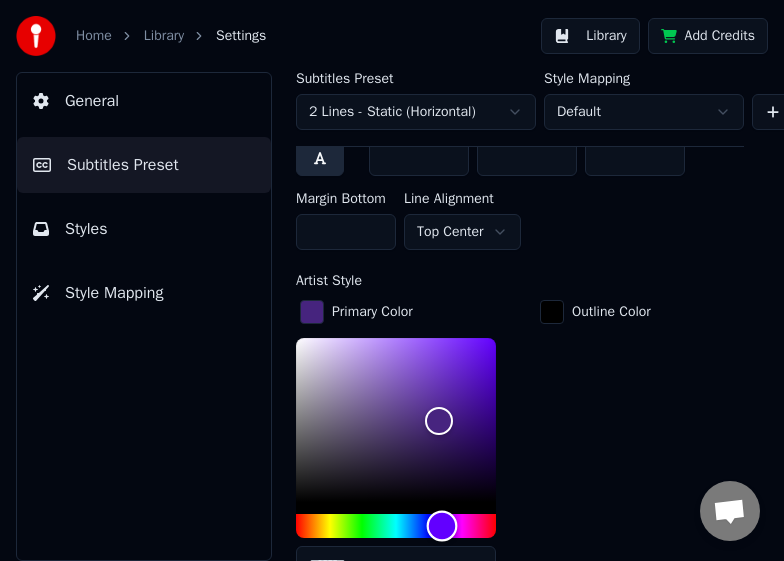 drag, startPoint x: 457, startPoint y: 519, endPoint x: 442, endPoint y: 520, distance: 15.033297 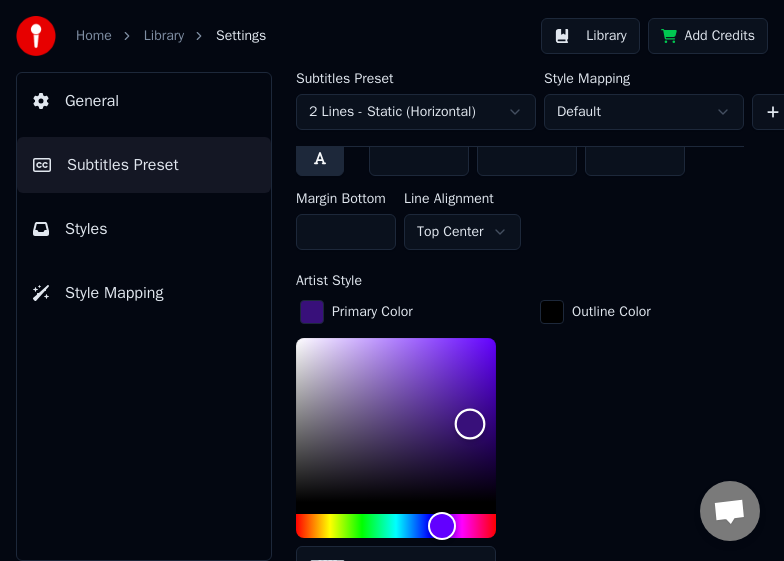 type on "*******" 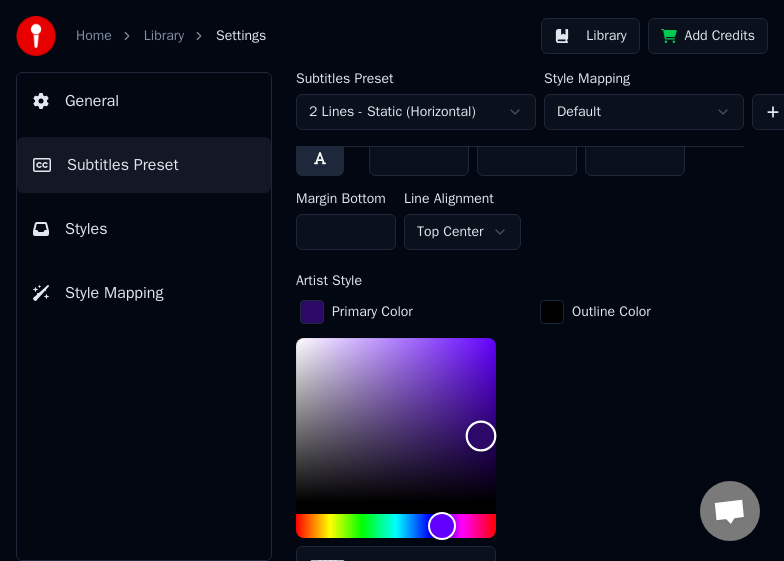 drag, startPoint x: 442, startPoint y: 415, endPoint x: 481, endPoint y: 433, distance: 42.953465 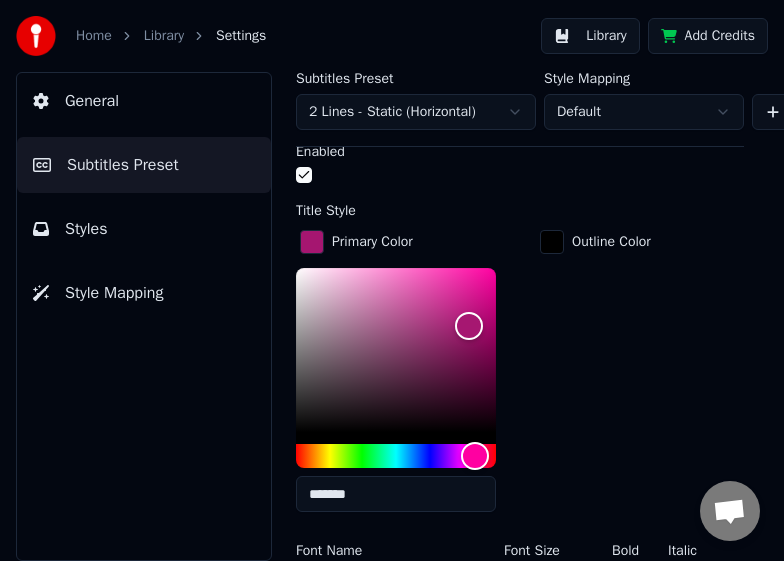 scroll, scrollTop: 600, scrollLeft: 0, axis: vertical 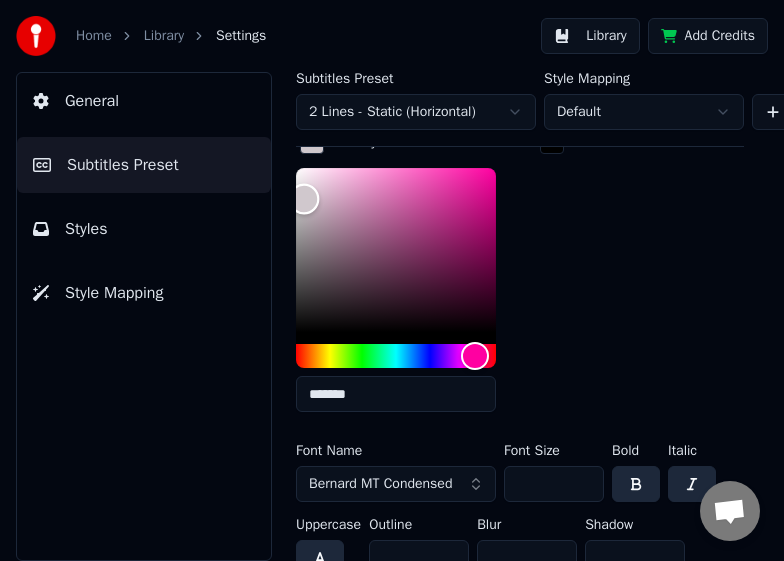 drag, startPoint x: 387, startPoint y: 198, endPoint x: 304, endPoint y: 197, distance: 83.00603 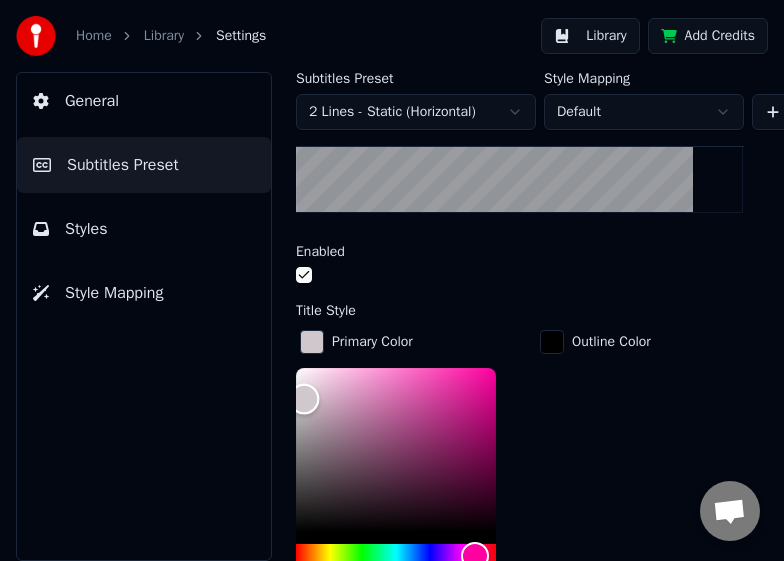 scroll, scrollTop: 500, scrollLeft: 0, axis: vertical 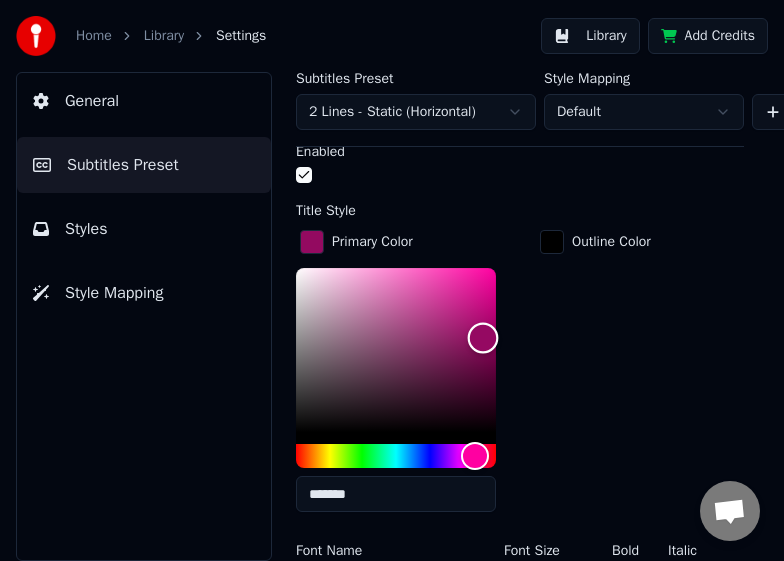 drag, startPoint x: 301, startPoint y: 288, endPoint x: 483, endPoint y: 336, distance: 188.22327 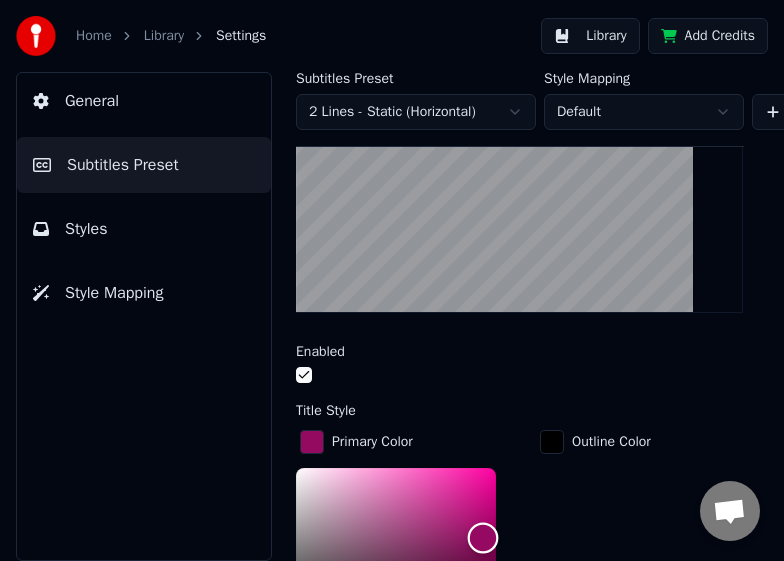 scroll, scrollTop: 500, scrollLeft: 0, axis: vertical 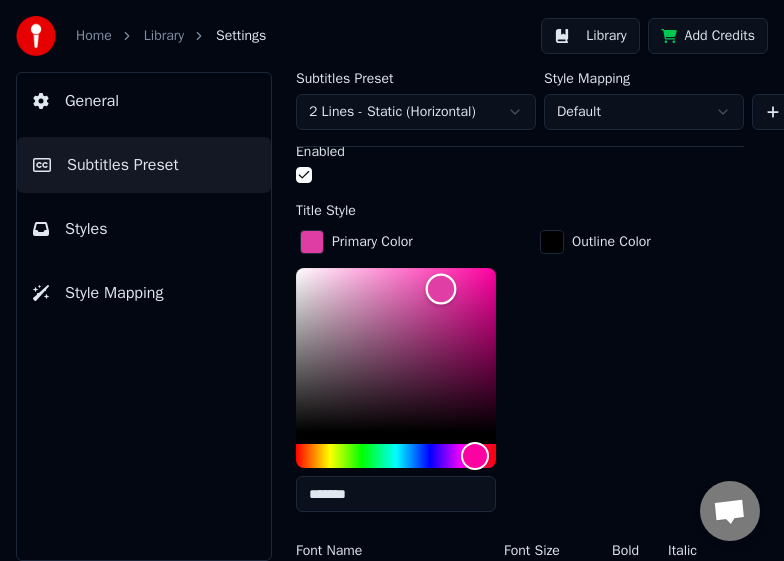 drag, startPoint x: 484, startPoint y: 332, endPoint x: 441, endPoint y: 287, distance: 62.241467 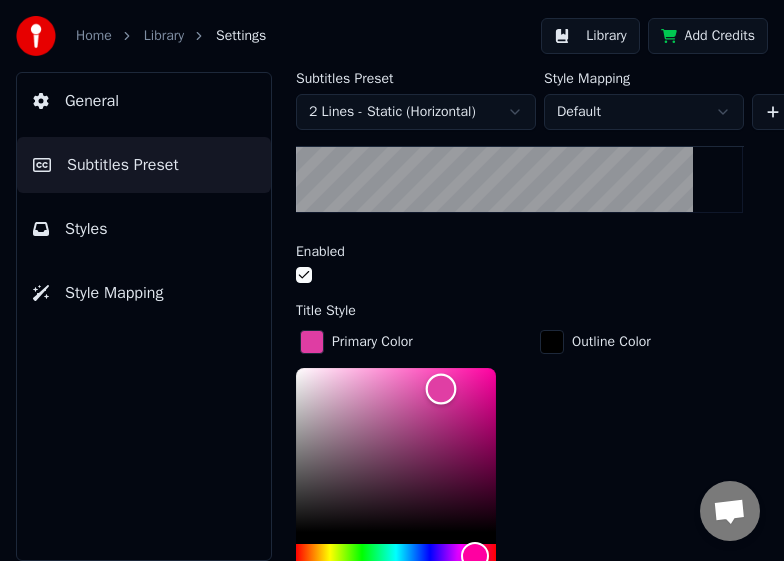 scroll, scrollTop: 500, scrollLeft: 0, axis: vertical 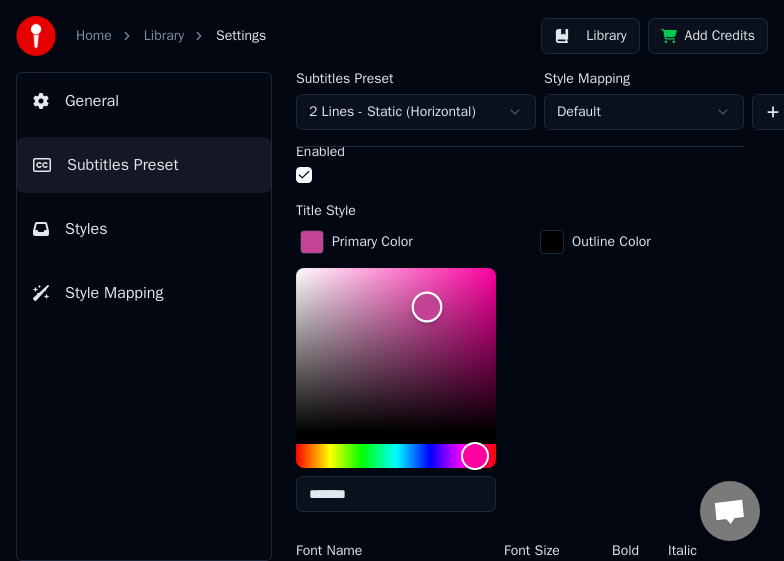 drag, startPoint x: 439, startPoint y: 280, endPoint x: 427, endPoint y: 305, distance: 27.730848 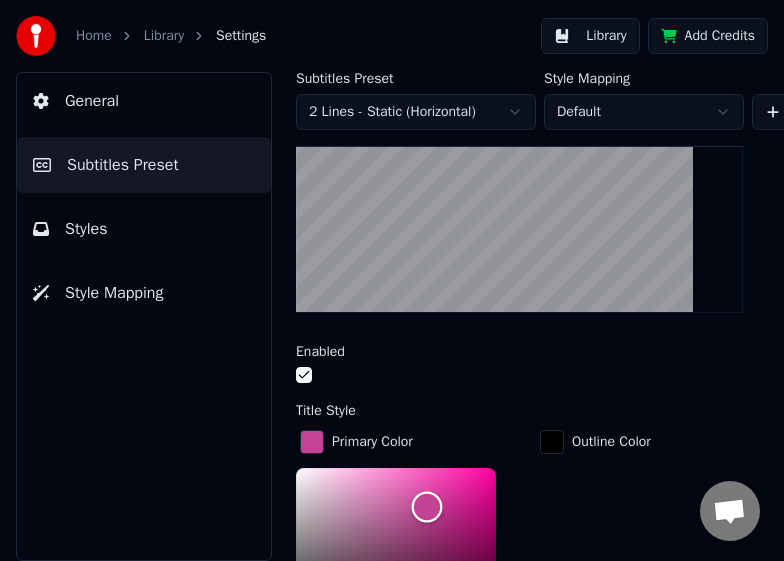 scroll, scrollTop: 500, scrollLeft: 0, axis: vertical 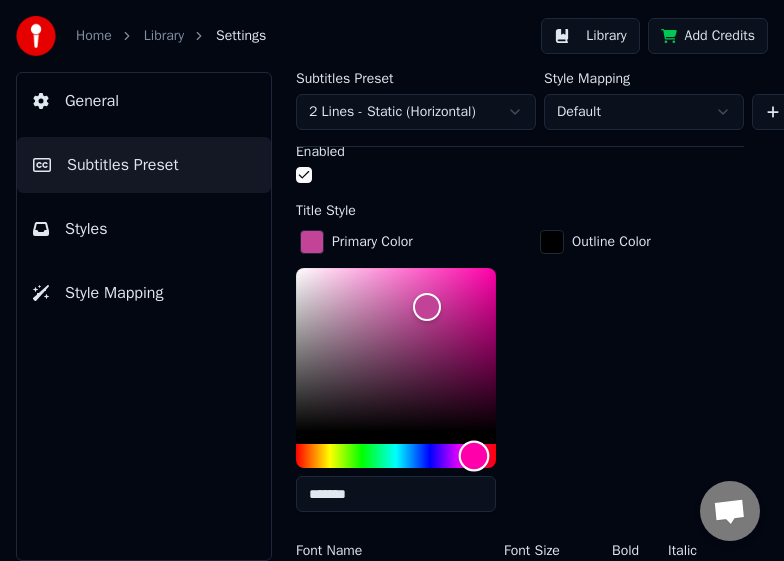 click at bounding box center (474, 456) 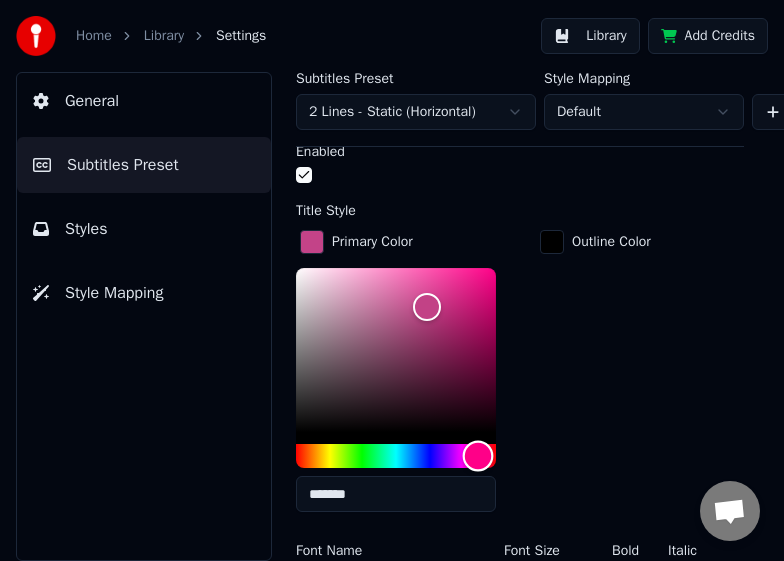 drag, startPoint x: 474, startPoint y: 453, endPoint x: 466, endPoint y: 421, distance: 32.984844 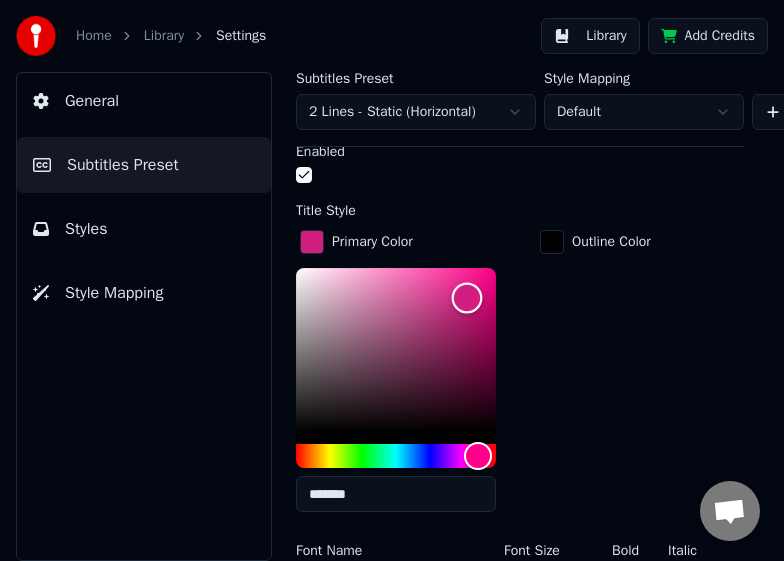 type on "*******" 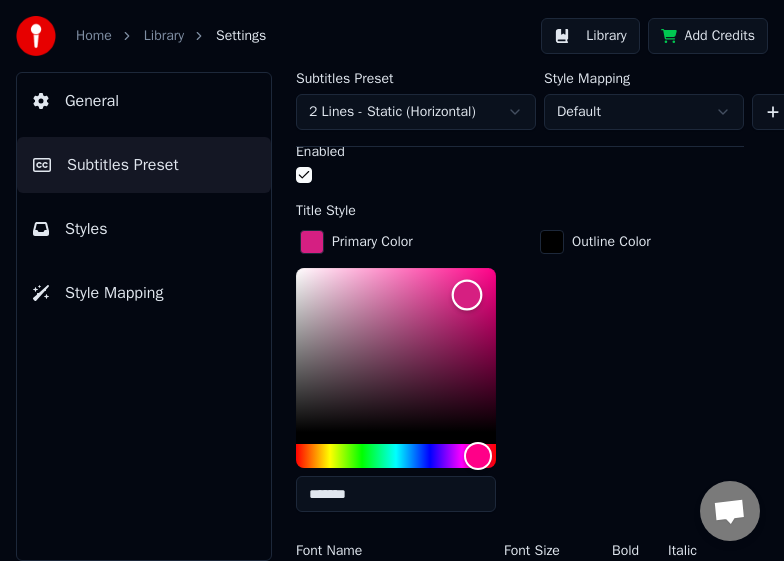 drag, startPoint x: 443, startPoint y: 287, endPoint x: 467, endPoint y: 293, distance: 24.738634 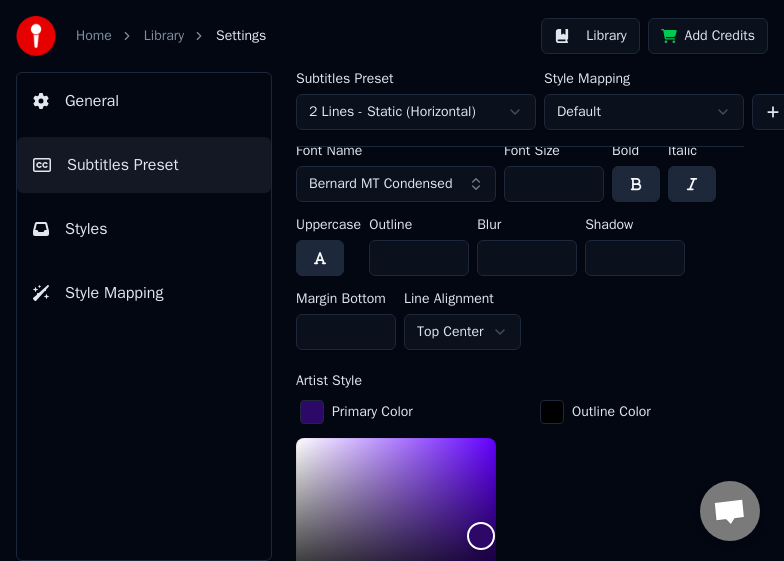 scroll, scrollTop: 1000, scrollLeft: 0, axis: vertical 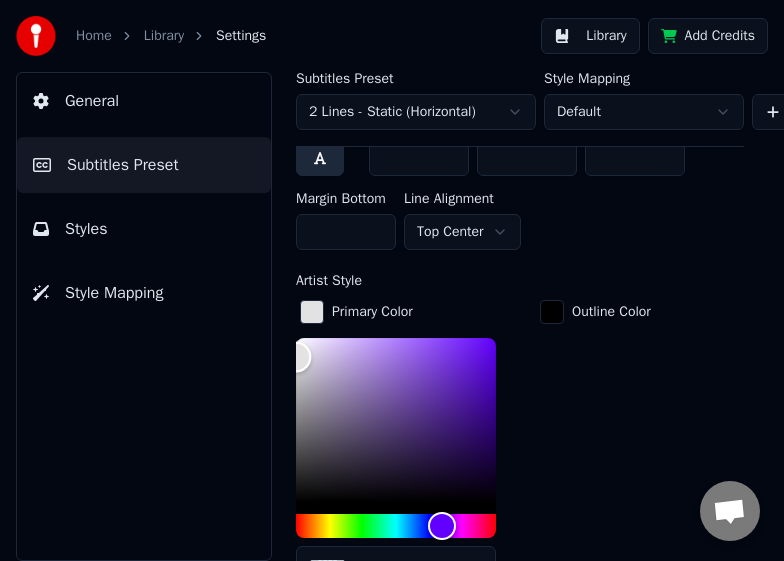 type on "*******" 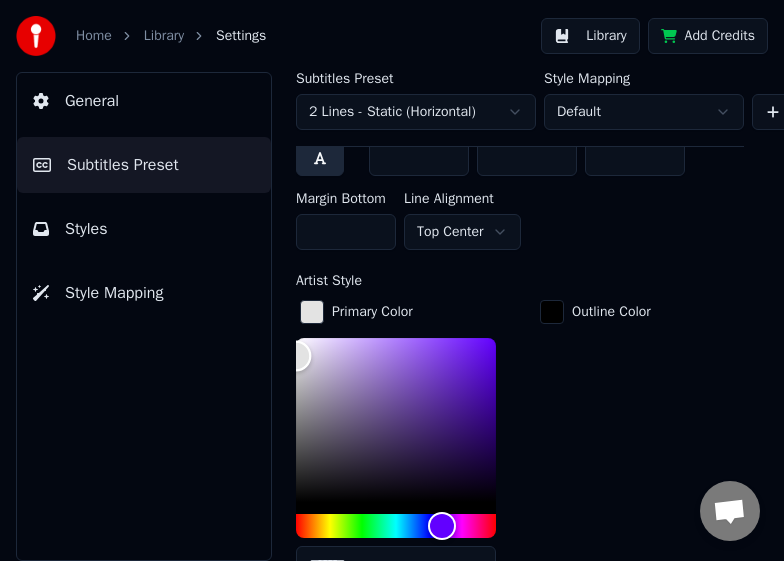 drag, startPoint x: 472, startPoint y: 429, endPoint x: 290, endPoint y: 353, distance: 197.23083 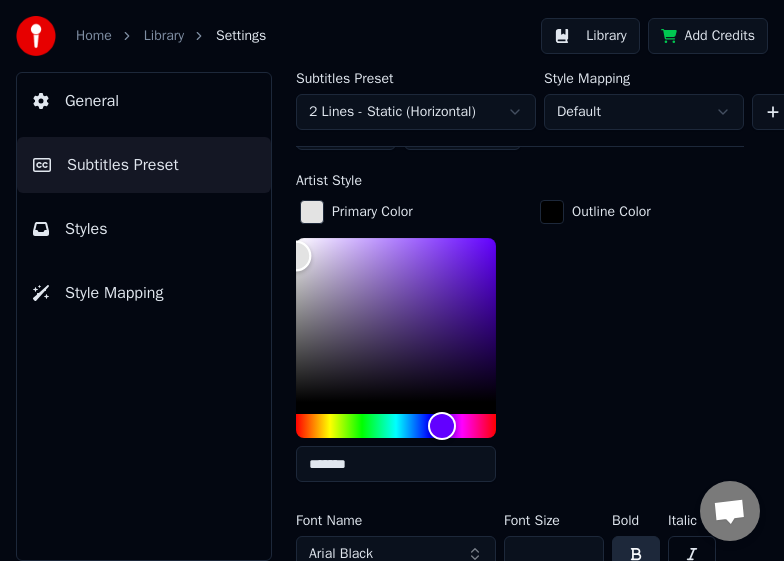 scroll, scrollTop: 1200, scrollLeft: 0, axis: vertical 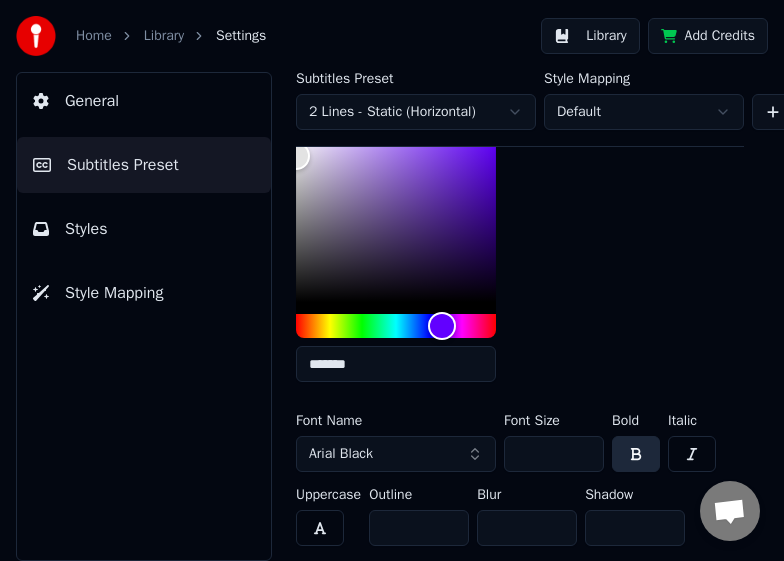 click on "Arial Black" at bounding box center (396, 454) 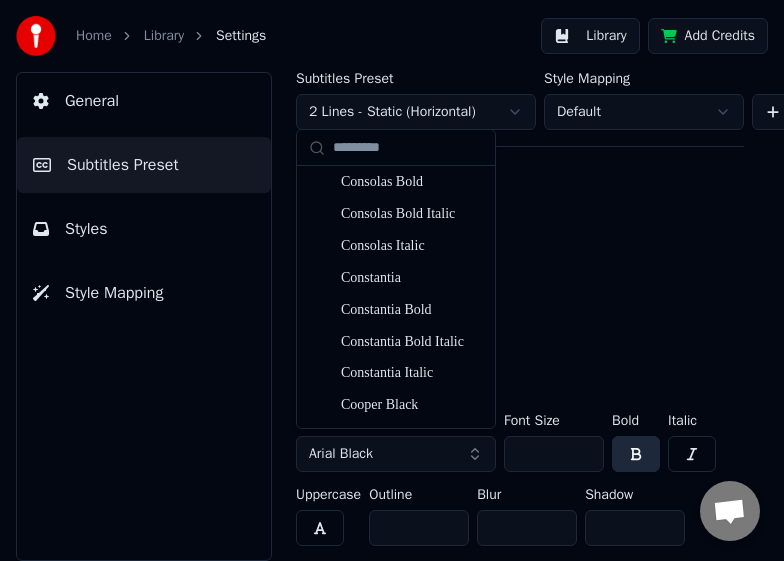 scroll, scrollTop: 3487, scrollLeft: 0, axis: vertical 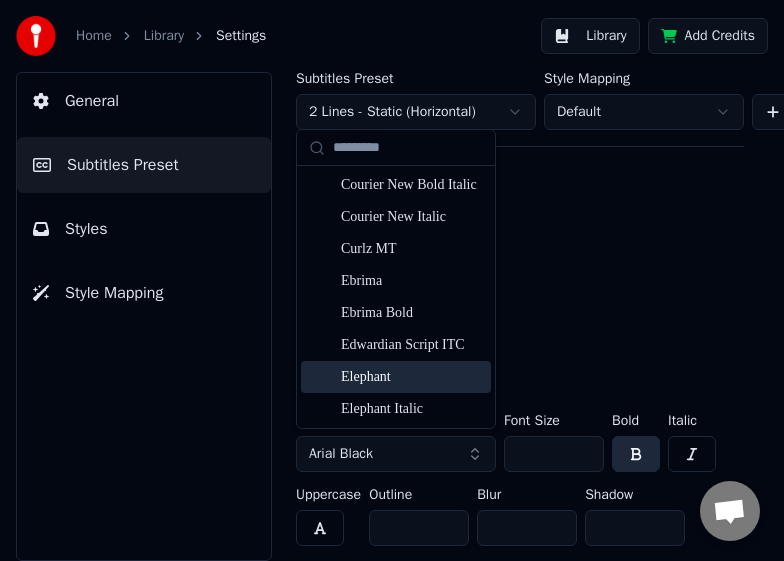 click on "Elephant" at bounding box center [412, 377] 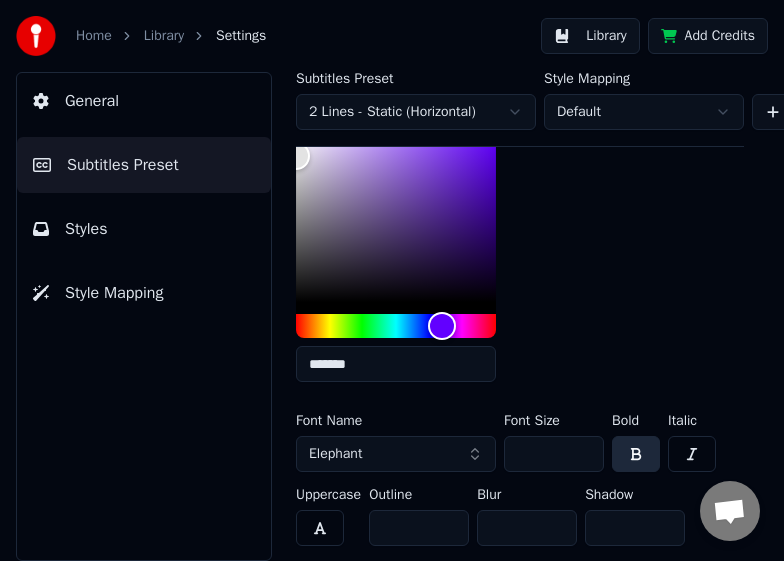 scroll, scrollTop: 1300, scrollLeft: 0, axis: vertical 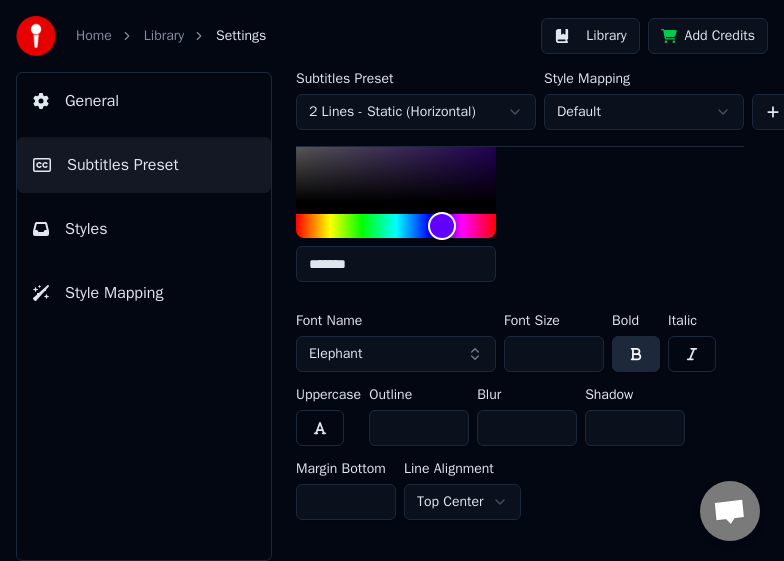 click on "***" at bounding box center [554, 354] 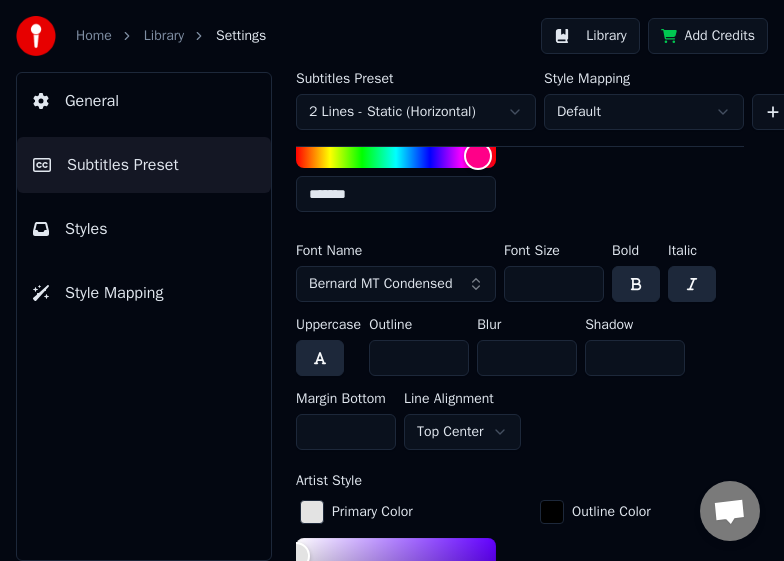 scroll, scrollTop: 1300, scrollLeft: 0, axis: vertical 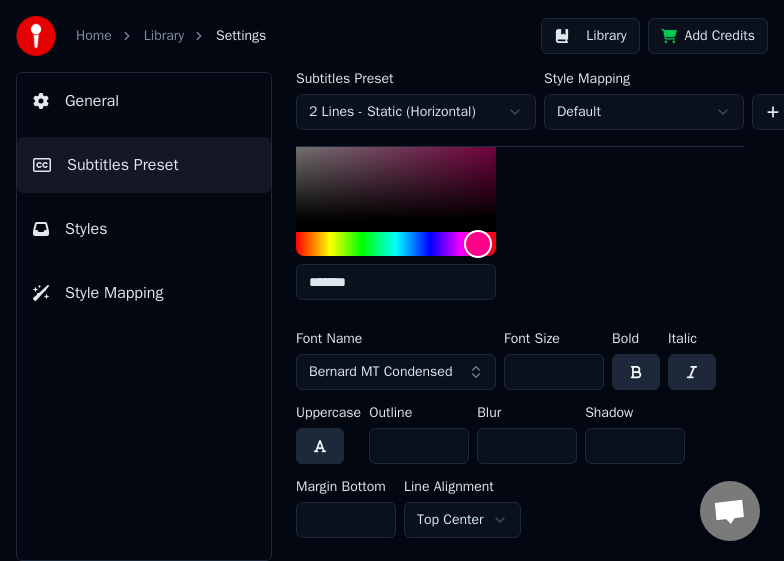 type on "***" 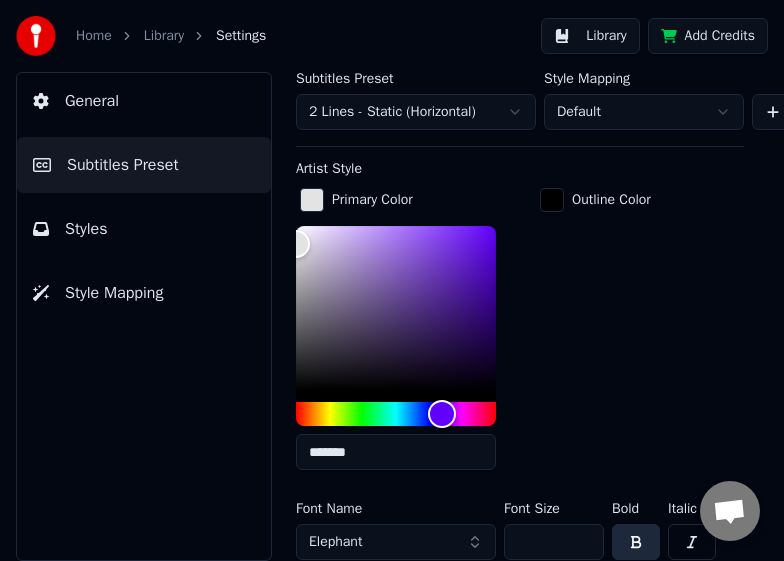 scroll, scrollTop: 1312, scrollLeft: 0, axis: vertical 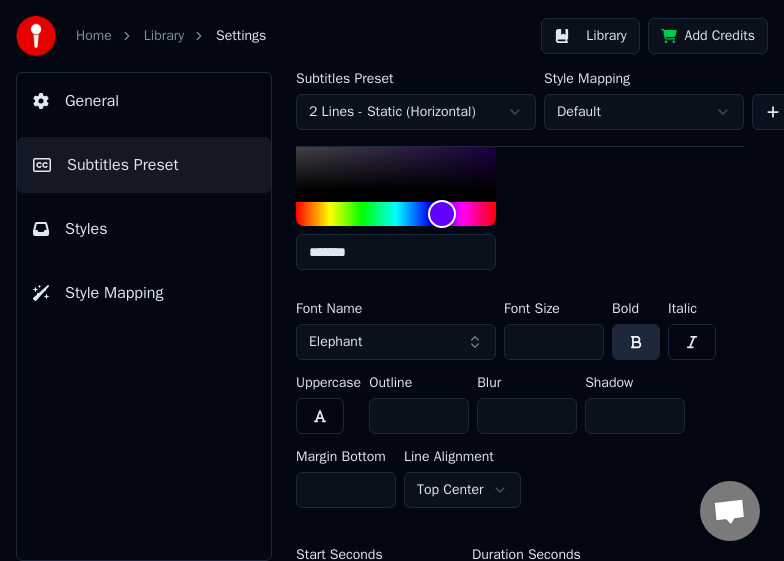 click on "Elephant" at bounding box center (396, 342) 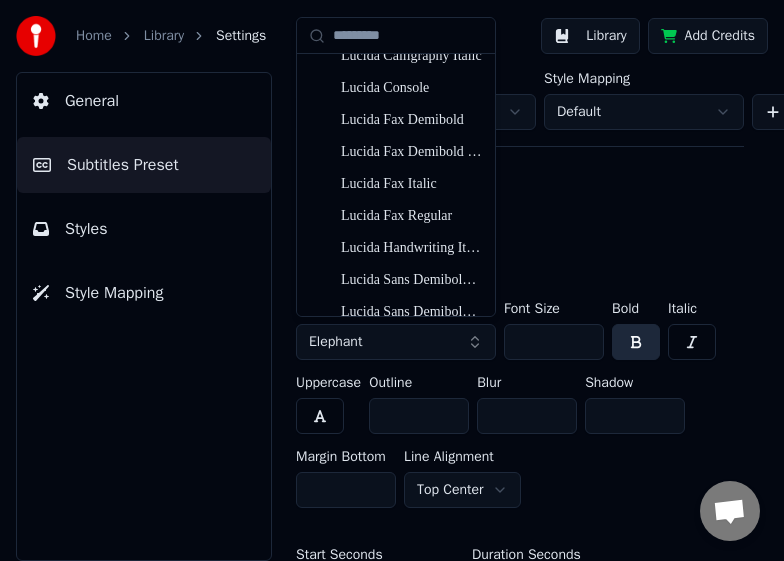 scroll, scrollTop: 6573, scrollLeft: 0, axis: vertical 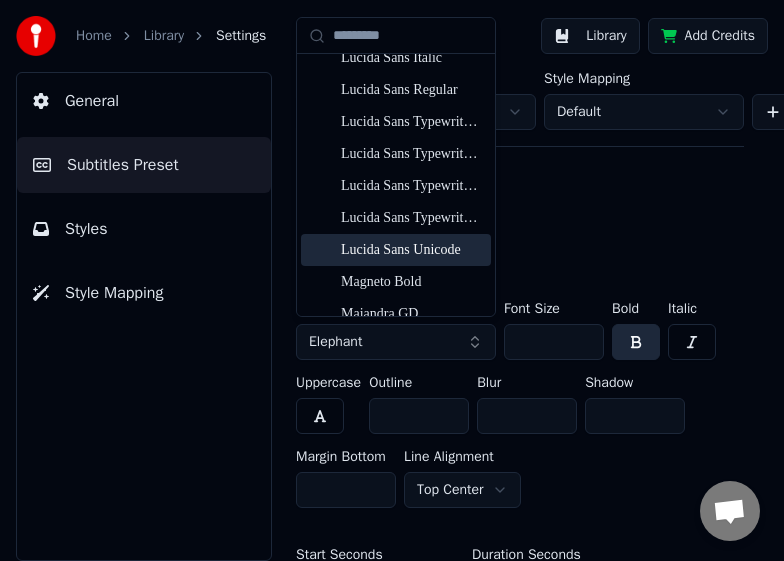 click on "Lucida Sans Unicode" at bounding box center [412, 250] 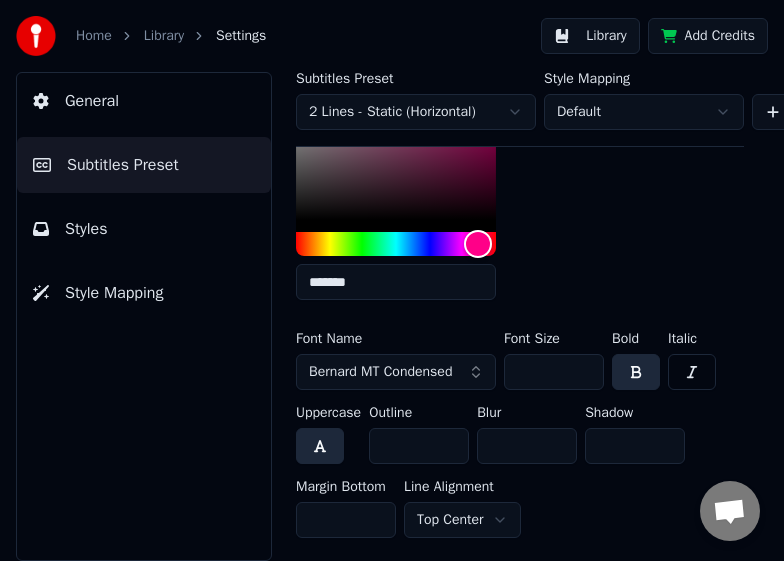 scroll, scrollTop: 812, scrollLeft: 0, axis: vertical 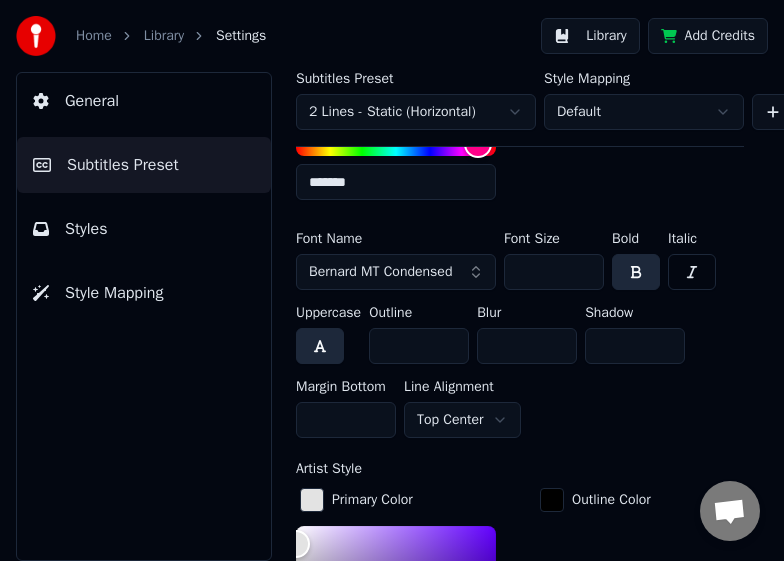 click on "Home Library Settings Library Add Credits General Subtitles Preset Styles Style Mapping Subtitles Preset 2 Lines - Static (Horizontal) Style Mapping Default New Delete Set as Default General Layout Song Title Insert the song title in the beginning of the video Enabled Title Style Primary Color ******* Outline Color Font Name Bernard MT Condensed Font Size *** Bold Italic Uppercase Outline ** Blur * Shadow * Margin Bottom *** Line Alignment Top Center Artist Style Primary Color ******* Outline Color Font Name Lucida Sans Unicode Font Size *** Bold Italic Uppercase Outline * Blur * Shadow * Margin Bottom *** Line Alignment Top Center Start Seconds * Duration Seconds ** Fade In (Milliseconds) *** Fade Out (Milliseconds) *** Reset Silent Gap Progress Bar Silent Gap Text Silent Gap Countdown Timing Indicator Background Box Fade Effect Offset Max Characters Per Line Auto Line Break Advanced Settings" at bounding box center (392, 280) 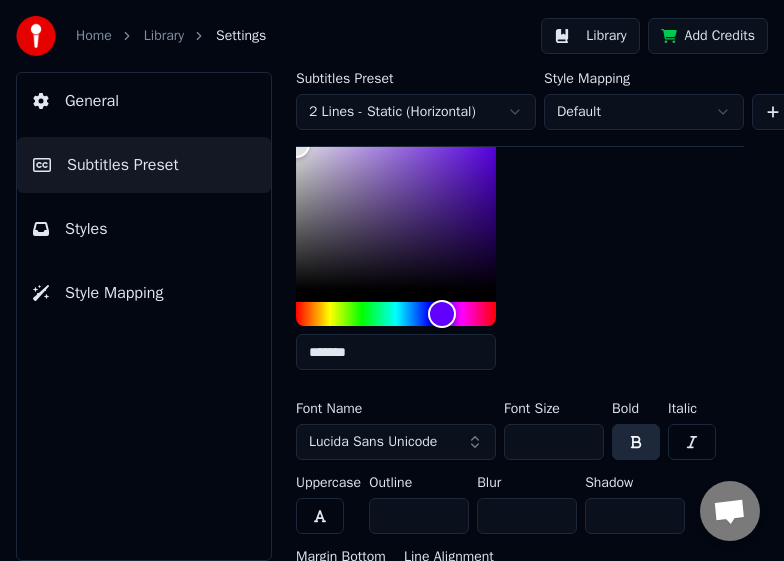 scroll, scrollTop: 1312, scrollLeft: 0, axis: vertical 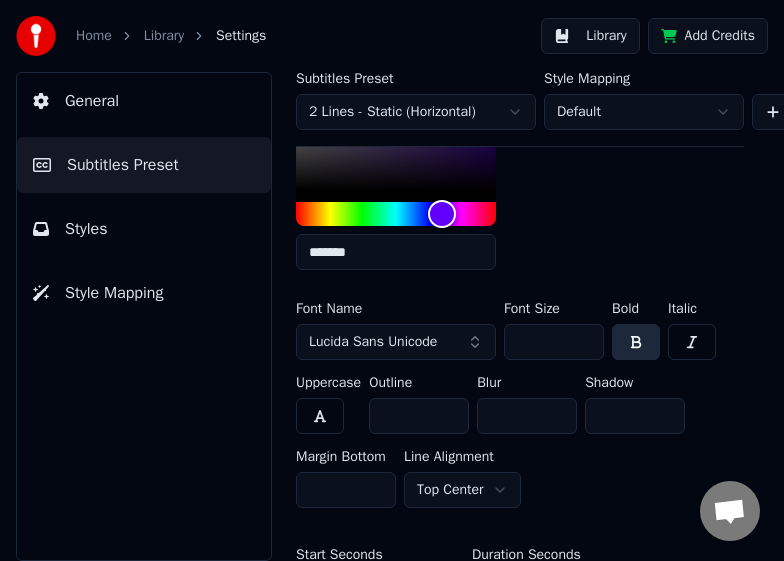 click on "Home Library Settings Library Add Credits General Subtitles Preset Styles Style Mapping Subtitles Preset 2 Lines - Static (Horizontal) Style Mapping Default New Delete Set as Default General Layout Song Title Insert the song title in the beginning of the video Enabled Title Style Primary Color ******* Outline Color Font Name Bernard MT Condensed Font Size *** Bold Italic Uppercase Outline ** Blur * Shadow * Margin Bottom *** Line Alignment Middle Center Artist Style Primary Color ******* Outline Color Font Name Lucida Sans Unicode Font Size *** Bold Italic Uppercase Outline * Blur * Shadow * Margin Bottom *** Line Alignment Top Center Start Seconds * Duration Seconds ** Fade In (Milliseconds) *** Fade Out (Milliseconds) *** Reset Silent Gap Progress Bar Silent Gap Text Silent Gap Countdown Timing Indicator Background Box Fade Effect Offset Max Characters Per Line Auto Line Break Advanced Settings" at bounding box center [392, 280] 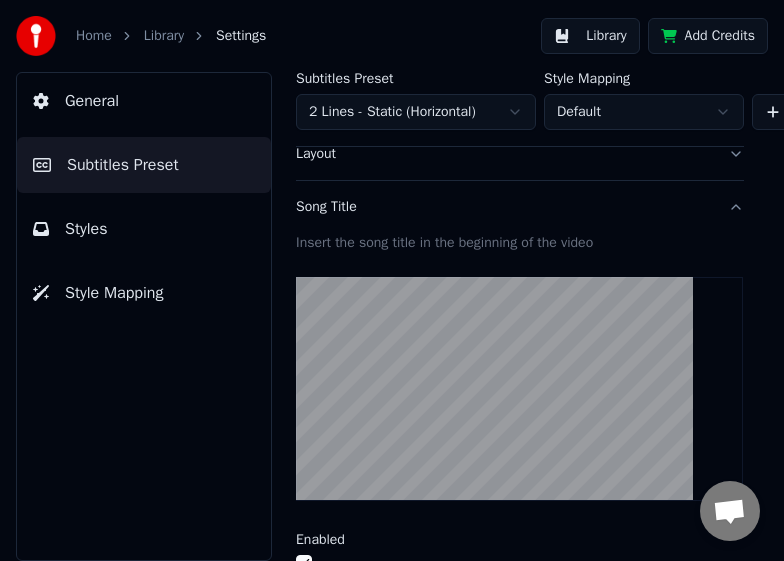 scroll, scrollTop: 212, scrollLeft: 0, axis: vertical 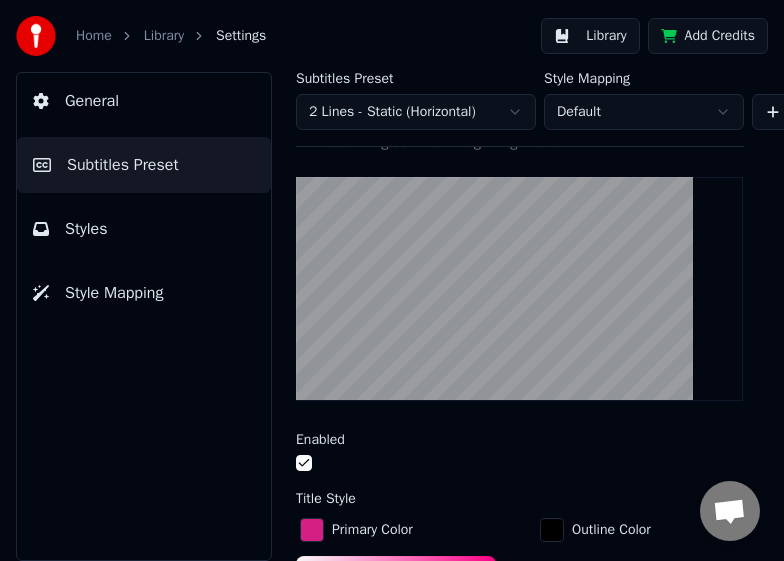 drag, startPoint x: 533, startPoint y: 296, endPoint x: 532, endPoint y: 279, distance: 17.029387 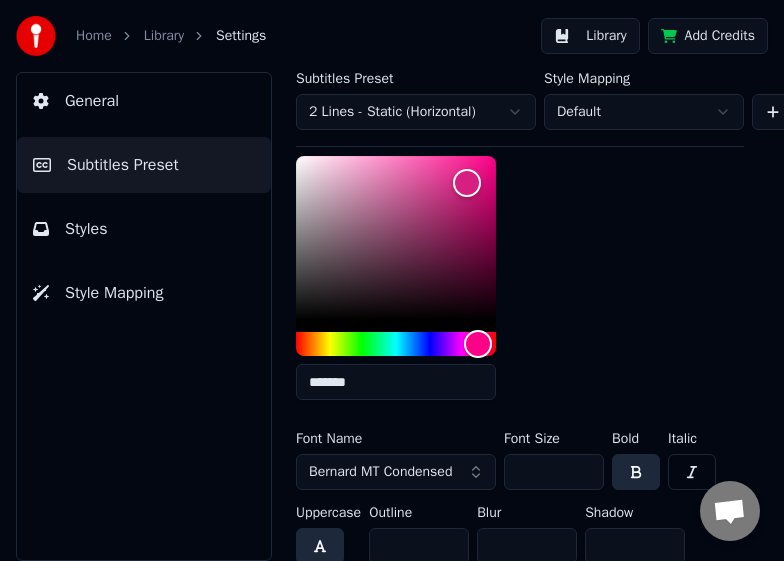 scroll, scrollTop: 812, scrollLeft: 0, axis: vertical 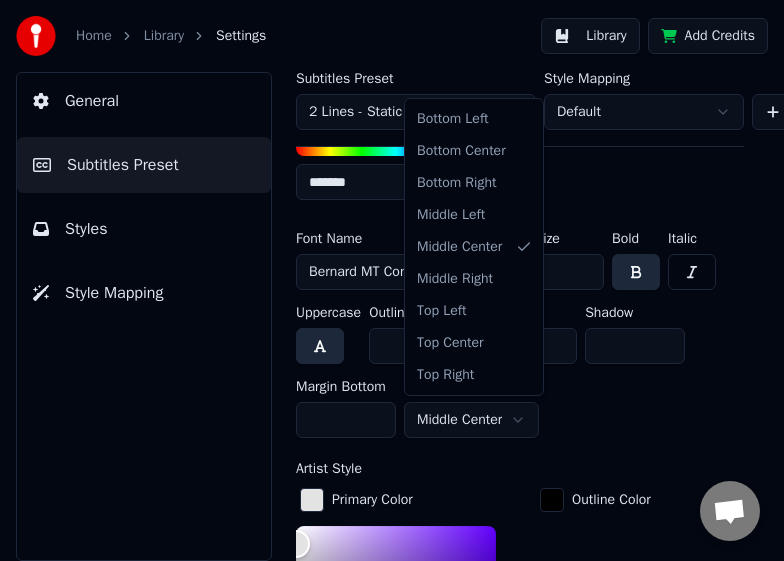 click on "Home Library Settings Library Add Credits General Subtitles Preset Styles Style Mapping Subtitles Preset 2 Lines - Static (Horizontal) Style Mapping Default New Delete Set as Default General Layout Song Title Insert the song title in the beginning of the video Enabled Title Style Primary Color ******* Outline Color Font Name Bernard MT Condensed Font Size *** Bold Italic Uppercase Outline ** Blur * Shadow * Margin Bottom *** Line Alignment Middle Center Artist Style Primary Color ******* Outline Color Font Name Lucida Sans Unicode Font Size *** Bold Italic Uppercase Outline * Blur * Shadow * Margin Bottom *** Line Alignment Middle Center Start Seconds * Duration Seconds ** Fade In (Milliseconds) *** Fade Out (Milliseconds) *** Reset Silent Gap Progress Bar Silent Gap Text Silent Gap Countdown Timing Indicator Background Box Fade Effect Offset Max Characters Per Line Auto Line Break Advanced Settings Bottom Left Bottom Center Bottom Right Middle Left Middle Center Middle Right Top Left Top Center Top Right" at bounding box center (392, 280) 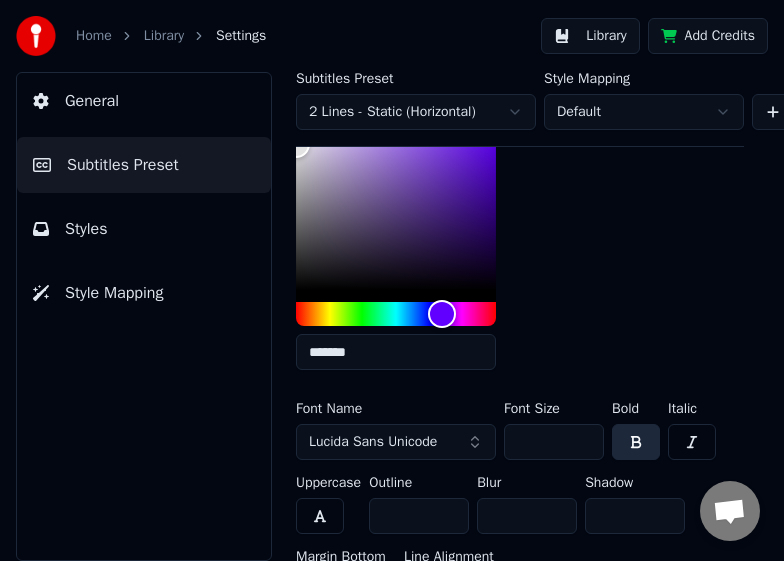 scroll, scrollTop: 1312, scrollLeft: 0, axis: vertical 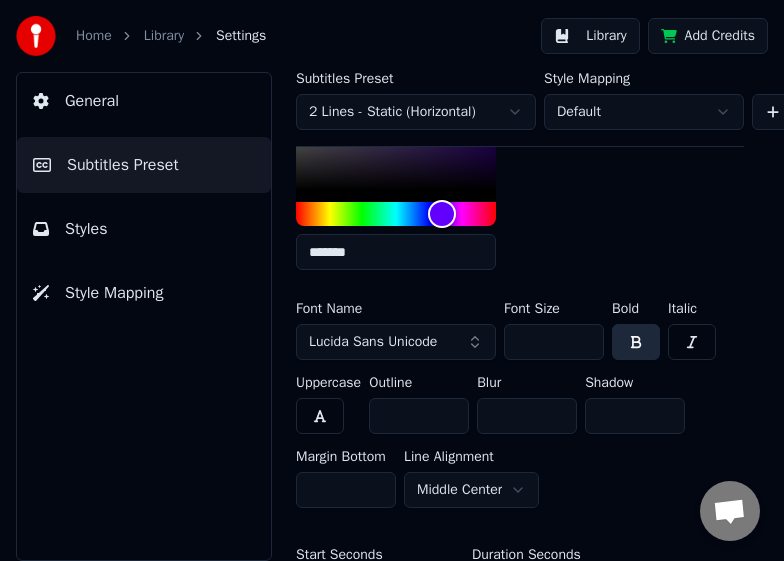 click on "Home Library Settings Library Add Credits General Subtitles Preset Styles Style Mapping Subtitles Preset 2 Lines - Static (Horizontal) Style Mapping Default New Delete Set as Default General Layout Song Title Insert the song title in the beginning of the video Enabled Title Style Primary Color ******* Outline Color Font Name Bernard MT Condensed Font Size *** Bold Italic Uppercase Outline ** Blur * Shadow * Margin Bottom *** Line Alignment Top Center Artist Style Primary Color ******* Outline Color Font Name Lucida Sans Unicode Font Size *** Bold Italic Uppercase Outline * Blur * Shadow * Margin Bottom *** Line Alignment Middle Center Start Seconds * Duration Seconds ** Fade In (Milliseconds) *** Fade Out (Milliseconds) *** Reset Silent Gap Progress Bar Silent Gap Text Silent Gap Countdown Timing Indicator Background Box Fade Effect Offset Max Characters Per Line Auto Line Break Advanced Settings" at bounding box center [392, 280] 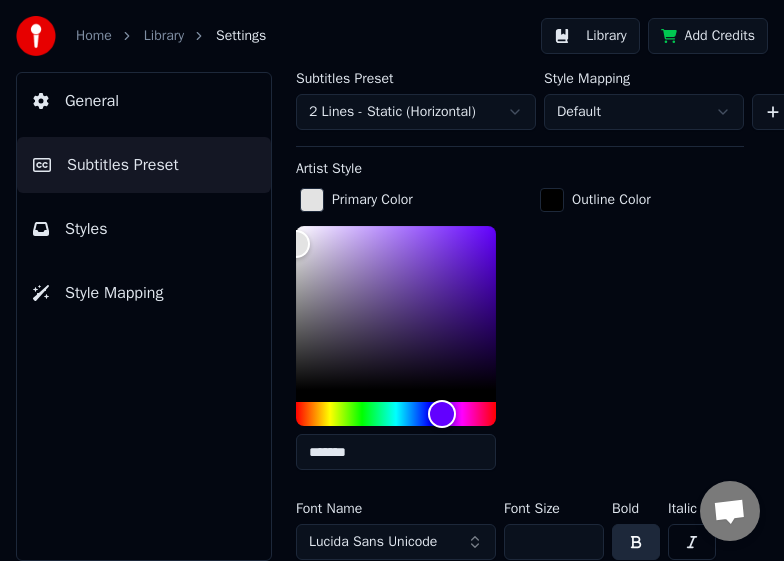 scroll, scrollTop: 1312, scrollLeft: 0, axis: vertical 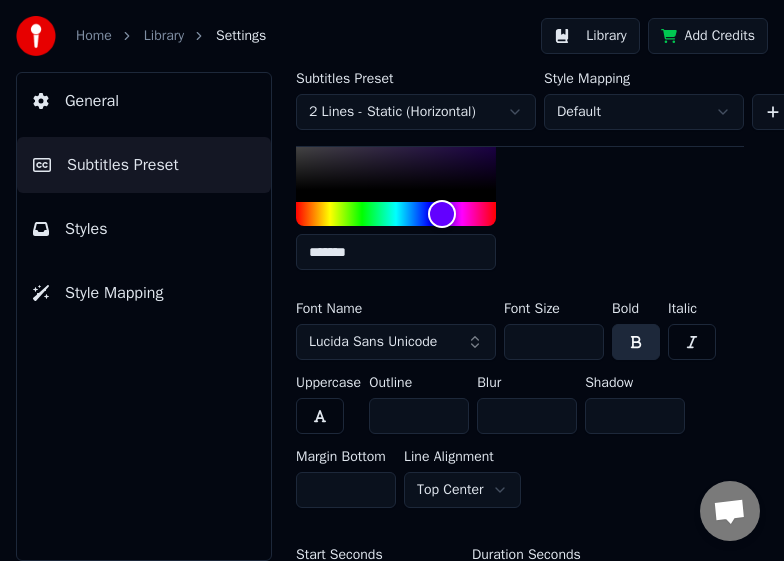 click on "Lucida Sans Unicode" at bounding box center [396, 342] 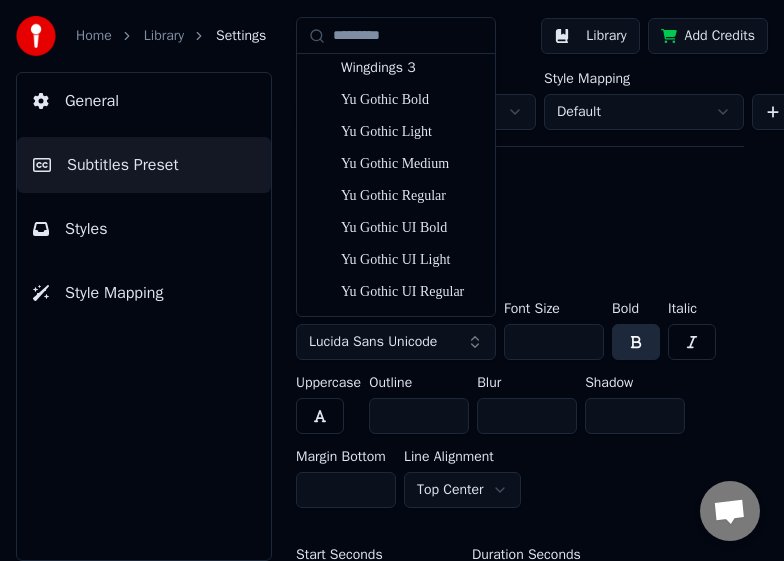 scroll, scrollTop: 12060, scrollLeft: 0, axis: vertical 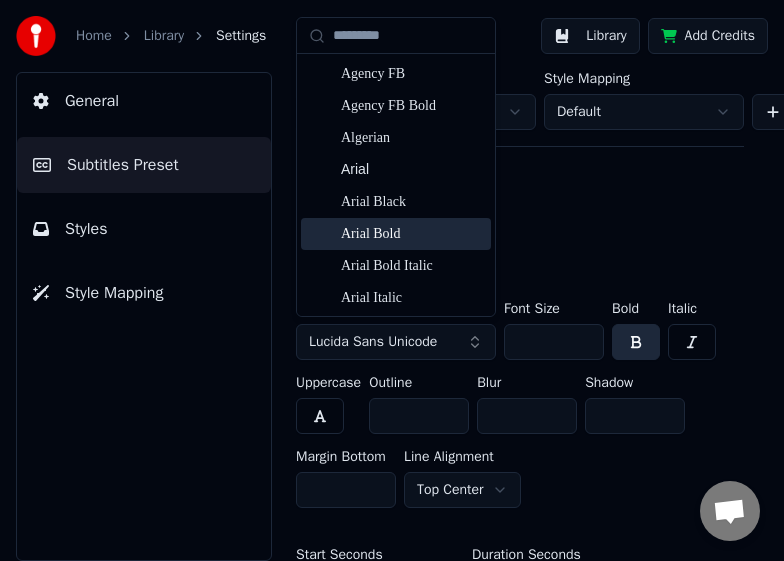 click on "Arial Bold" at bounding box center [396, 234] 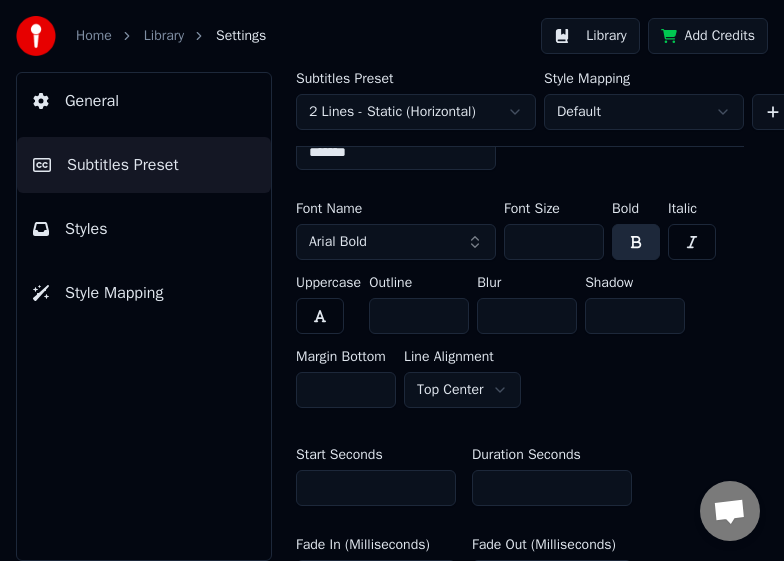 scroll, scrollTop: 1512, scrollLeft: 0, axis: vertical 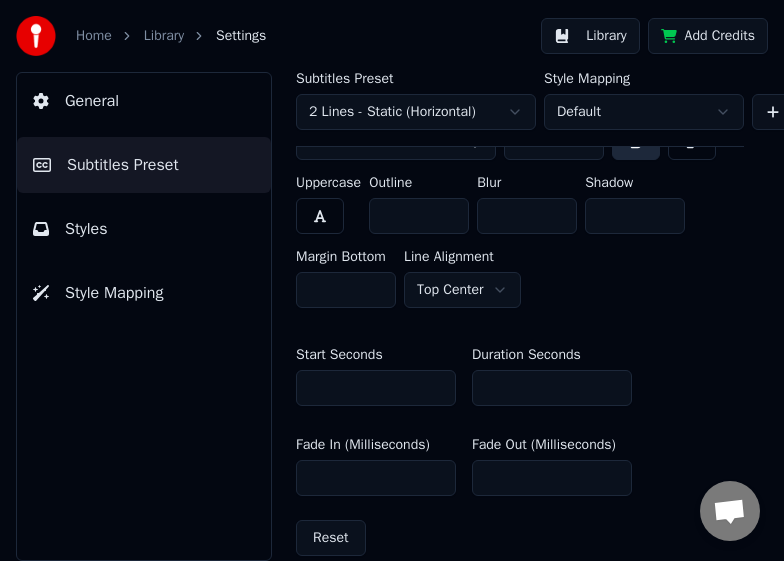 click on "*" at bounding box center (376, 388) 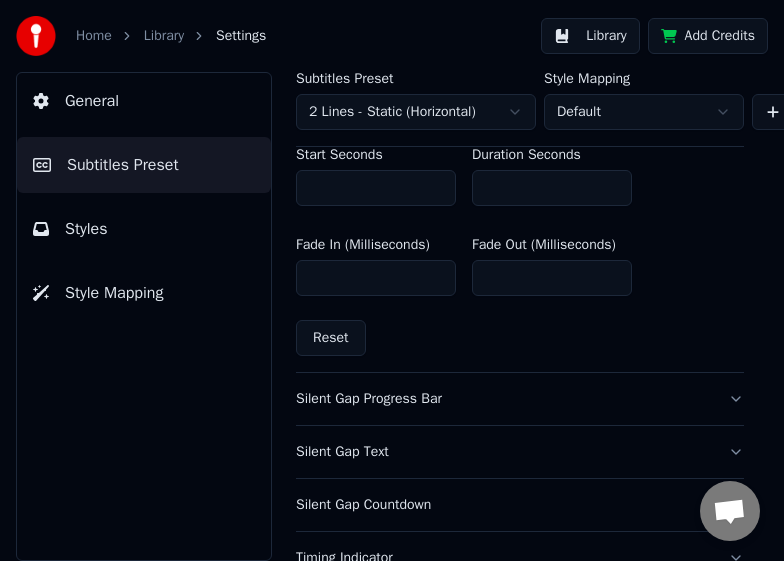 scroll, scrollTop: 1612, scrollLeft: 0, axis: vertical 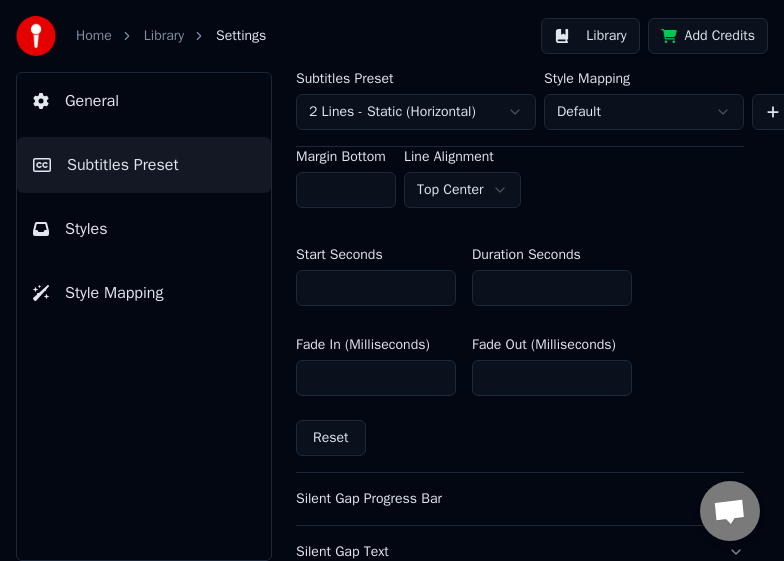 click on "**" at bounding box center (552, 288) 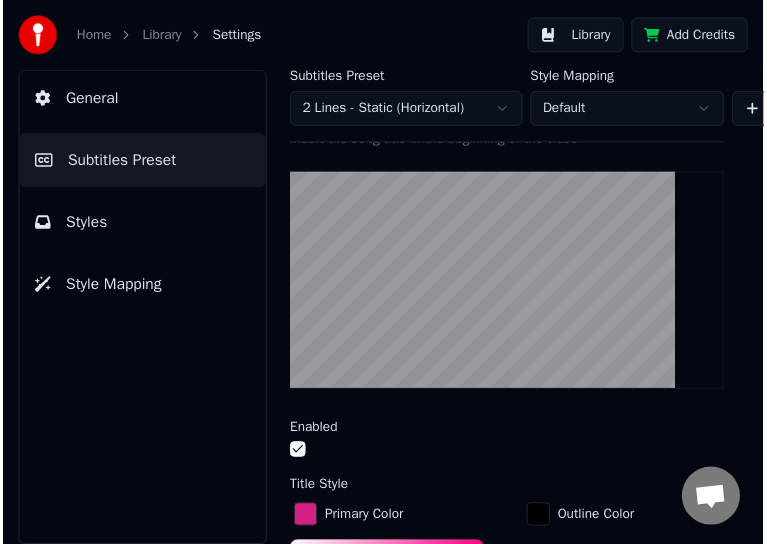 scroll, scrollTop: 12, scrollLeft: 0, axis: vertical 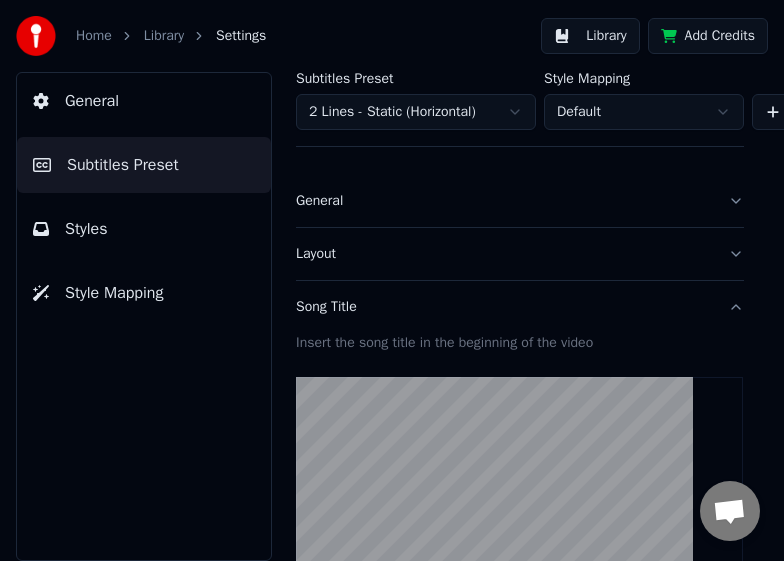 click on "Song Title" at bounding box center (504, 307) 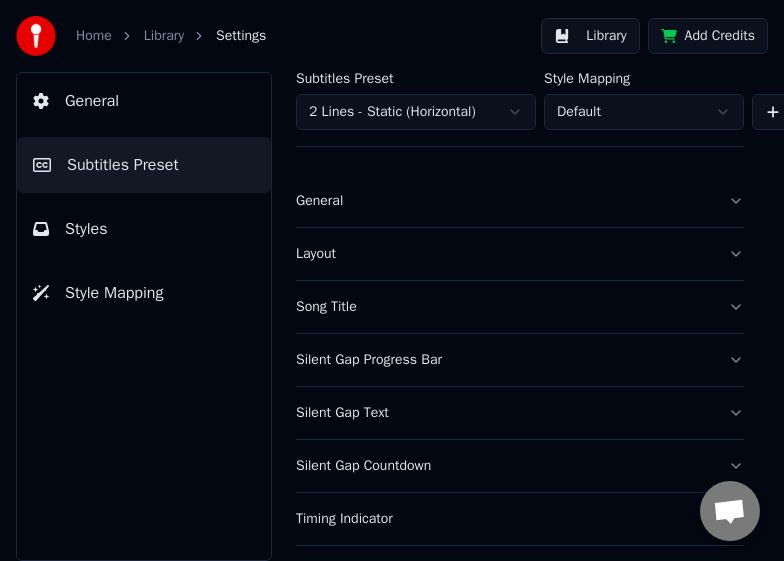 click on "Library" at bounding box center (164, 36) 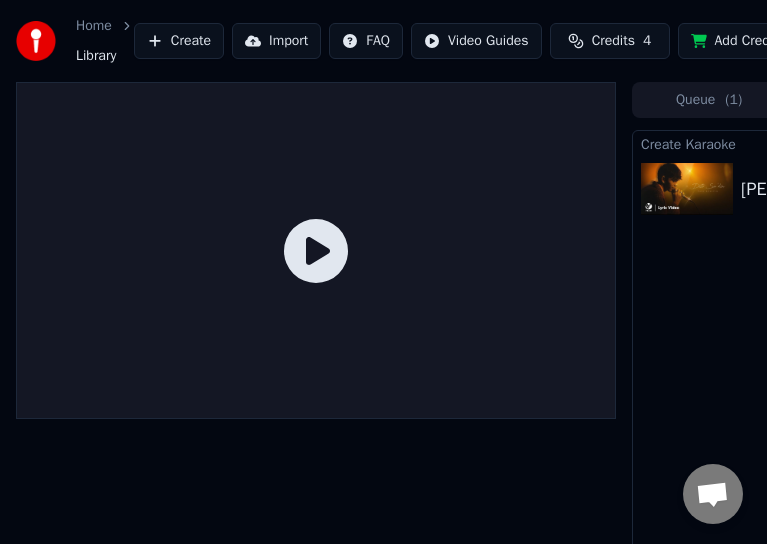 click on "Queue ( 1 )" at bounding box center (709, 99) 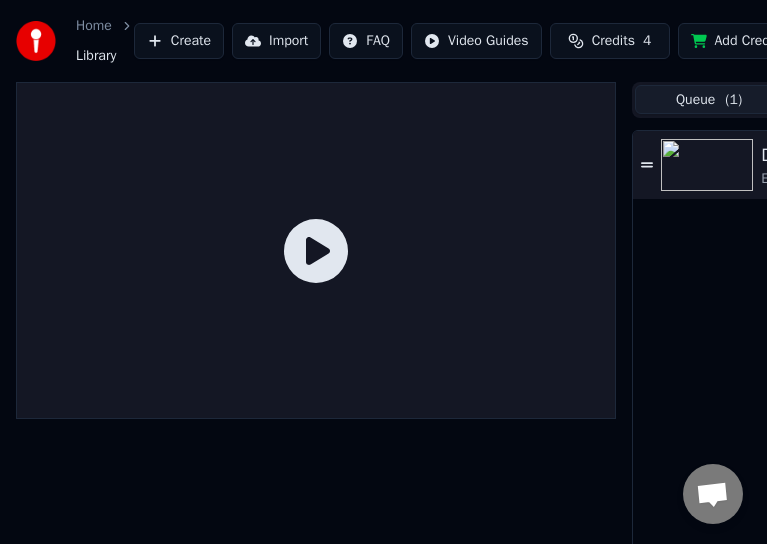 click at bounding box center [707, 165] 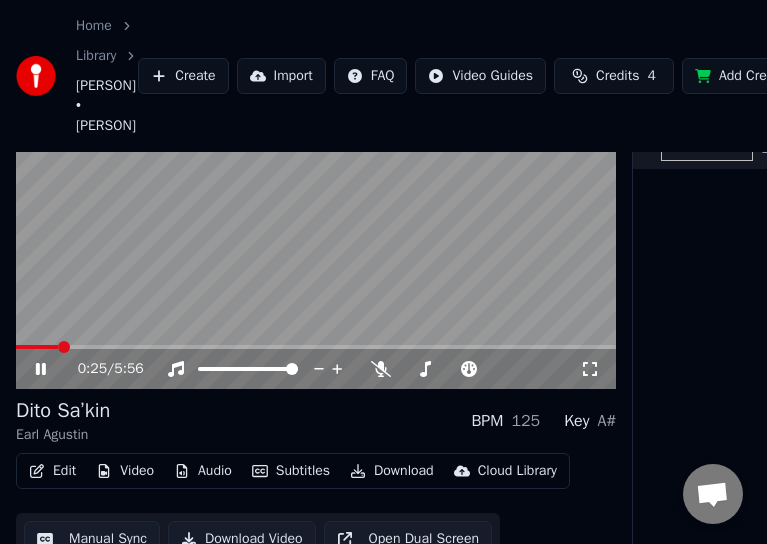 scroll, scrollTop: 153, scrollLeft: 0, axis: vertical 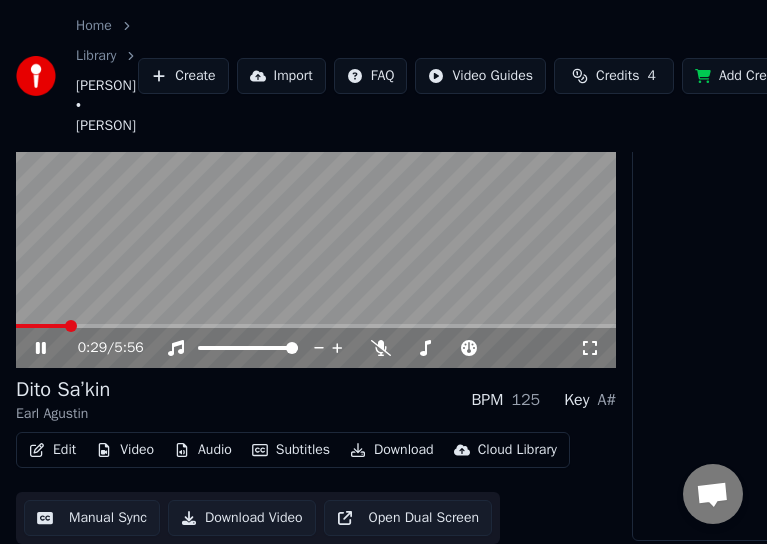 click at bounding box center [316, 200] 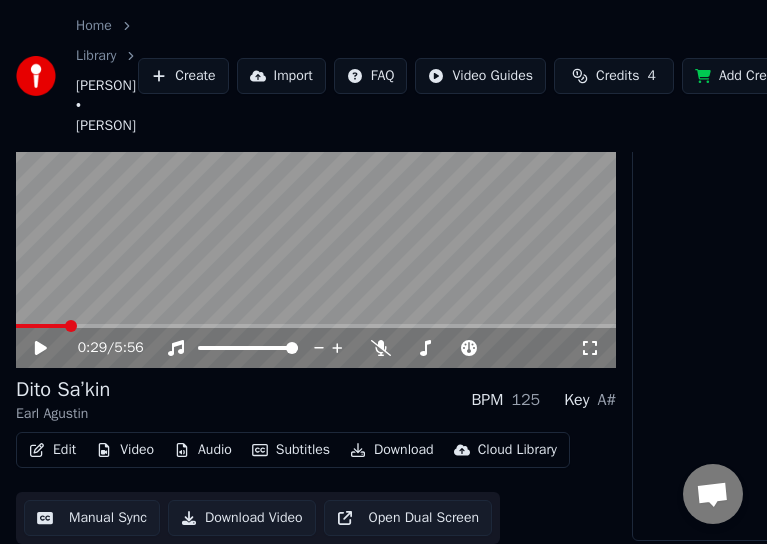 drag, startPoint x: 76, startPoint y: 307, endPoint x: 38, endPoint y: 307, distance: 38 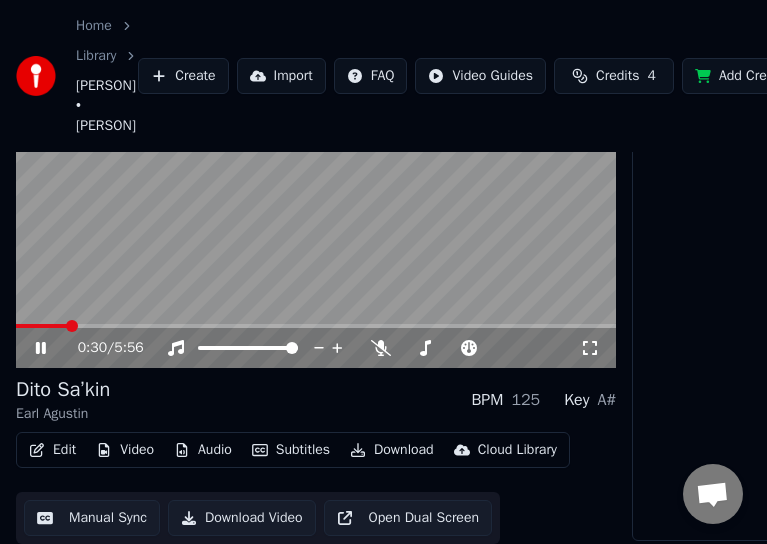 click at bounding box center (316, 200) 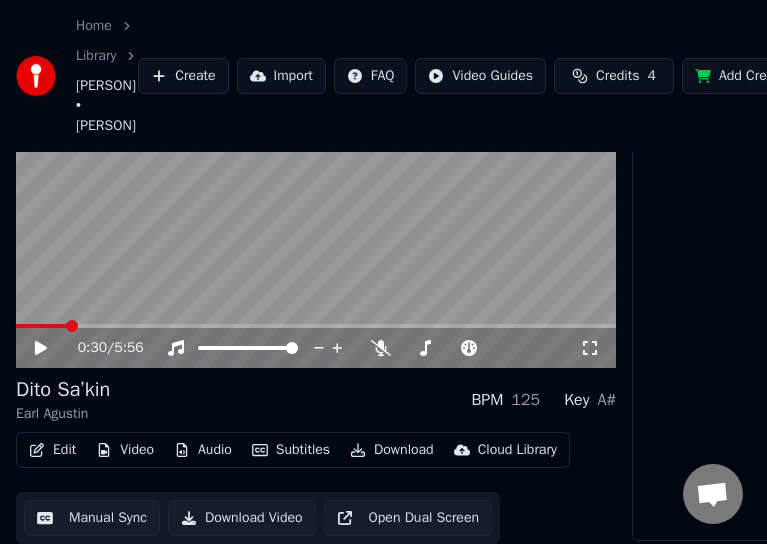 click at bounding box center [316, 200] 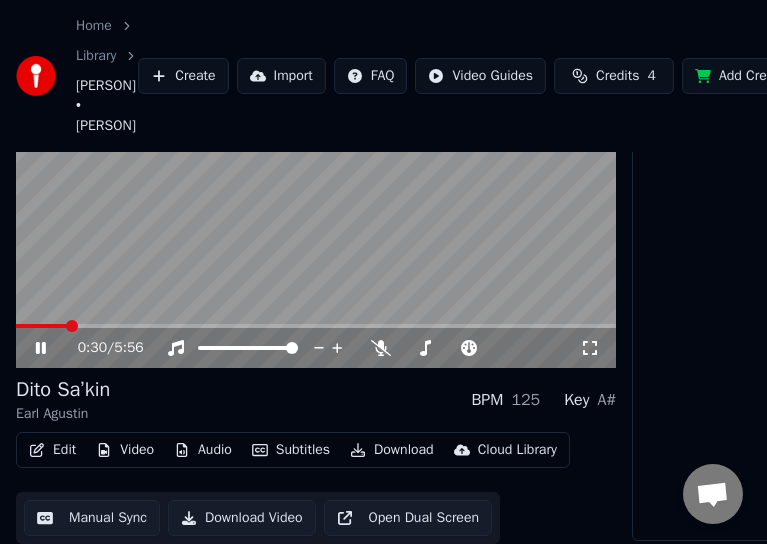 click at bounding box center (316, 200) 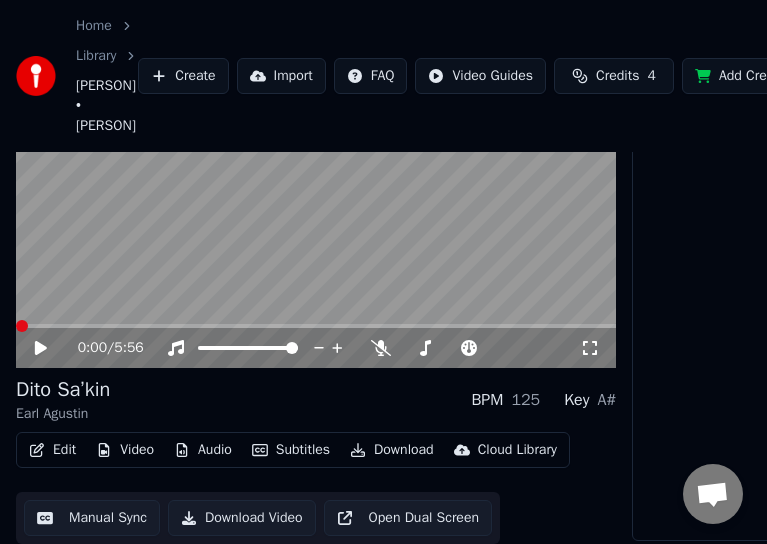 click at bounding box center [22, 326] 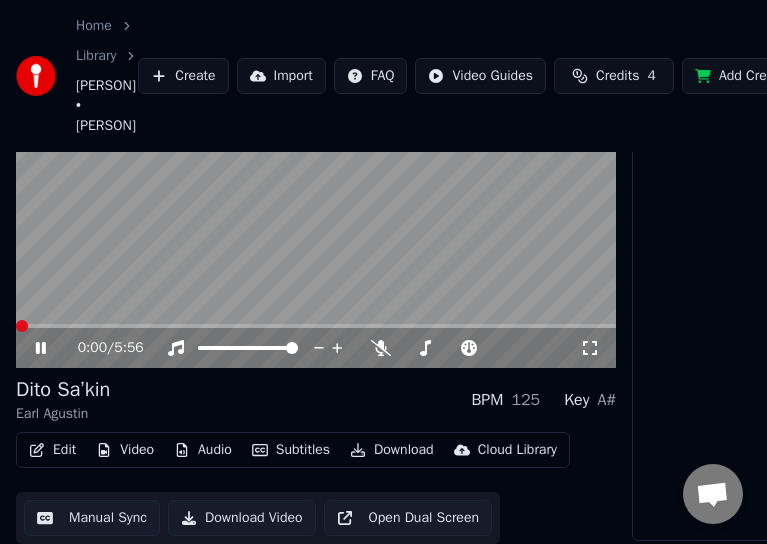 scroll, scrollTop: 0, scrollLeft: 0, axis: both 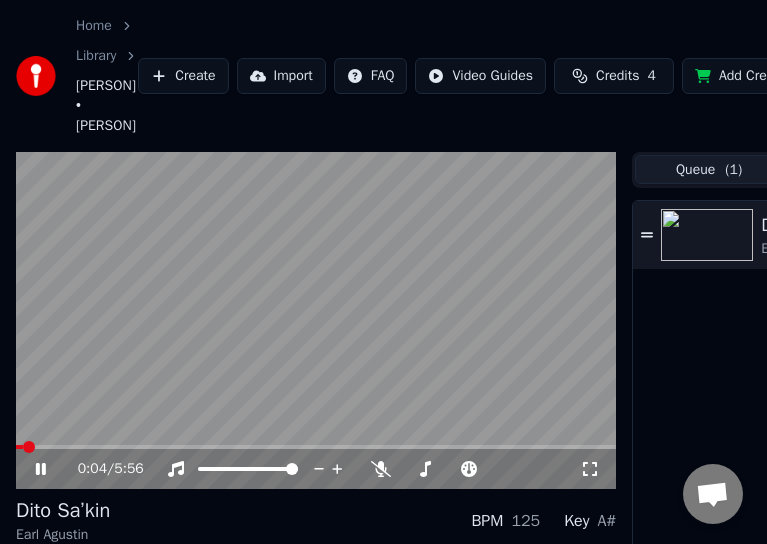 click at bounding box center [316, 321] 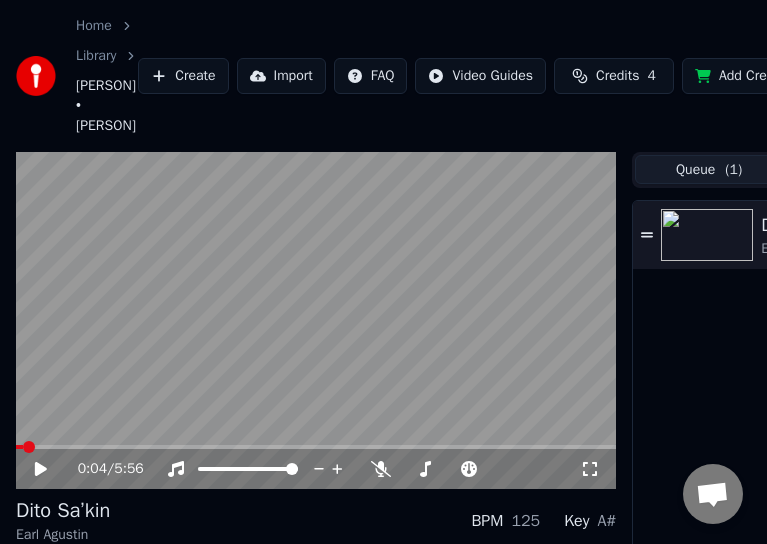 click 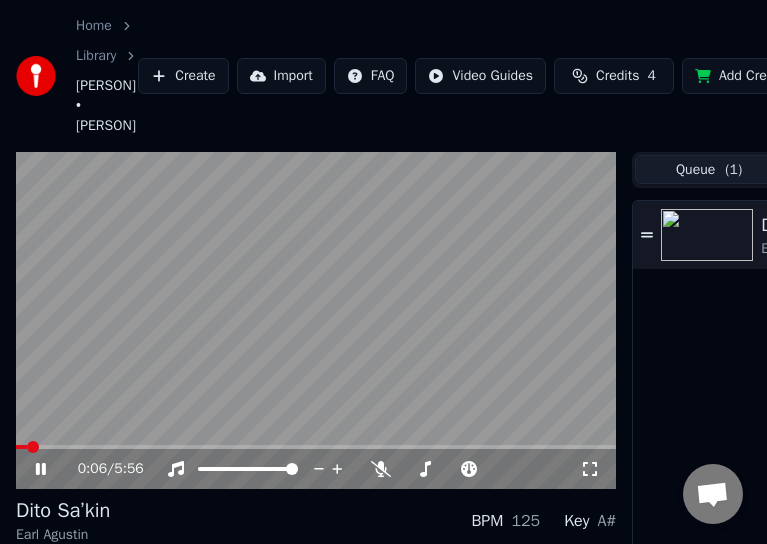 click 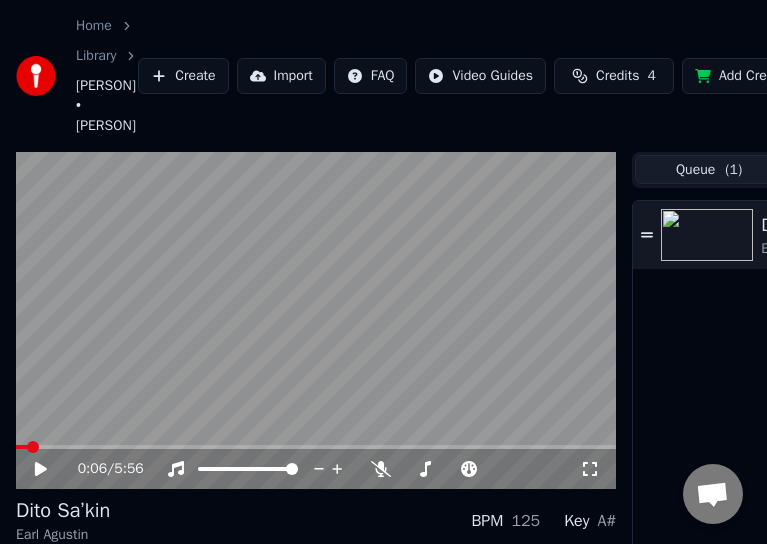scroll, scrollTop: 153, scrollLeft: 0, axis: vertical 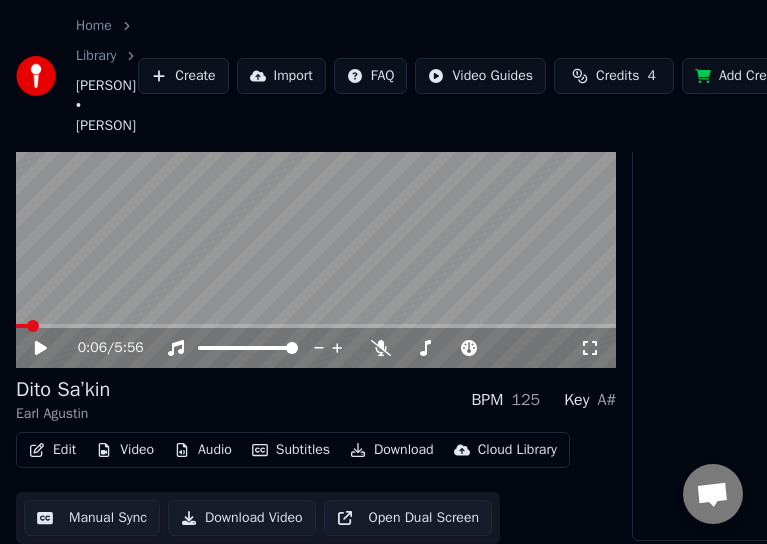 click on "Edit" at bounding box center [52, 450] 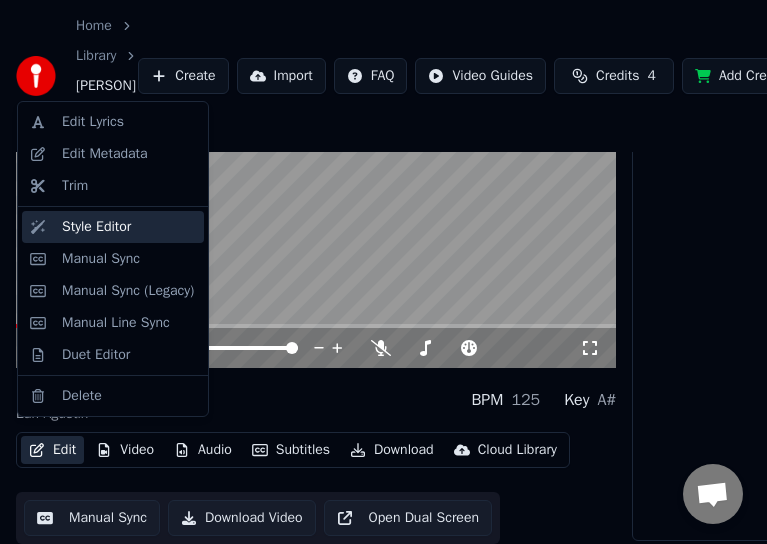 click on "Style Editor" at bounding box center (96, 227) 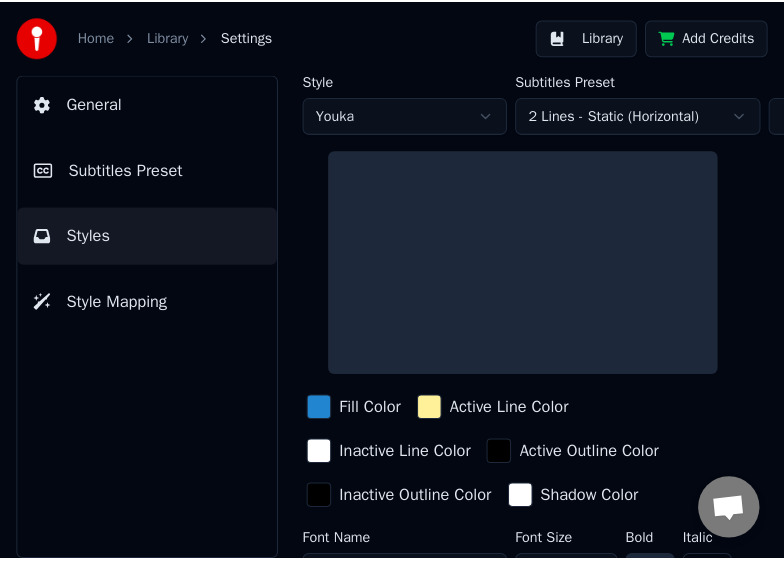 scroll, scrollTop: 0, scrollLeft: 0, axis: both 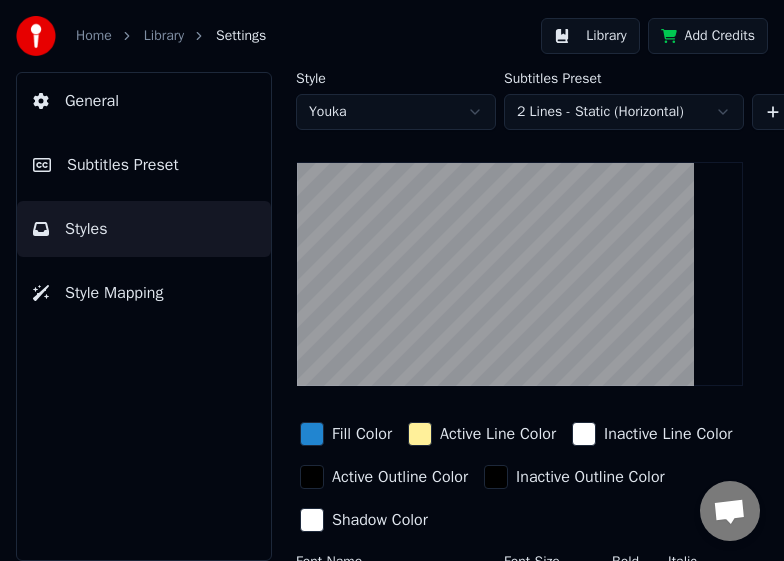 click on "Subtitles Preset" at bounding box center (123, 165) 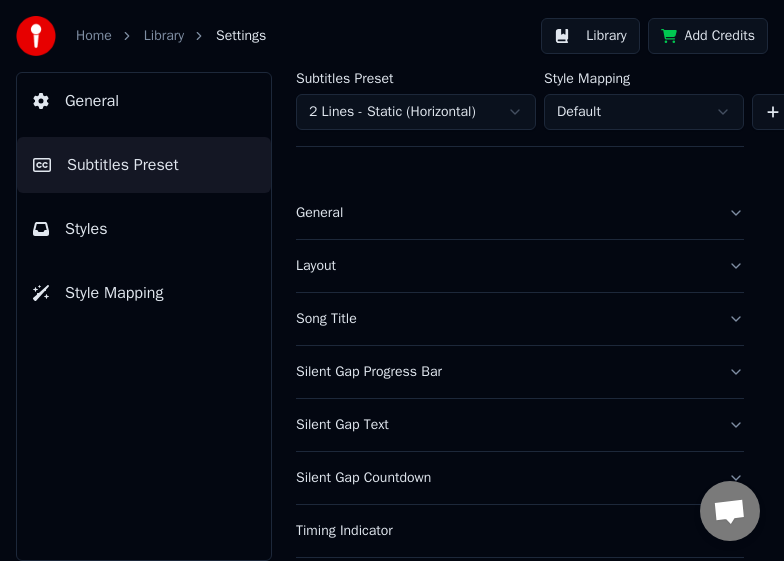 click on "Song Title" at bounding box center (520, 319) 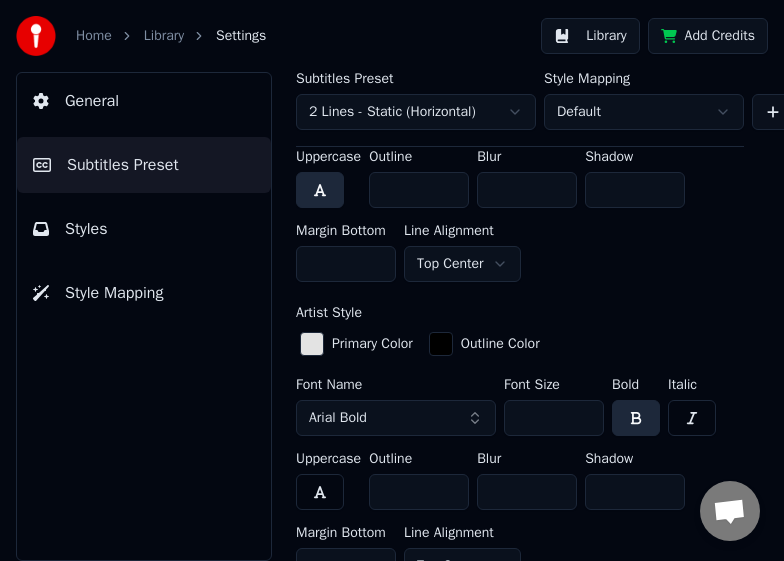 scroll, scrollTop: 800, scrollLeft: 0, axis: vertical 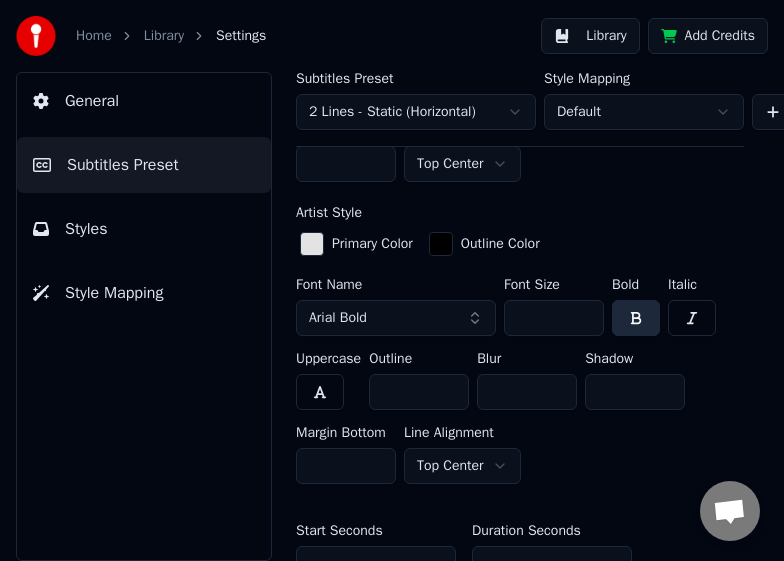 click on "***" at bounding box center [554, 318] 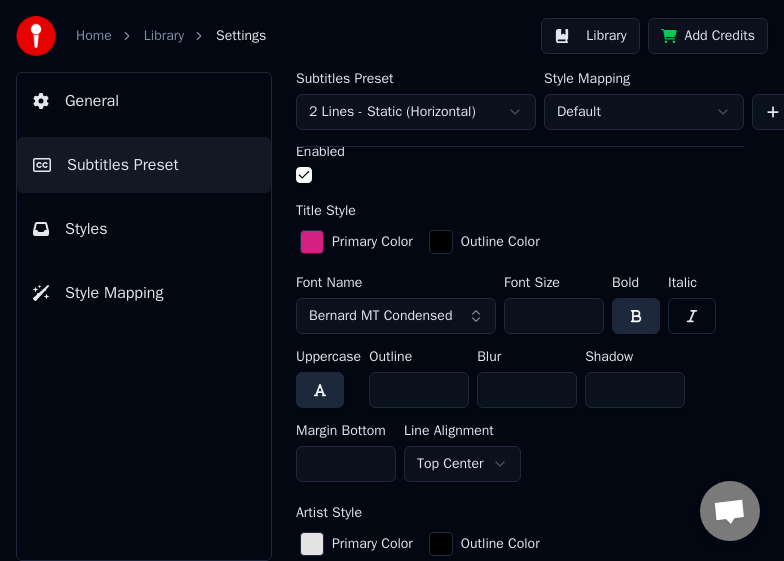 scroll, scrollTop: 600, scrollLeft: 0, axis: vertical 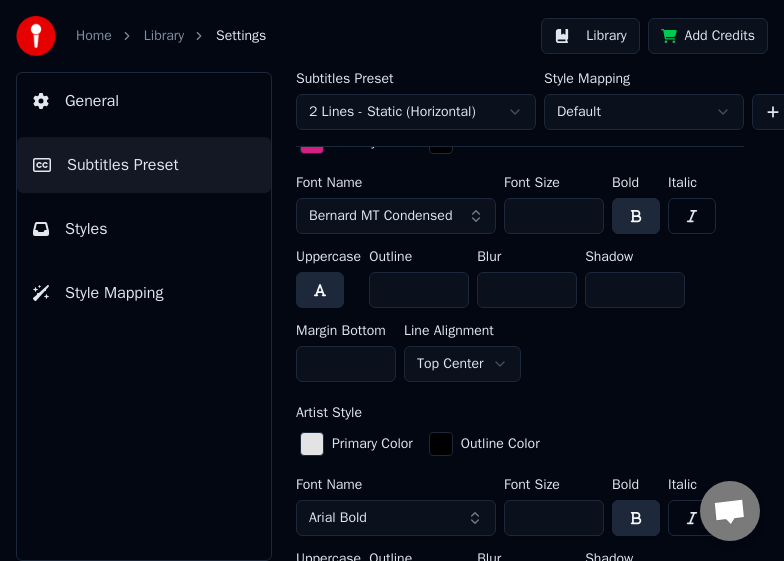 click on "***" at bounding box center (554, 518) 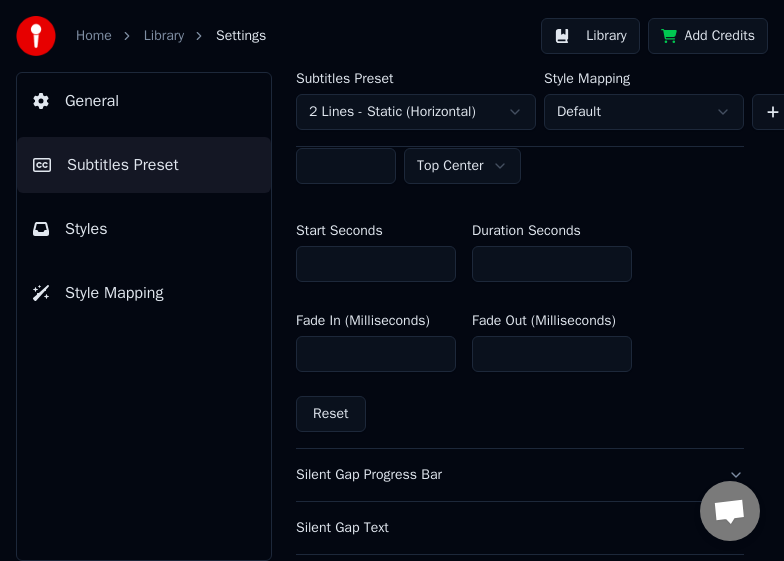 scroll, scrollTop: 1000, scrollLeft: 0, axis: vertical 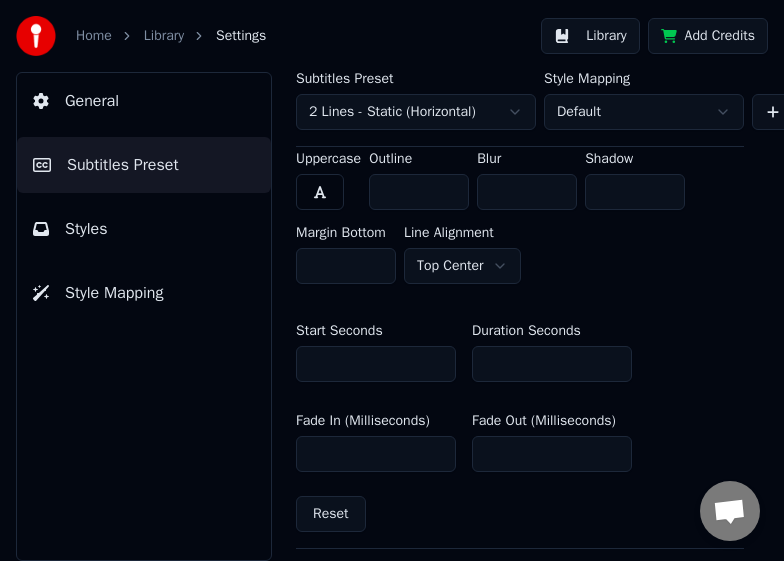 click on "**" at bounding box center (552, 364) 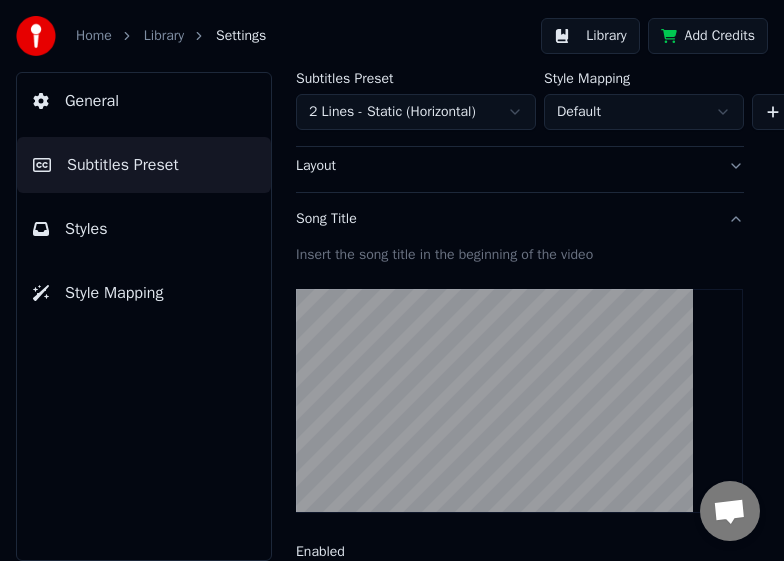 scroll, scrollTop: 0, scrollLeft: 0, axis: both 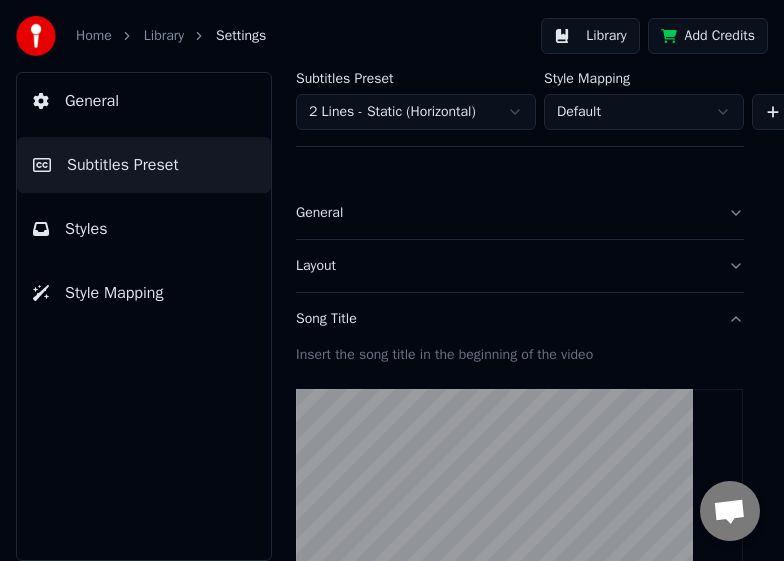click on "Song Title" at bounding box center (504, 319) 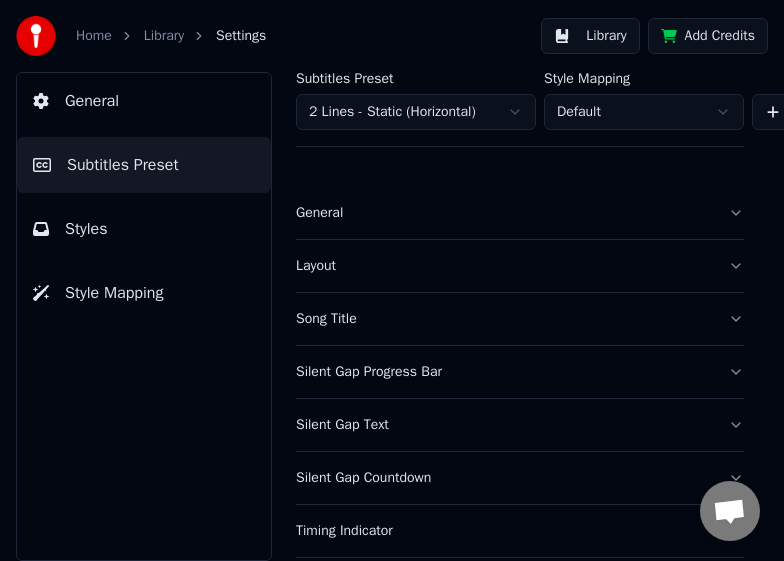click on "Silent Gap Progress Bar" at bounding box center [504, 372] 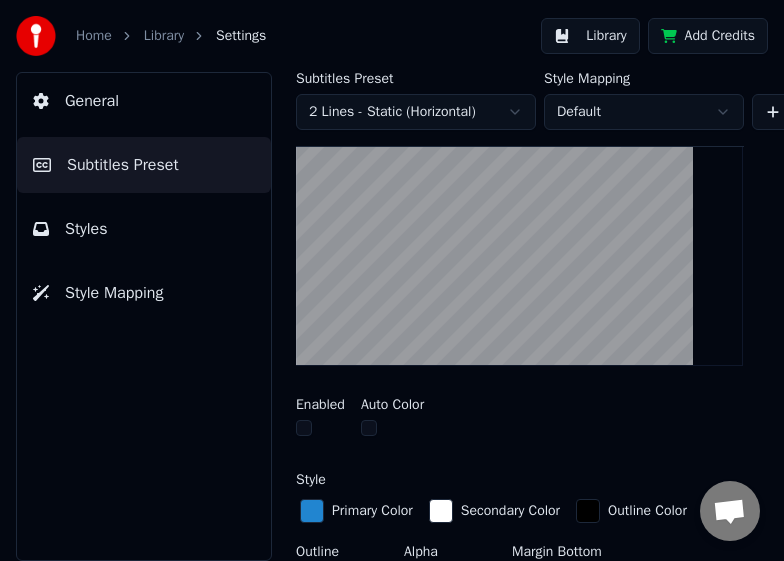 scroll, scrollTop: 200, scrollLeft: 0, axis: vertical 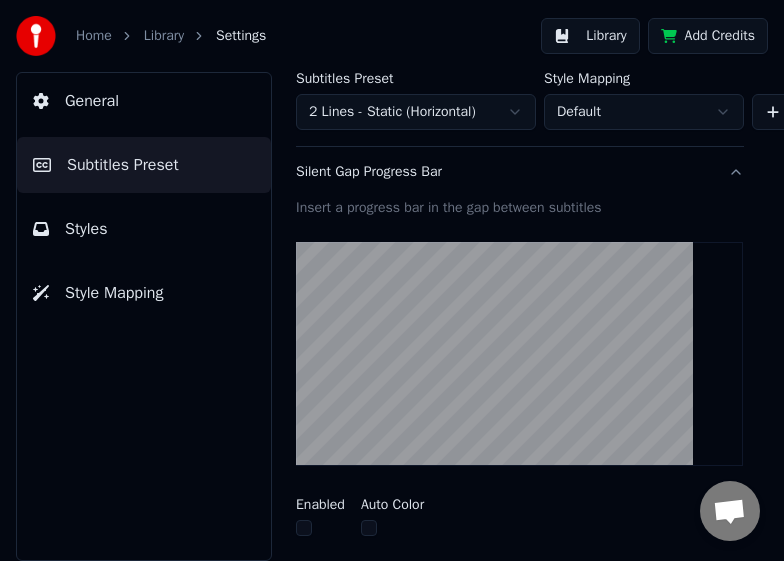 click at bounding box center [304, 528] 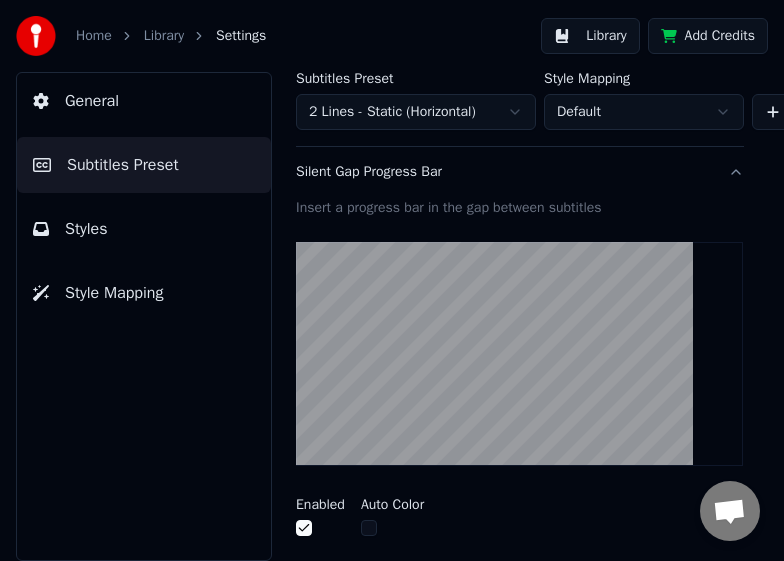 click at bounding box center (369, 528) 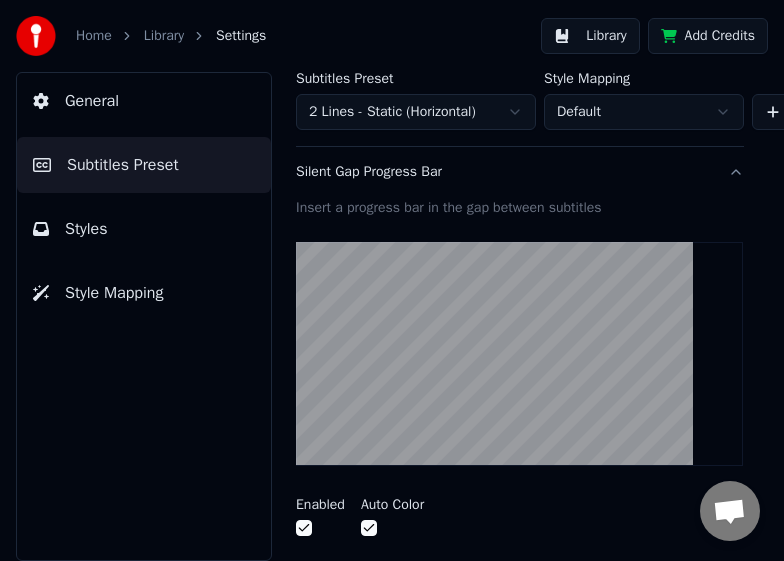 click at bounding box center [369, 528] 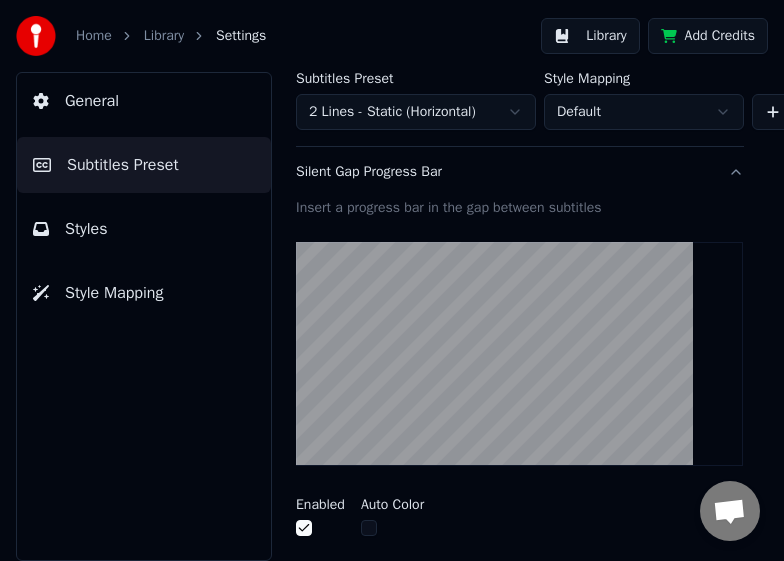 scroll, scrollTop: 300, scrollLeft: 0, axis: vertical 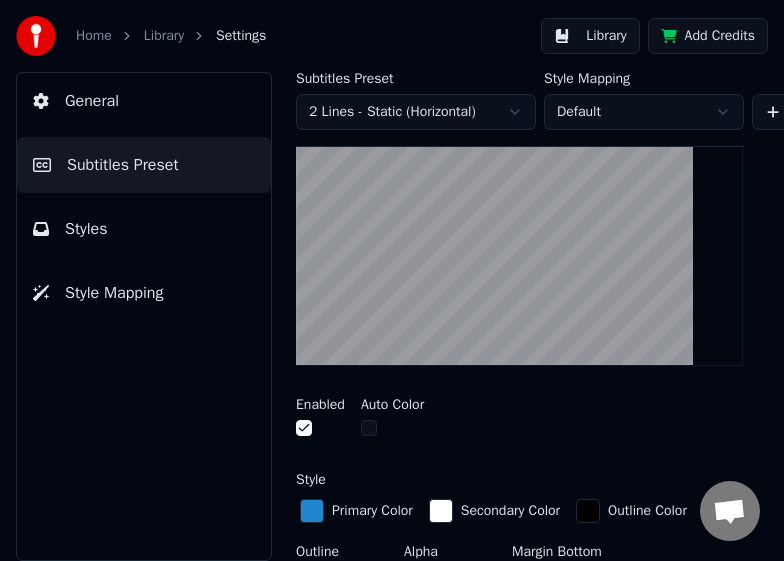 click at bounding box center [312, 511] 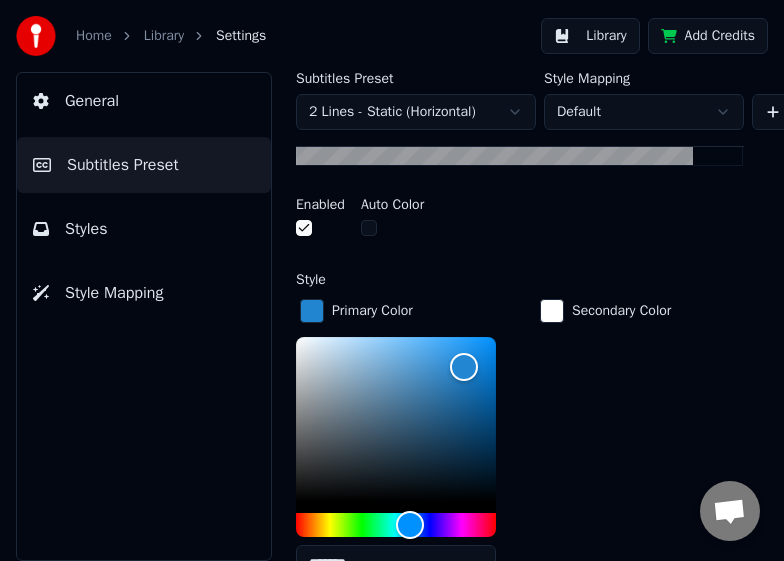 scroll, scrollTop: 600, scrollLeft: 0, axis: vertical 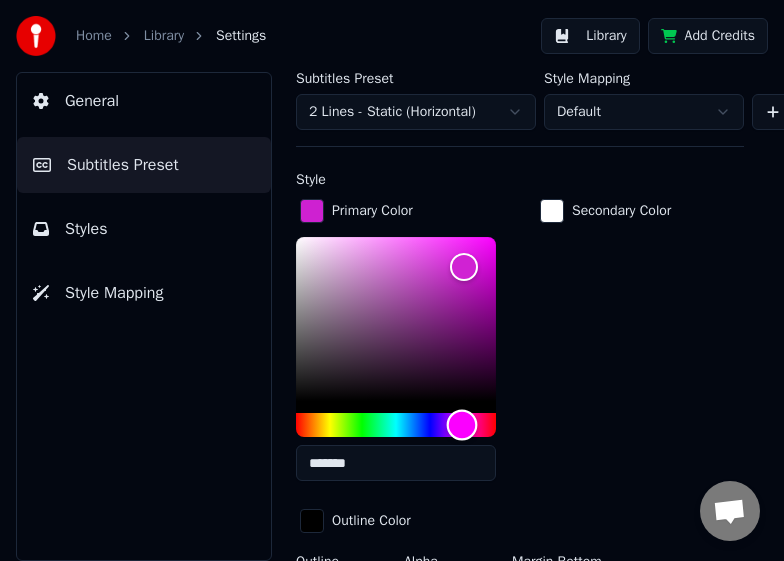 click at bounding box center [396, 425] 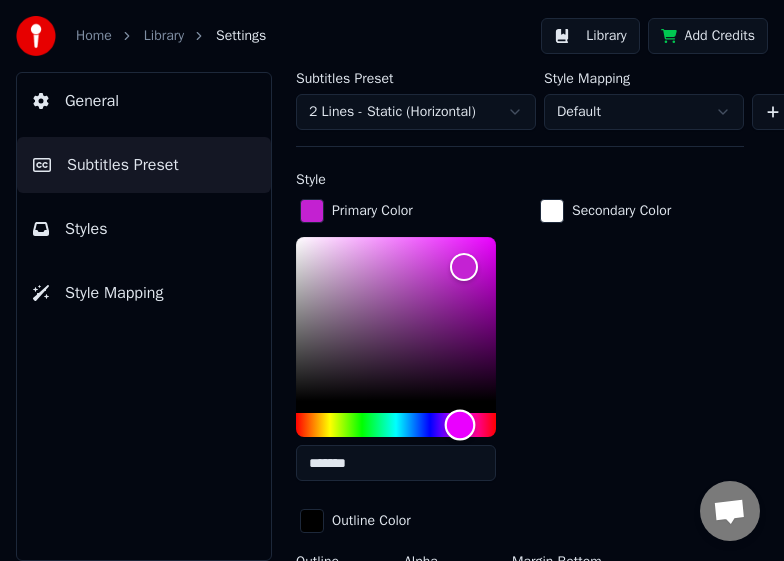click at bounding box center (460, 425) 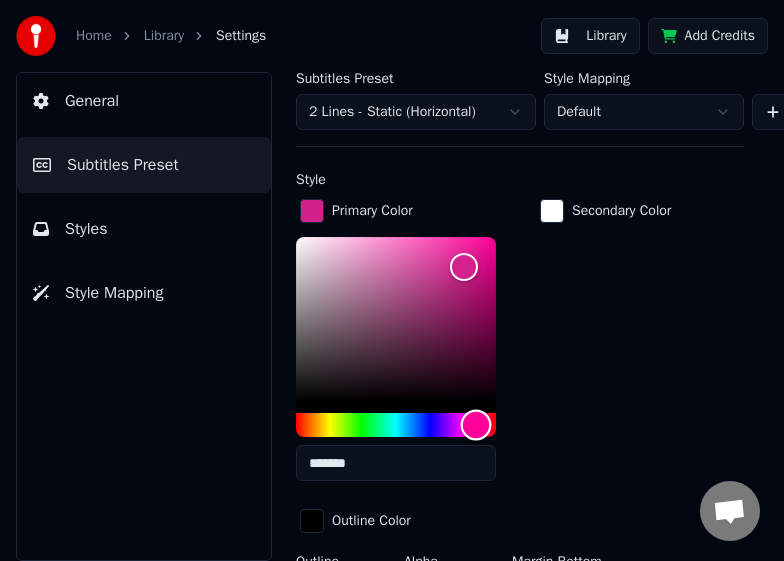 drag, startPoint x: 455, startPoint y: 419, endPoint x: 465, endPoint y: 405, distance: 17.20465 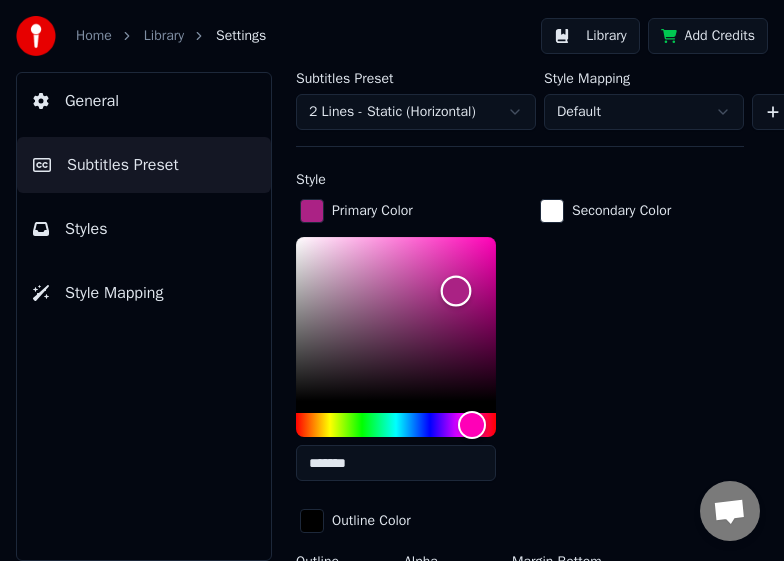 drag, startPoint x: 461, startPoint y: 259, endPoint x: 456, endPoint y: 289, distance: 30.413813 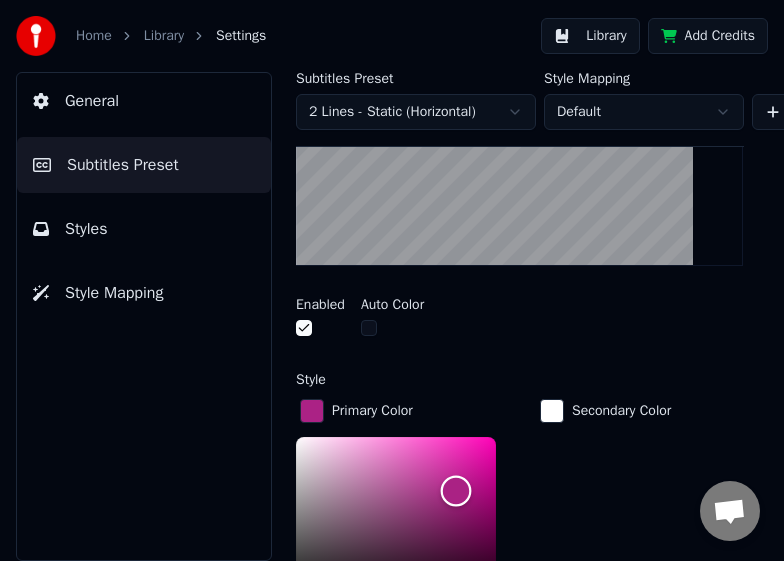 scroll, scrollTop: 500, scrollLeft: 0, axis: vertical 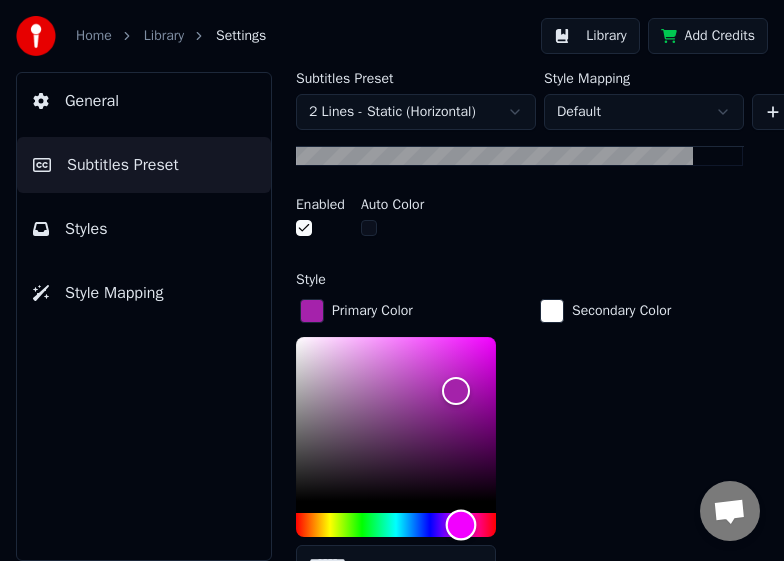 click at bounding box center (461, 525) 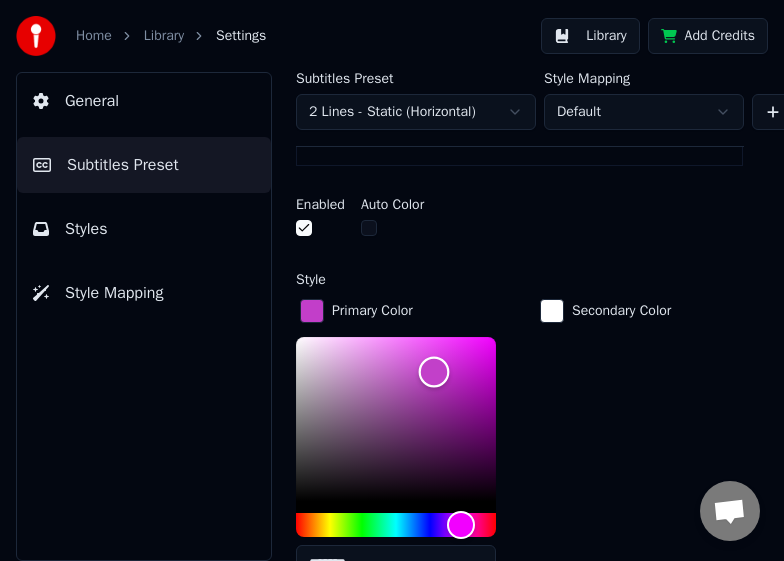 type on "*******" 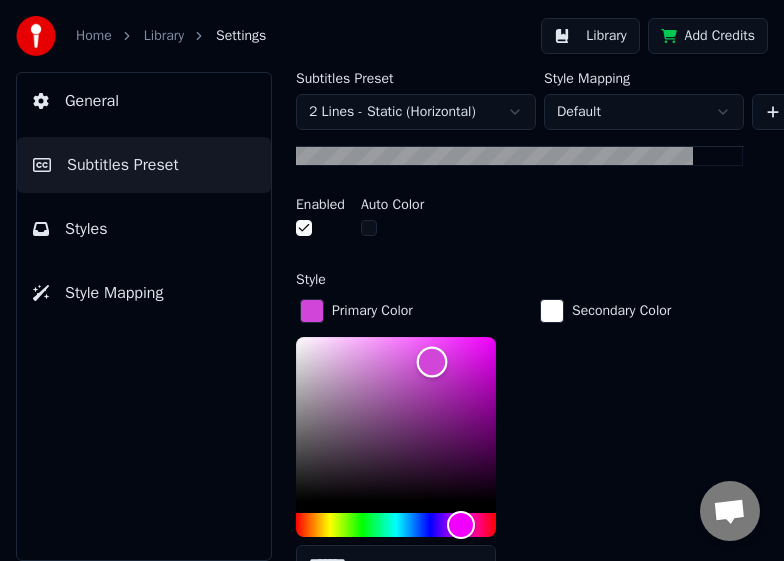 drag, startPoint x: 455, startPoint y: 371, endPoint x: 432, endPoint y: 360, distance: 25.495098 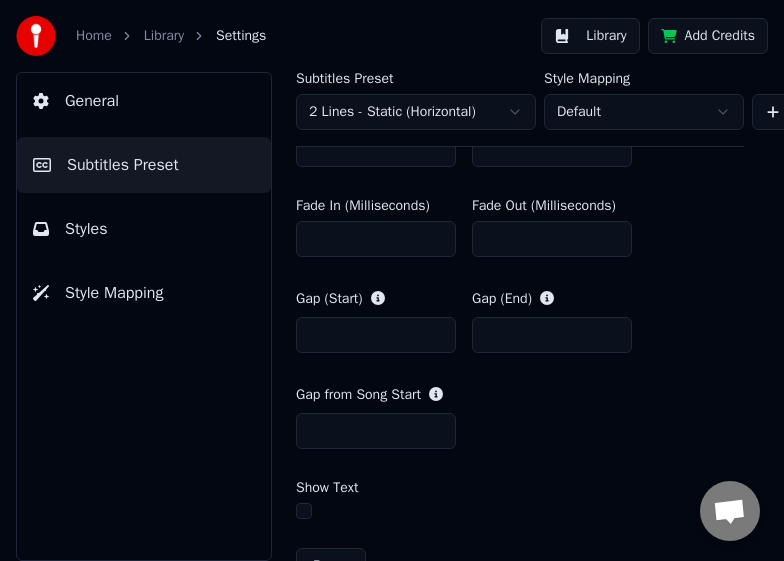 scroll, scrollTop: 1400, scrollLeft: 0, axis: vertical 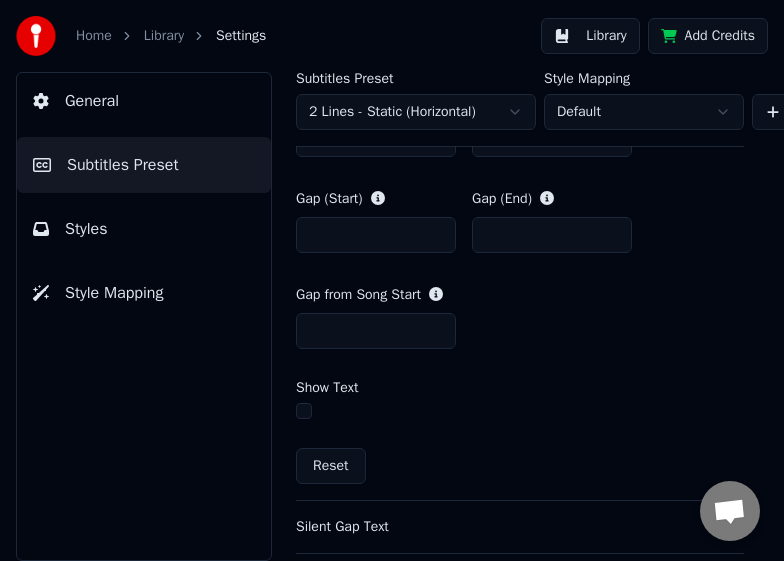 click at bounding box center [304, 411] 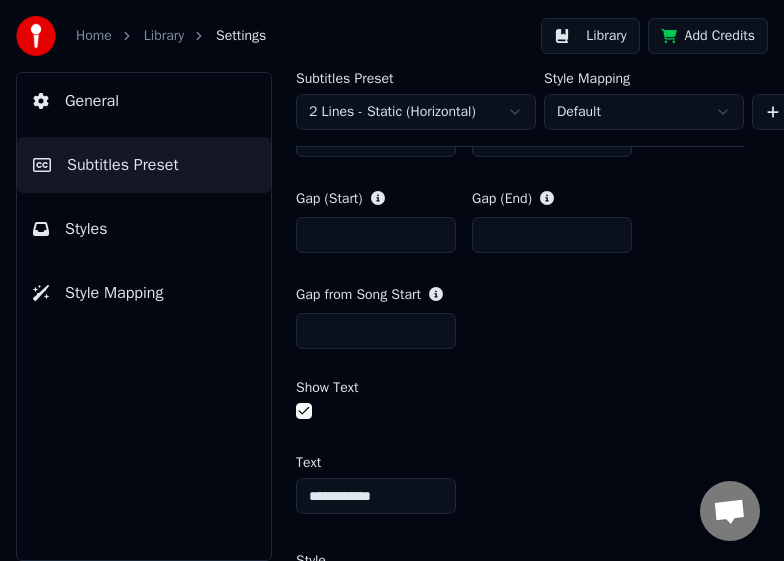 click at bounding box center [304, 411] 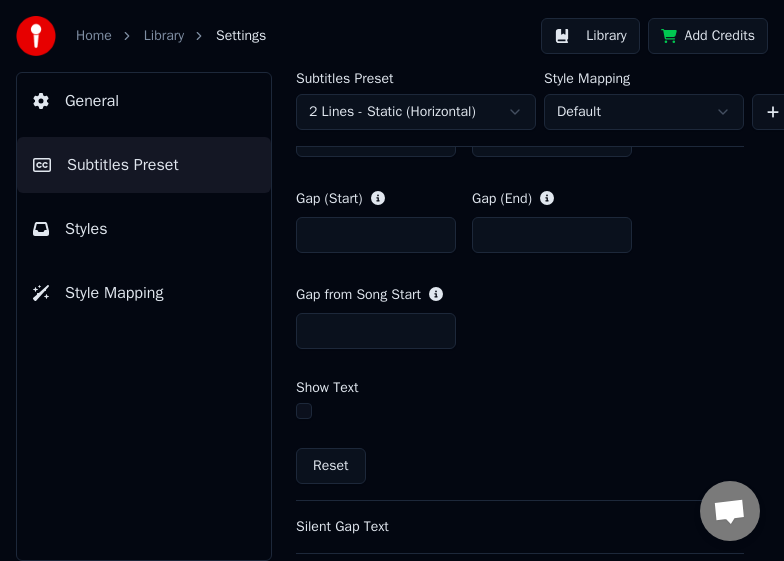 click at bounding box center [304, 411] 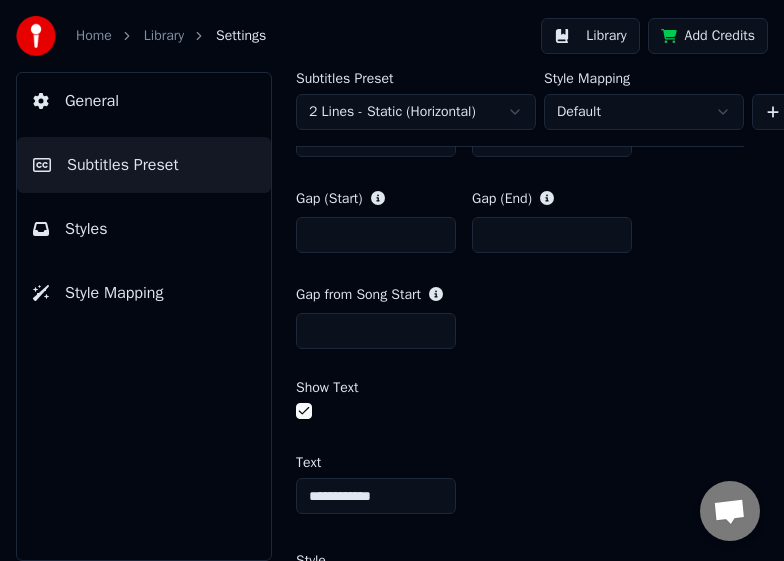 click at bounding box center [304, 411] 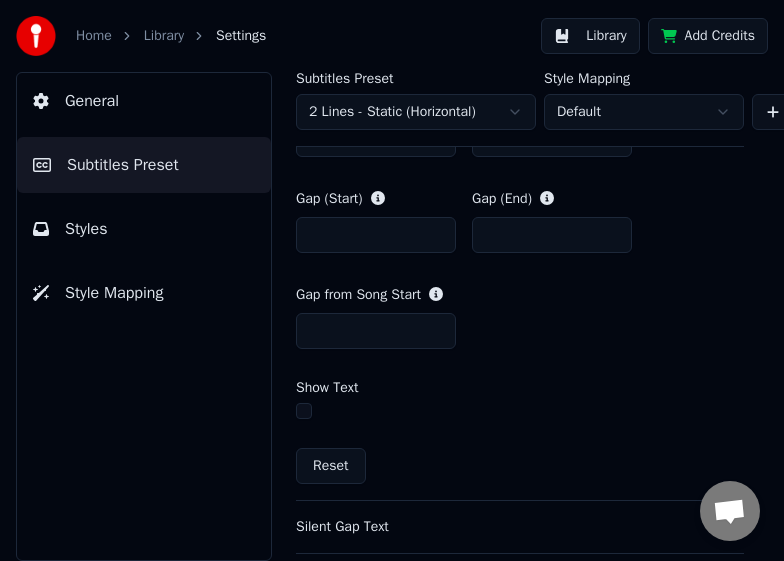 click at bounding box center [304, 411] 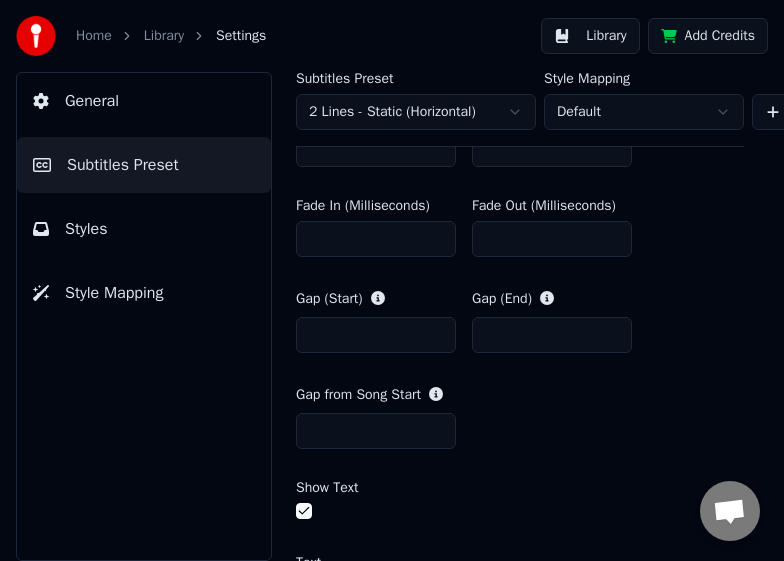 scroll, scrollTop: 1500, scrollLeft: 0, axis: vertical 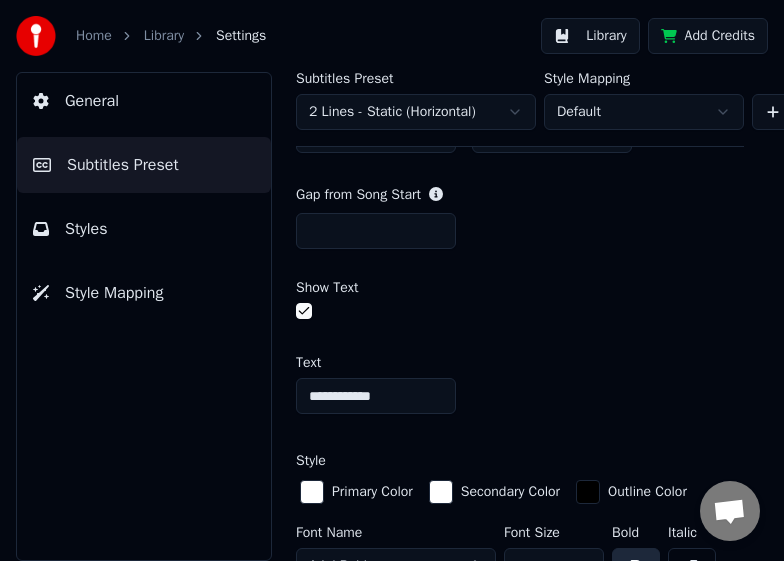 click at bounding box center (304, 311) 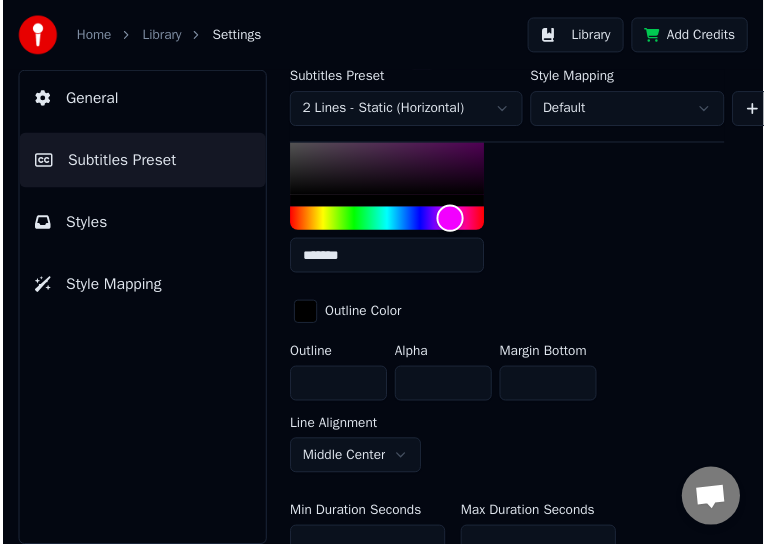 scroll, scrollTop: 300, scrollLeft: 0, axis: vertical 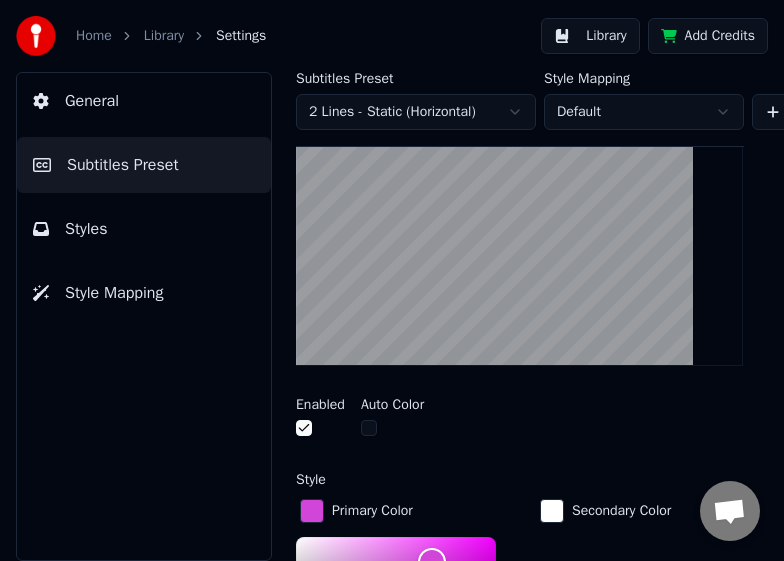 click on "Home" at bounding box center [94, 36] 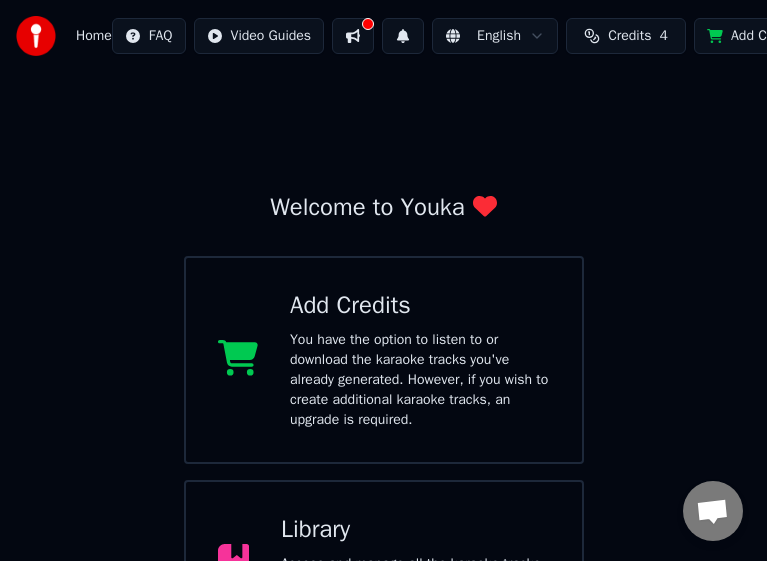 click on "Library Access and manage all the karaoke tracks you’ve created. Edit, organize, and perfect your projects." at bounding box center (384, 564) 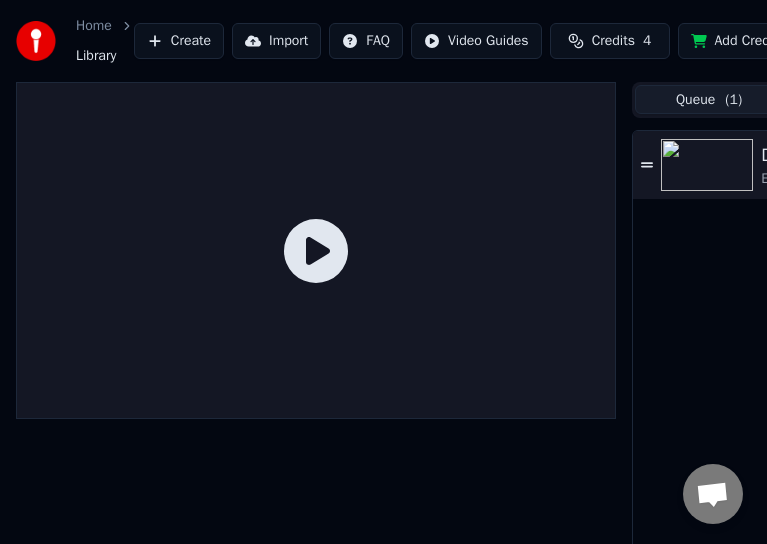 click on "Queue ( 1 )" at bounding box center (709, 99) 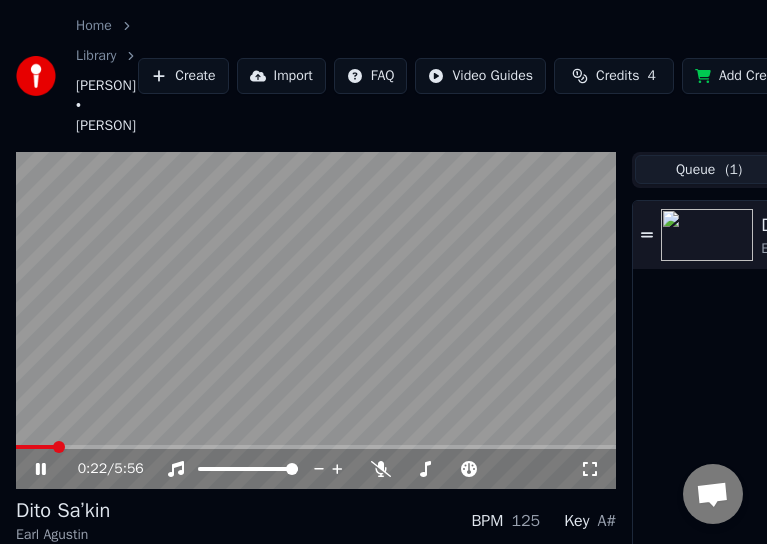 click at bounding box center (316, 321) 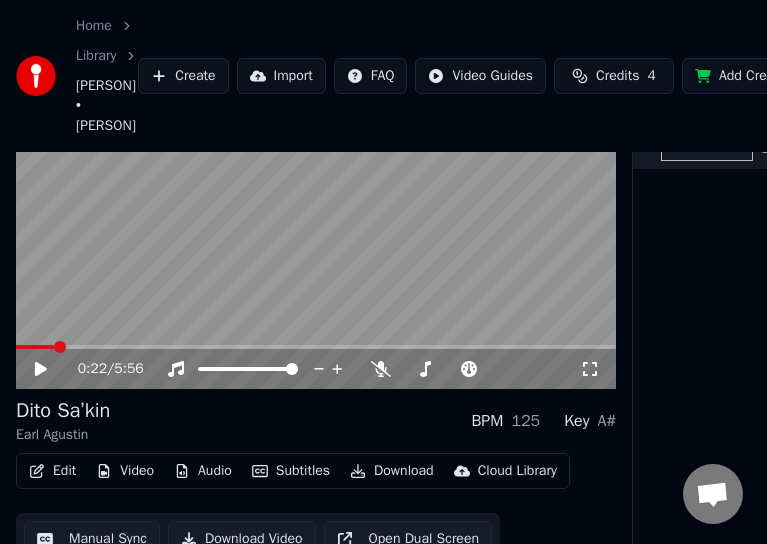 scroll, scrollTop: 153, scrollLeft: 0, axis: vertical 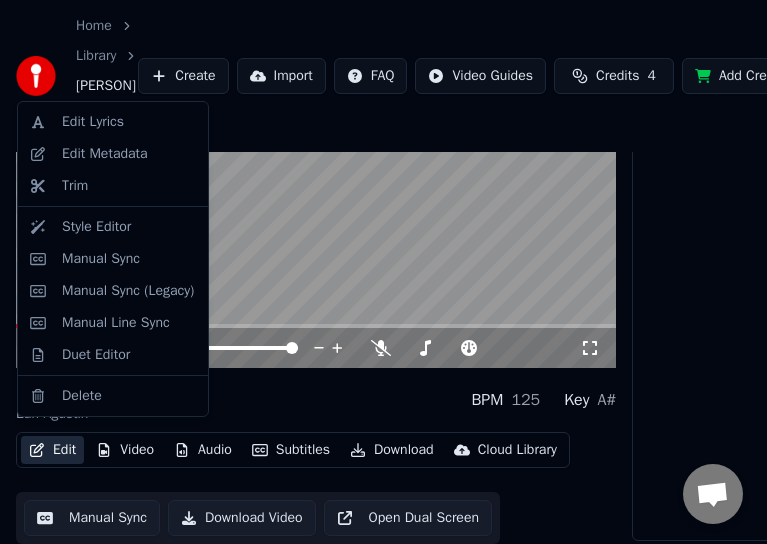 click 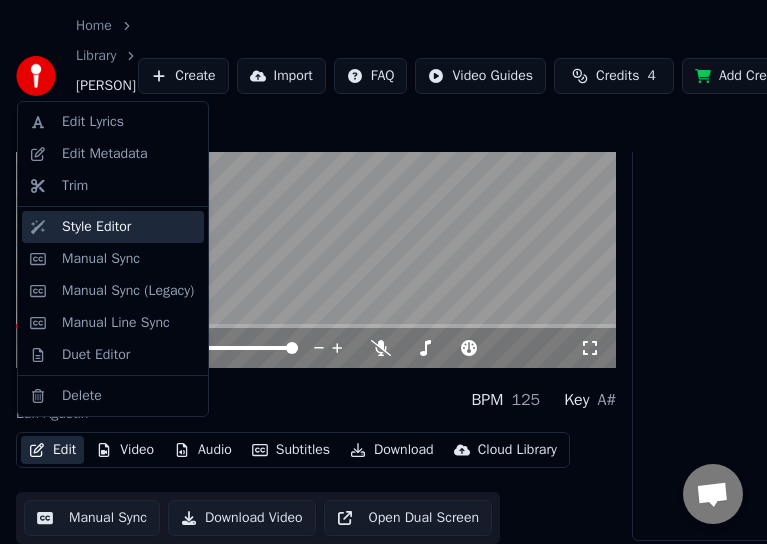 click on "Style Editor" at bounding box center (96, 227) 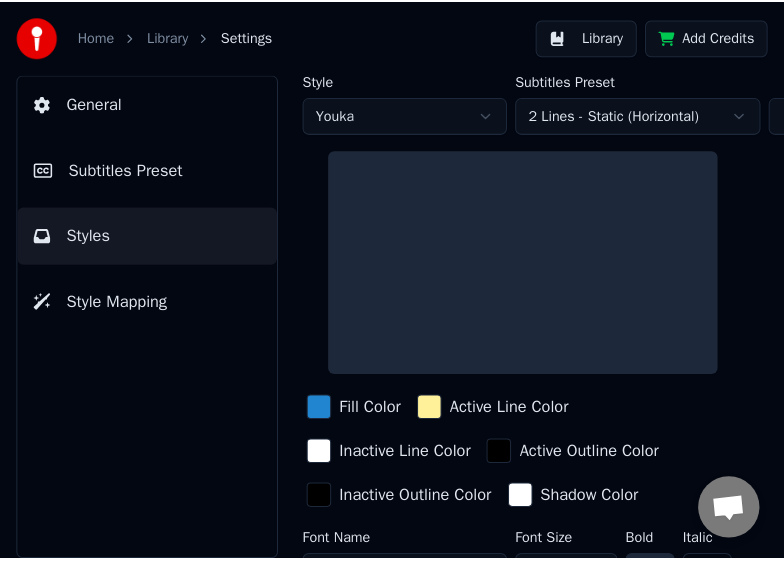 scroll, scrollTop: 0, scrollLeft: 0, axis: both 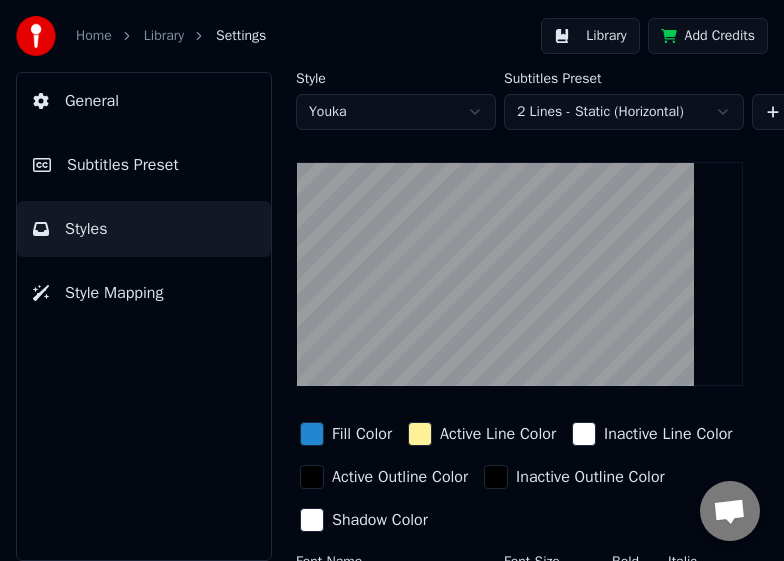 click on "Subtitles Preset" at bounding box center (123, 165) 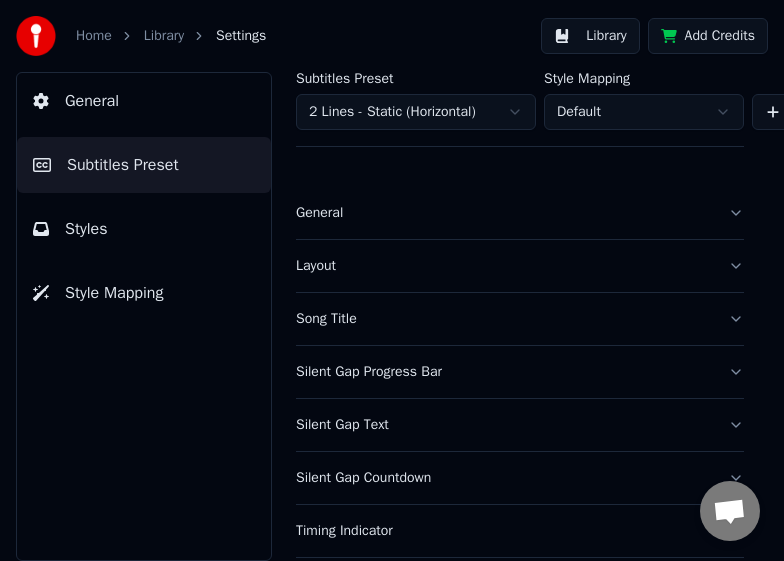 click on "Silent Gap Progress Bar" at bounding box center [504, 372] 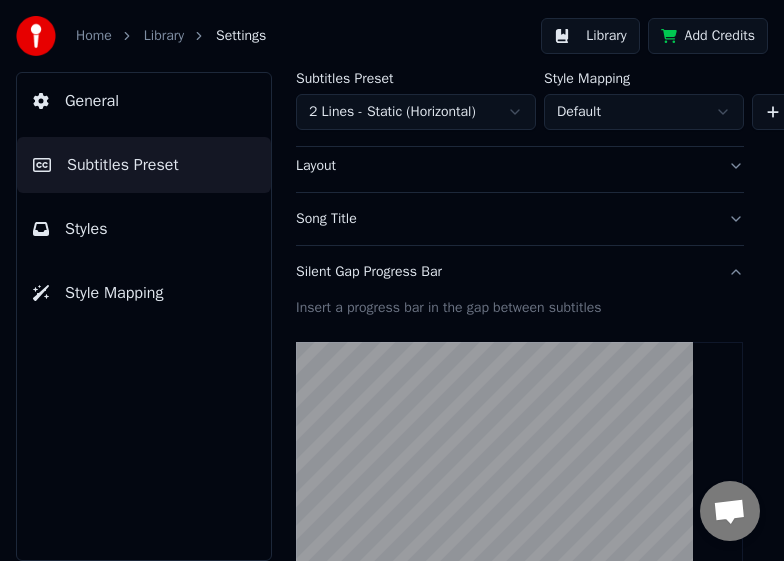 scroll, scrollTop: 0, scrollLeft: 0, axis: both 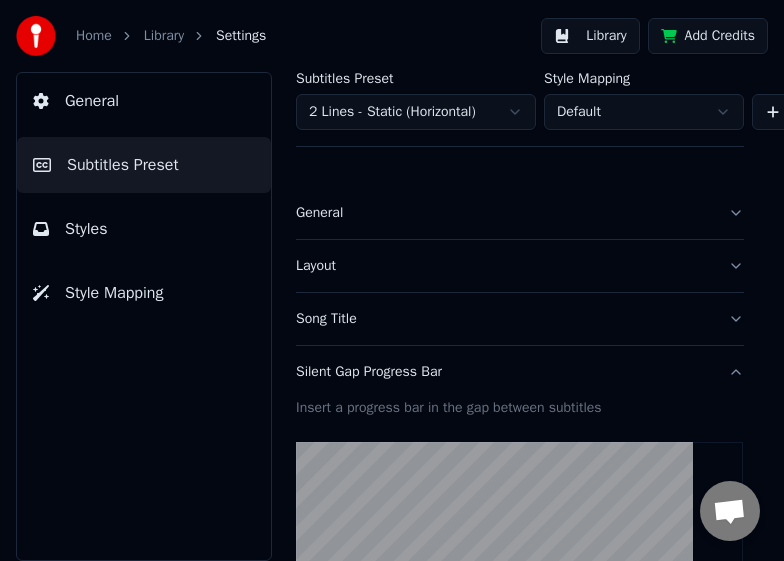 click on "Song Title" at bounding box center (504, 319) 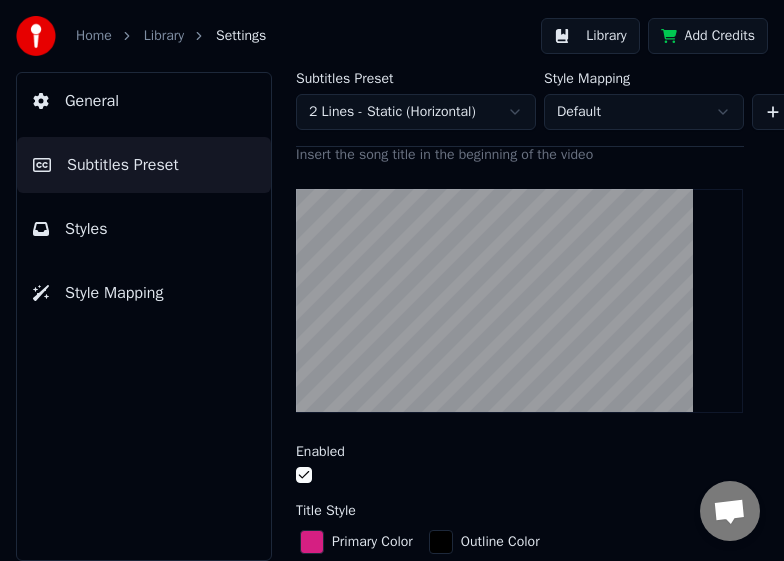 scroll, scrollTop: 300, scrollLeft: 0, axis: vertical 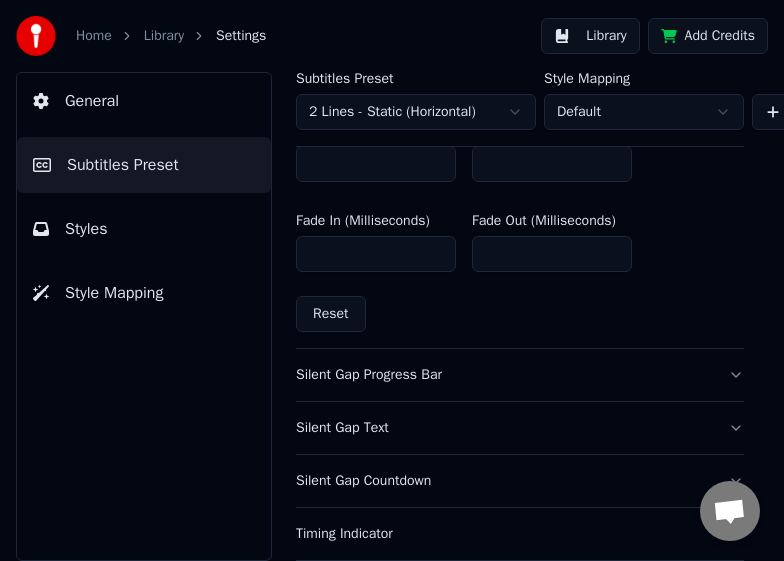 click on "Silent Gap Progress Bar" at bounding box center (520, 375) 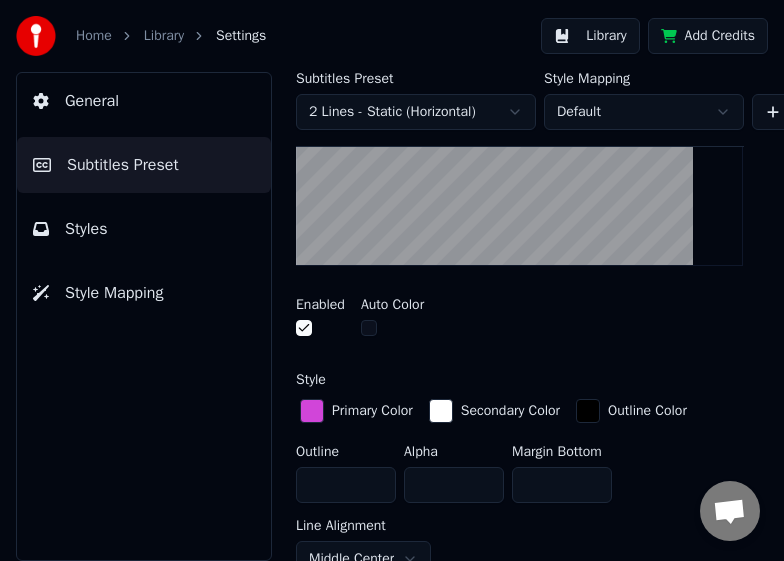 scroll, scrollTop: 300, scrollLeft: 0, axis: vertical 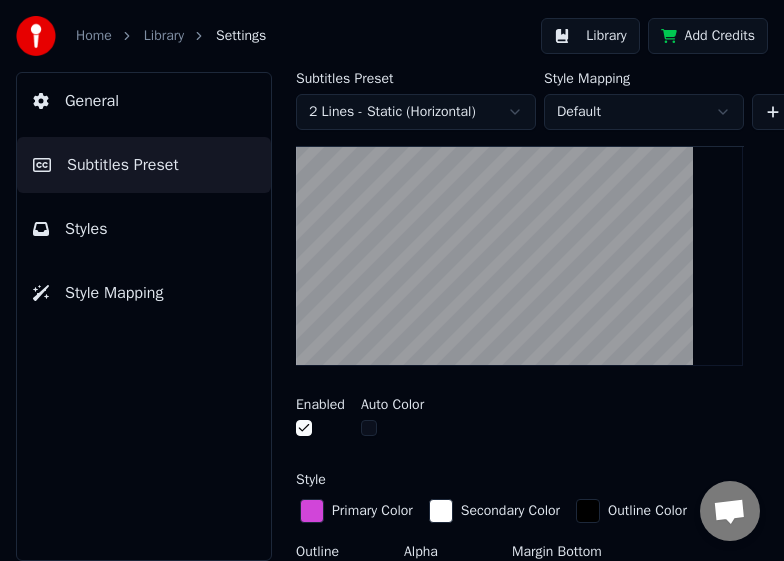 click at bounding box center [304, 428] 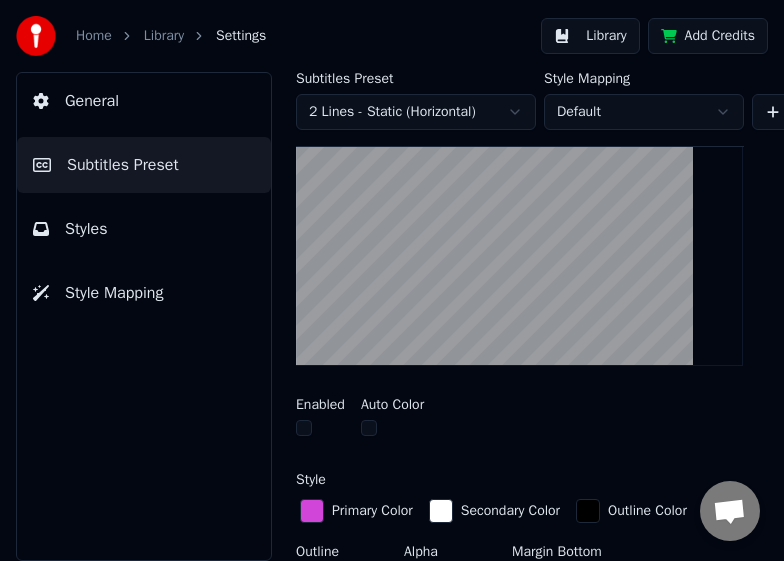 click at bounding box center [304, 428] 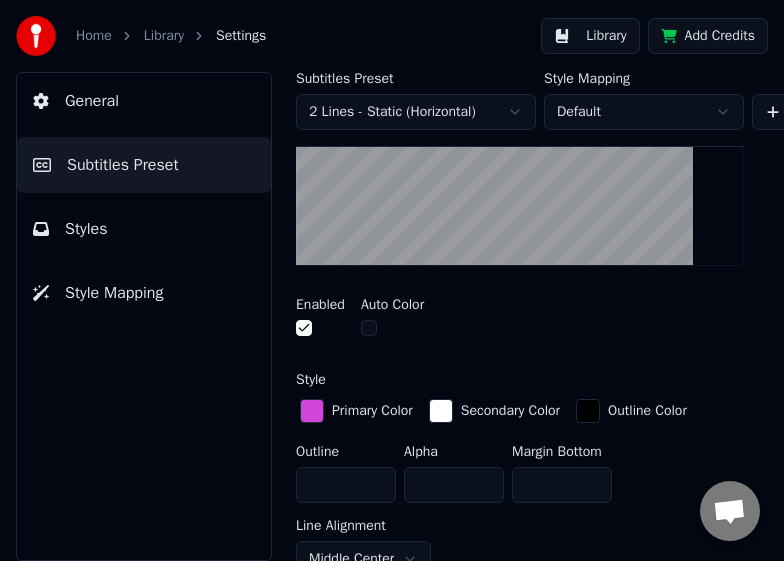 scroll, scrollTop: 500, scrollLeft: 0, axis: vertical 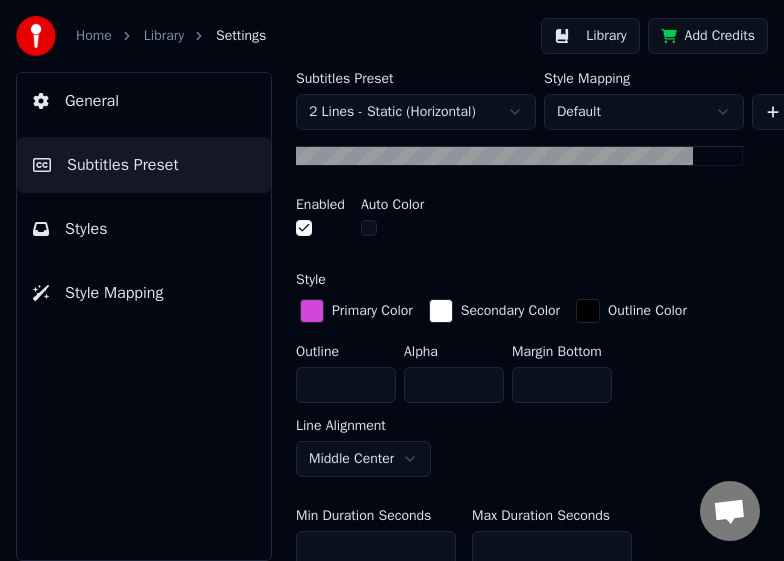 click at bounding box center (312, 311) 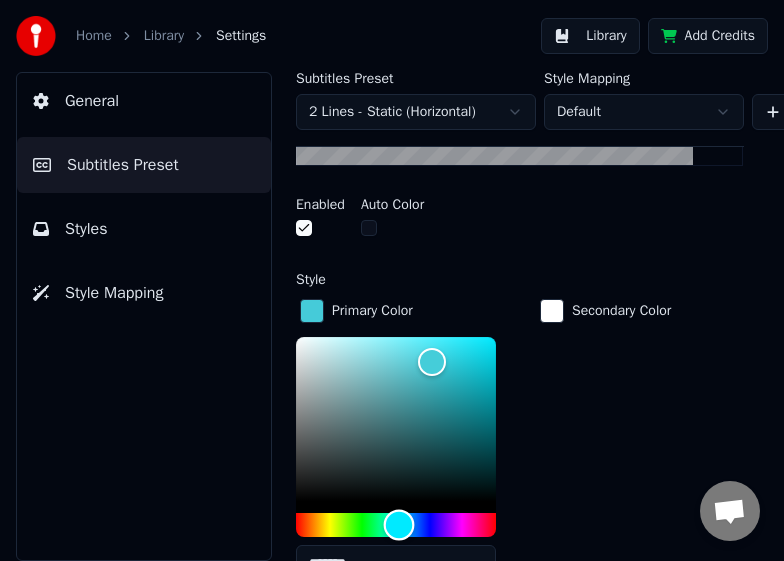 drag, startPoint x: 459, startPoint y: 518, endPoint x: 399, endPoint y: 519, distance: 60.00833 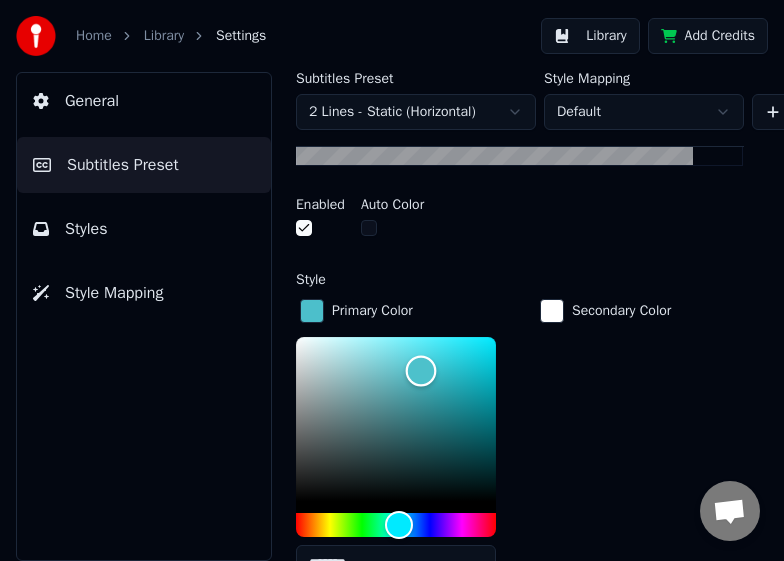 type on "*******" 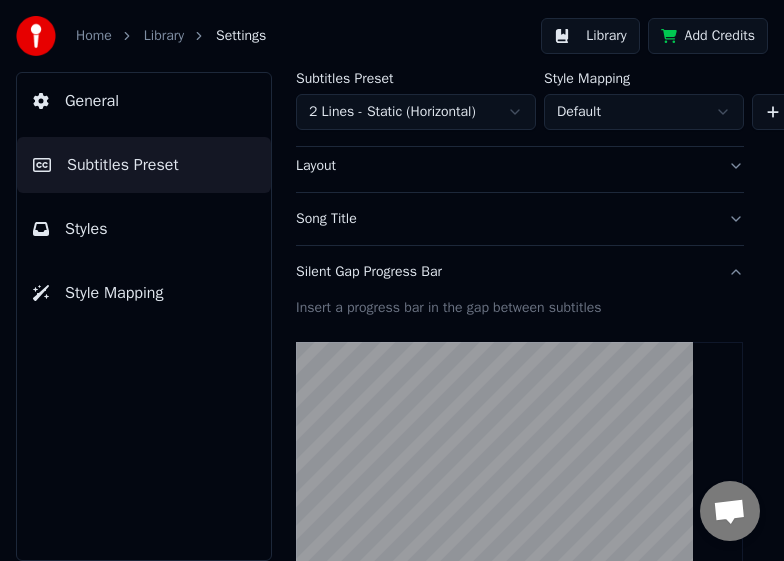 scroll, scrollTop: 0, scrollLeft: 0, axis: both 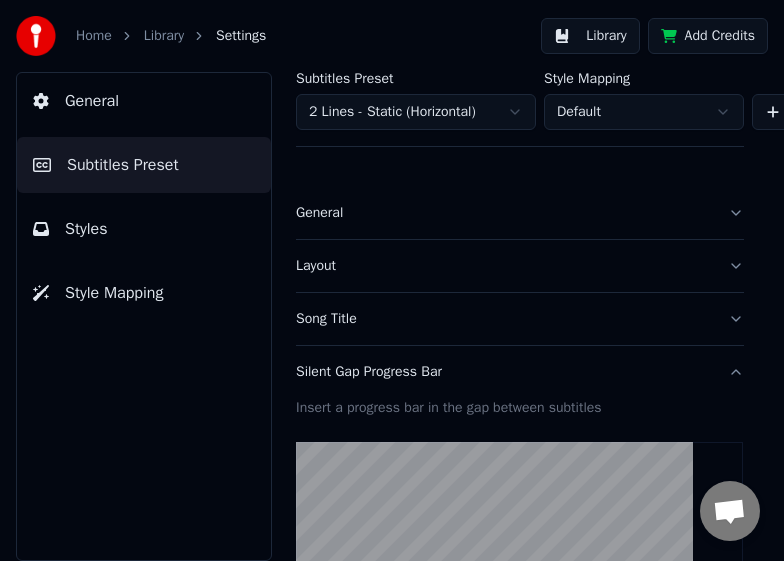 click on "Silent Gap Progress Bar" at bounding box center (504, 372) 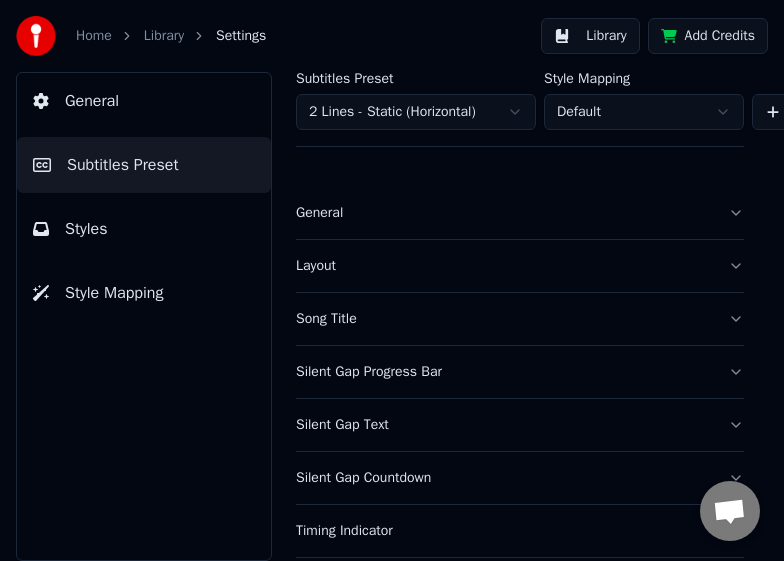 click on "Silent Gap Text" at bounding box center [504, 425] 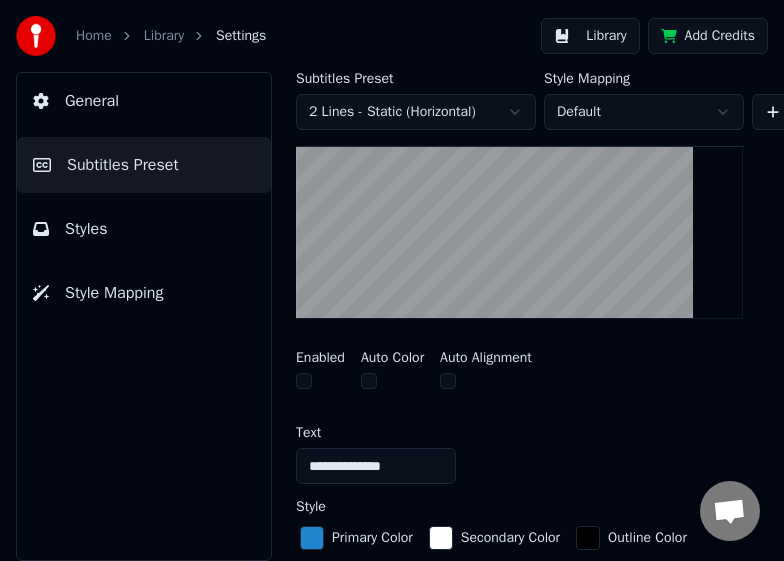 scroll, scrollTop: 300, scrollLeft: 0, axis: vertical 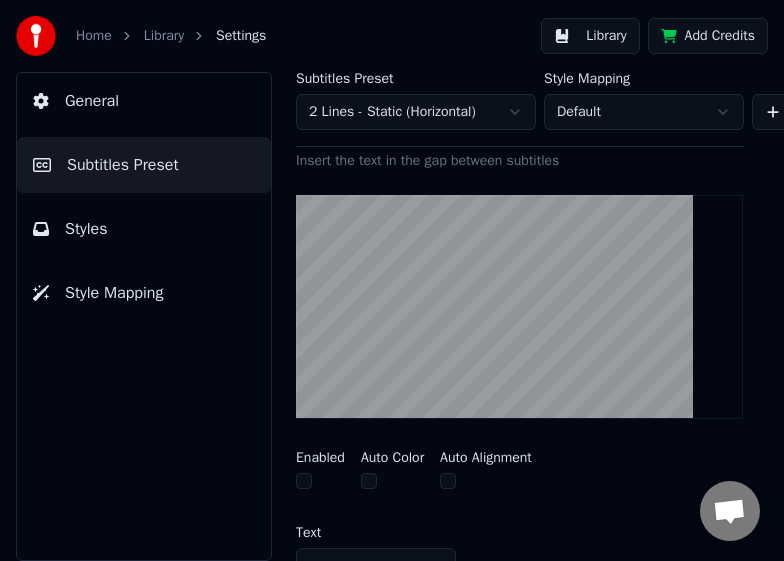 click at bounding box center [304, 481] 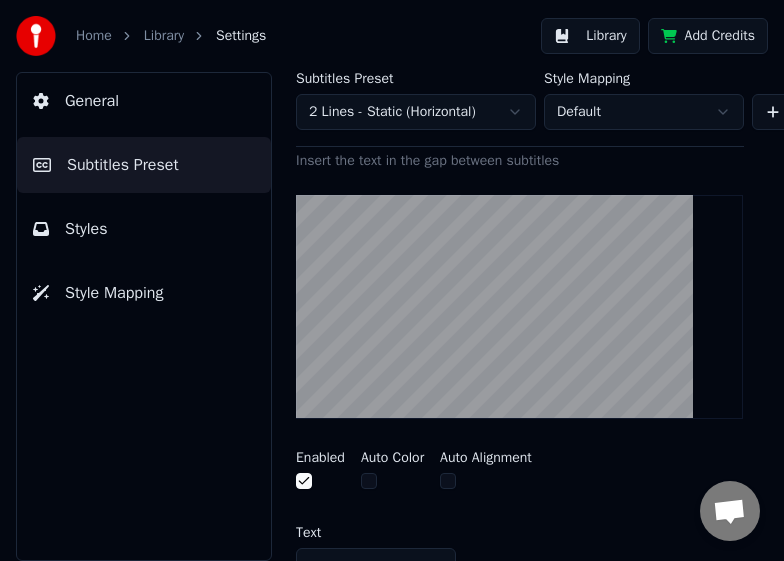 click at bounding box center (304, 481) 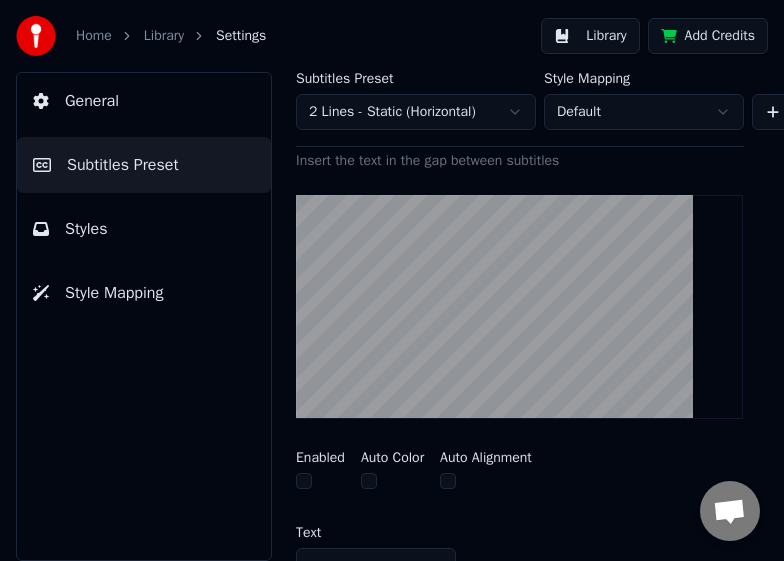 scroll, scrollTop: 200, scrollLeft: 0, axis: vertical 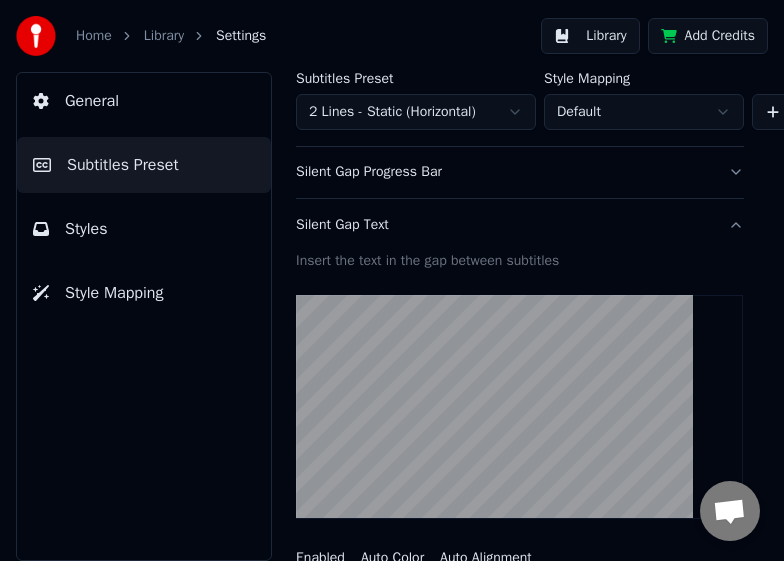click on "Silent Gap Text" at bounding box center (504, 225) 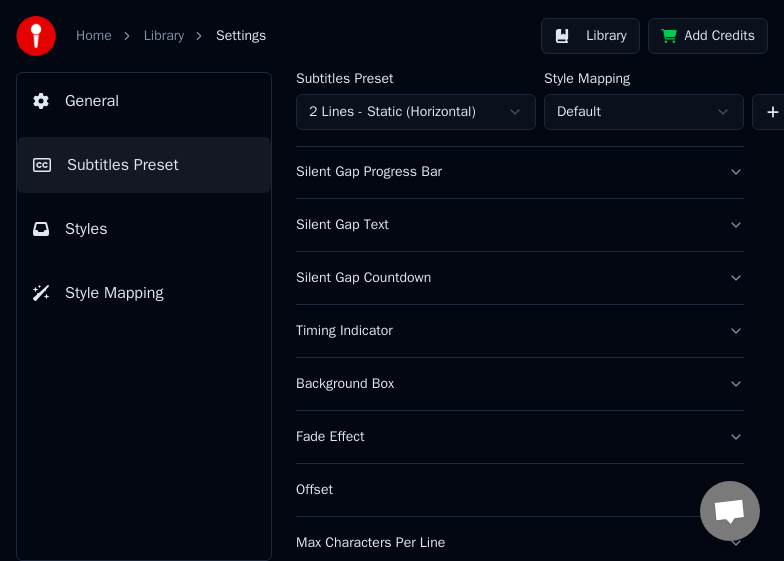 click on "Silent Gap Countdown" at bounding box center [504, 278] 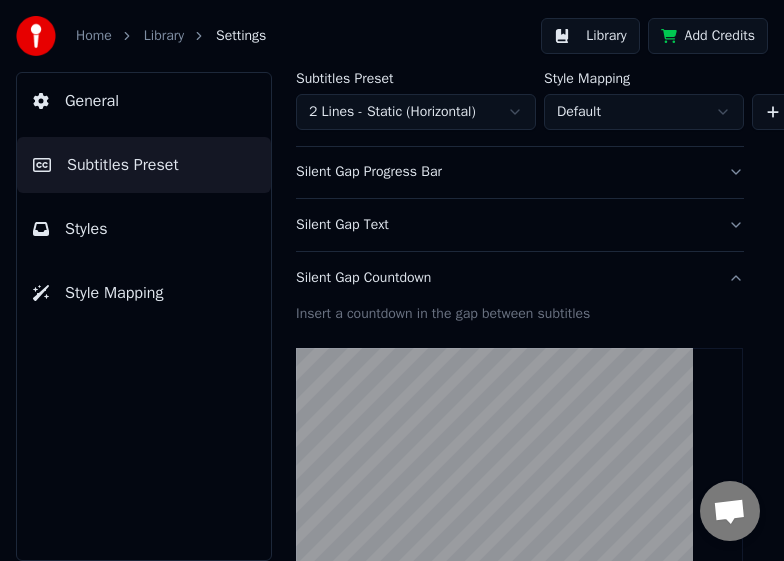 scroll, scrollTop: 400, scrollLeft: 0, axis: vertical 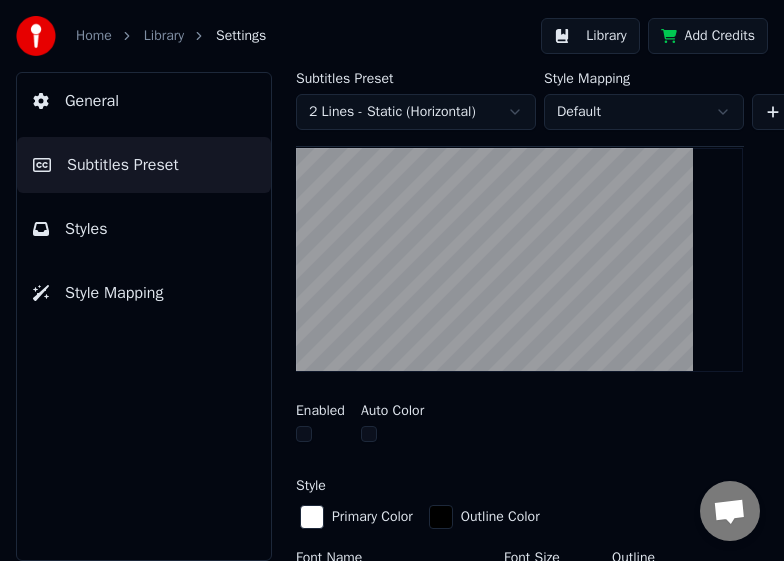 click at bounding box center [304, 434] 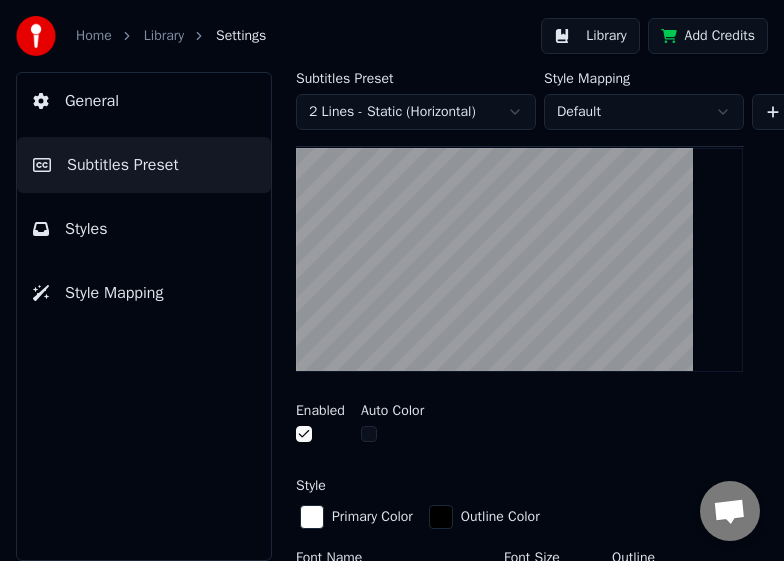 click at bounding box center [304, 434] 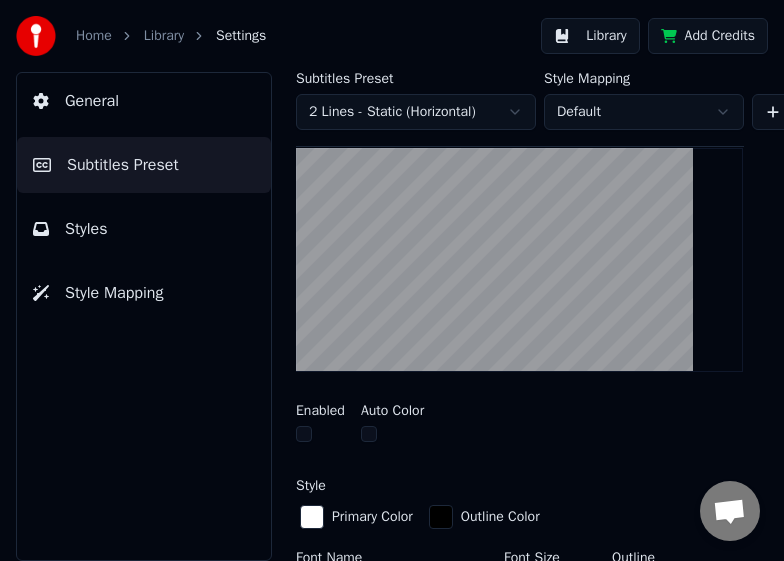 scroll, scrollTop: 100, scrollLeft: 0, axis: vertical 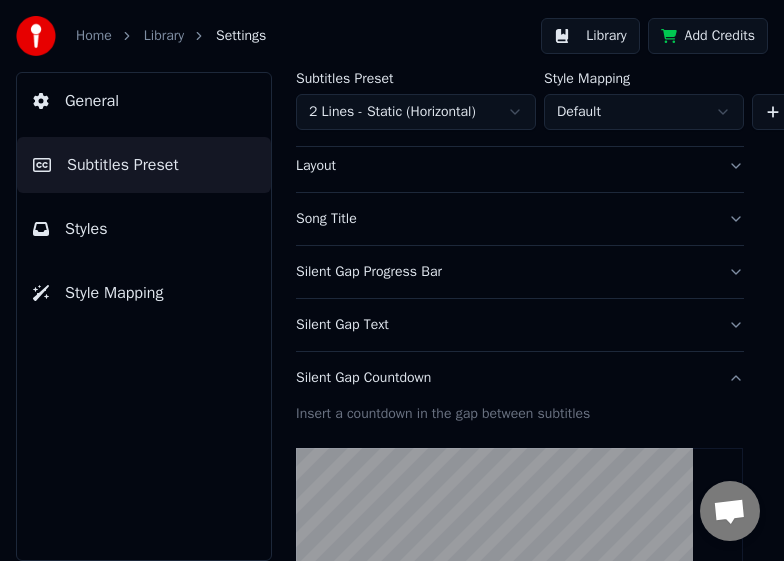 click on "Silent Gap Countdown" at bounding box center (504, 378) 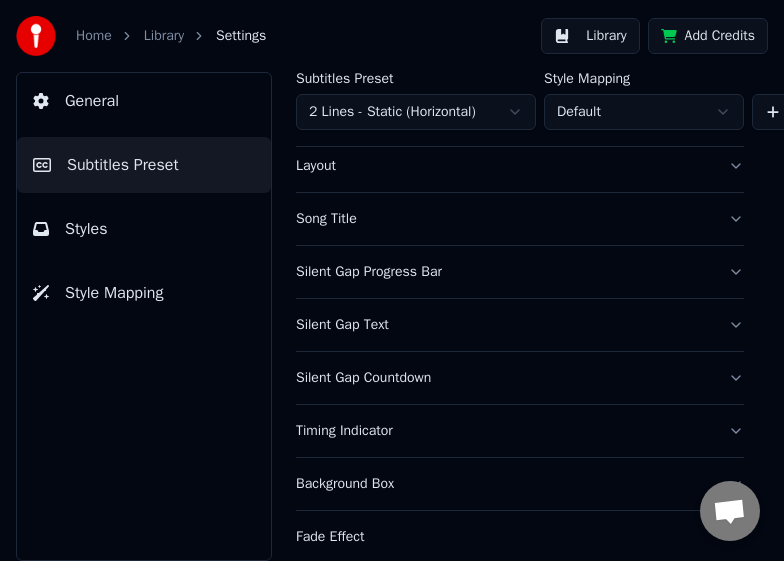 click on "Silent Gap Progress Bar" at bounding box center [520, 272] 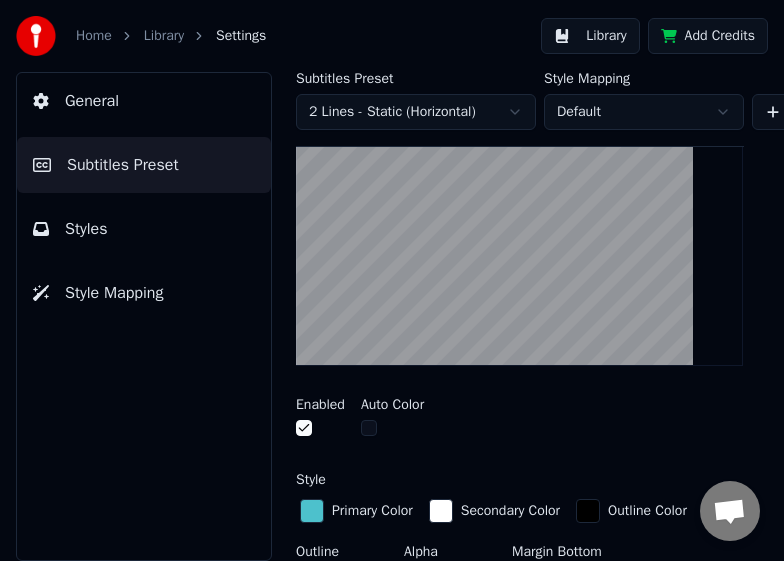scroll, scrollTop: 100, scrollLeft: 0, axis: vertical 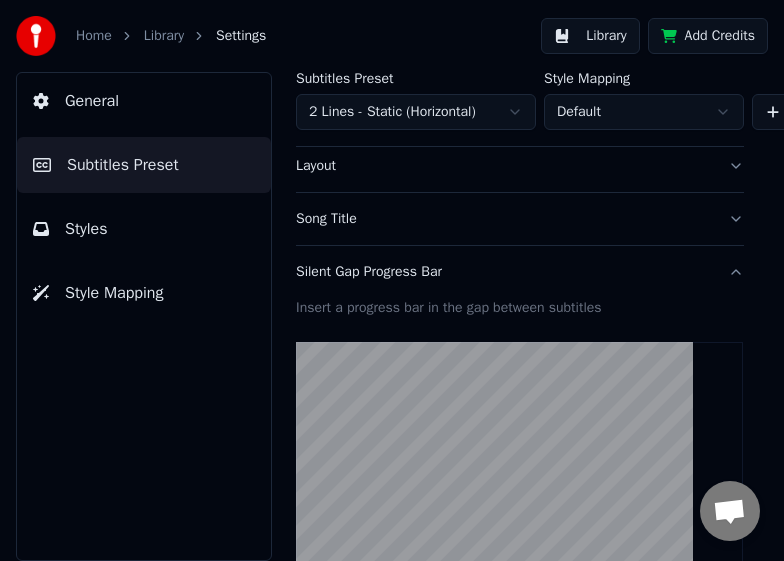 click on "Silent Gap Progress Bar" at bounding box center (520, 272) 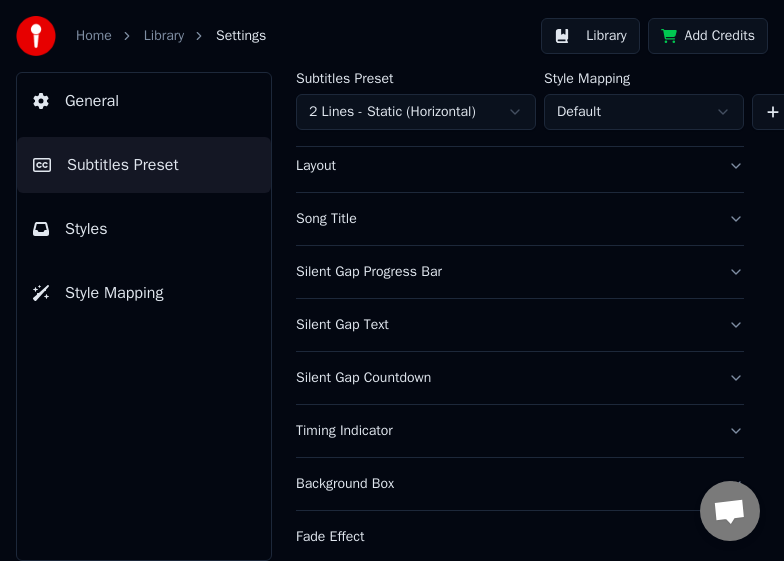 click on "Timing Indicator" at bounding box center [504, 431] 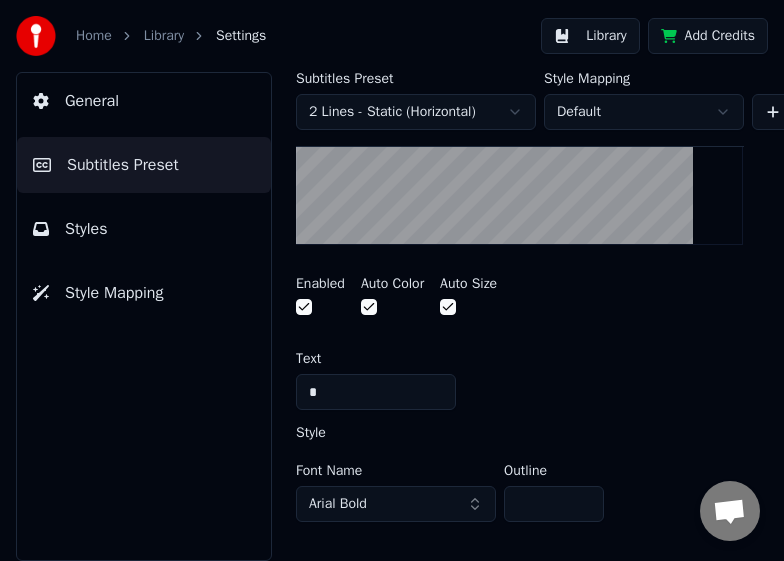 scroll, scrollTop: 500, scrollLeft: 0, axis: vertical 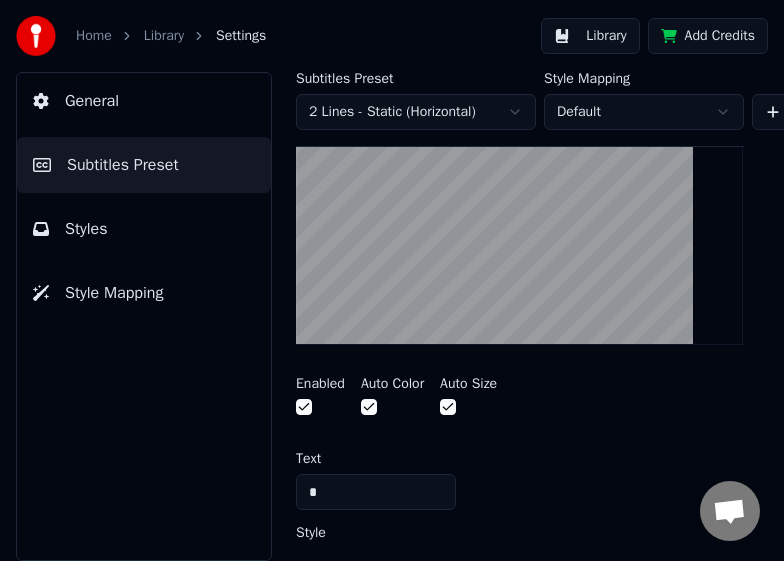 click at bounding box center (304, 407) 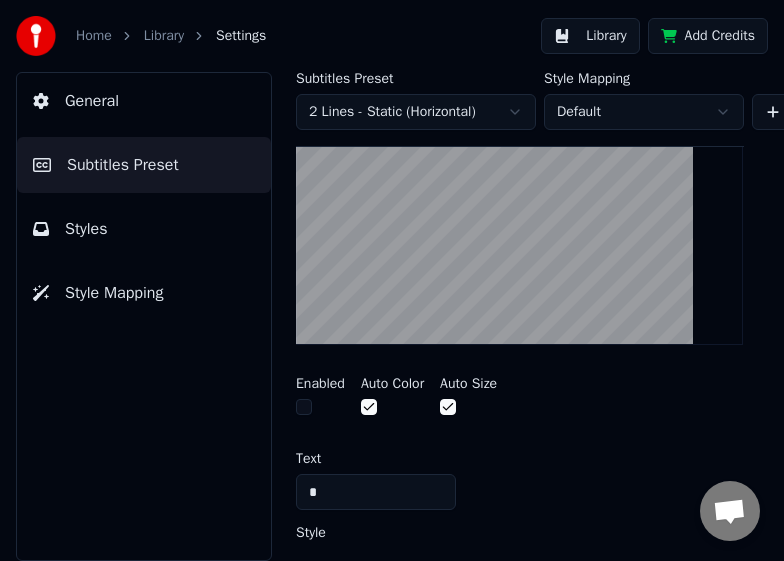 click at bounding box center [304, 407] 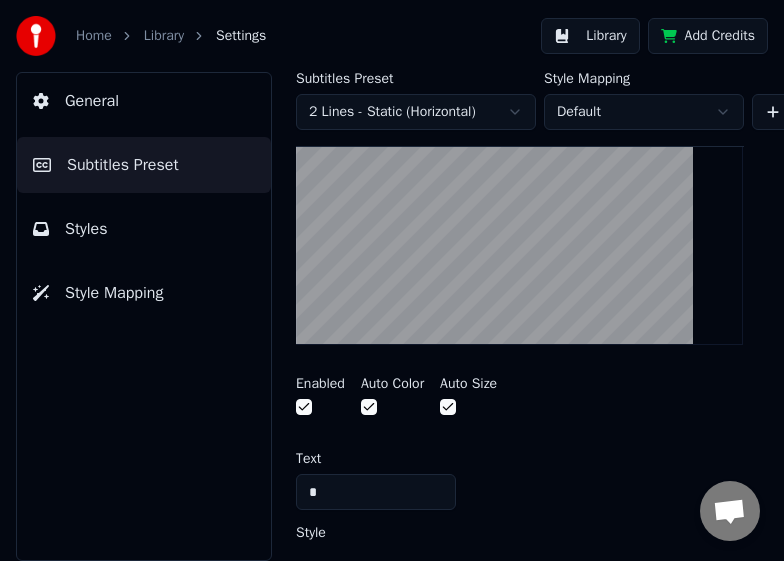 click on "Enabled Auto Color Auto Size" at bounding box center (520, 398) 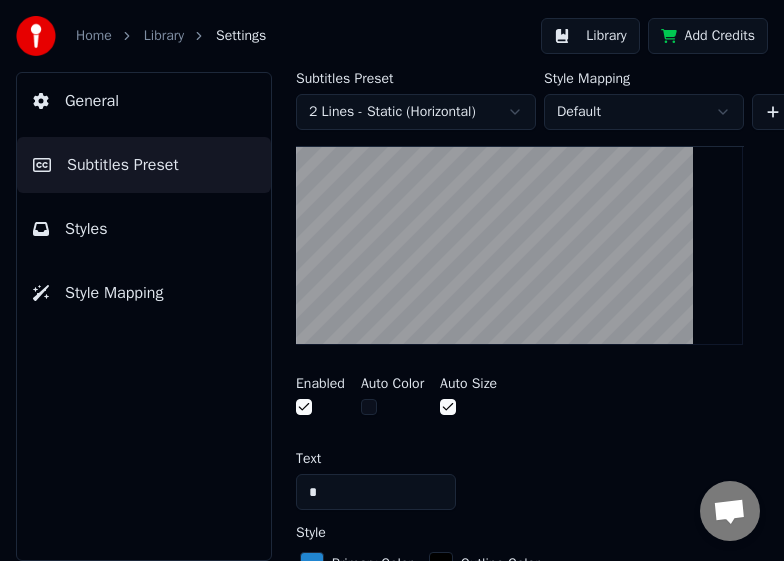 click at bounding box center (468, 409) 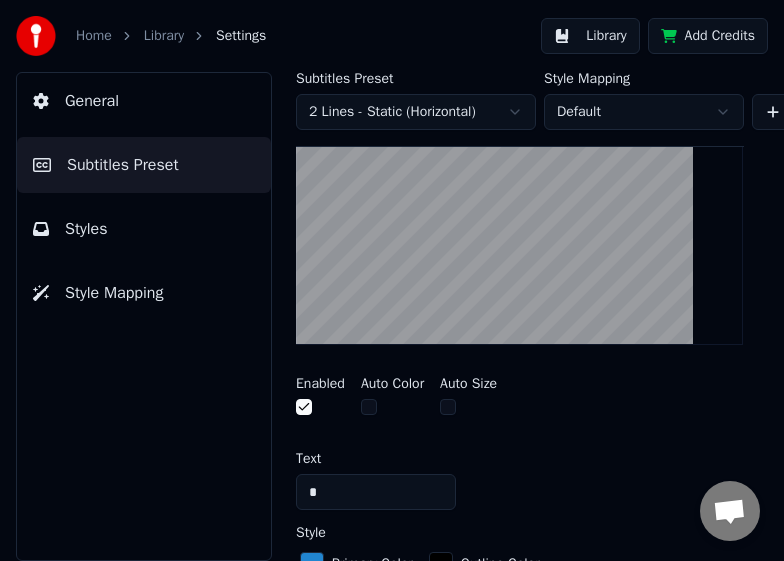 click at bounding box center (448, 407) 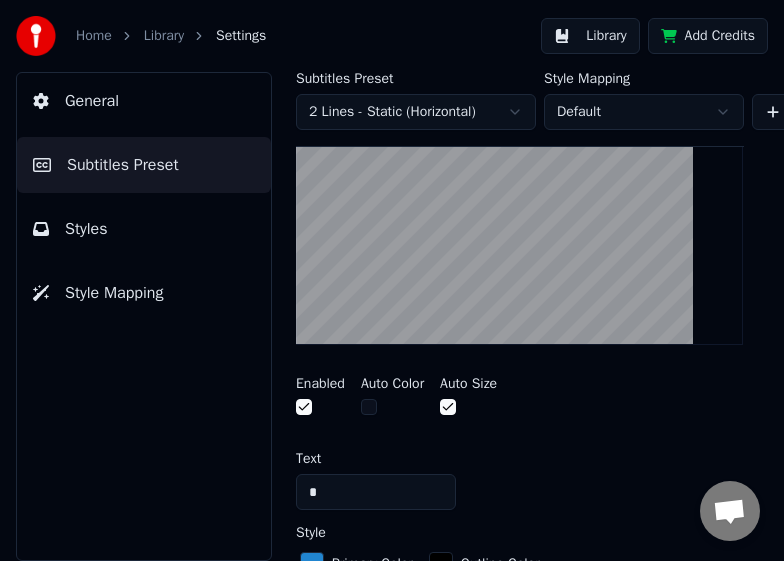 scroll, scrollTop: 600, scrollLeft: 0, axis: vertical 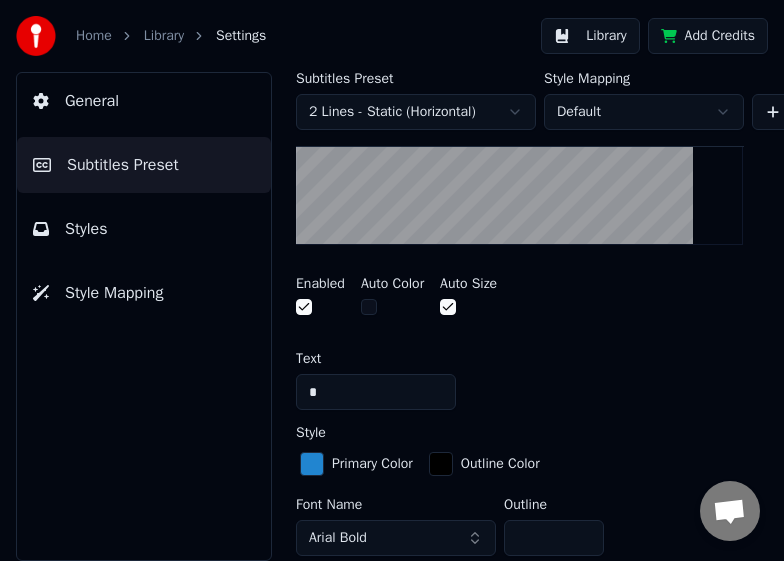 click at bounding box center [312, 464] 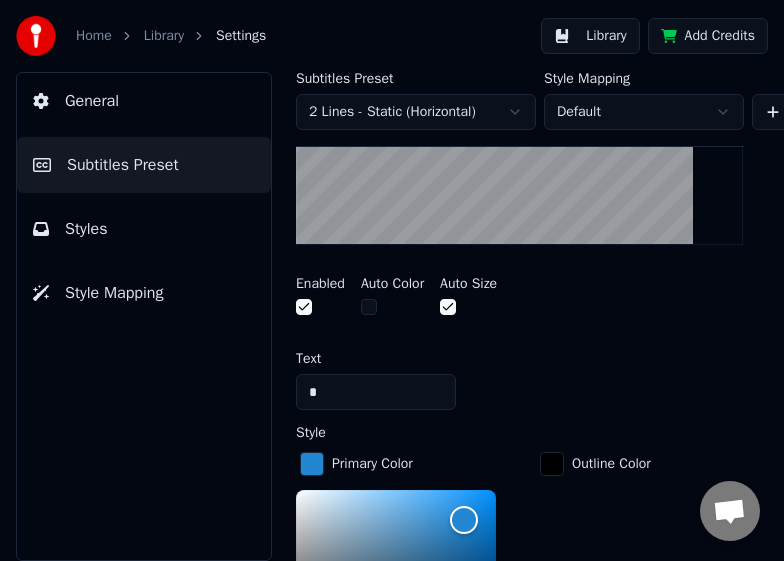 scroll, scrollTop: 800, scrollLeft: 0, axis: vertical 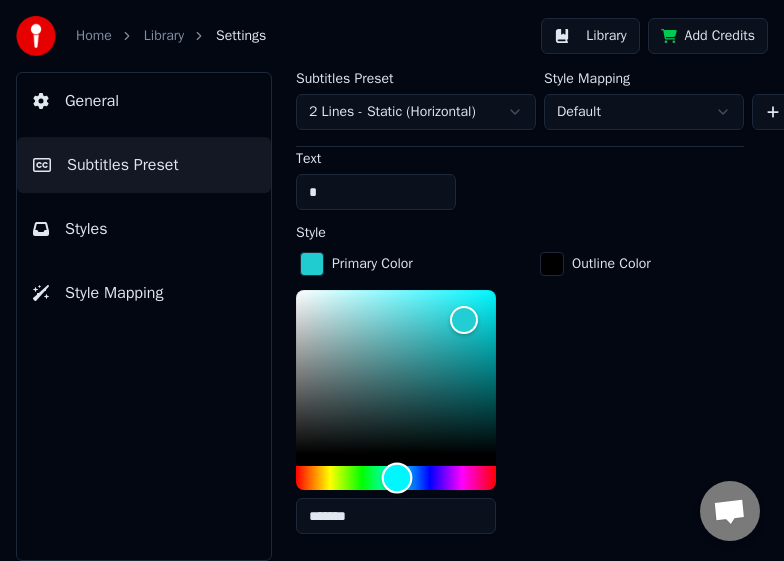 click at bounding box center (397, 478) 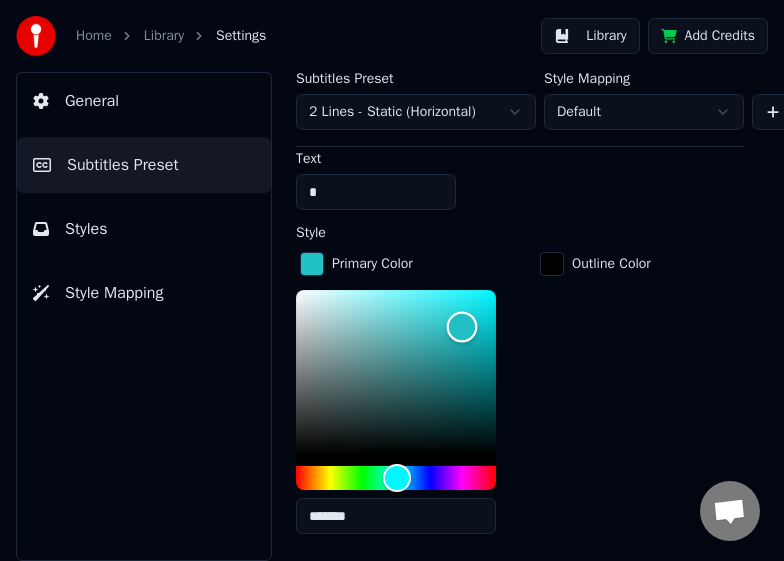 type on "*******" 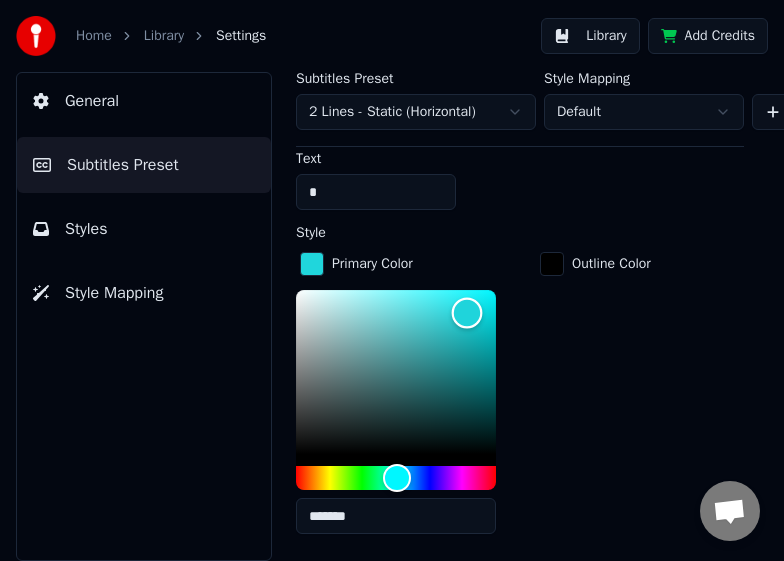 click at bounding box center (467, 313) 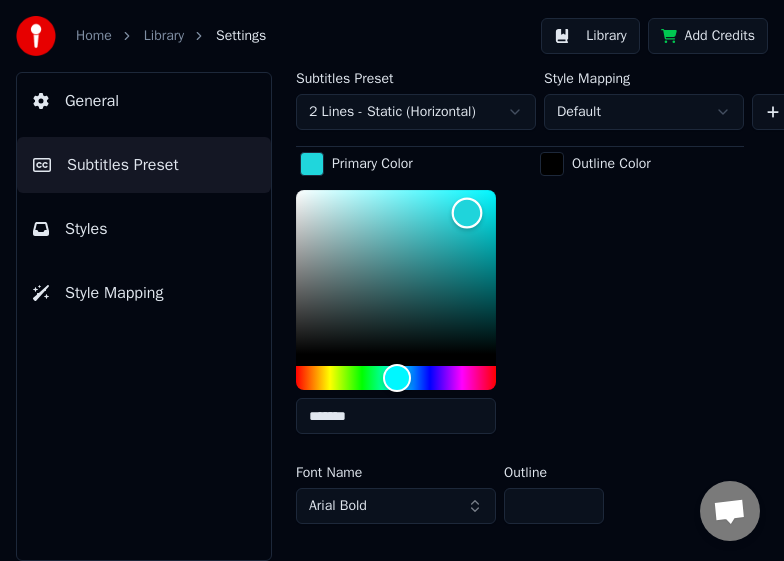 scroll, scrollTop: 1000, scrollLeft: 0, axis: vertical 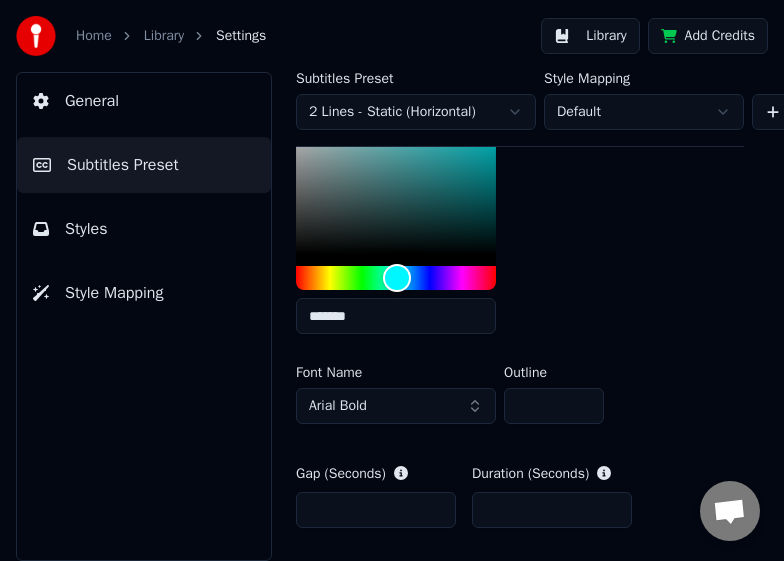 click on "**" at bounding box center [554, 406] 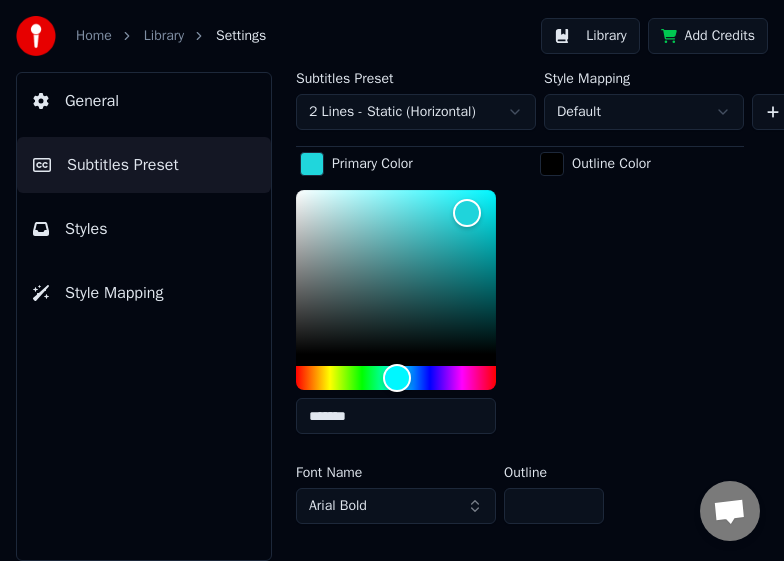 scroll, scrollTop: 1100, scrollLeft: 0, axis: vertical 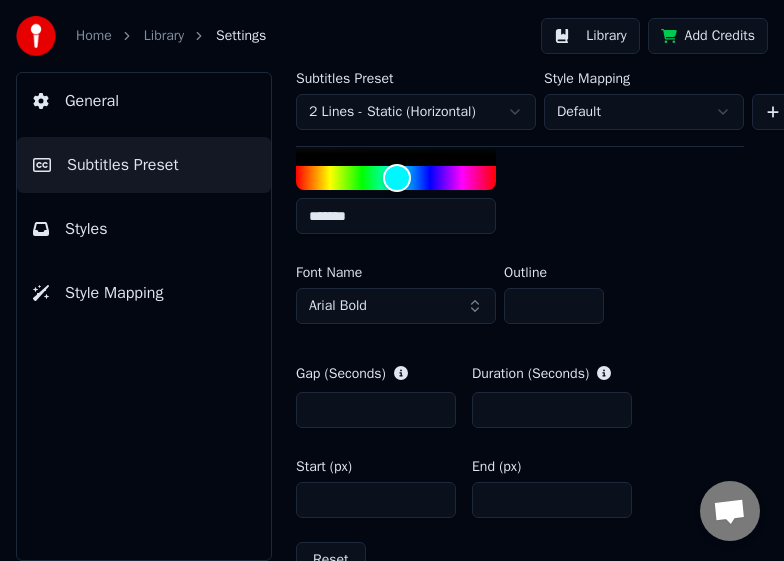 click on "**" at bounding box center (554, 306) 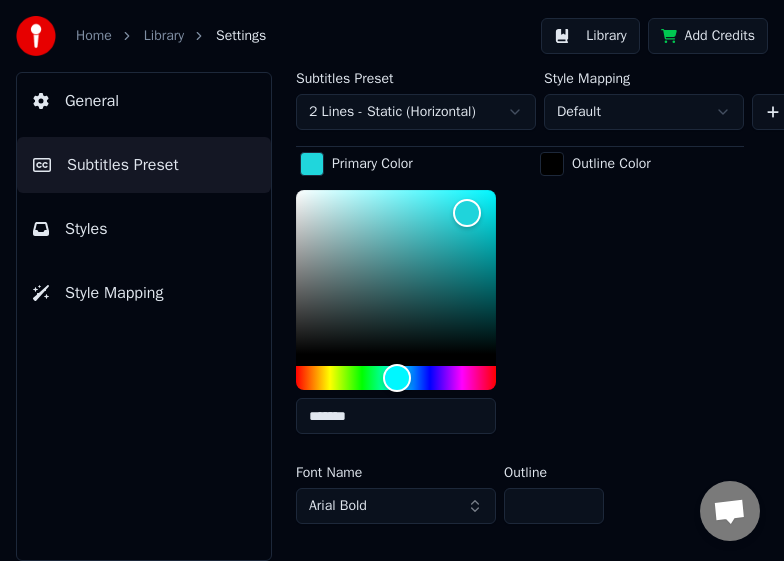 scroll, scrollTop: 1100, scrollLeft: 0, axis: vertical 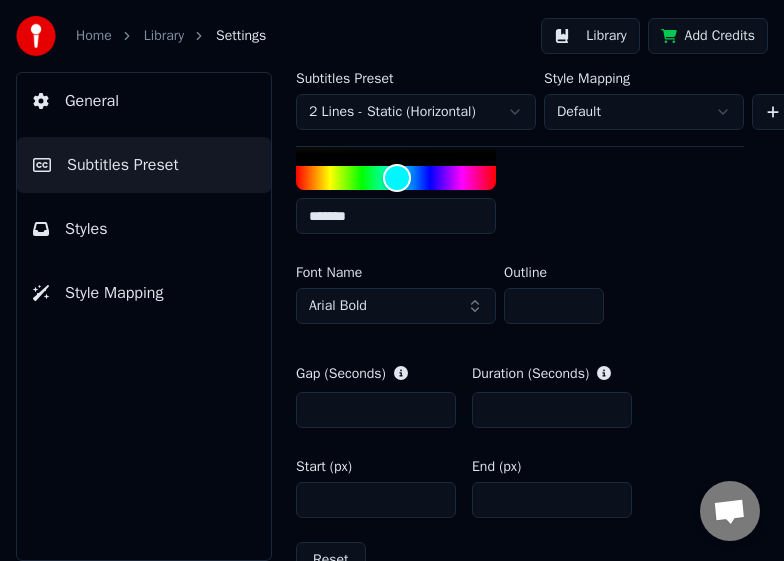 click on "*" at bounding box center (552, 410) 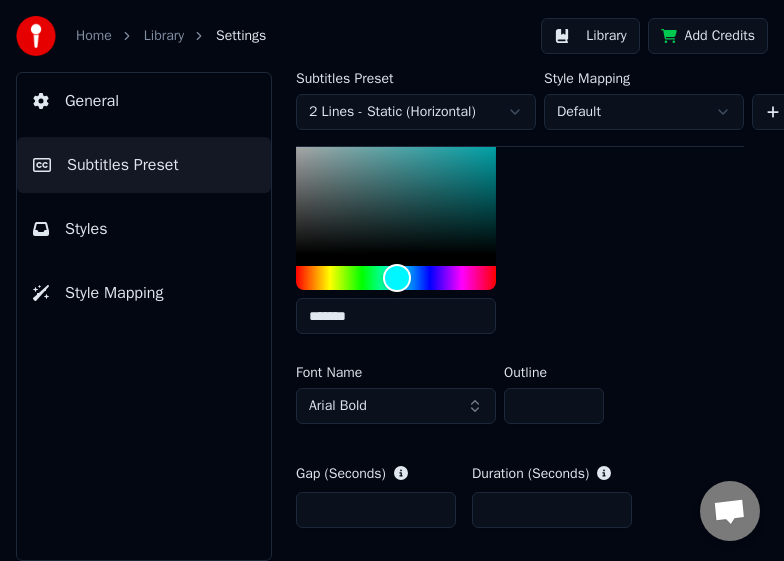 scroll, scrollTop: 1200, scrollLeft: 0, axis: vertical 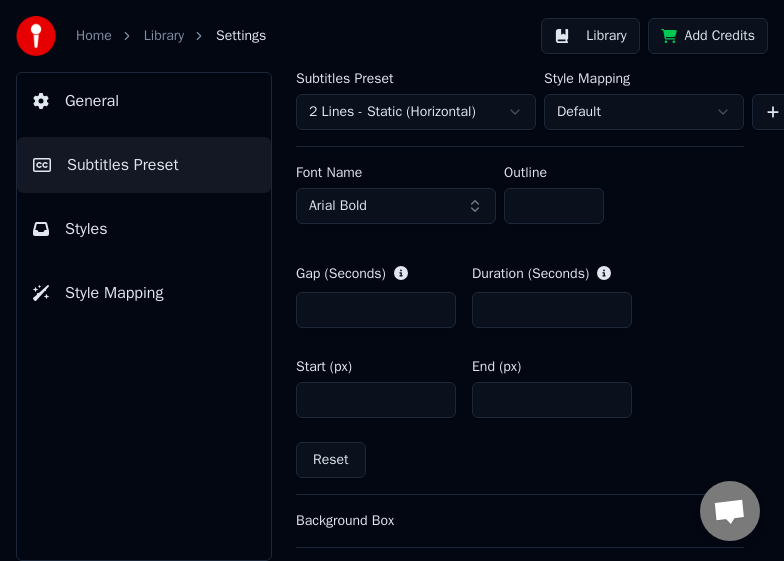 click on "*" at bounding box center (552, 310) 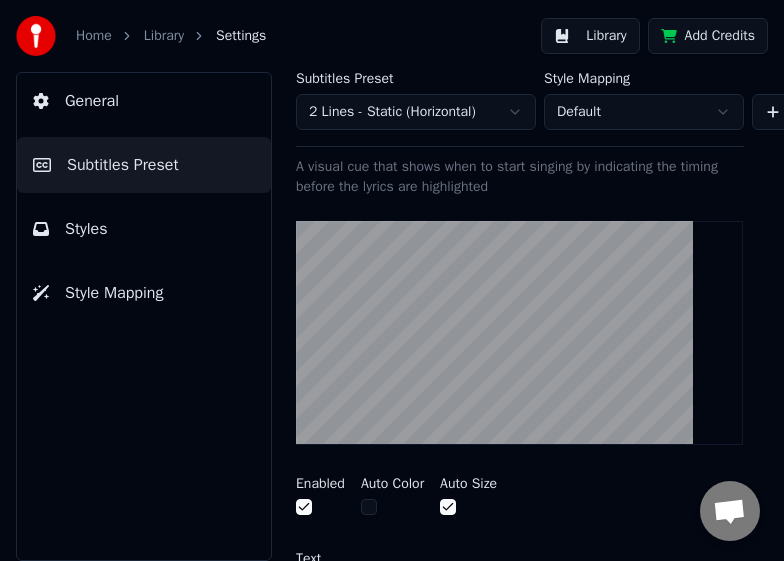 scroll, scrollTop: 200, scrollLeft: 0, axis: vertical 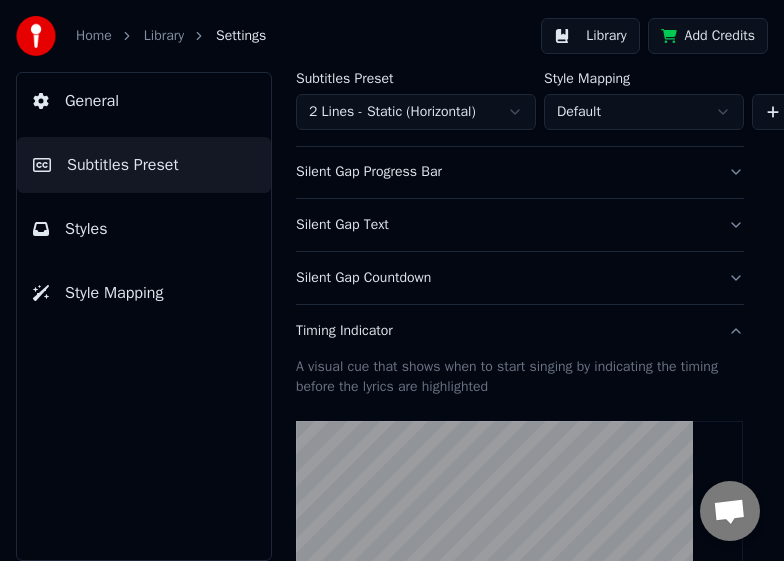 click on "Timing Indicator" at bounding box center [520, 331] 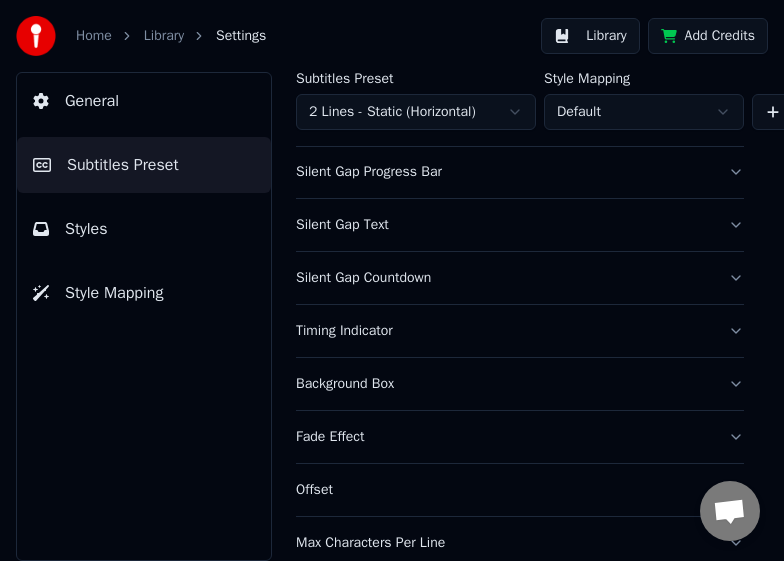 click on "Background Box" at bounding box center [504, 384] 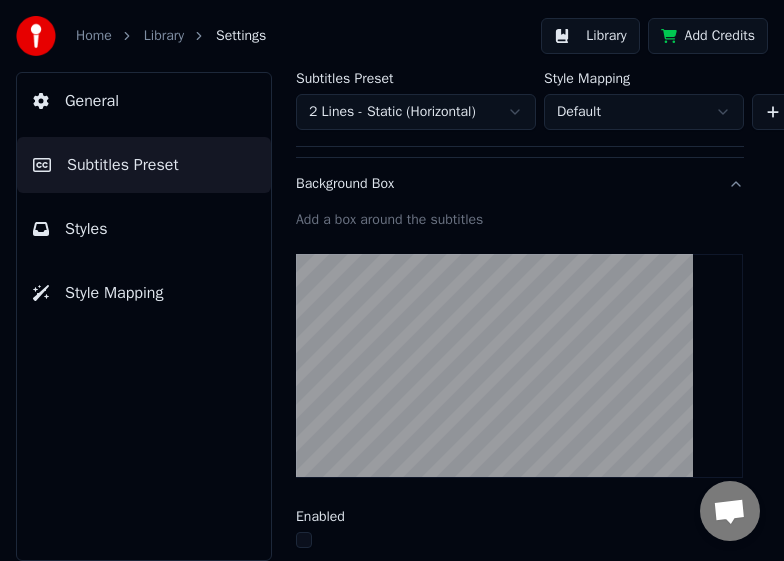 scroll, scrollTop: 500, scrollLeft: 0, axis: vertical 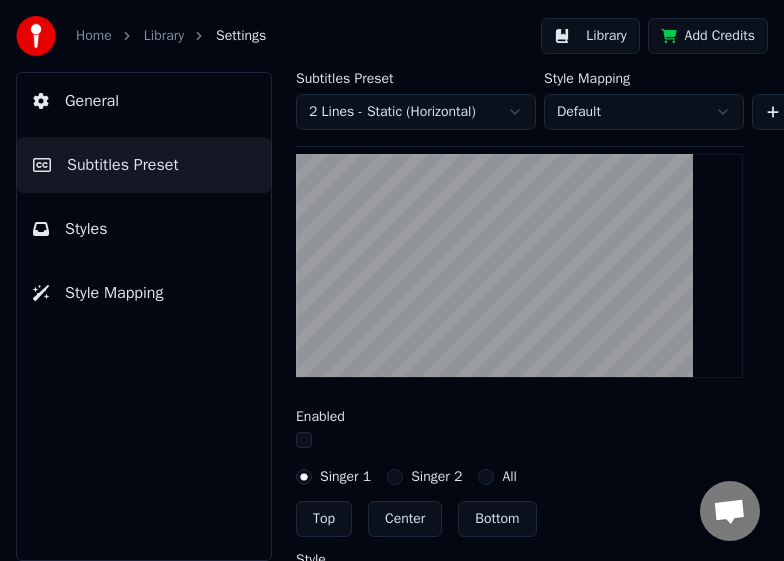 click at bounding box center [304, 440] 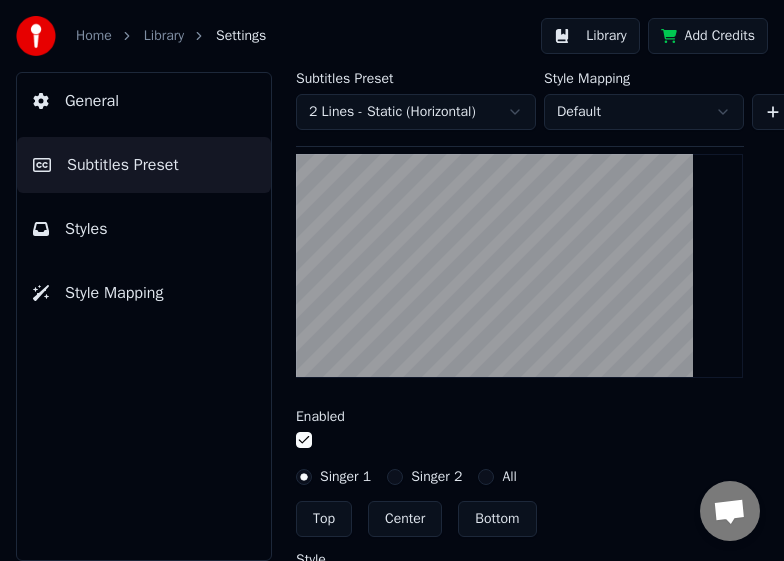 click at bounding box center (304, 440) 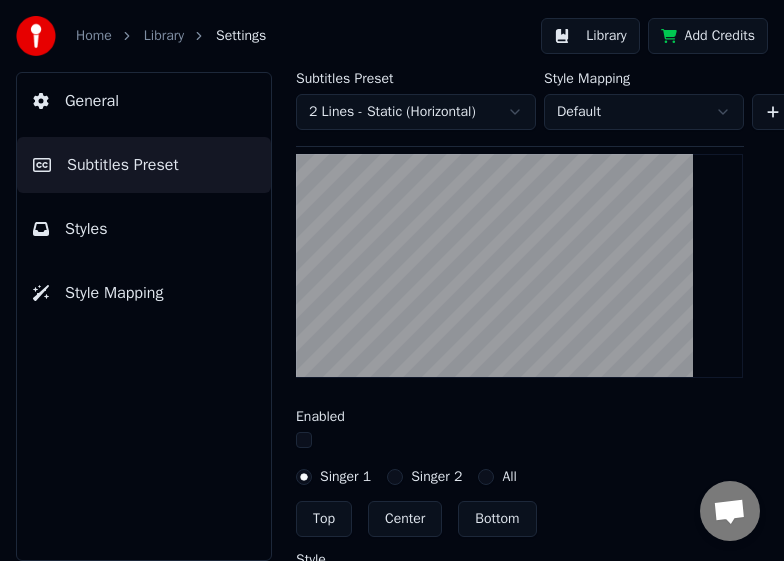 scroll, scrollTop: 100, scrollLeft: 0, axis: vertical 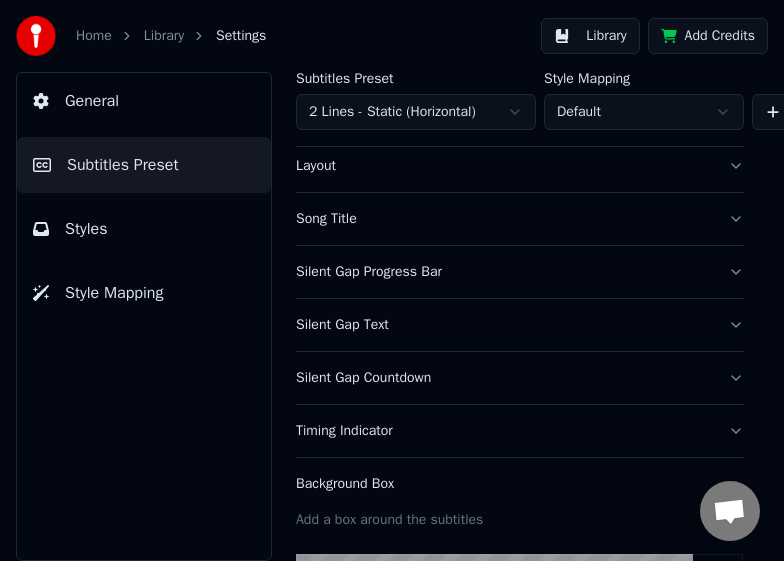 click on "Background Box" at bounding box center (504, 484) 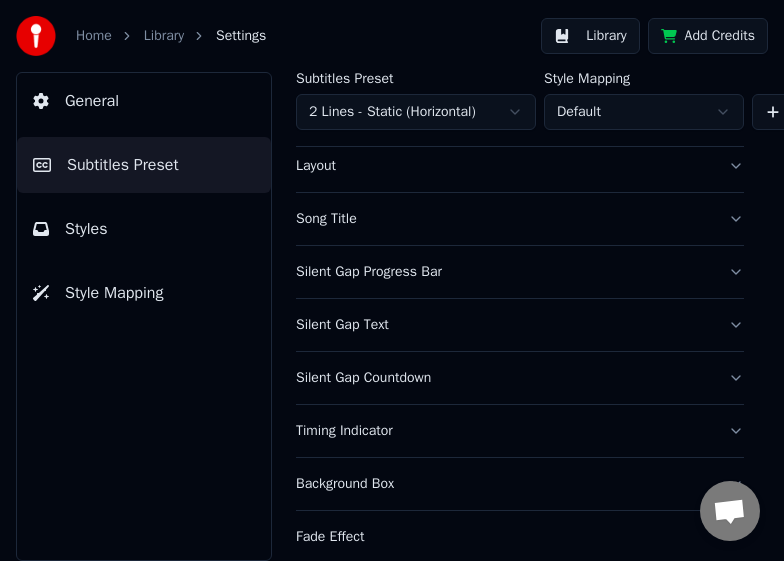 scroll, scrollTop: 200, scrollLeft: 0, axis: vertical 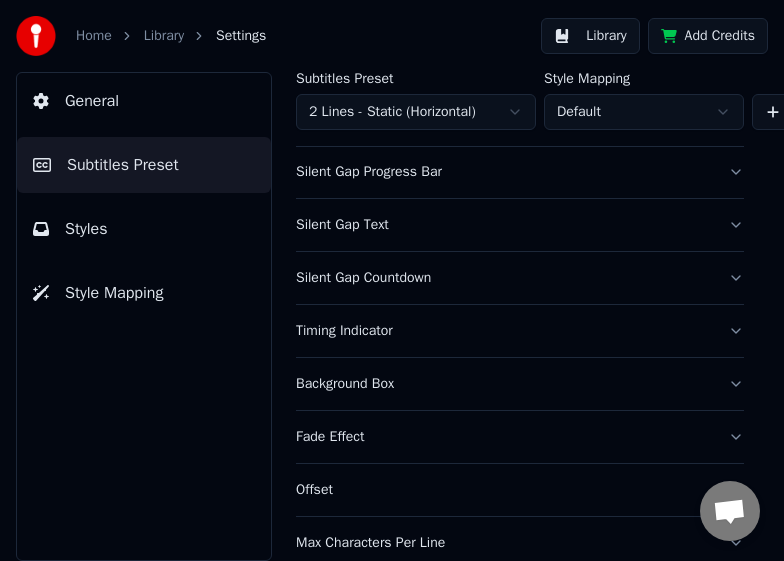 click on "Fade Effect" at bounding box center [504, 437] 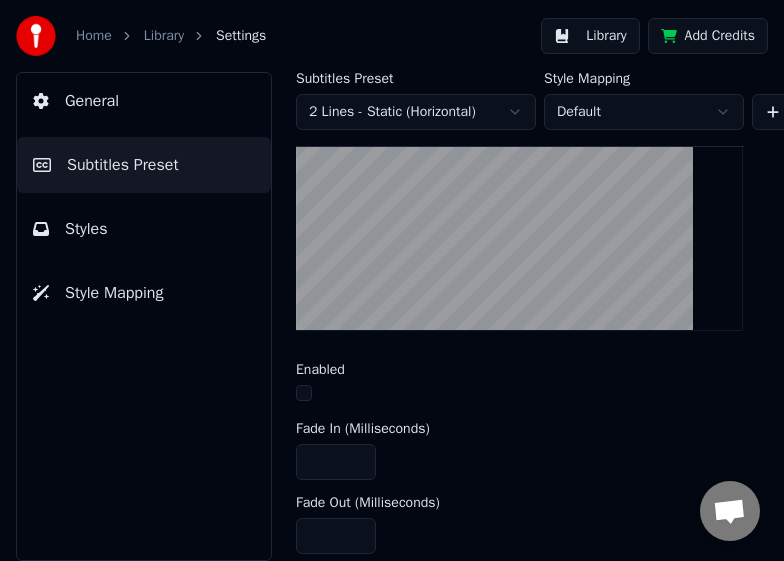 scroll, scrollTop: 500, scrollLeft: 0, axis: vertical 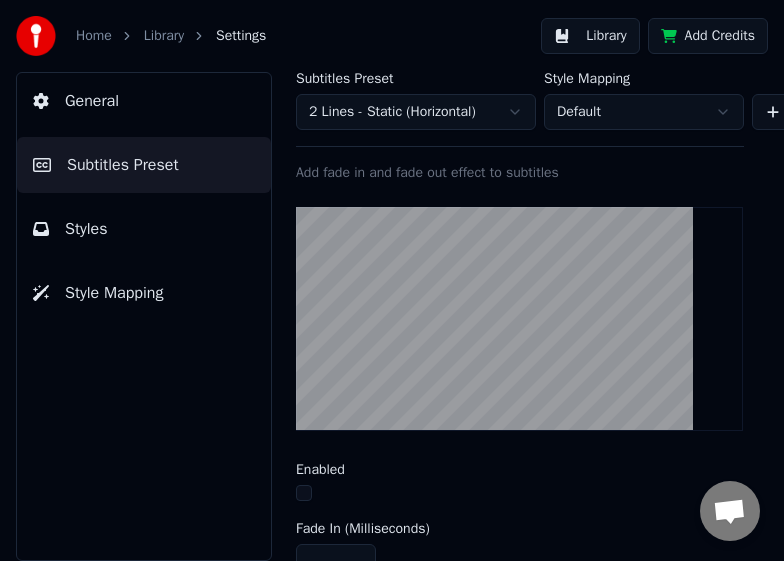 click at bounding box center (304, 493) 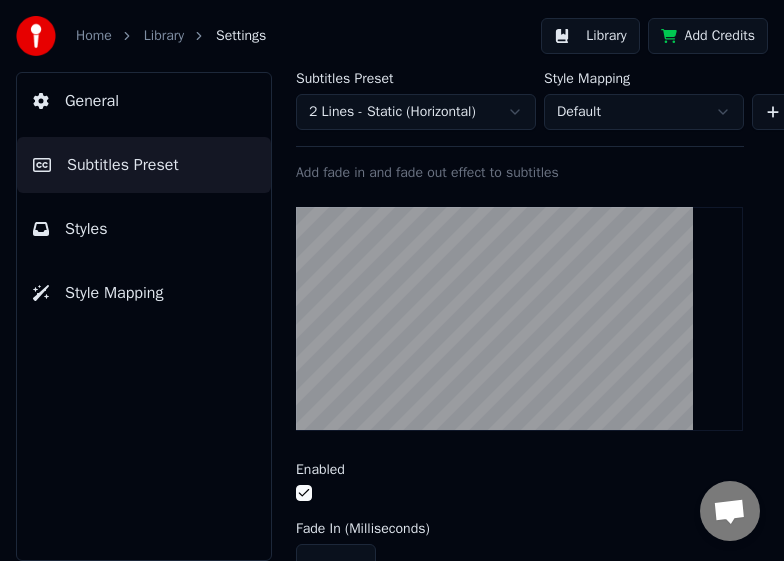 scroll, scrollTop: 600, scrollLeft: 0, axis: vertical 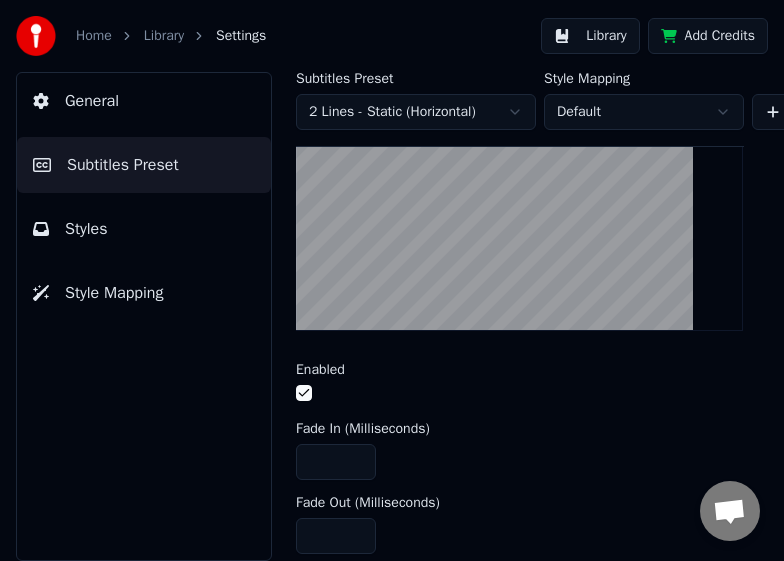 click at bounding box center [304, 393] 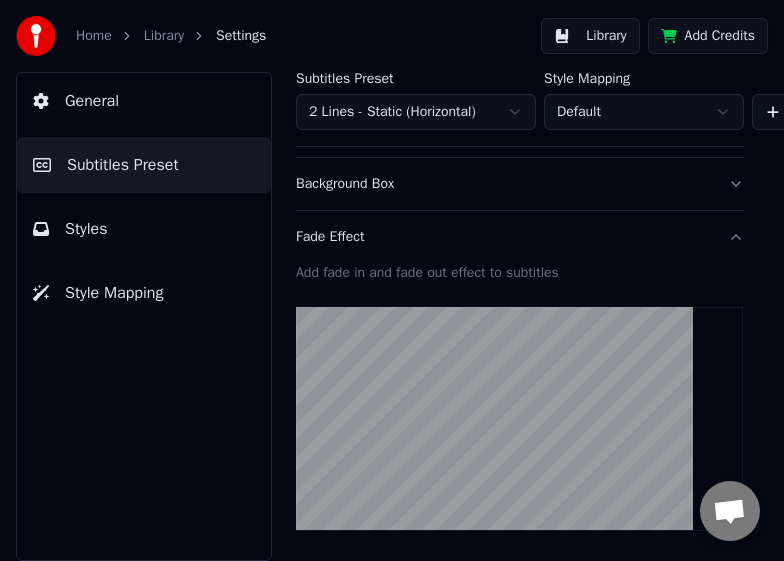 scroll, scrollTop: 300, scrollLeft: 0, axis: vertical 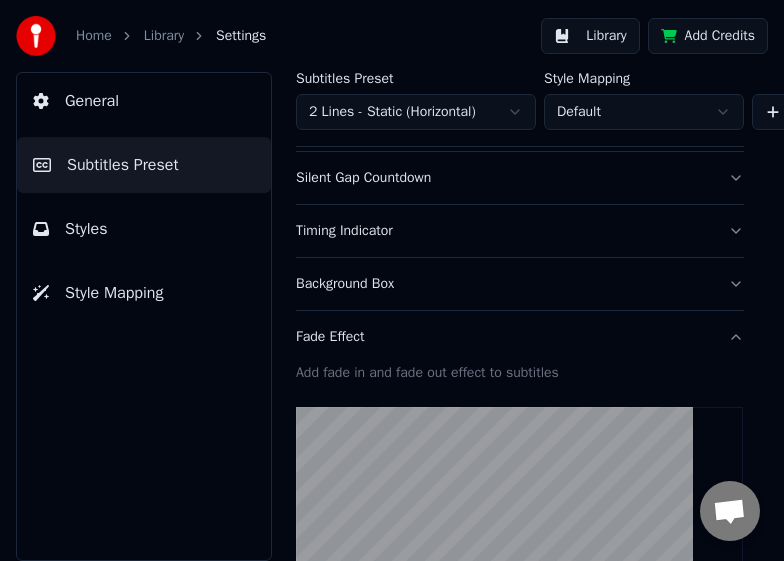 click on "Fade Effect" at bounding box center (504, 337) 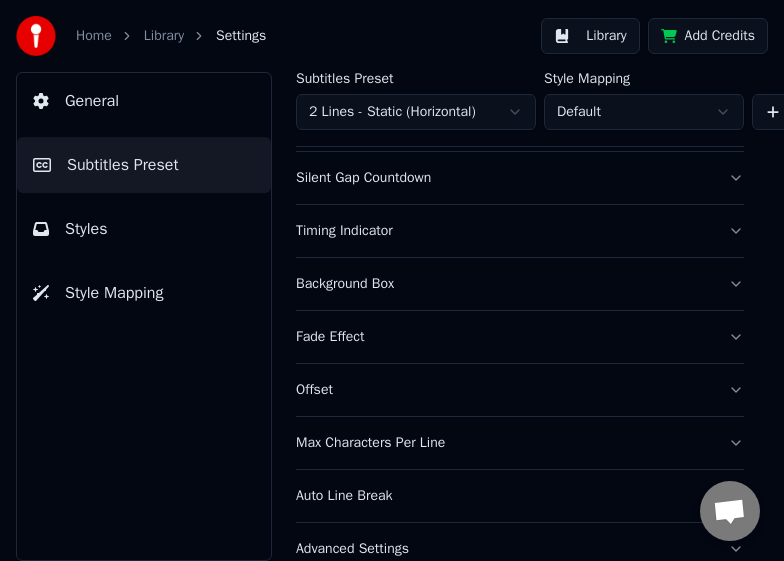 click on "Offset" at bounding box center (504, 390) 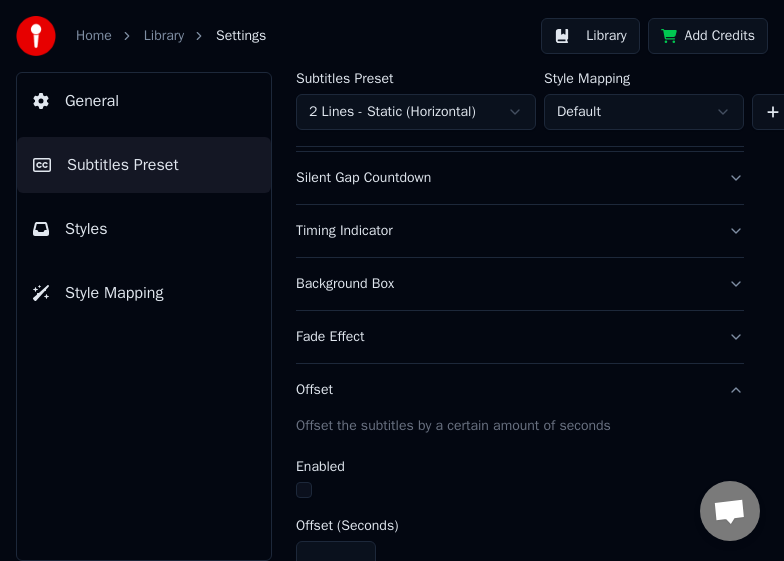 scroll, scrollTop: 500, scrollLeft: 0, axis: vertical 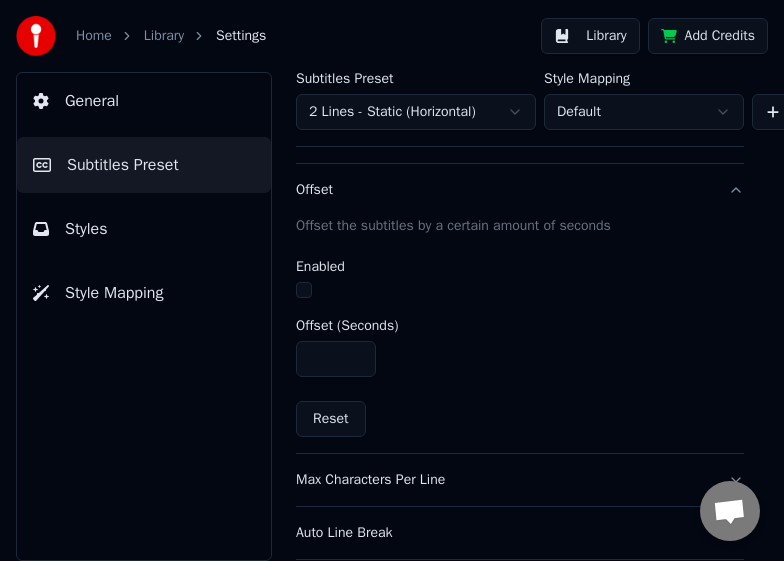 click on "Offset" at bounding box center (520, 190) 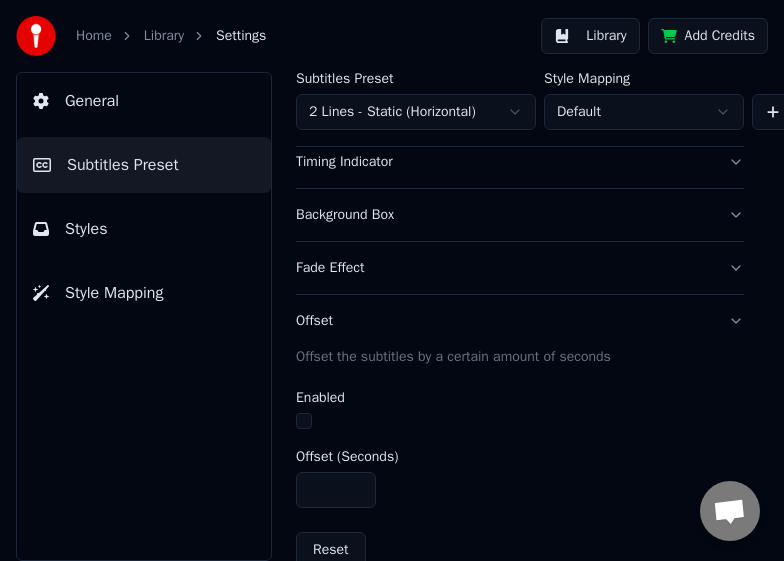 scroll, scrollTop: 347, scrollLeft: 0, axis: vertical 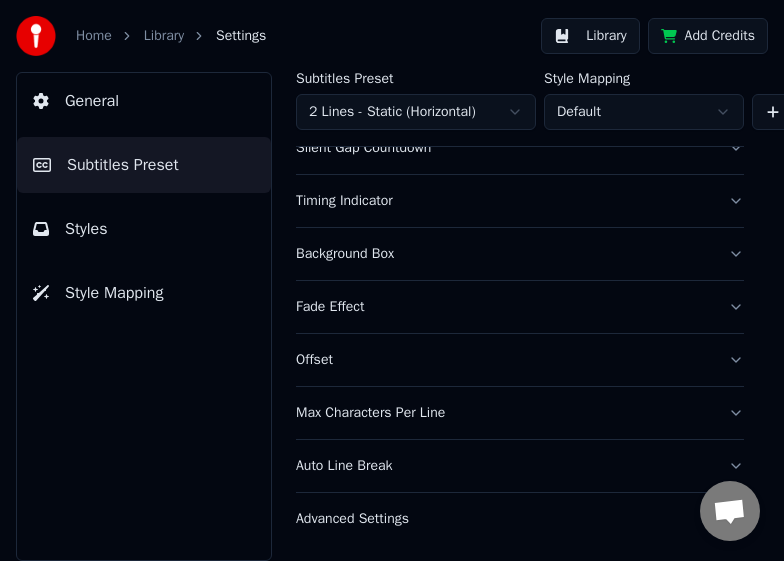click on "Max Characters Per Line" at bounding box center [504, 413] 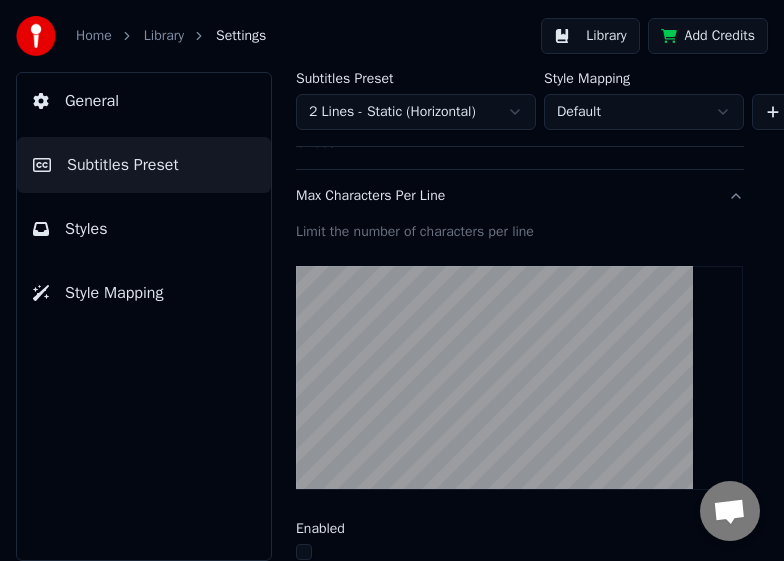 scroll, scrollTop: 747, scrollLeft: 0, axis: vertical 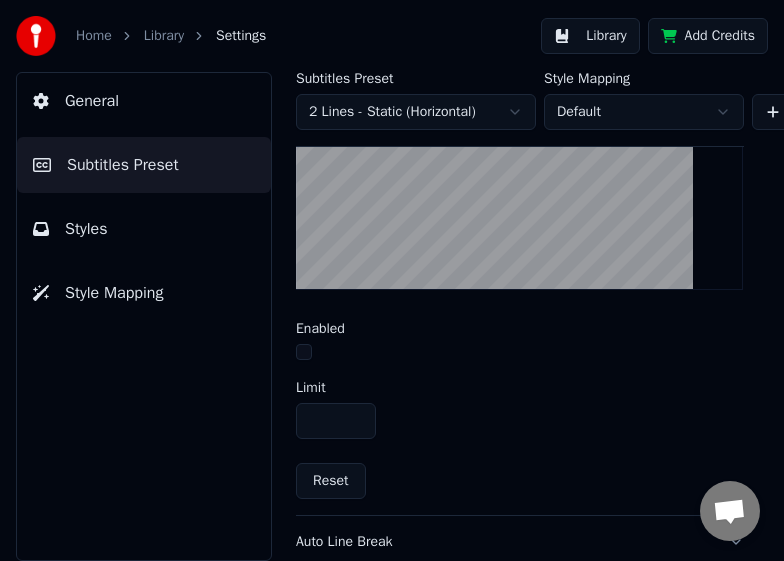 click at bounding box center [304, 352] 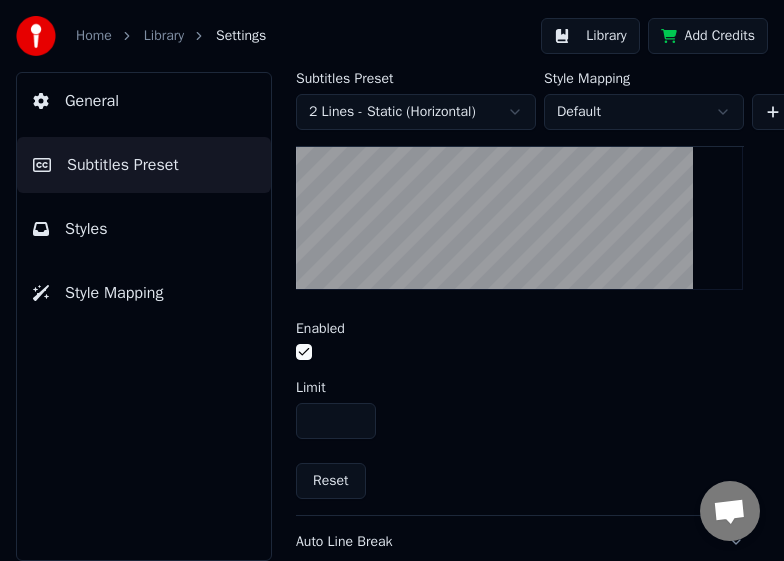 scroll, scrollTop: 839, scrollLeft: 0, axis: vertical 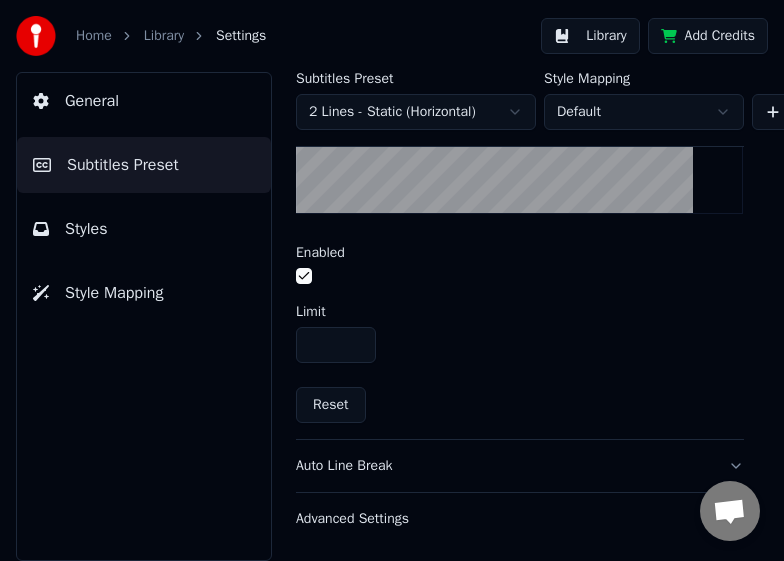 click on "Enabled" at bounding box center [520, 267] 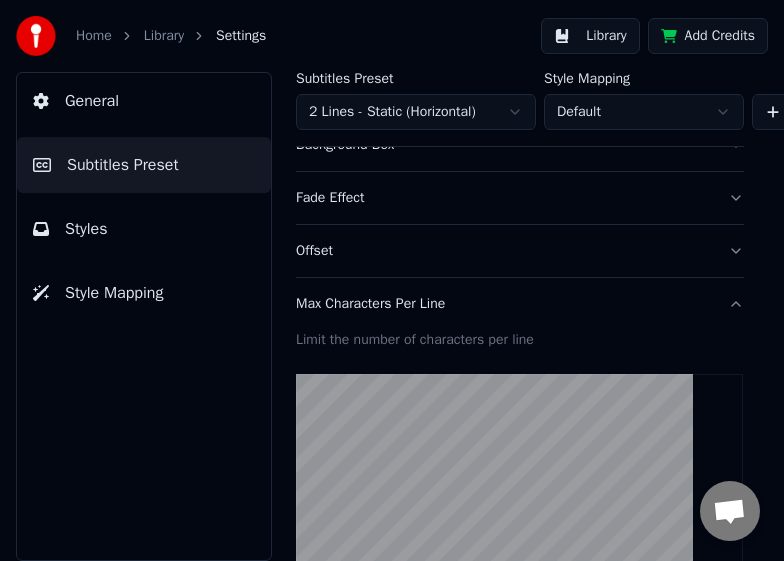 scroll, scrollTop: 339, scrollLeft: 0, axis: vertical 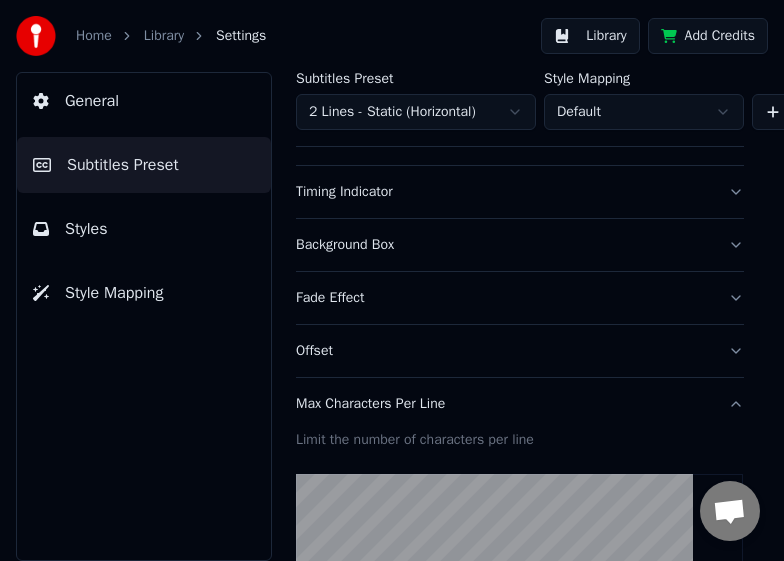 click on "Max Characters Per Line" at bounding box center [504, 404] 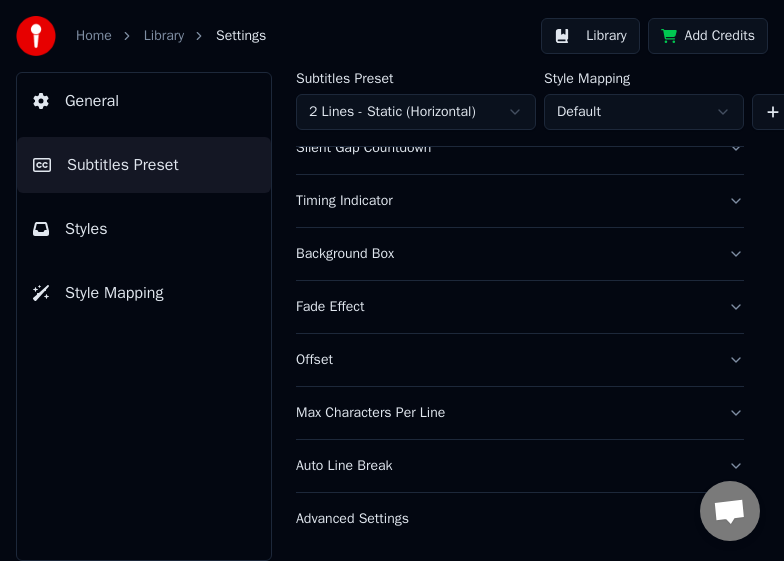 scroll, scrollTop: 347, scrollLeft: 0, axis: vertical 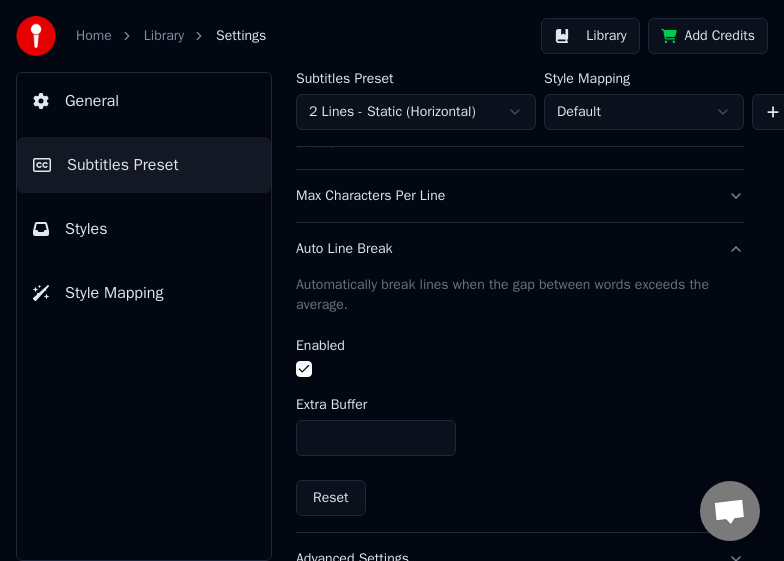 click at bounding box center (304, 369) 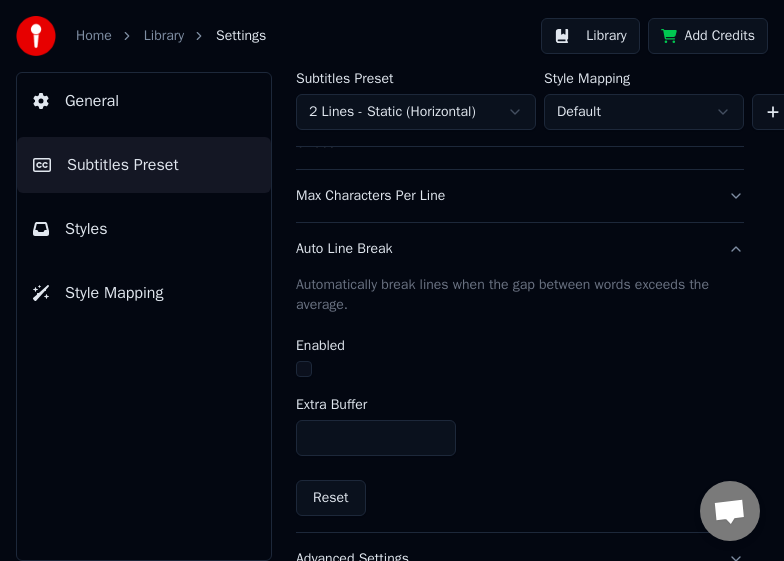click at bounding box center [304, 369] 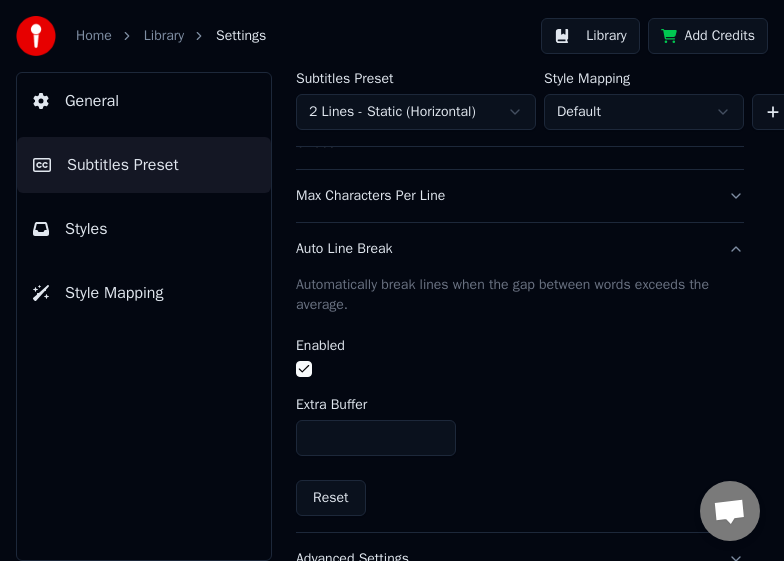 click on "Auto Line Break" at bounding box center [520, 249] 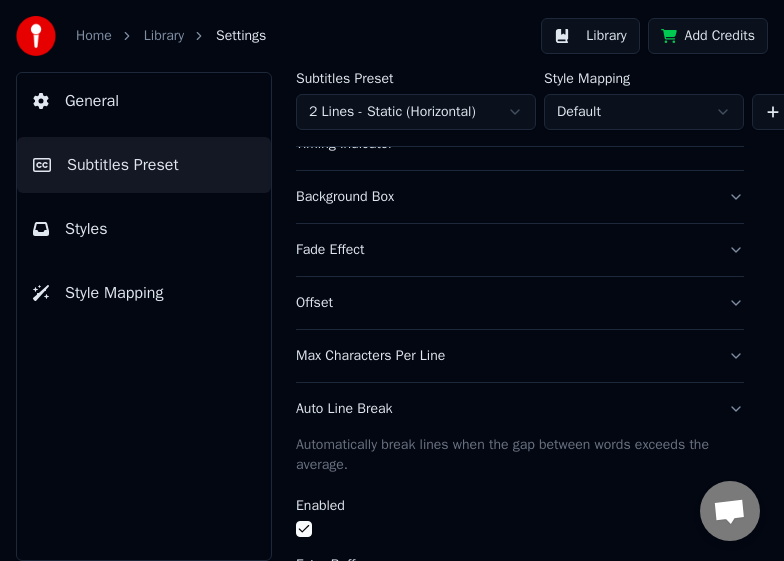 scroll, scrollTop: 347, scrollLeft: 0, axis: vertical 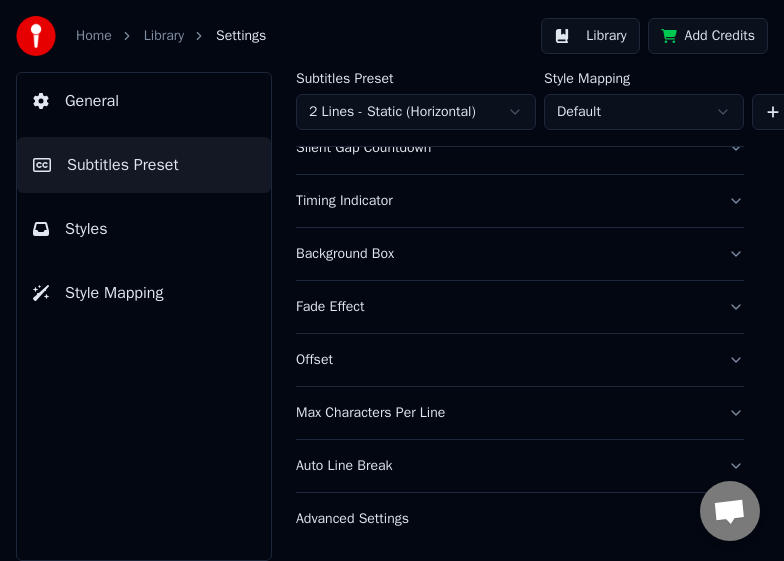 click on "Advanced Settings" at bounding box center [504, 519] 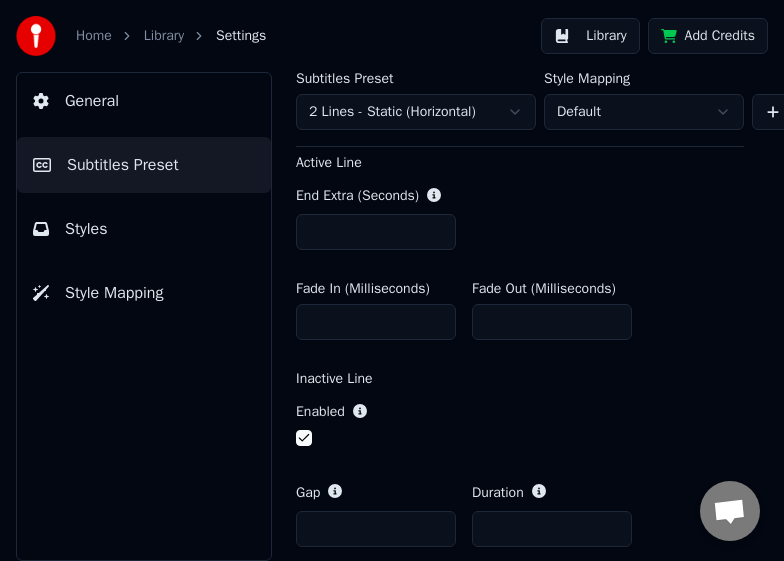 scroll, scrollTop: 847, scrollLeft: 0, axis: vertical 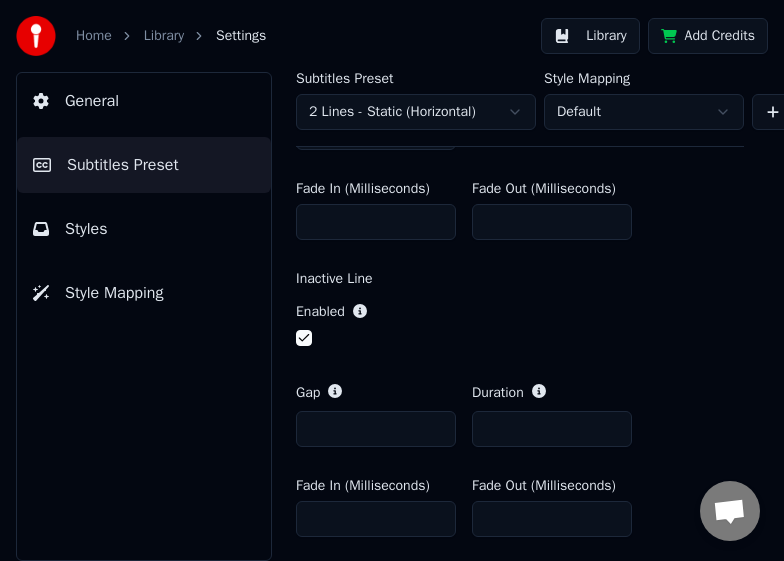 click at bounding box center (304, 338) 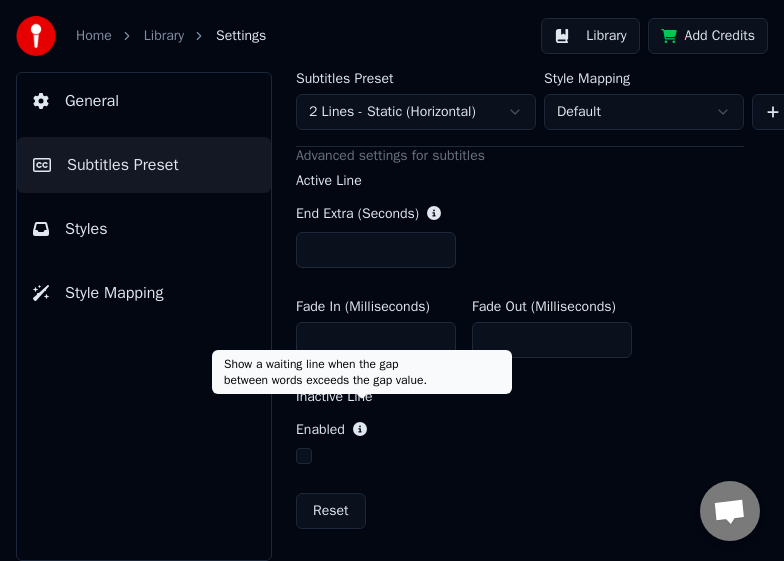 click 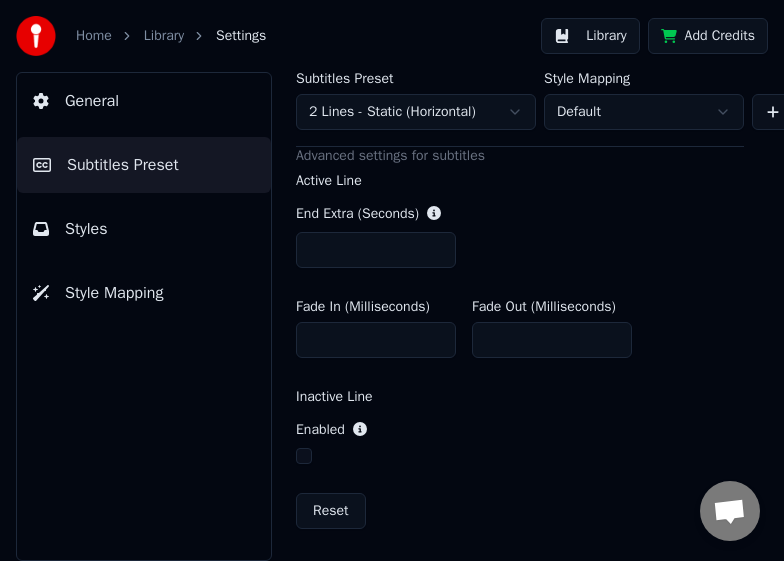 click at bounding box center (304, 456) 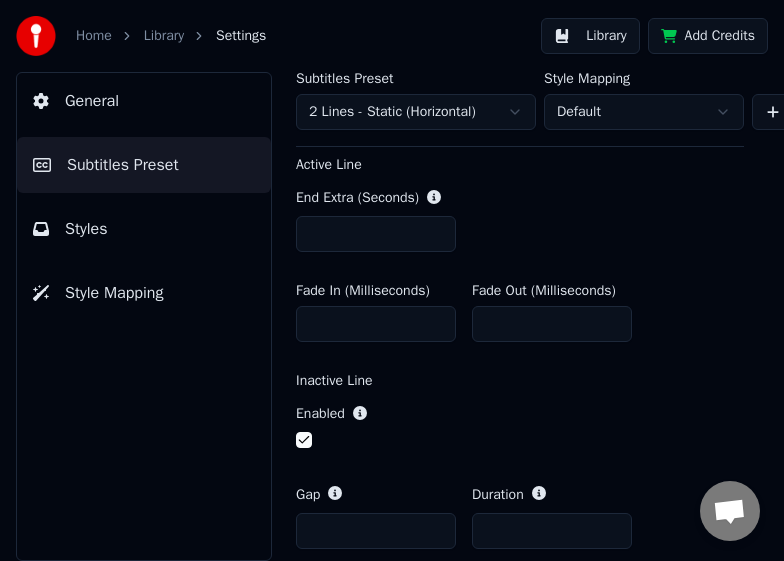 click on "Enabled" at bounding box center (331, 428) 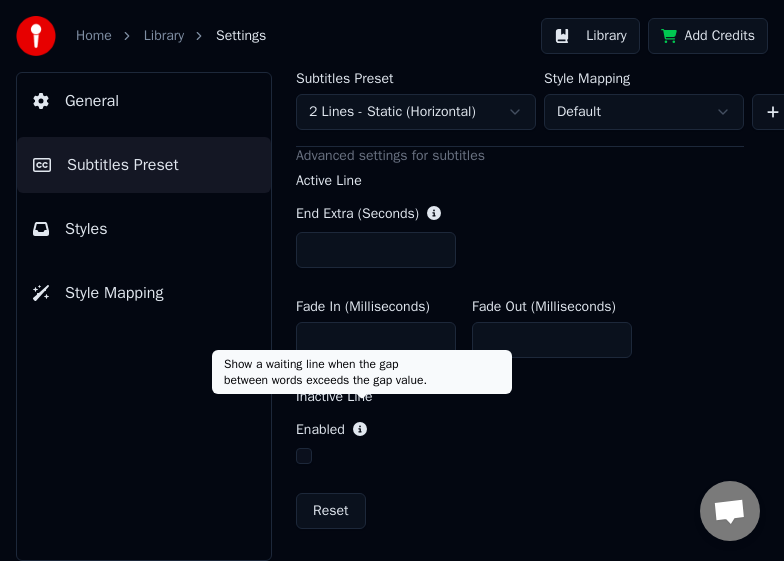 click on "Show a waiting line when the gap between words exceeds the gap value. Show a waiting line when the gap between words exceeds the gap value." at bounding box center (362, 372) 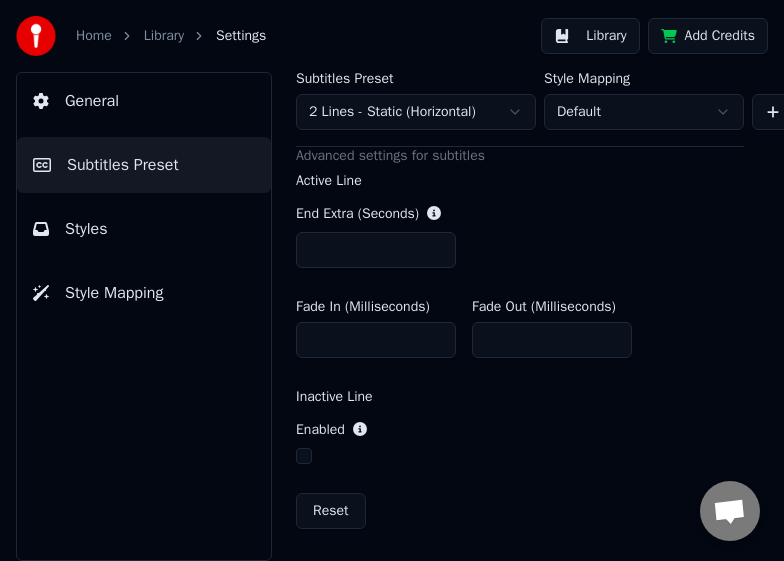 click on "Inactive Line" at bounding box center [520, 397] 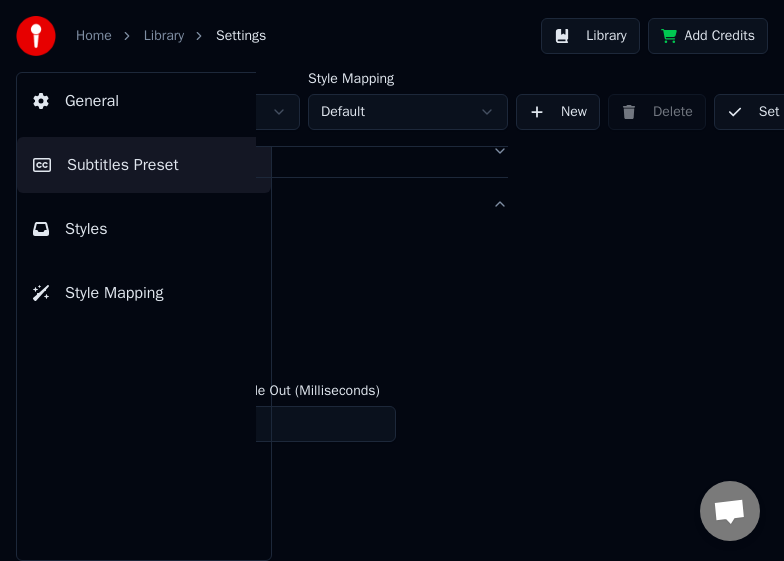 scroll, scrollTop: 645, scrollLeft: 332, axis: both 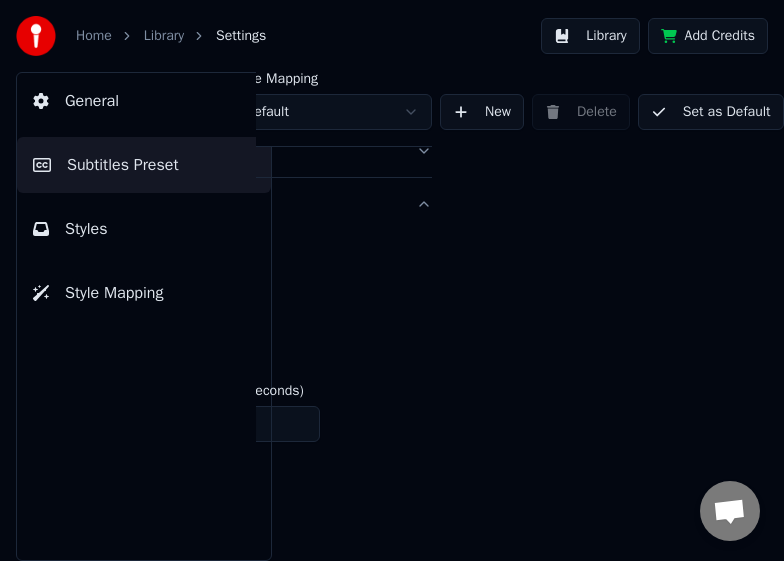 click on "Set as Default" at bounding box center (711, 112) 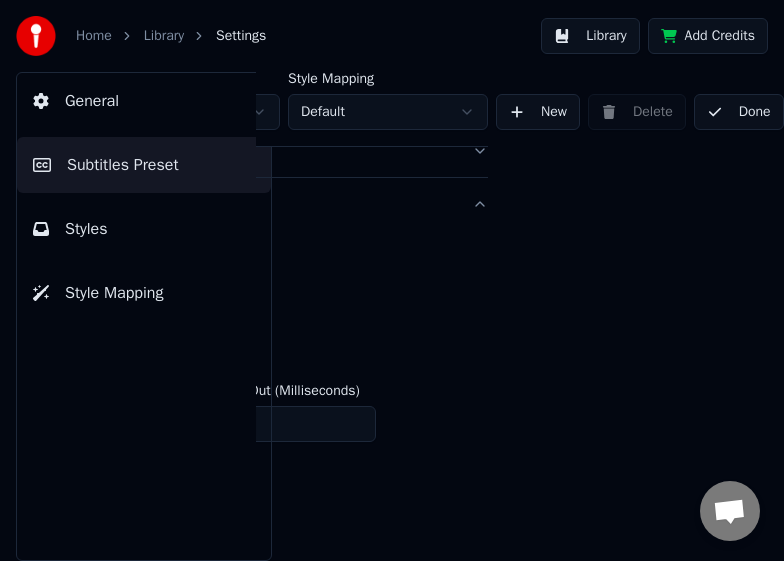scroll, scrollTop: 645, scrollLeft: 279, axis: both 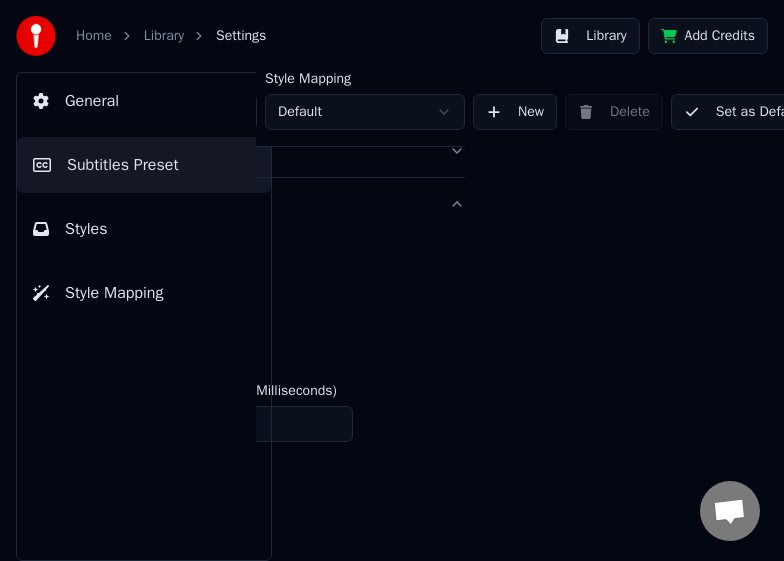 click on "Styles" at bounding box center (144, 229) 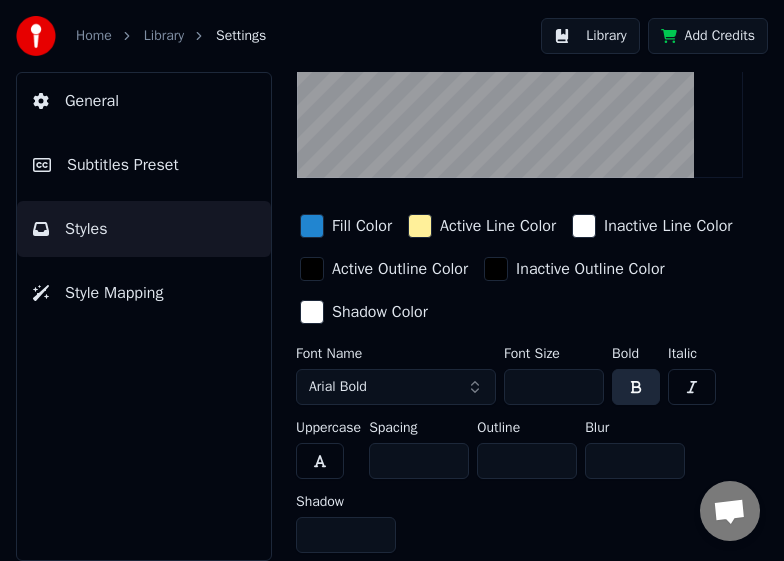 scroll, scrollTop: 0, scrollLeft: 0, axis: both 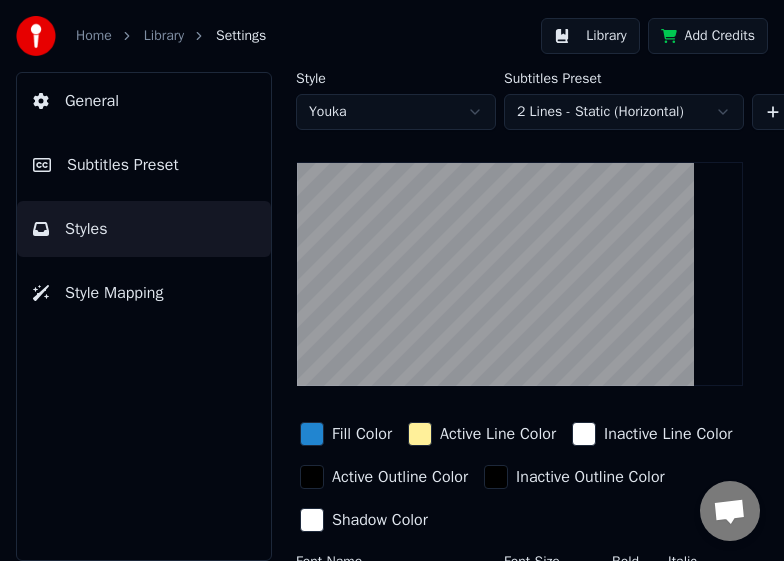 click on "Style Mapping" at bounding box center (144, 293) 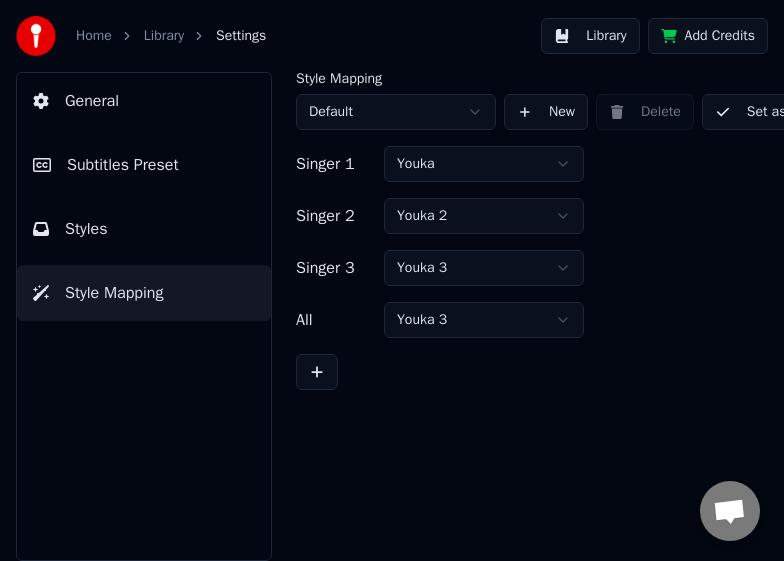 click on "General" at bounding box center (144, 101) 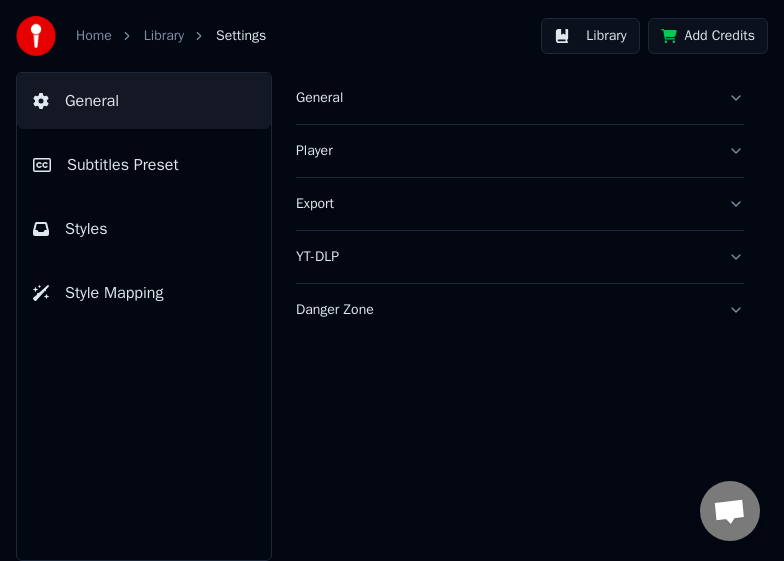 click on "Player" at bounding box center [504, 151] 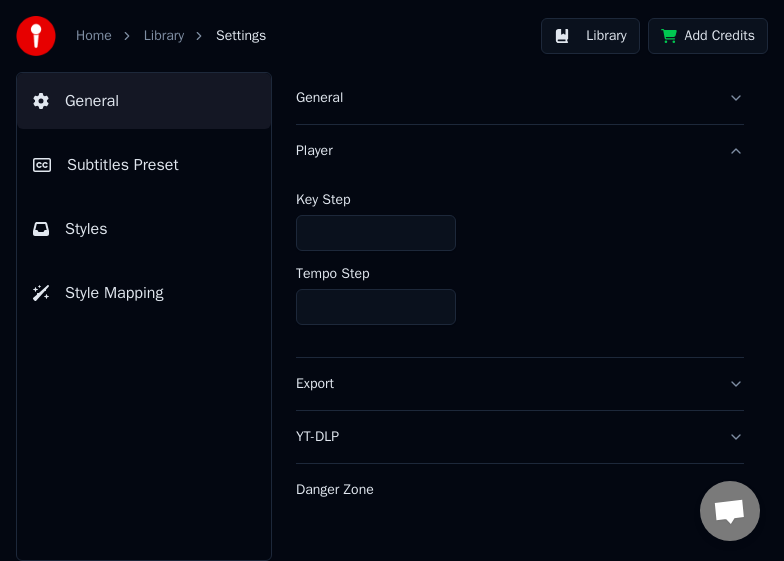 click on "Player" at bounding box center (504, 151) 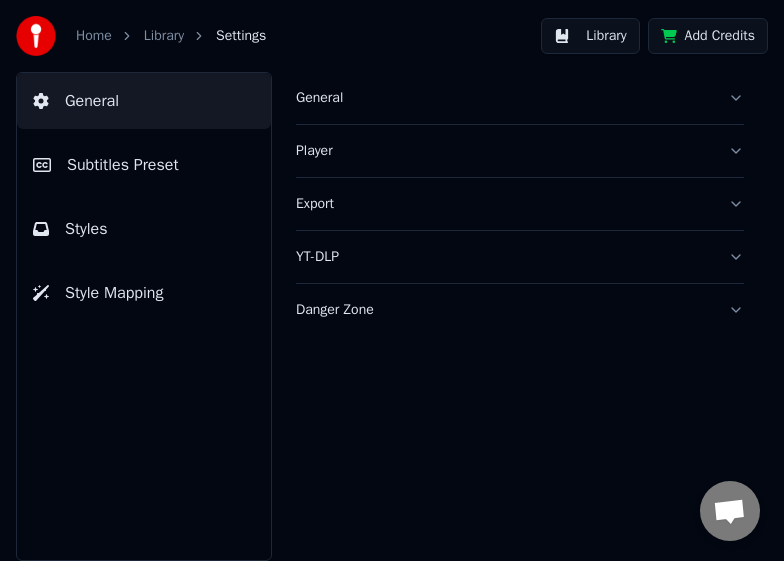 click on "Player" at bounding box center [504, 151] 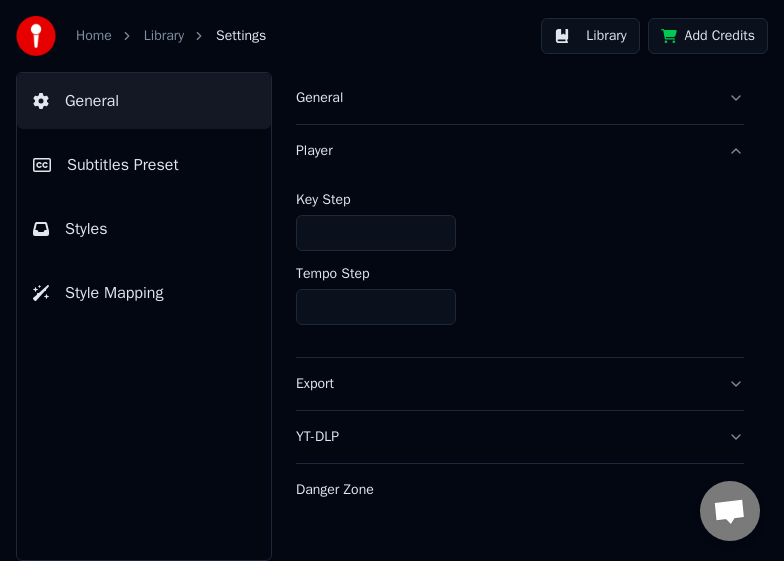 click on "Player" at bounding box center (504, 151) 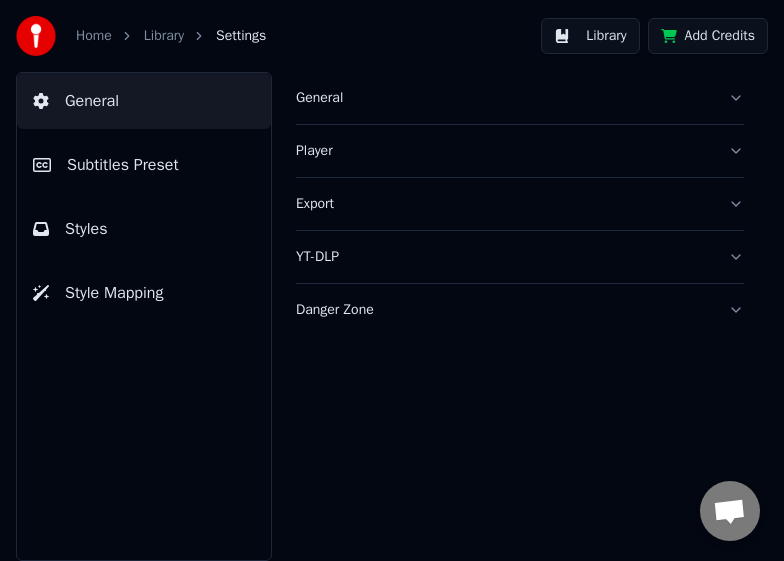 click on "Export" at bounding box center (504, 204) 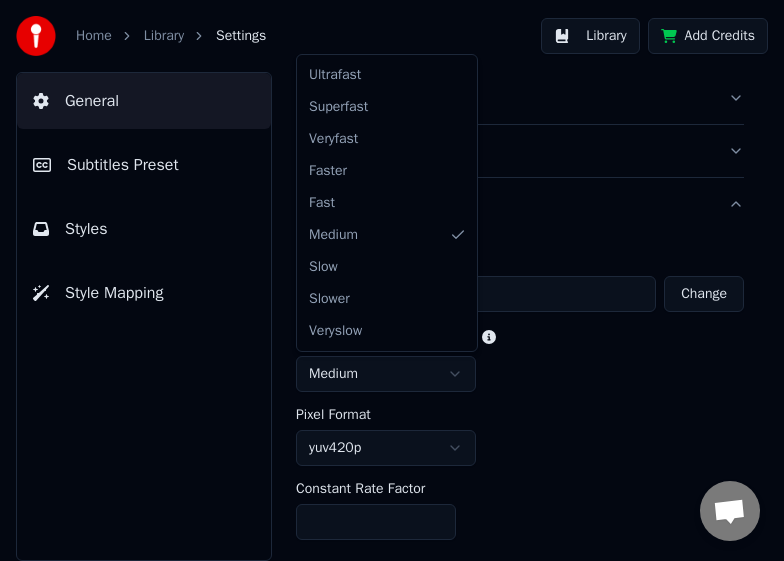 click on "**********" at bounding box center (392, 280) 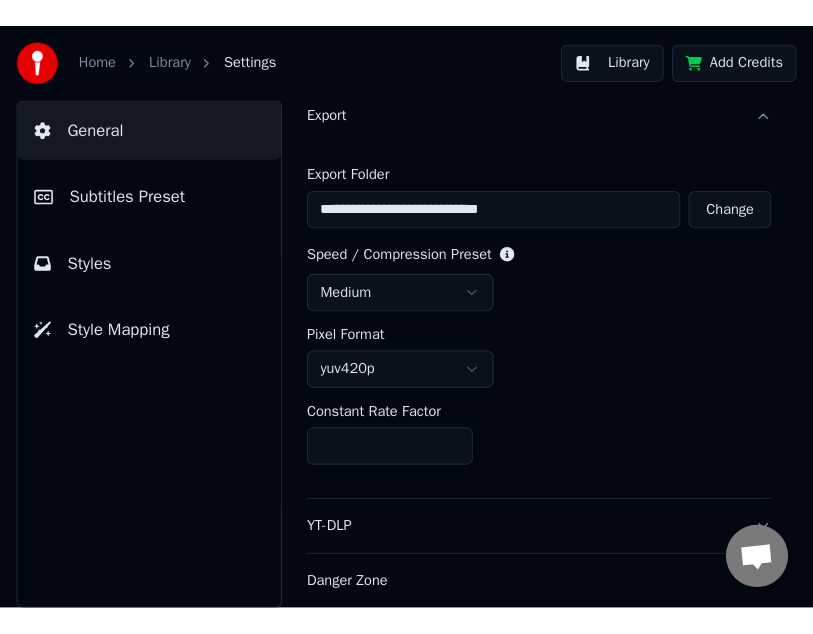 scroll, scrollTop: 0, scrollLeft: 0, axis: both 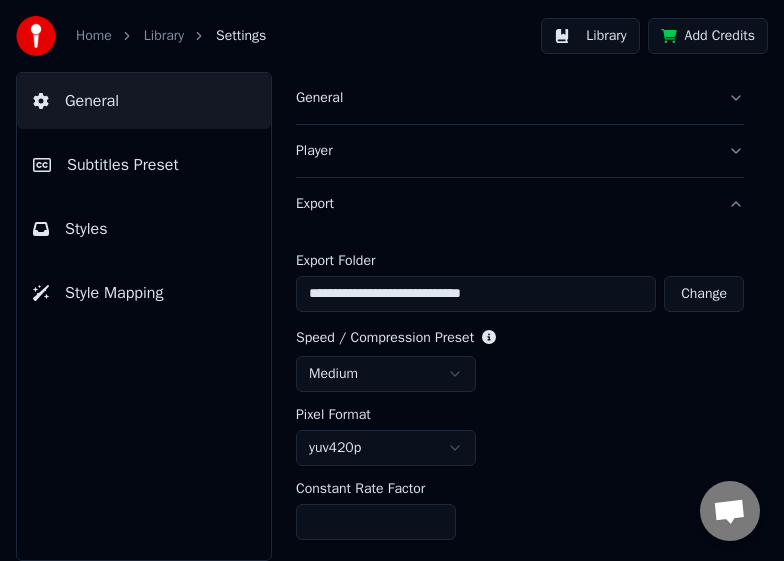 click on "General" at bounding box center (144, 101) 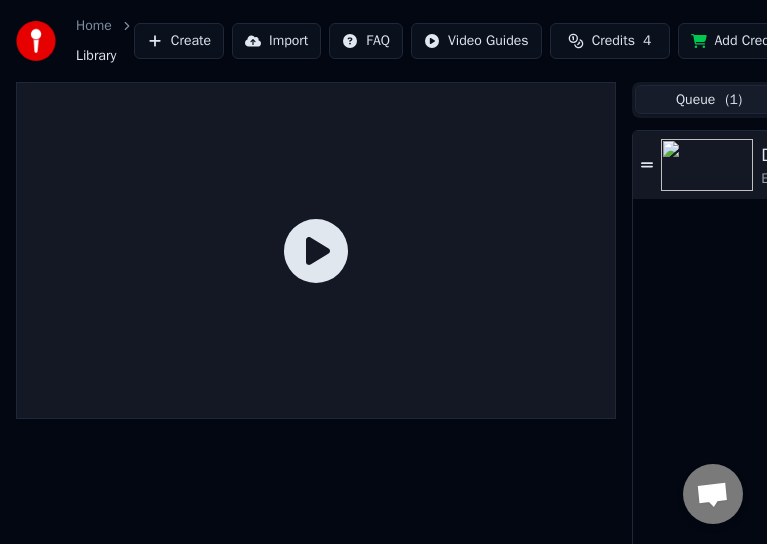 click at bounding box center [707, 165] 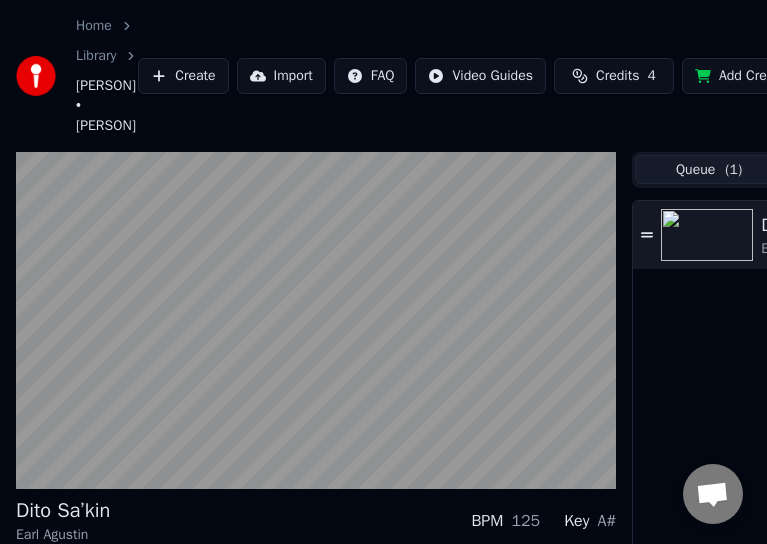 drag, startPoint x: 445, startPoint y: 1, endPoint x: 429, endPoint y: -54, distance: 57.280014 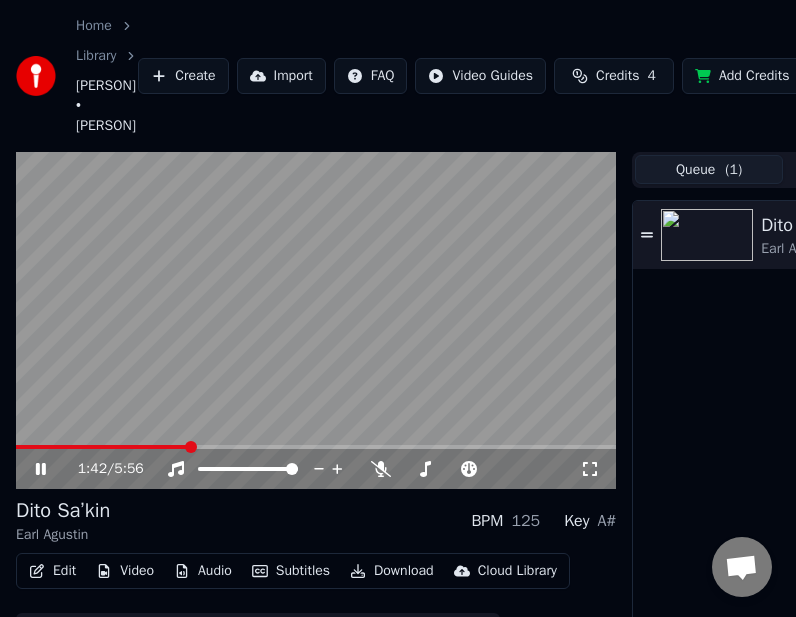 click at bounding box center [316, 321] 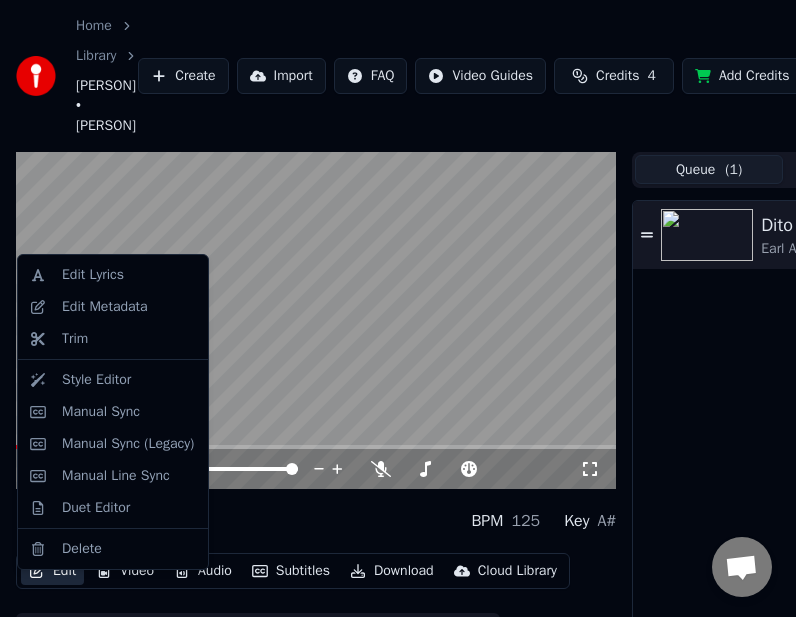 click on "Edit" at bounding box center [52, 571] 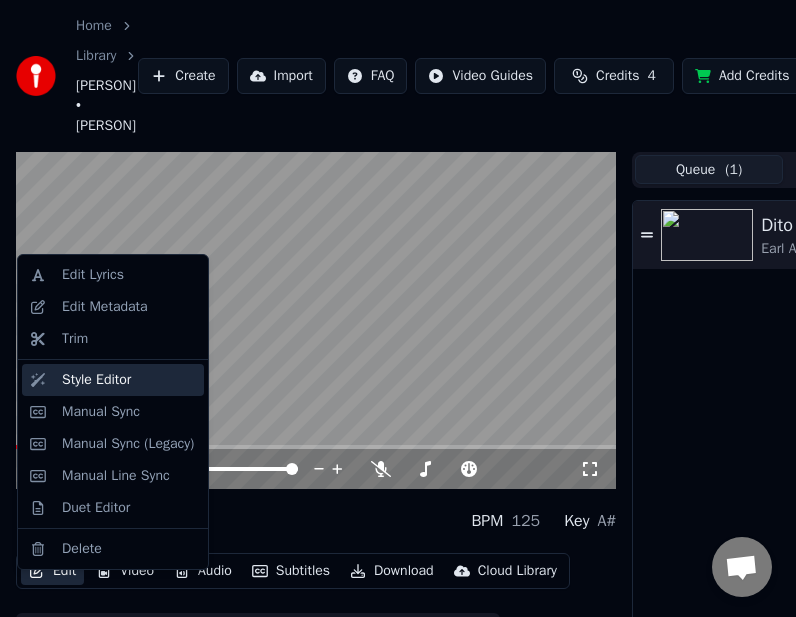 click on "Style Editor" at bounding box center [96, 380] 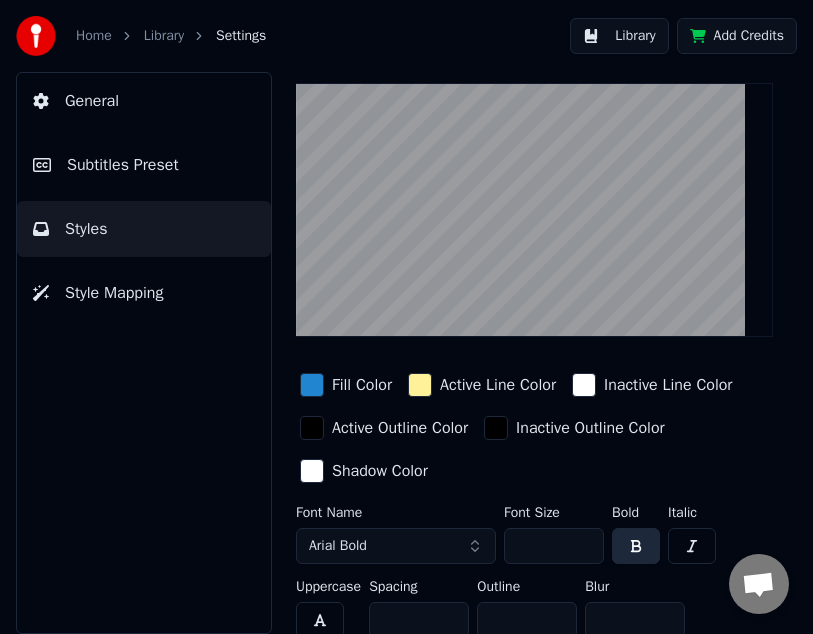 scroll, scrollTop: 0, scrollLeft: 0, axis: both 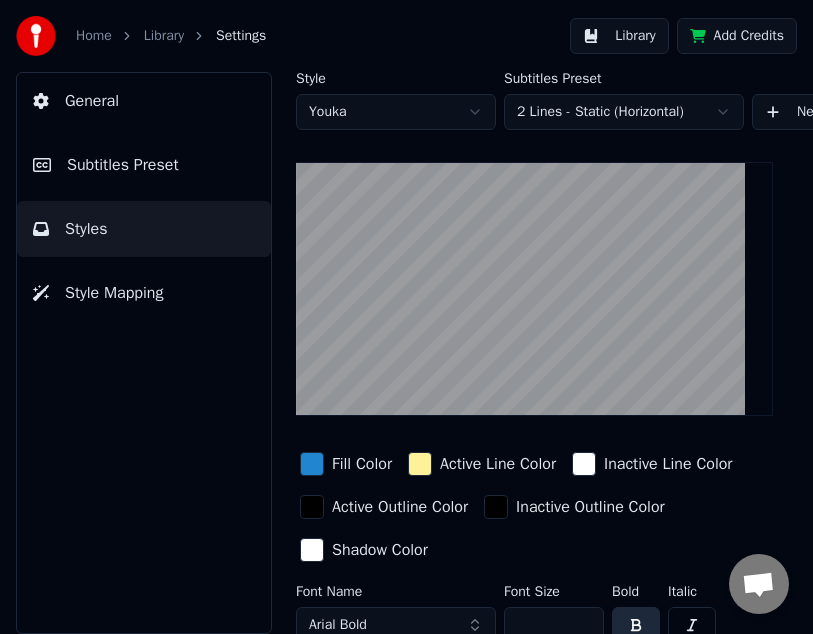 click at bounding box center [312, 464] 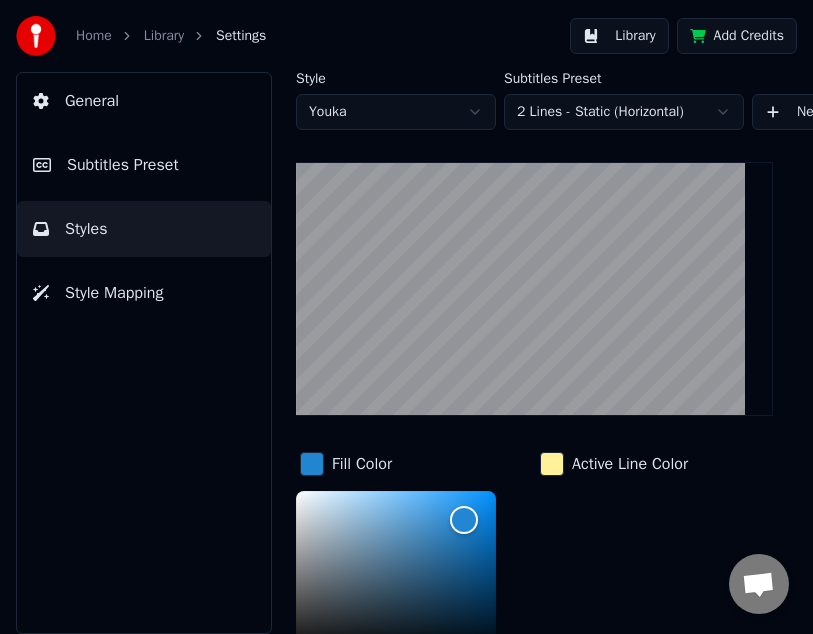 scroll, scrollTop: 100, scrollLeft: 0, axis: vertical 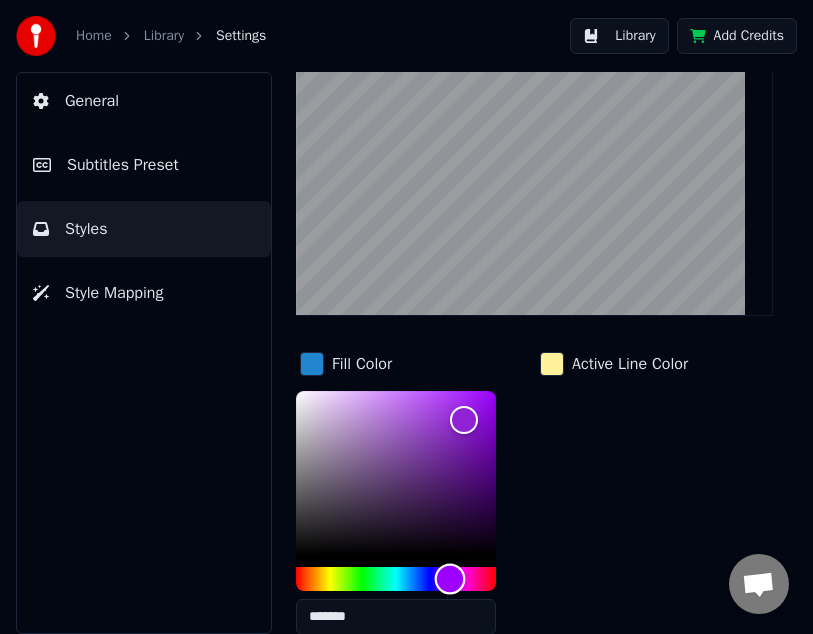 click at bounding box center [396, 579] 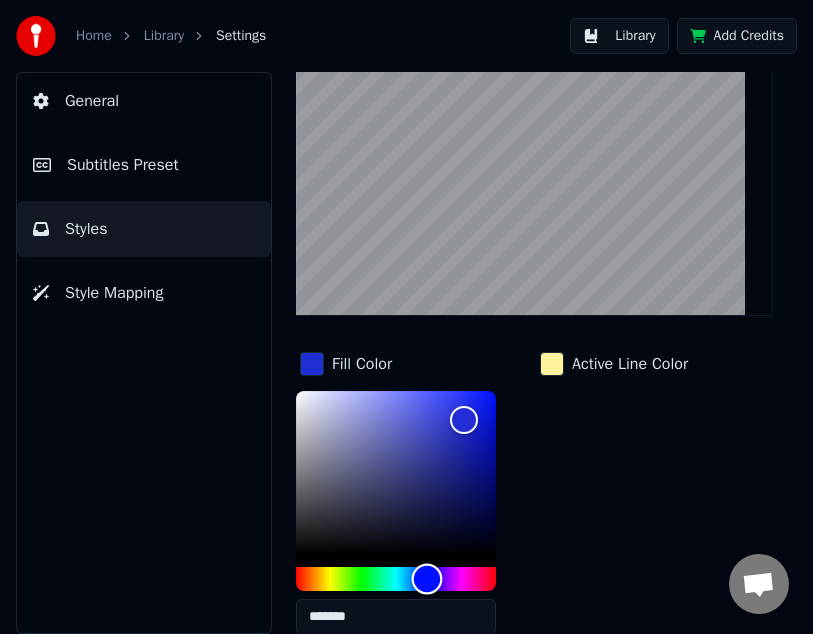 drag, startPoint x: 450, startPoint y: 571, endPoint x: 427, endPoint y: 572, distance: 23.021729 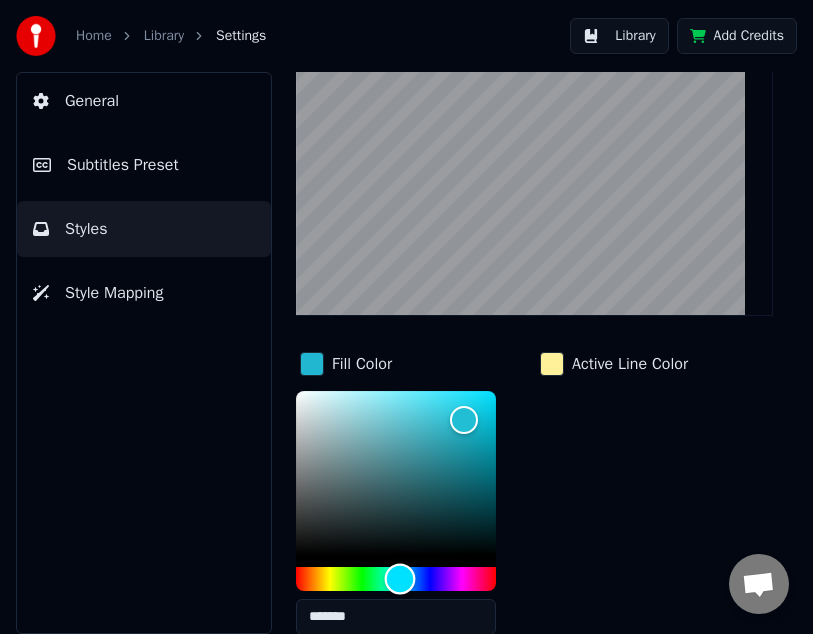 drag, startPoint x: 427, startPoint y: 572, endPoint x: 398, endPoint y: 572, distance: 29 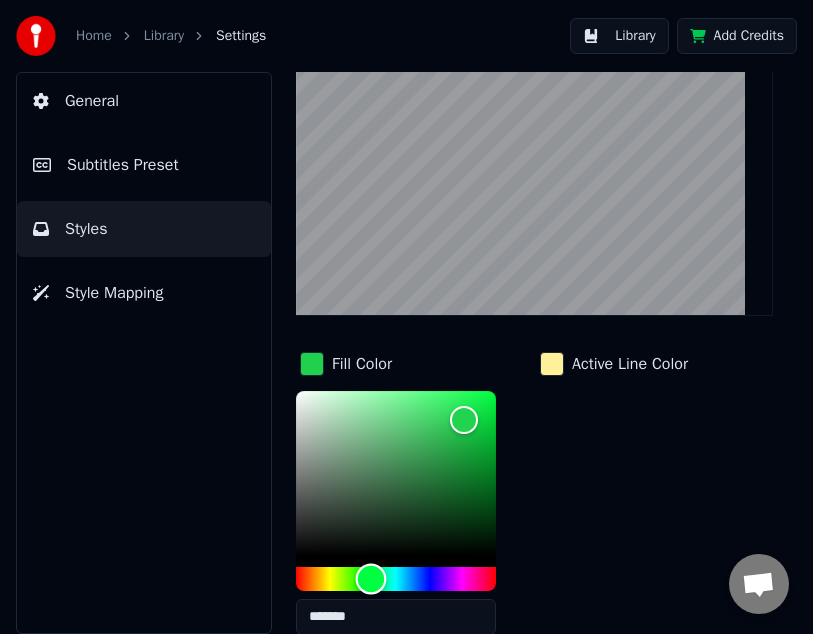 drag, startPoint x: 398, startPoint y: 572, endPoint x: 371, endPoint y: 570, distance: 27.073973 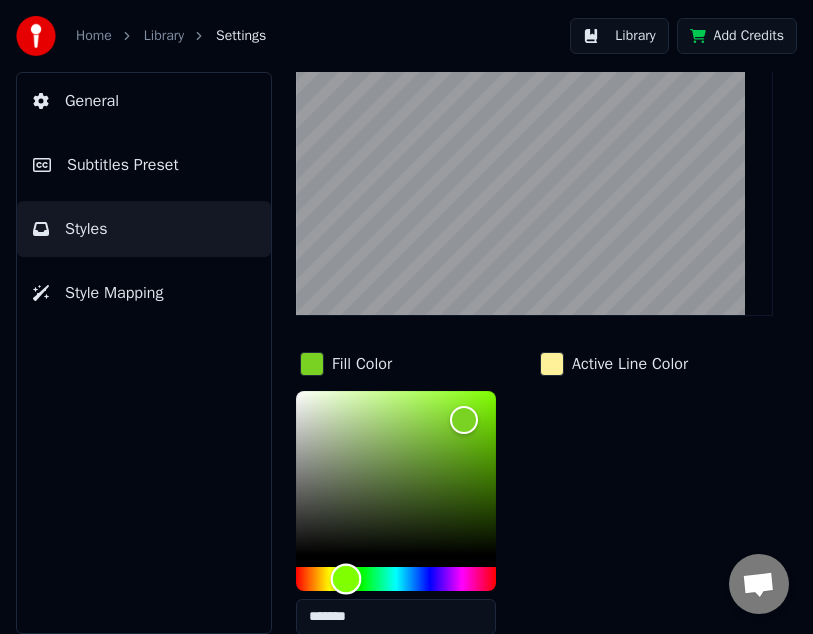 drag, startPoint x: 371, startPoint y: 570, endPoint x: 346, endPoint y: 571, distance: 25.019993 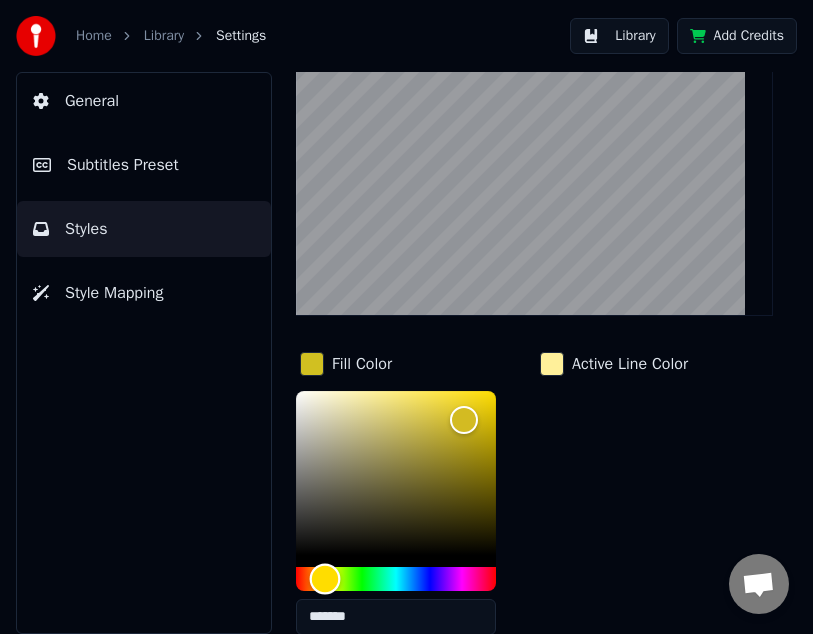 drag, startPoint x: 346, startPoint y: 571, endPoint x: 318, endPoint y: 573, distance: 28.071337 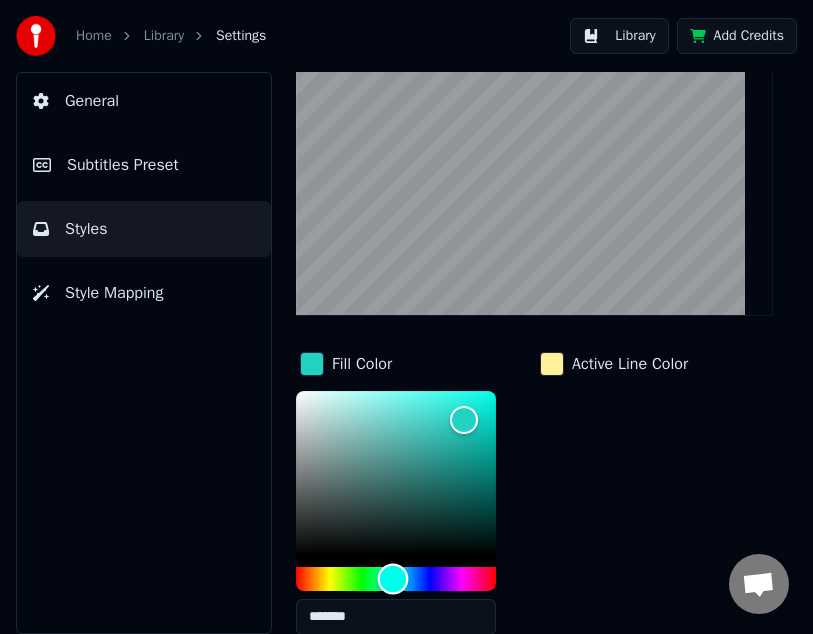 drag, startPoint x: 318, startPoint y: 573, endPoint x: 393, endPoint y: 572, distance: 75.00667 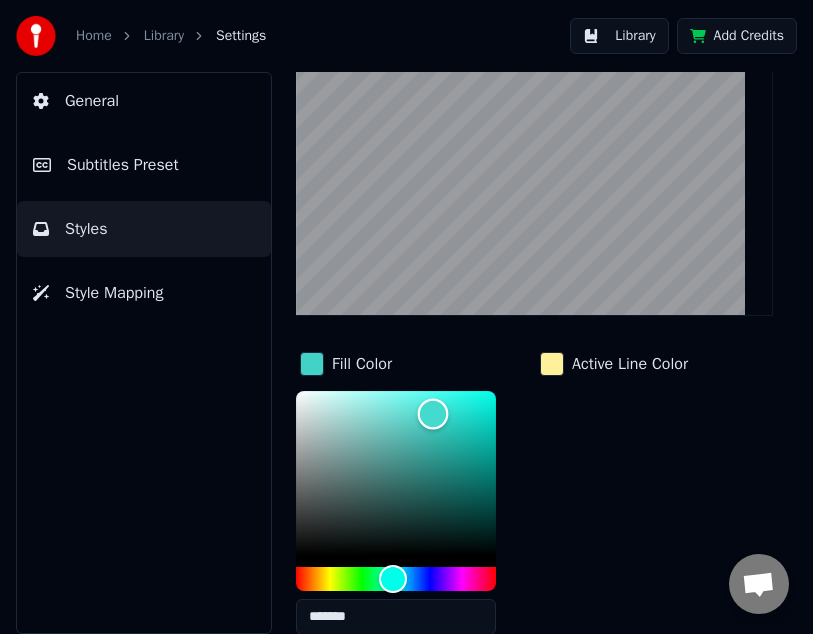 type on "*******" 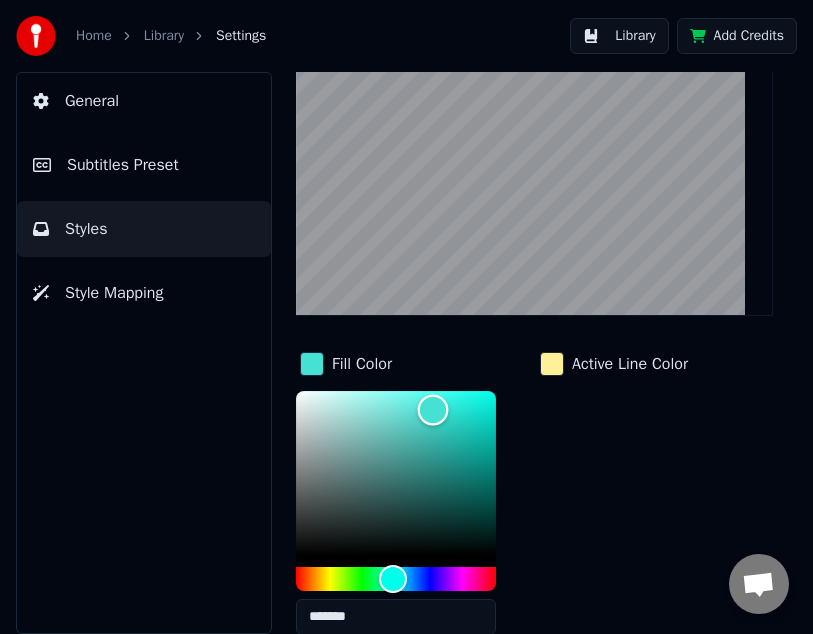 drag, startPoint x: 463, startPoint y: 419, endPoint x: 433, endPoint y: 409, distance: 31.622776 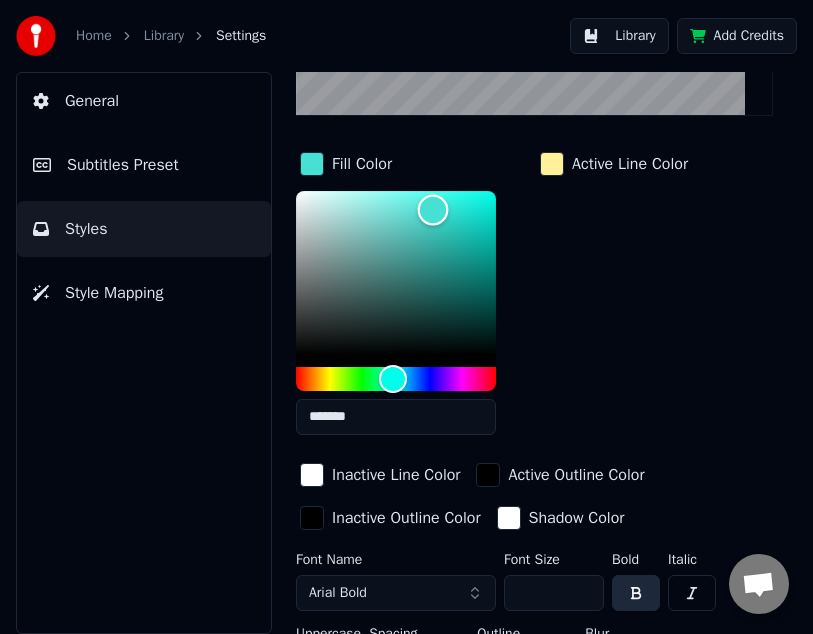 scroll, scrollTop: 400, scrollLeft: 0, axis: vertical 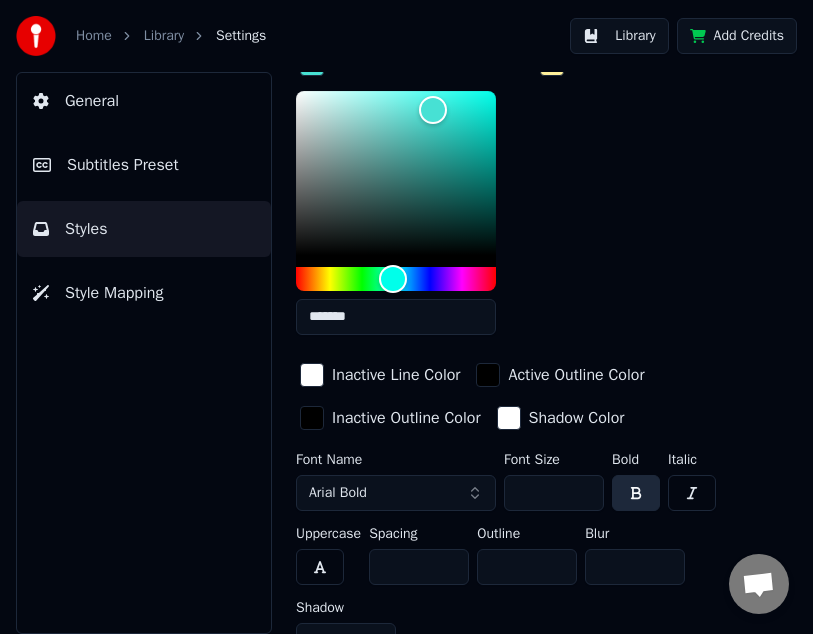 click on "Arial Bold" at bounding box center [396, 493] 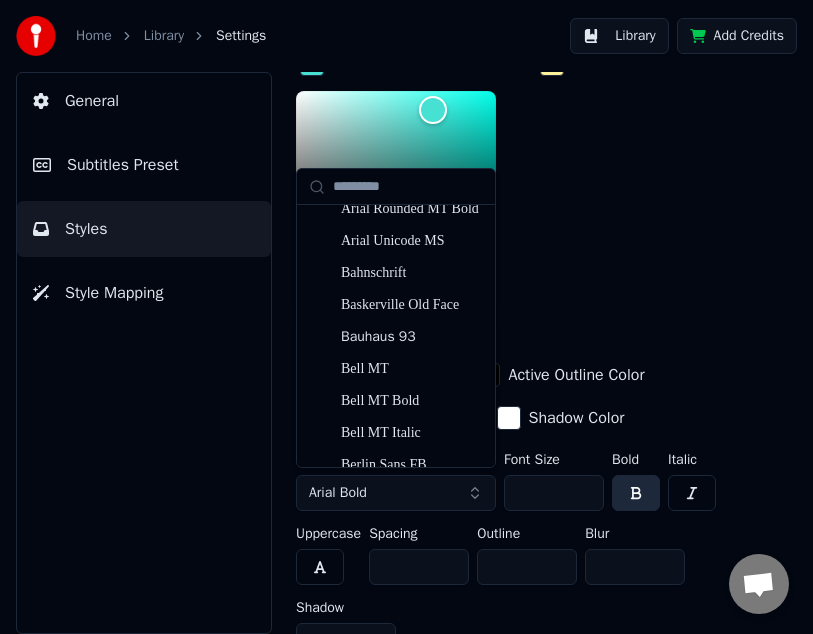 scroll, scrollTop: 500, scrollLeft: 0, axis: vertical 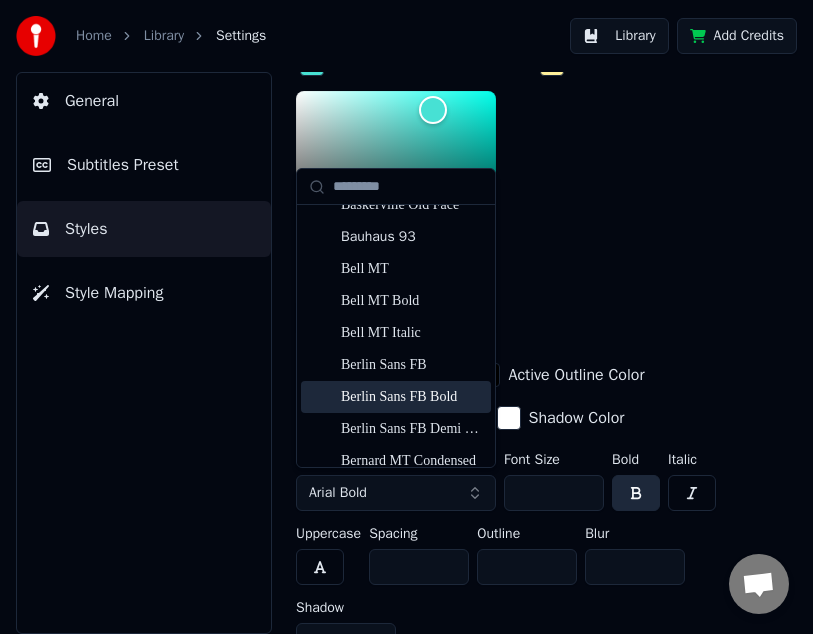 click on "Berlin Sans FB Bold" at bounding box center (412, 397) 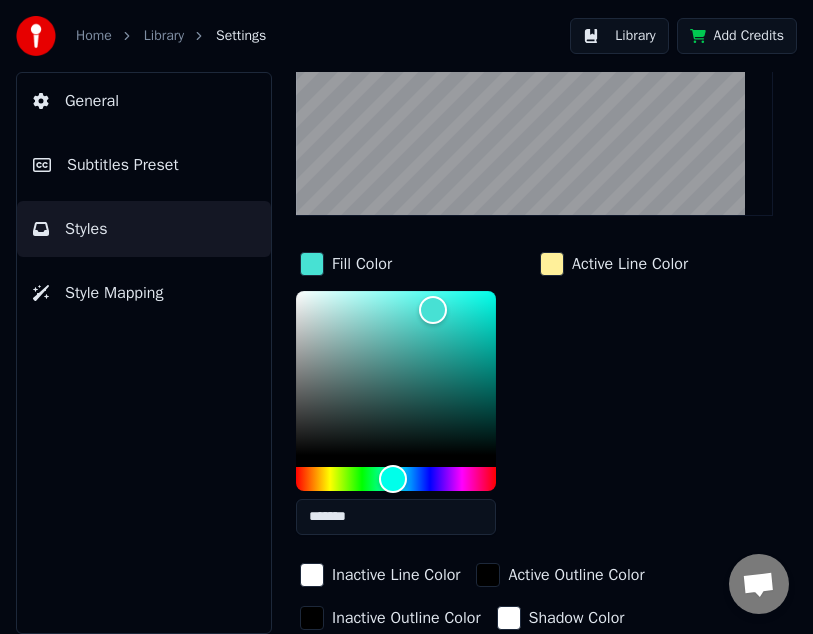 scroll, scrollTop: 300, scrollLeft: 0, axis: vertical 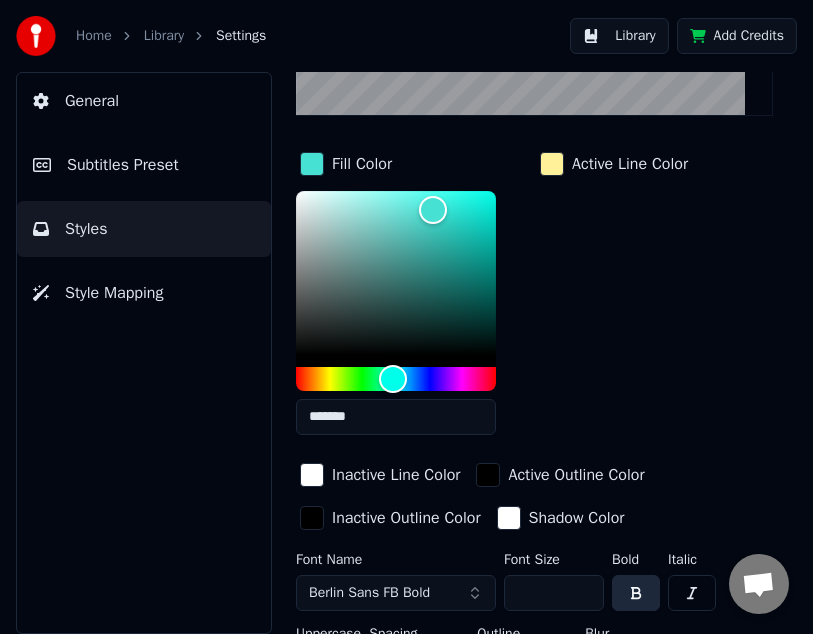 click on "Berlin Sans FB Bold" at bounding box center [396, 593] 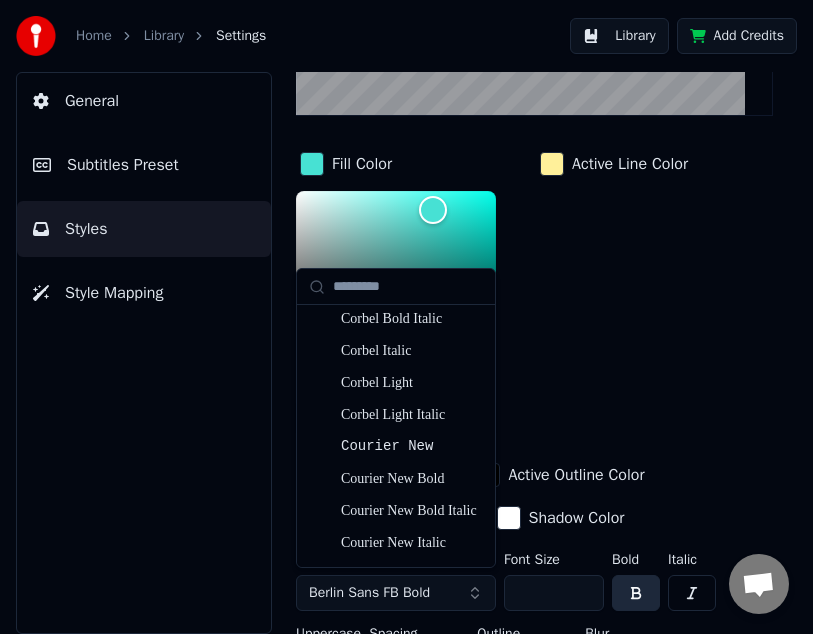 scroll, scrollTop: 3500, scrollLeft: 0, axis: vertical 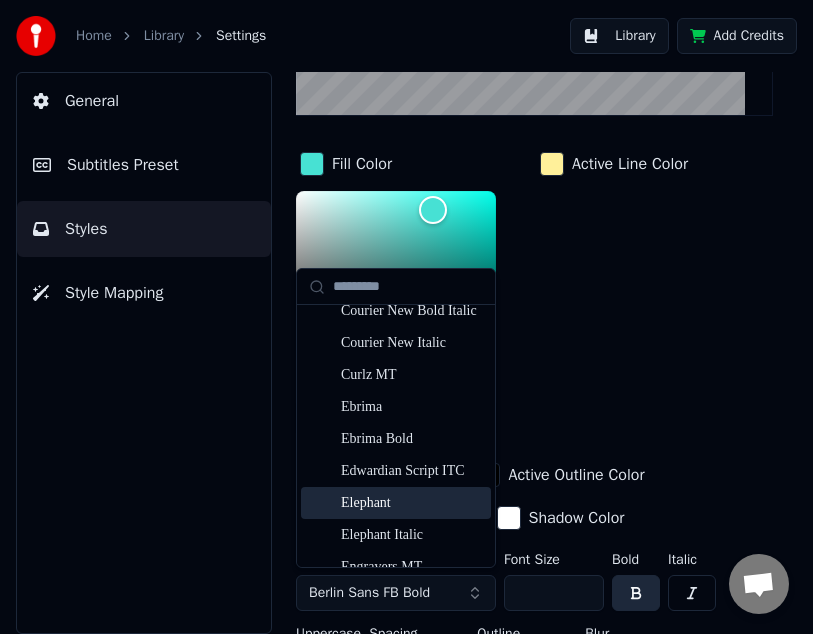 click on "Elephant" at bounding box center [412, 503] 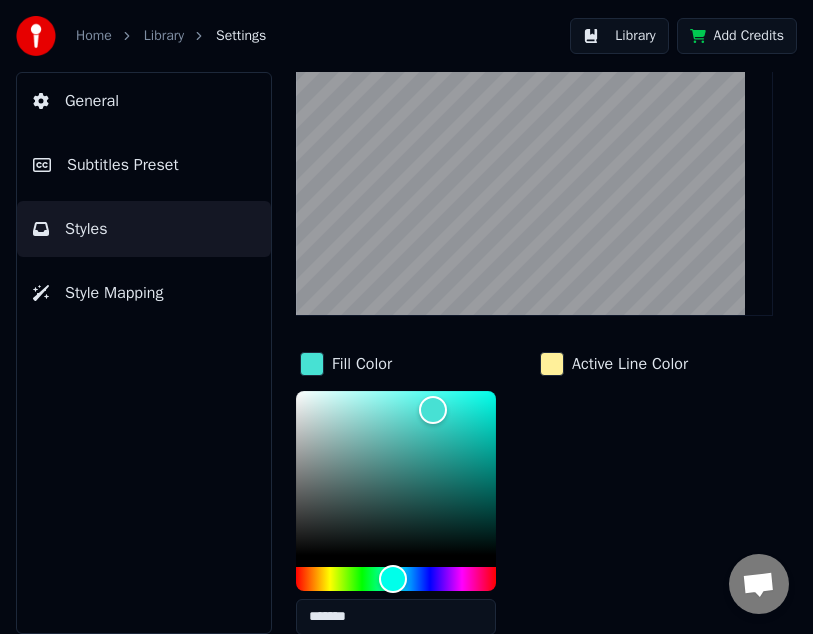 scroll, scrollTop: 300, scrollLeft: 0, axis: vertical 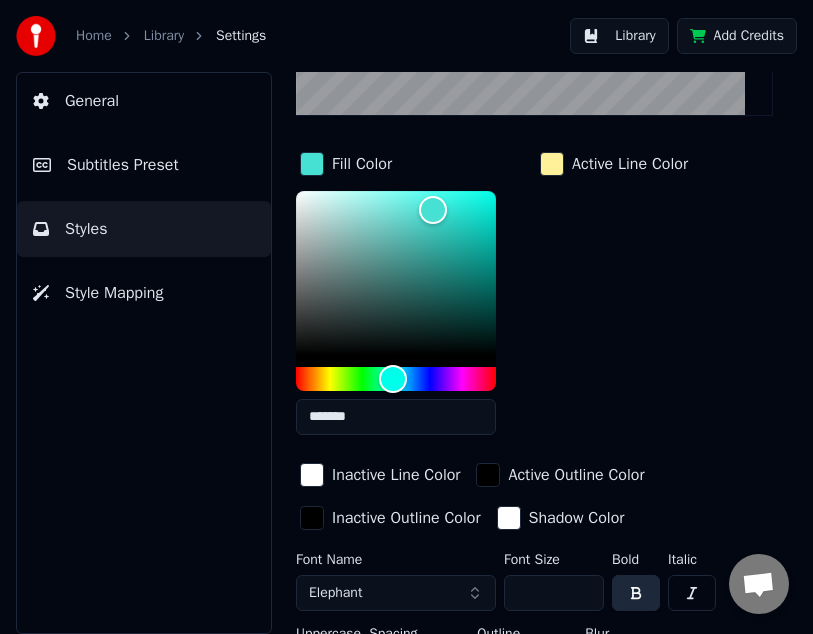 click on "Elephant" at bounding box center (396, 593) 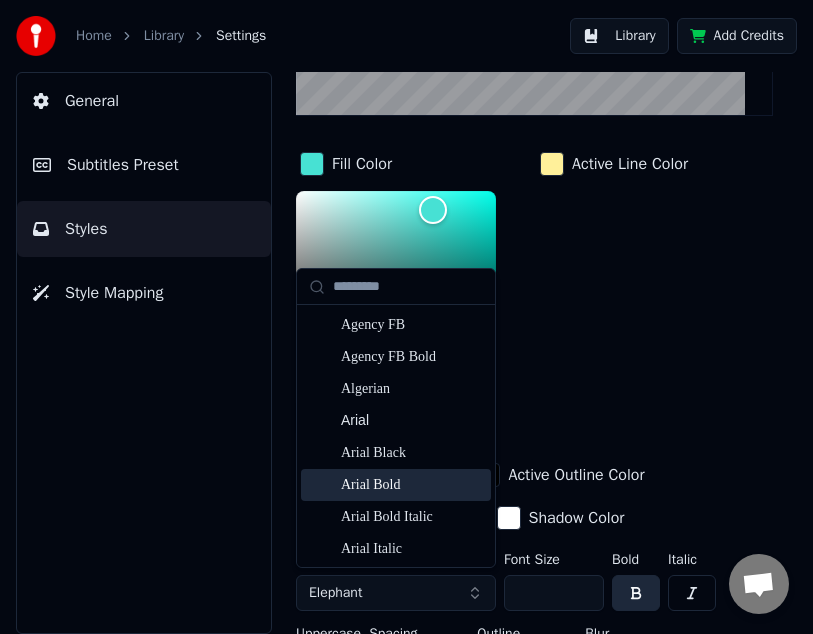 click on "Arial Bold" at bounding box center [412, 485] 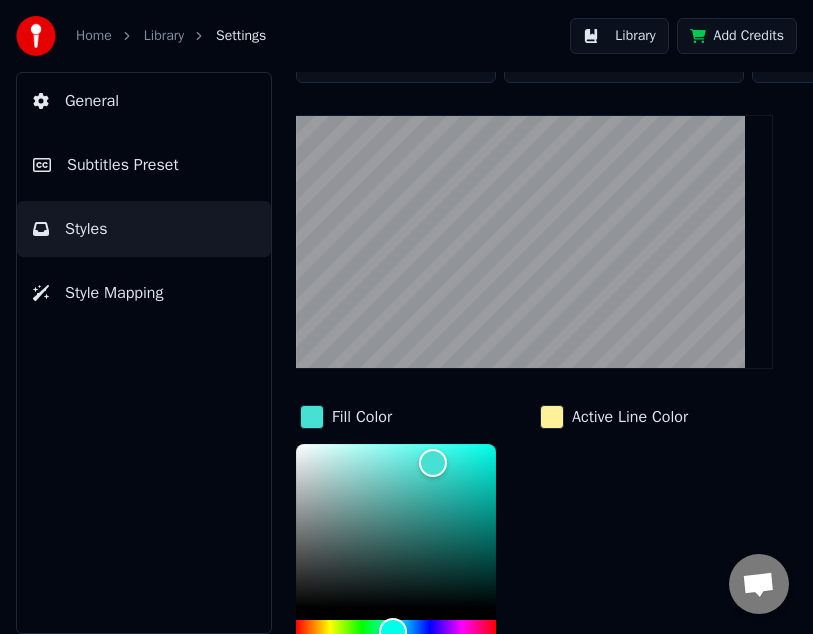 scroll, scrollTop: 0, scrollLeft: 0, axis: both 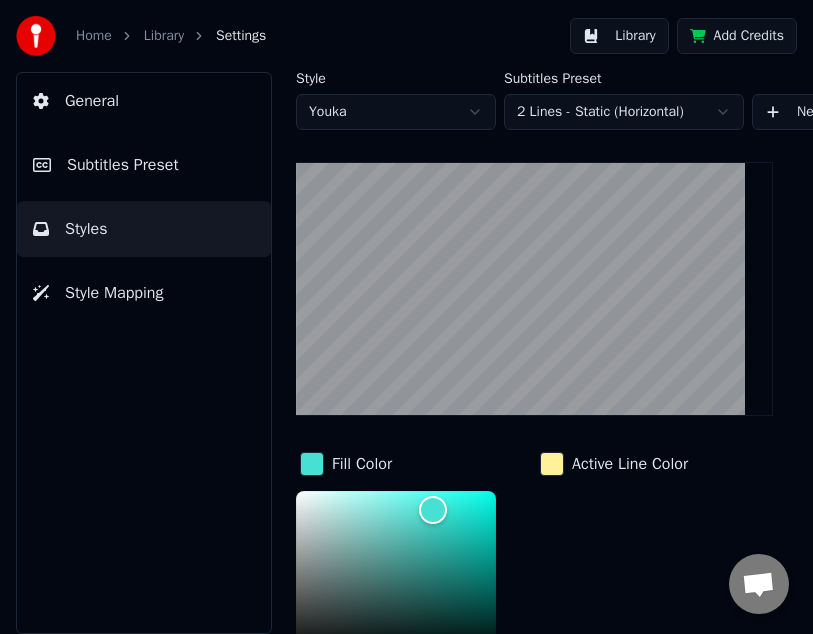 click on "Subtitles Preset" at bounding box center (144, 165) 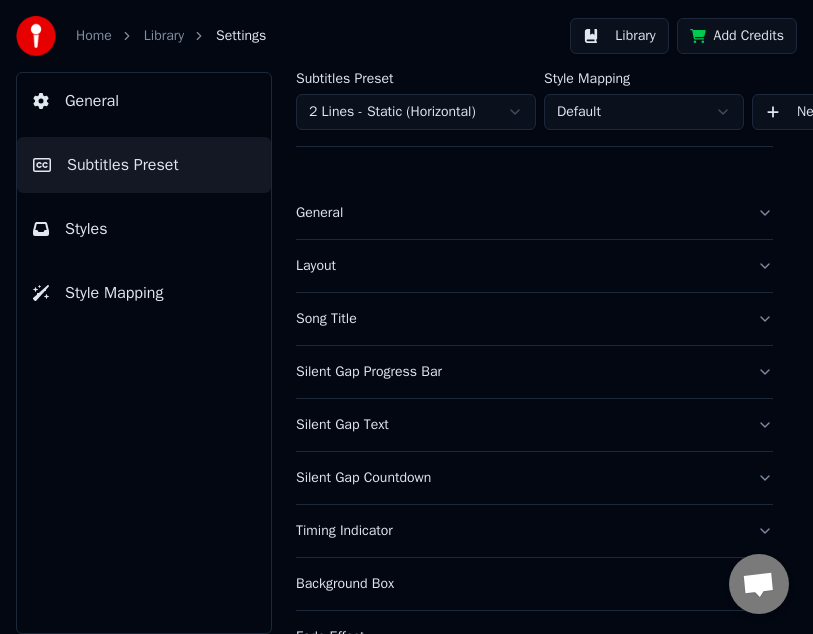 click on "Silent Gap Progress Bar" at bounding box center (518, 372) 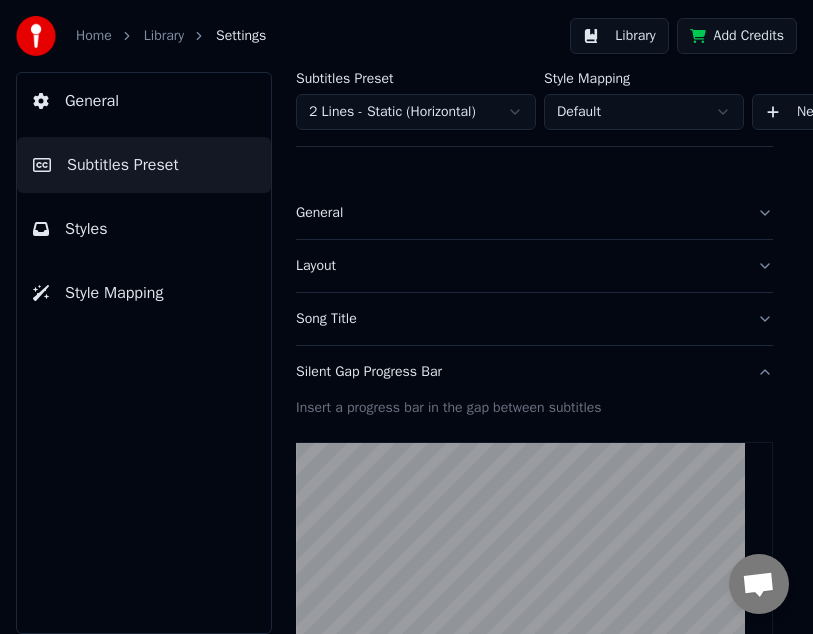 scroll, scrollTop: 200, scrollLeft: 0, axis: vertical 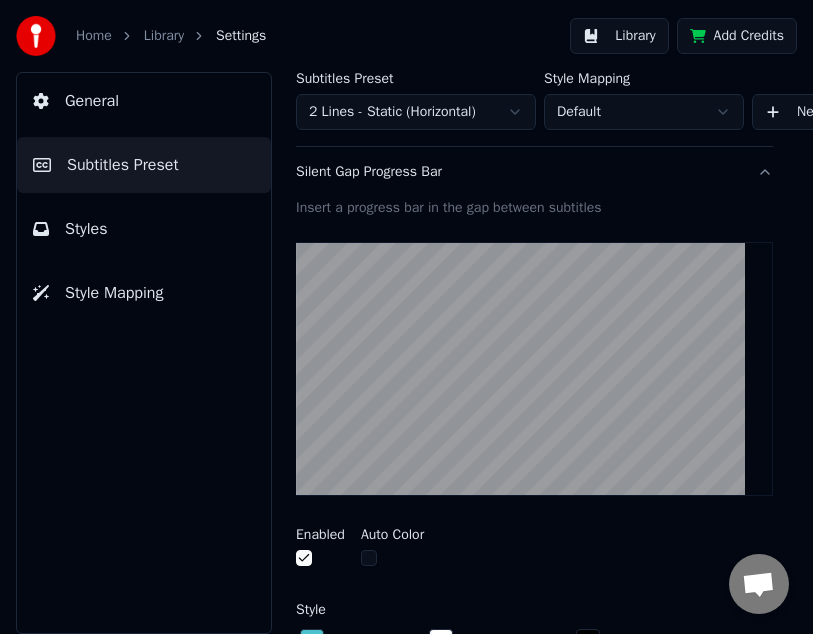 click at bounding box center (369, 558) 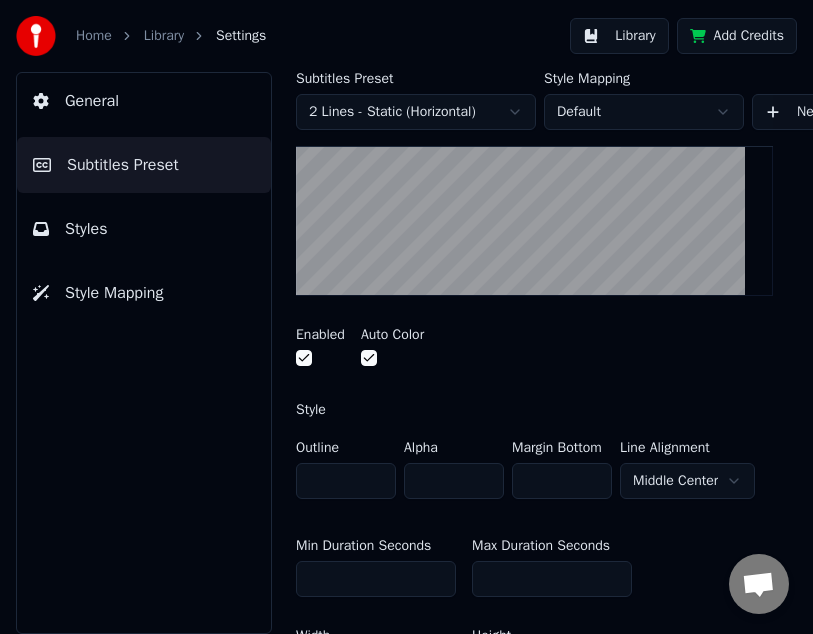 scroll, scrollTop: 500, scrollLeft: 0, axis: vertical 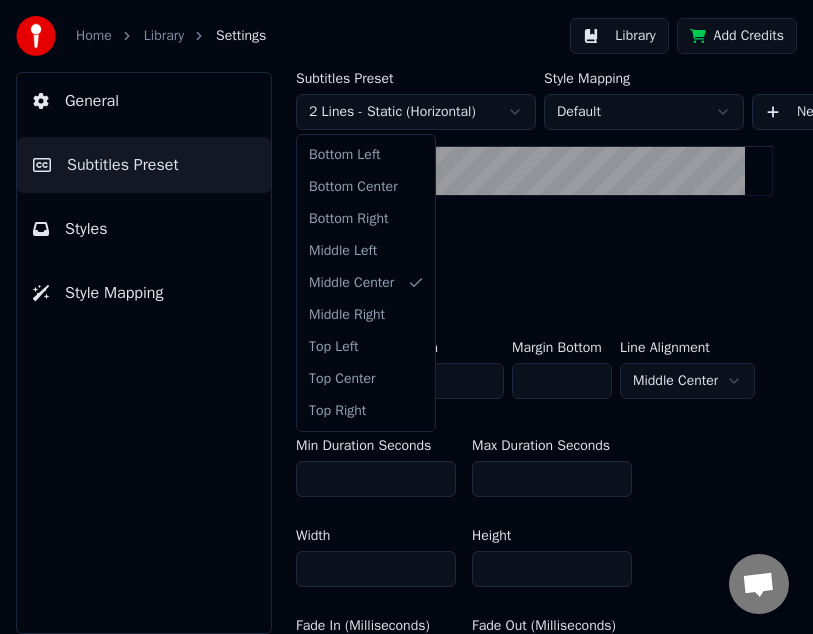 click on "Home Library Settings Library Add Credits General Subtitles Preset Styles Style Mapping Subtitles Preset 2 Lines - Static (Horizontal) Style Mapping Default New Delete Set as Default General Layout Song Title Silent Gap Progress Bar Insert a progress bar in the gap between subtitles Enabled Auto Color Style Outline * Alpha * Margin Bottom * Line Alignment Middle Center Min Duration  Seconds ** Max Duration  Seconds ** Width *** Height ** Fade In (Milliseconds) * Fade Out (Milliseconds) * Gap (Start) * Gap (End) * Gap from Song Start * Show Text Reset Silent Gap Text Silent Gap Countdown Timing Indicator Background Box Fade Effect Offset Max Characters Per Line Auto Line Break Advanced Settings Bottom Left Bottom Center Bottom Right Middle Left Middle Center Middle Right Top Left Top Center Top Right" at bounding box center [406, 317] 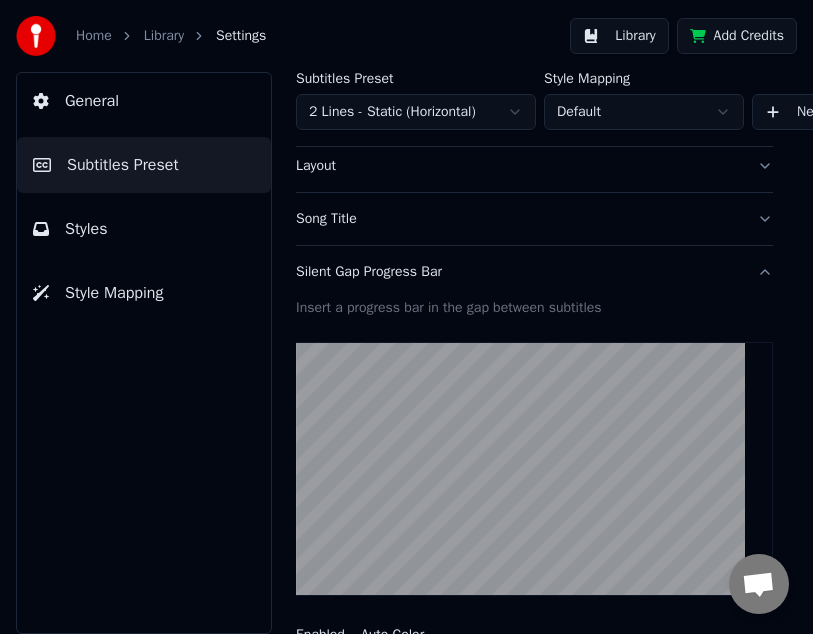 scroll, scrollTop: 0, scrollLeft: 0, axis: both 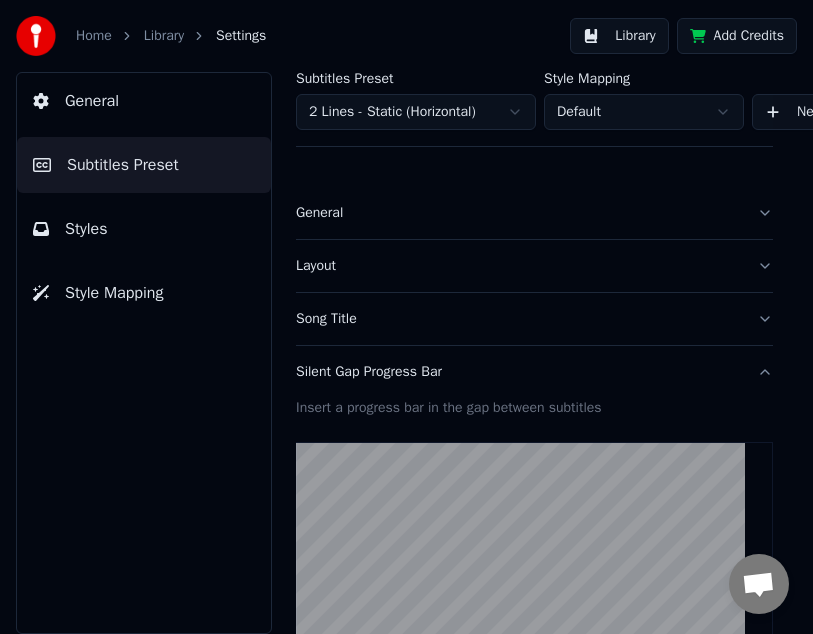 click on "Silent Gap Progress Bar" at bounding box center [518, 372] 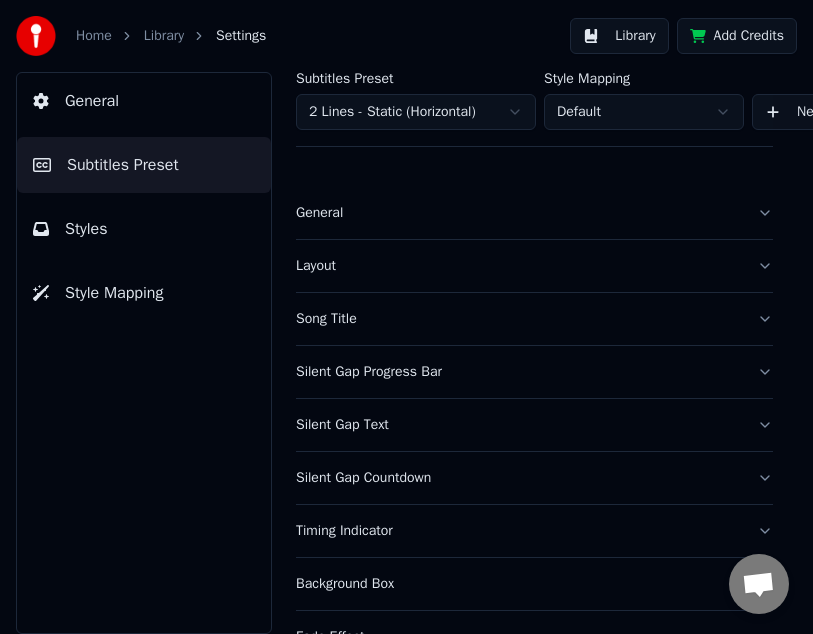 click on "Silent Gap Progress Bar" at bounding box center (518, 372) 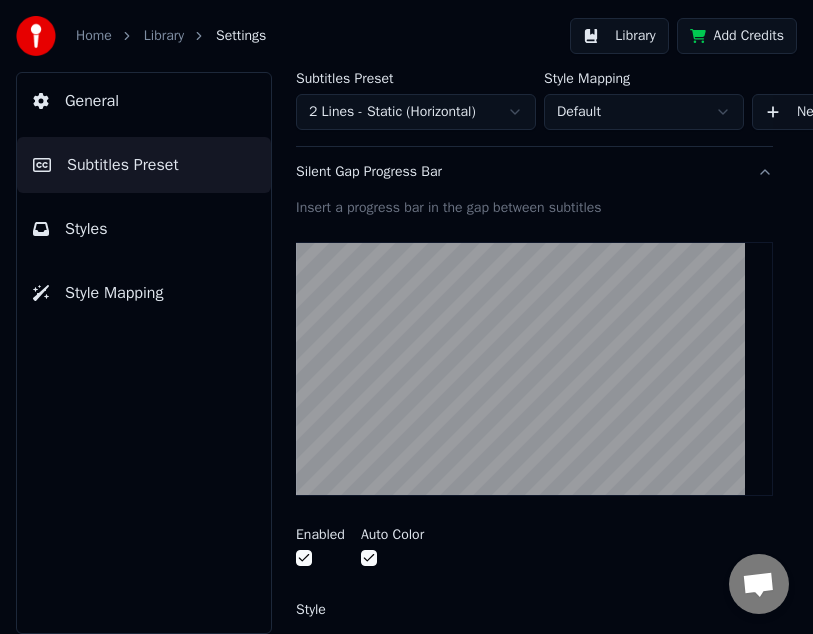 scroll, scrollTop: 300, scrollLeft: 0, axis: vertical 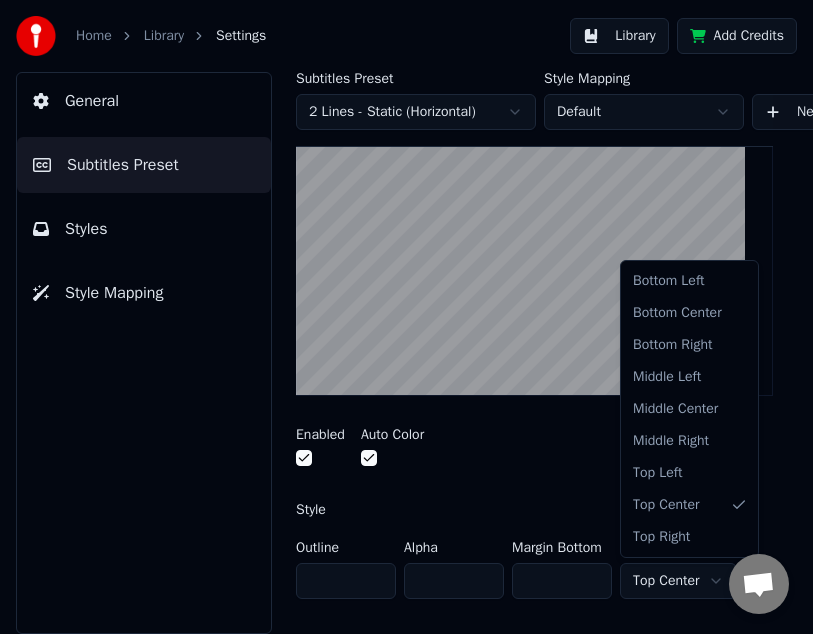 click on "Home Library Settings Library Add Credits General Subtitles Preset Styles Style Mapping Subtitles Preset 2 Lines - Static (Horizontal) Style Mapping Default New Delete Set as Default General Layout Song Title Silent Gap Progress Bar Insert a progress bar in the gap between subtitles Enabled Auto Color Style Outline * Alpha * Margin Bottom * Line Alignment Top Center Min Duration Seconds ** Max Duration Seconds ** Width *** Height ** Fade In (Milliseconds) * Fade Out (Milliseconds) * Gap (Start) * Gap (End) * Gap from Song Start * Show Text Reset Silent Gap Text Silent Gap Countdown Timing Indicator Background Box Fade Effect Offset Max Characters Per Line Auto Line Break Advanced Settings Bottom Left Bottom Center Bottom Right Middle Left Middle Center Middle Right Top Left Top Center Top Right" at bounding box center (406, 317) 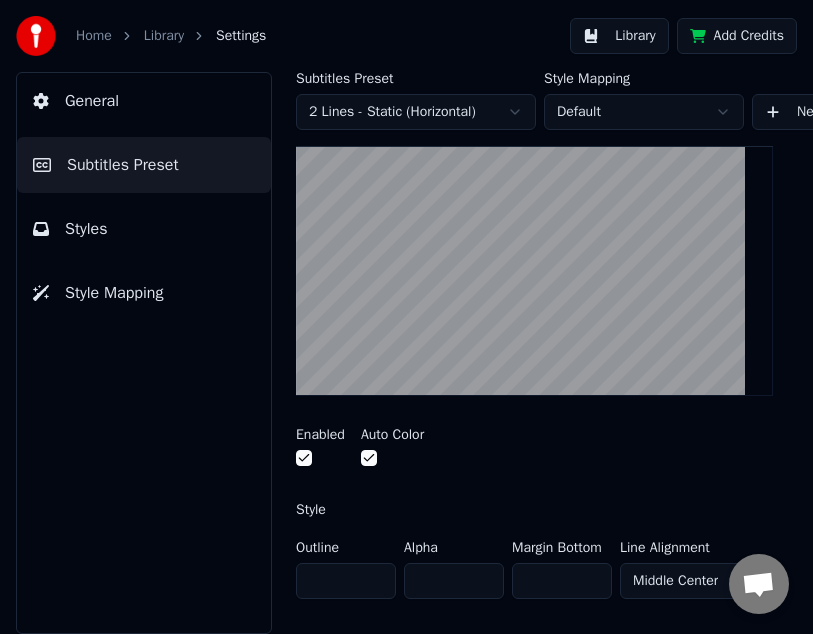 scroll, scrollTop: 400, scrollLeft: 0, axis: vertical 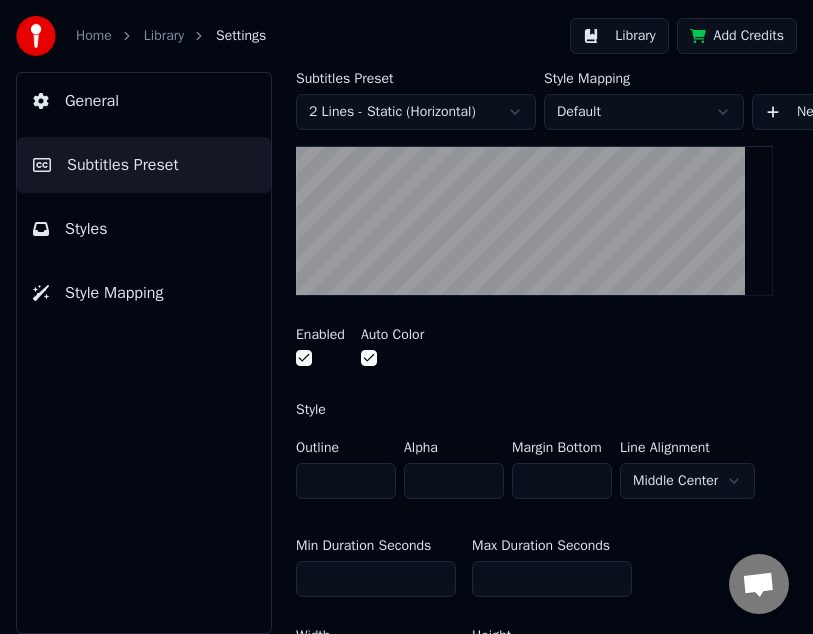 click at bounding box center [304, 358] 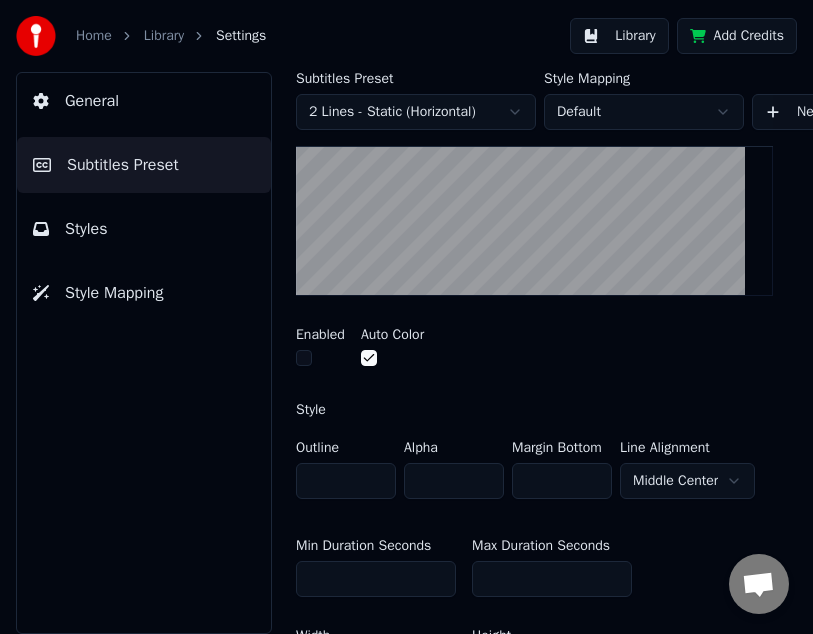 click at bounding box center (304, 358) 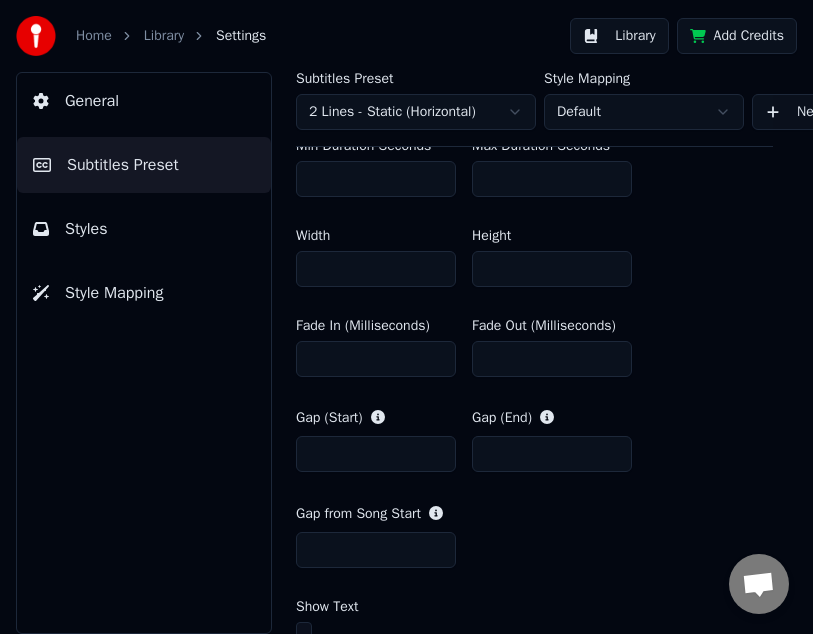 scroll, scrollTop: 900, scrollLeft: 0, axis: vertical 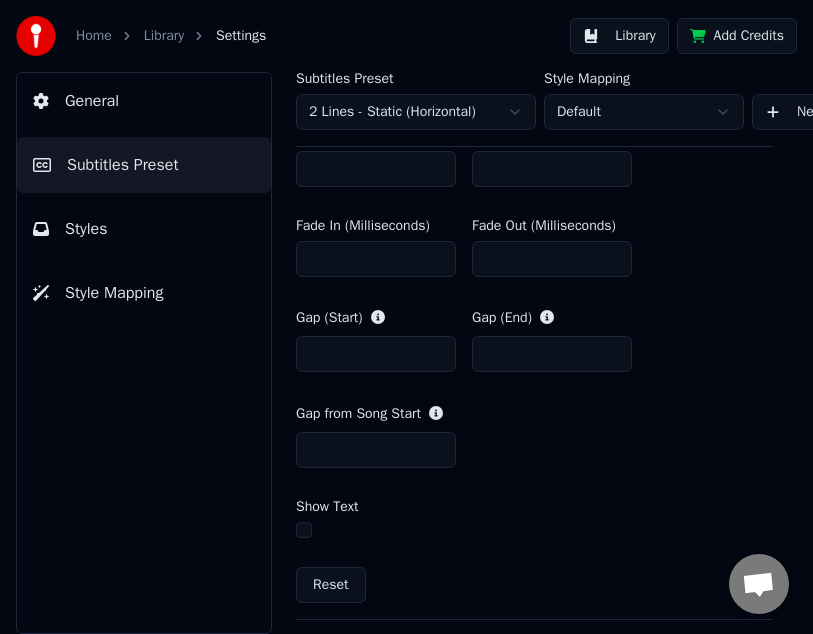 click on "*" at bounding box center [376, 450] 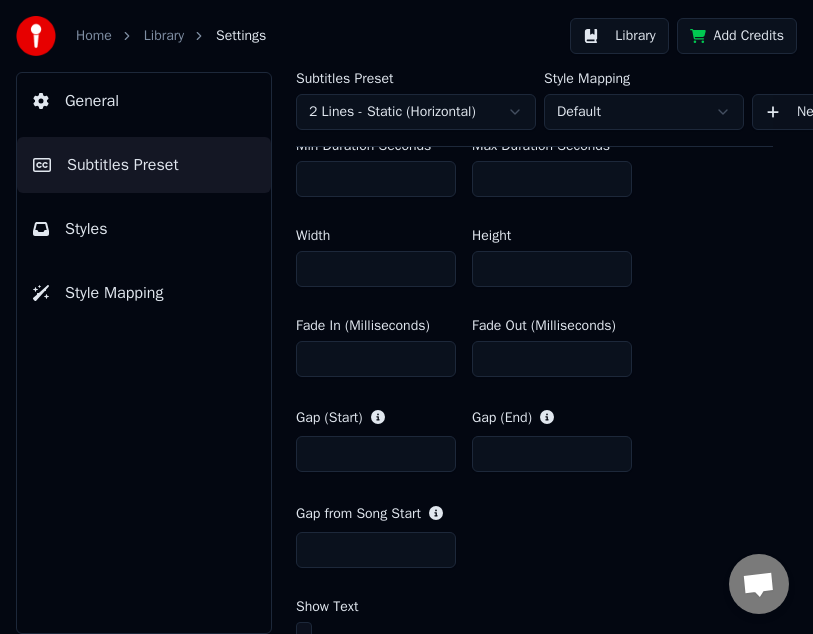 scroll, scrollTop: 500, scrollLeft: 0, axis: vertical 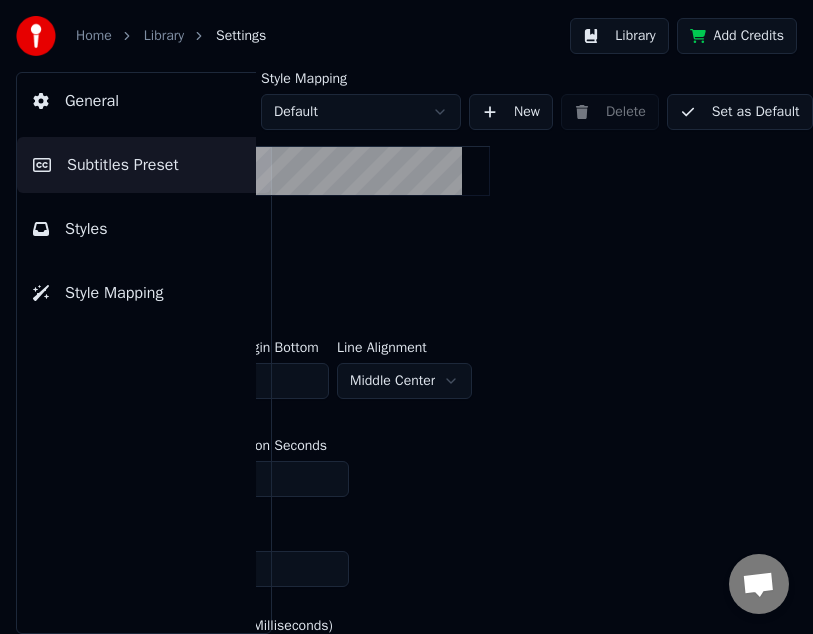 click on "Set as Default" at bounding box center [740, 112] 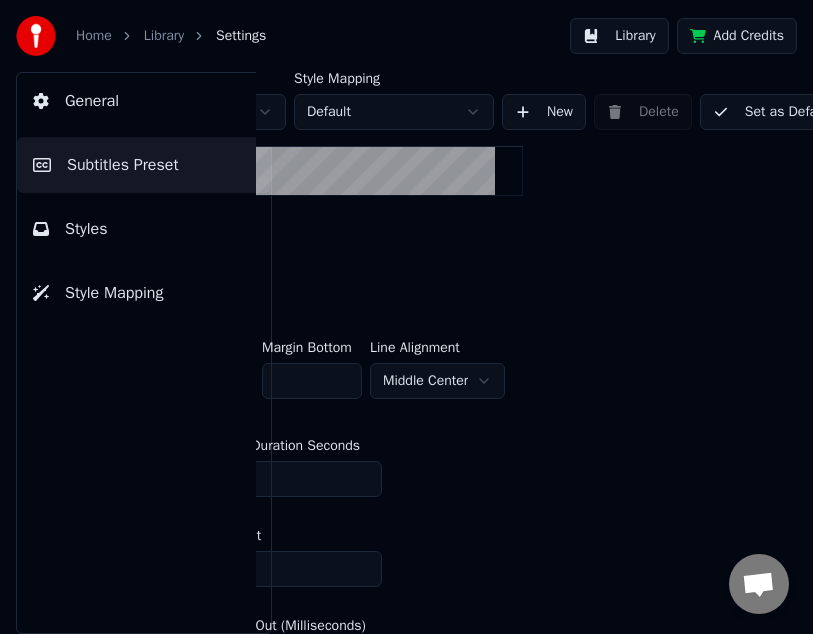 click on "Library" at bounding box center (164, 36) 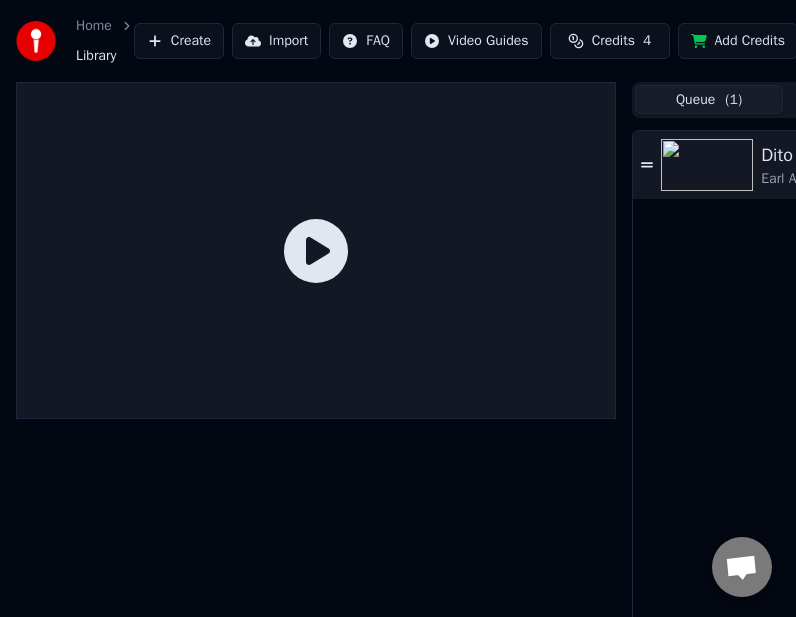 click on "Queue ( 1 )" at bounding box center [709, 99] 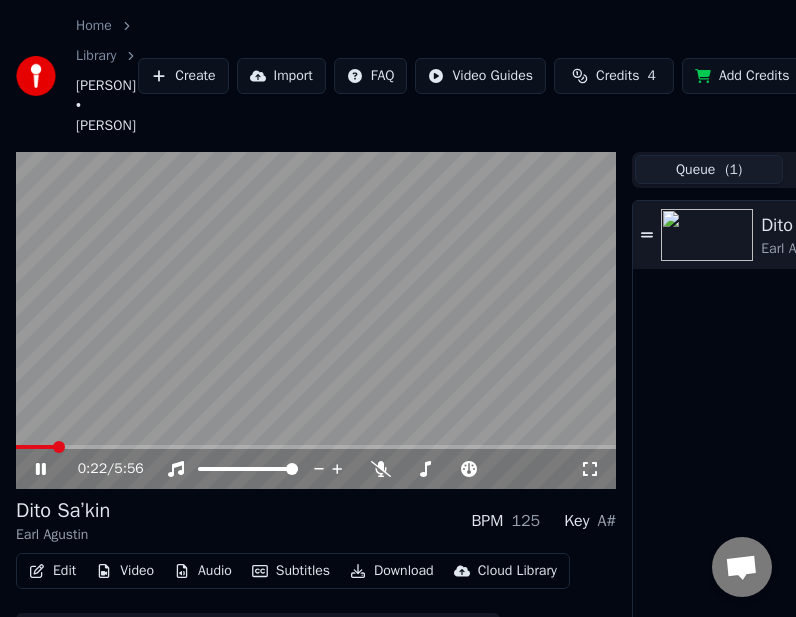 click 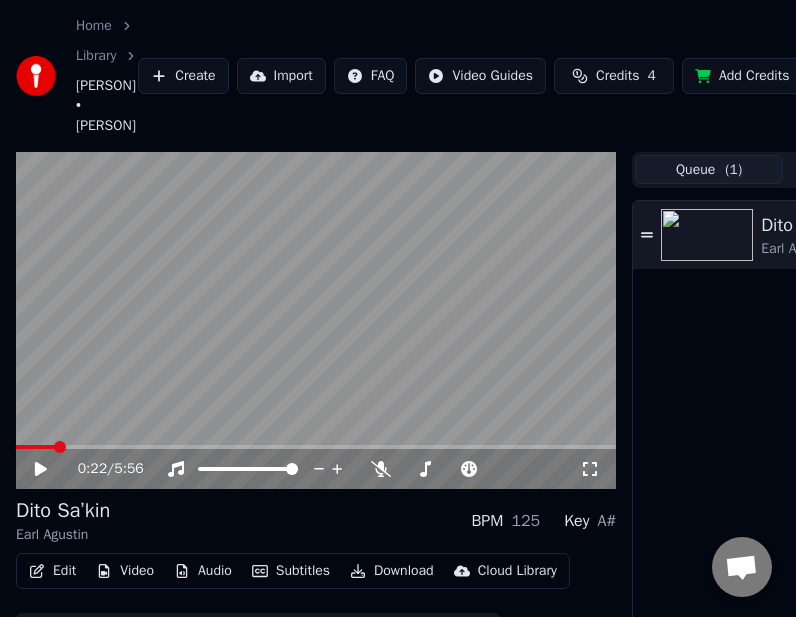 click on "Edit" at bounding box center [52, 571] 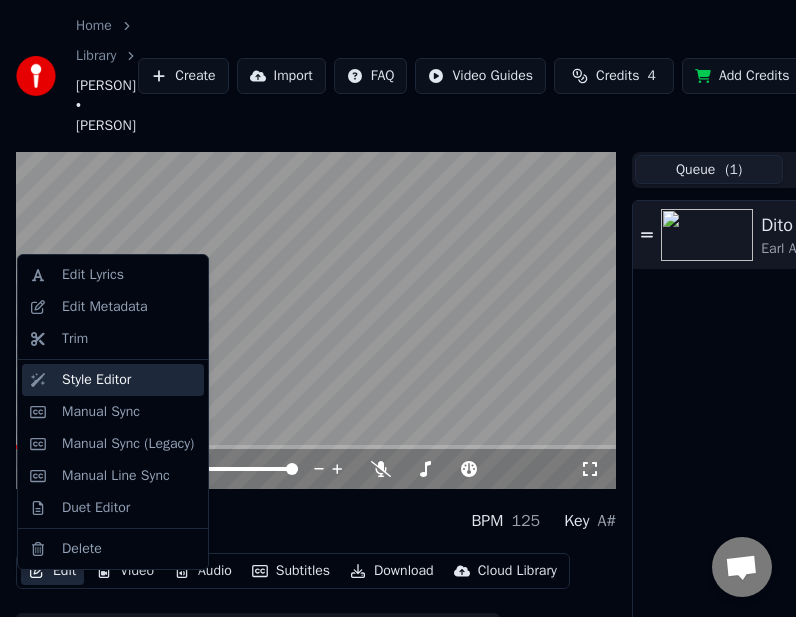 click on "Style Editor" at bounding box center (96, 380) 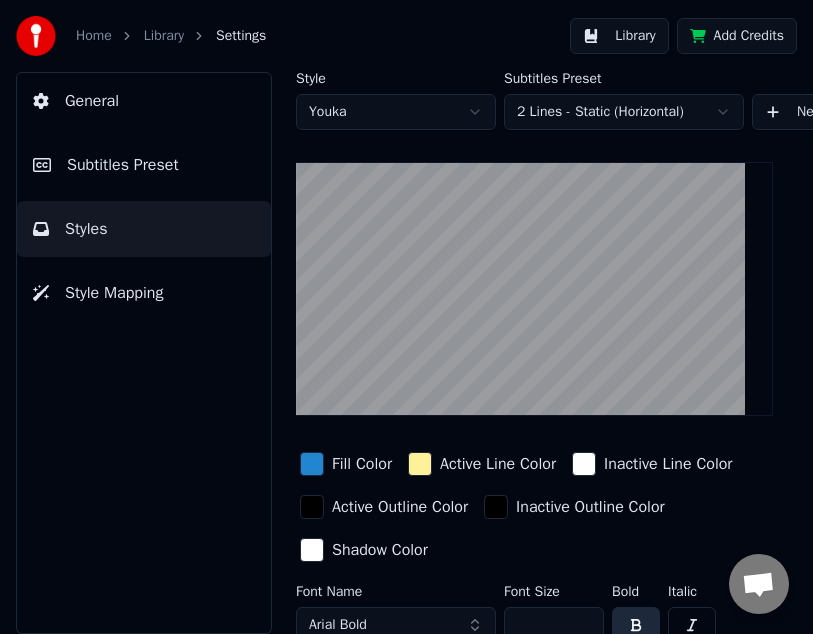 scroll, scrollTop: 179, scrollLeft: 0, axis: vertical 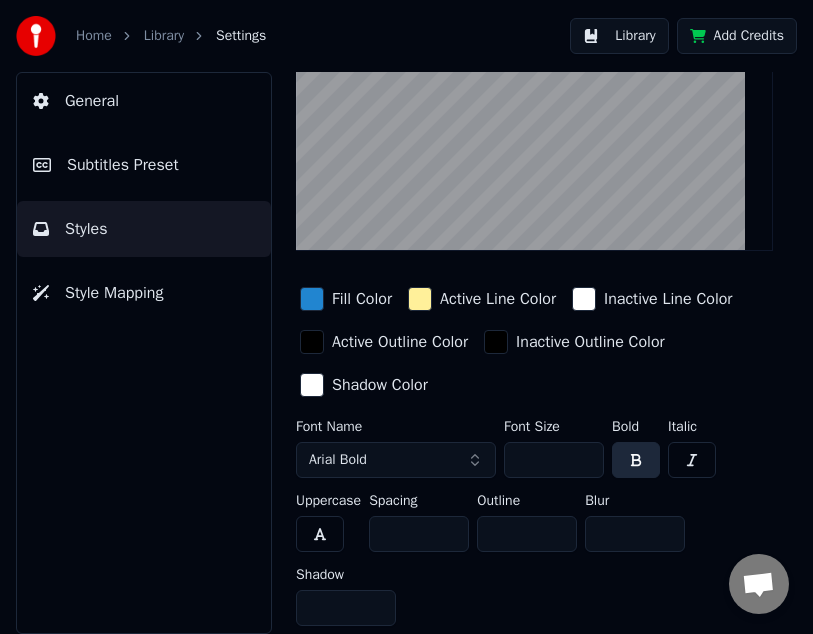 click on "Subtitles Preset" at bounding box center [144, 165] 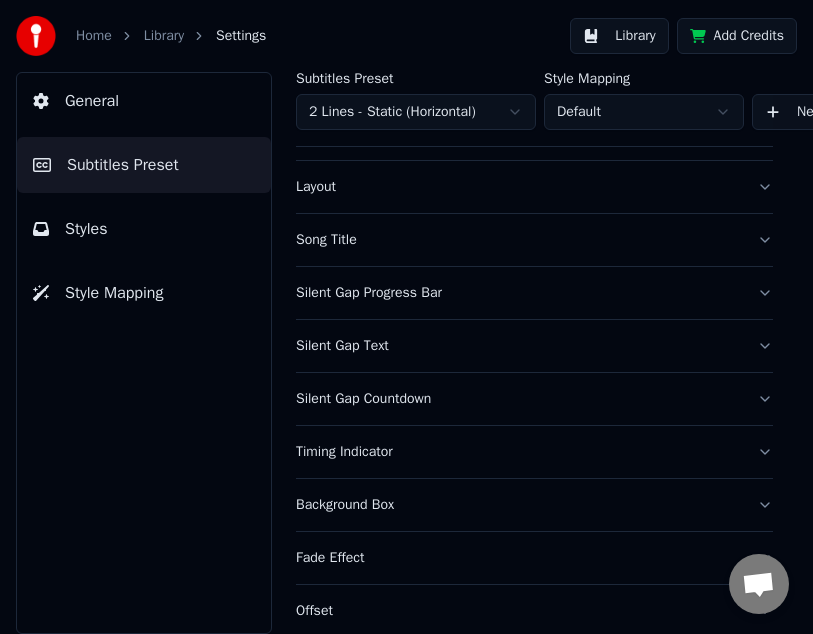 scroll, scrollTop: 0, scrollLeft: 0, axis: both 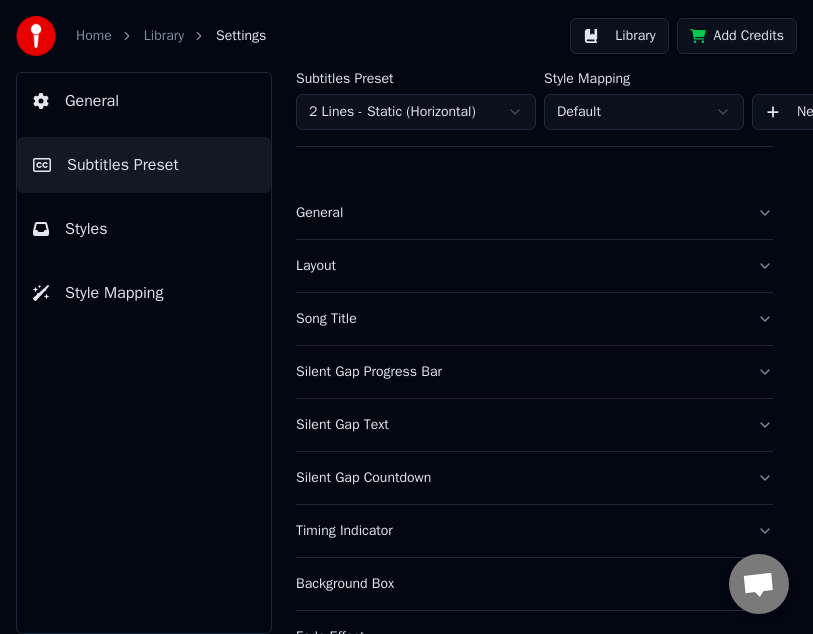 click on "Layout" at bounding box center (518, 266) 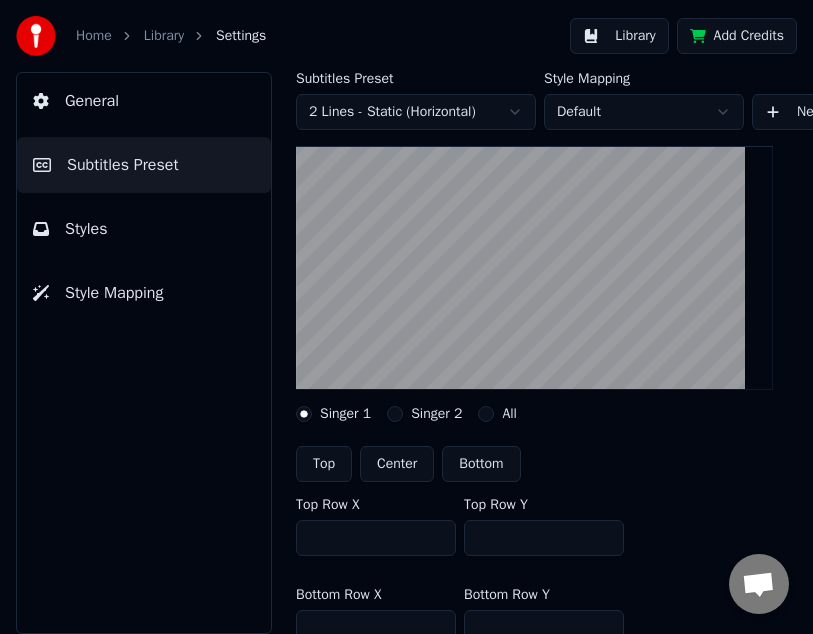 scroll, scrollTop: 0, scrollLeft: 0, axis: both 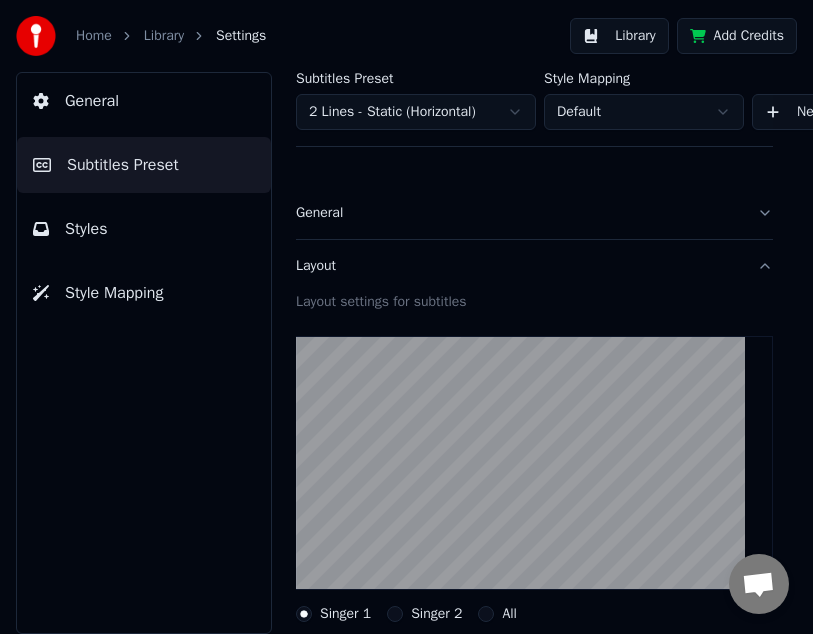 click on "Layout" at bounding box center [518, 266] 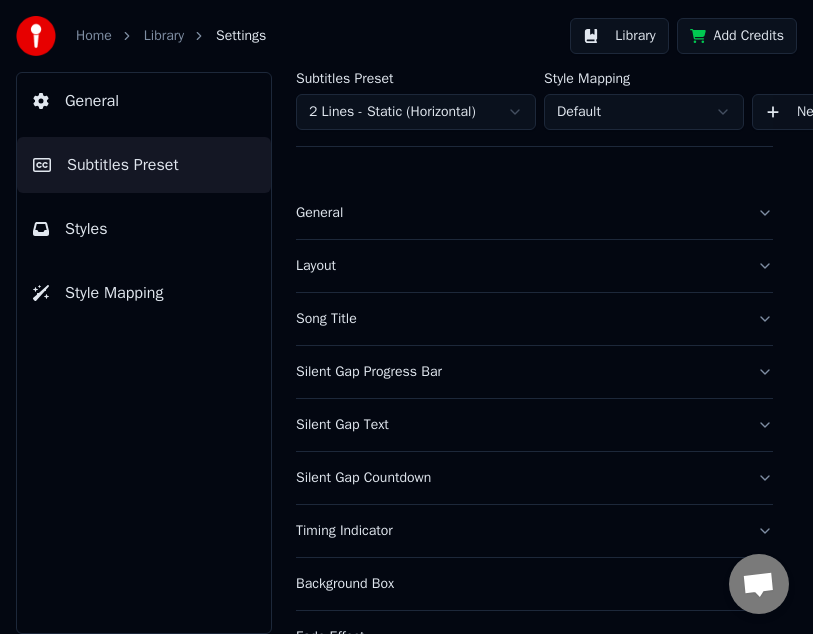 click on "Silent Gap Progress Bar" at bounding box center (518, 372) 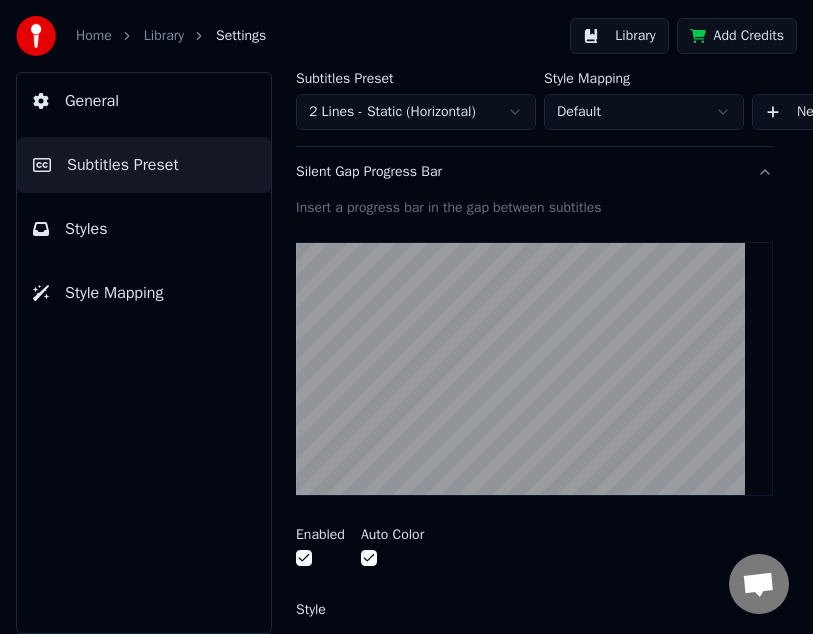 scroll, scrollTop: 300, scrollLeft: 0, axis: vertical 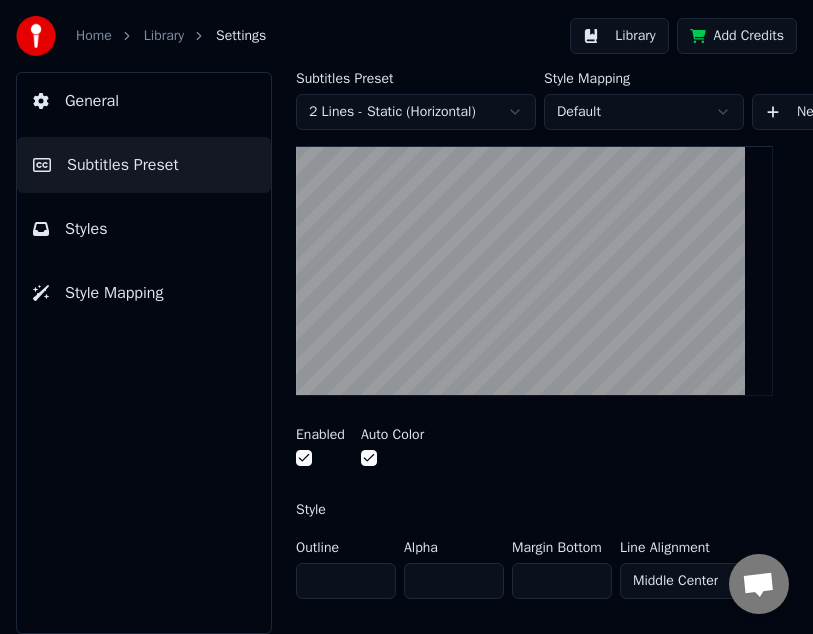 click at bounding box center (369, 458) 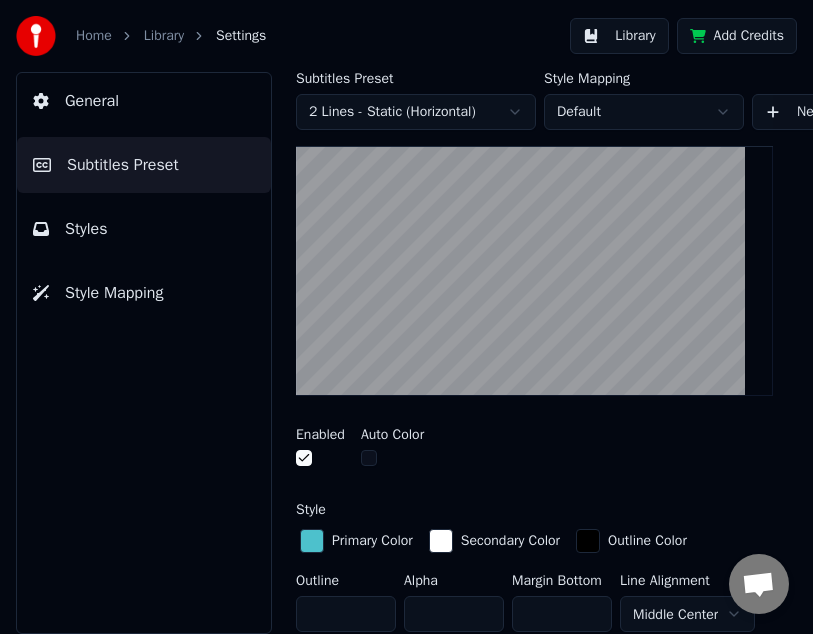 click at bounding box center [304, 458] 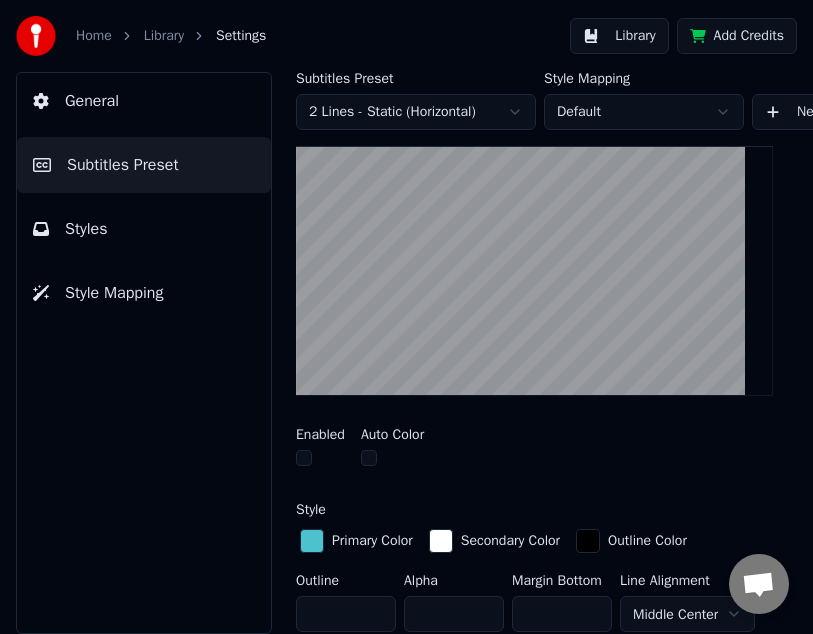 scroll, scrollTop: 0, scrollLeft: 0, axis: both 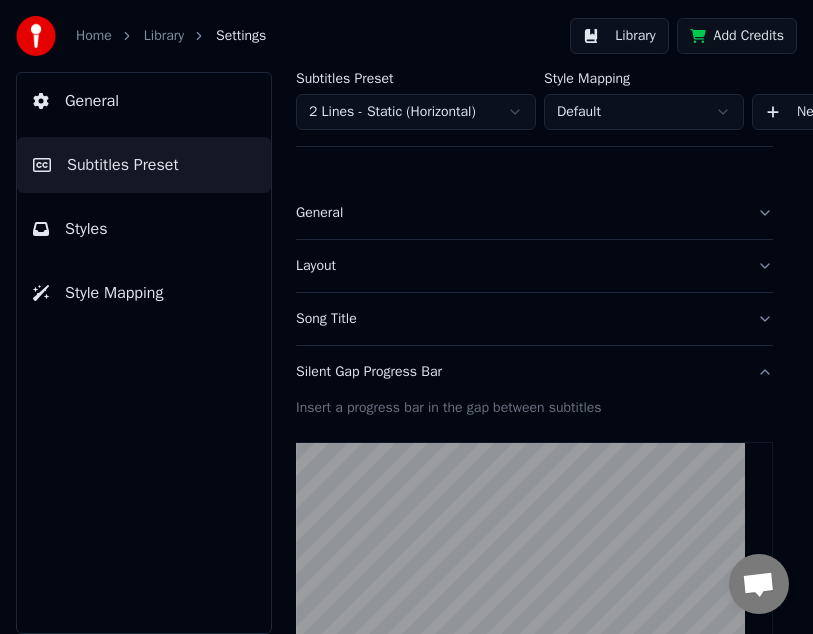 click on "Silent Gap Progress Bar" at bounding box center (518, 372) 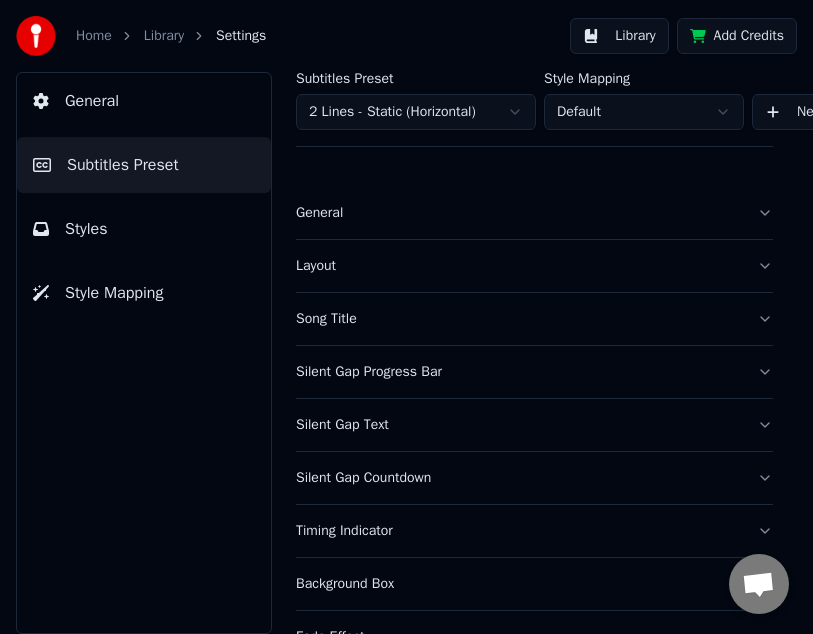 click on "Silent Gap Text" at bounding box center (534, 425) 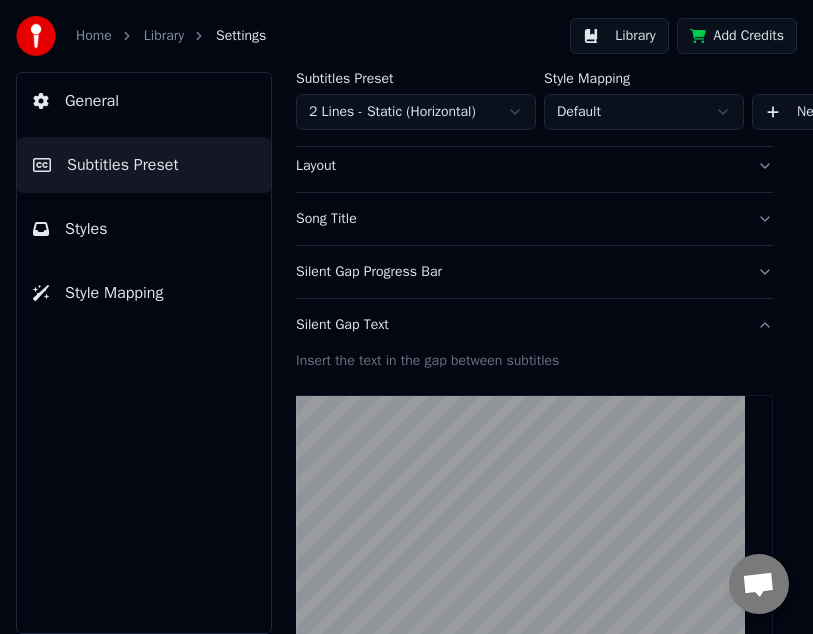 scroll, scrollTop: 300, scrollLeft: 0, axis: vertical 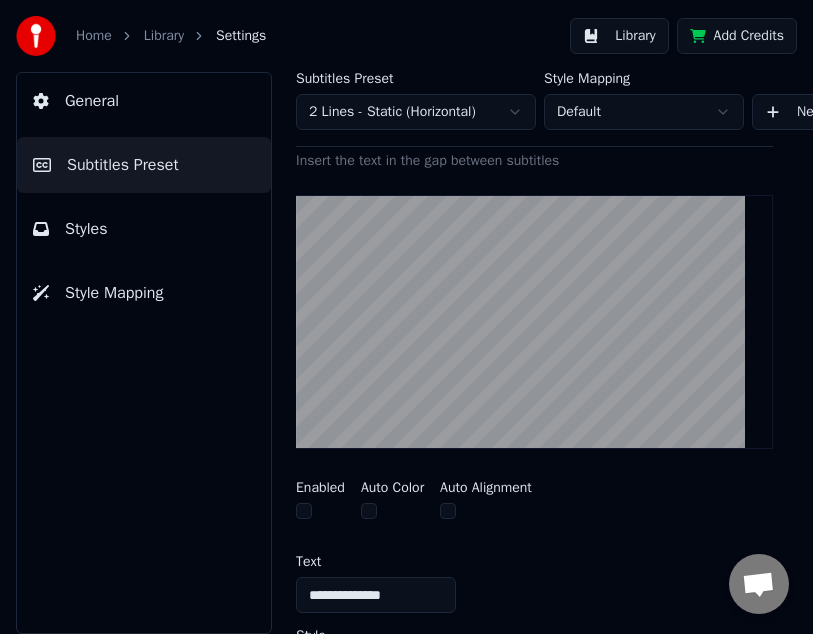 click at bounding box center (304, 511) 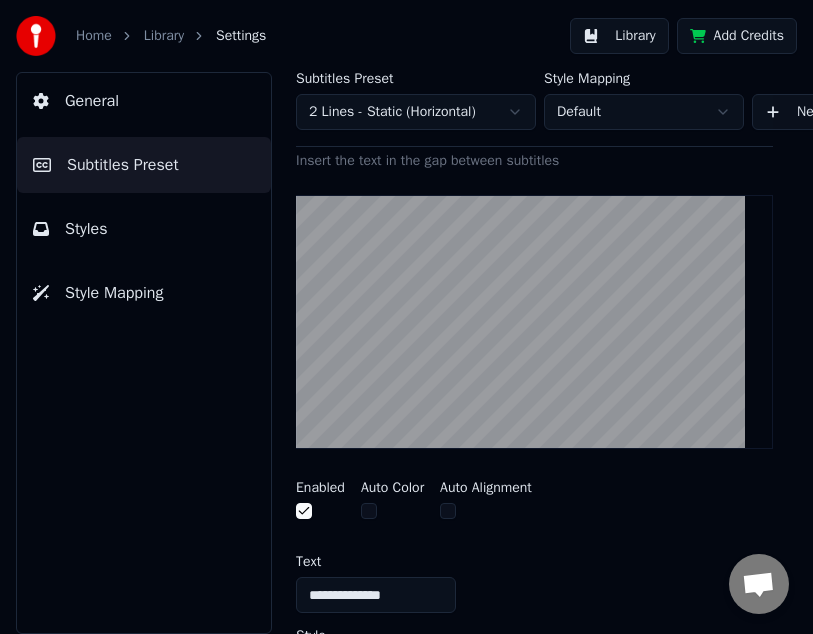 click at bounding box center [304, 511] 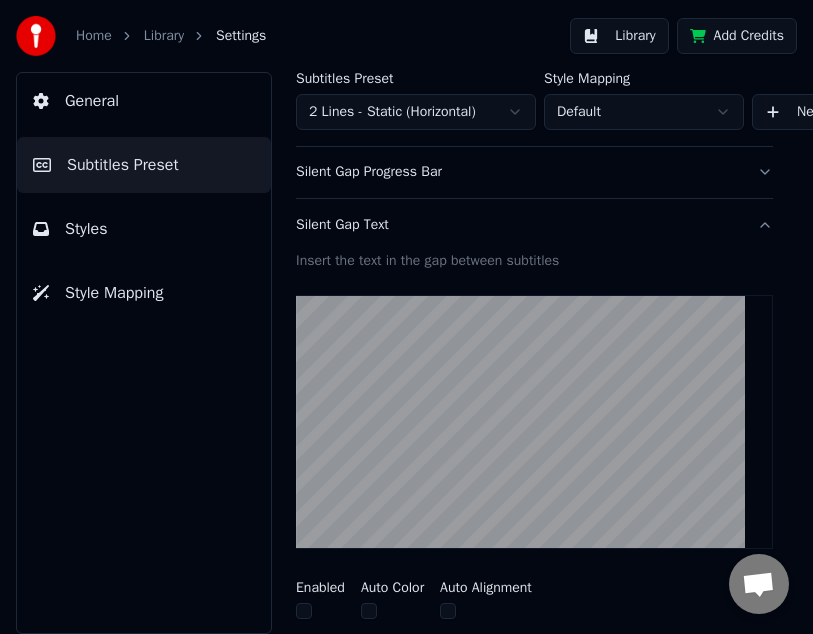 scroll, scrollTop: 100, scrollLeft: 0, axis: vertical 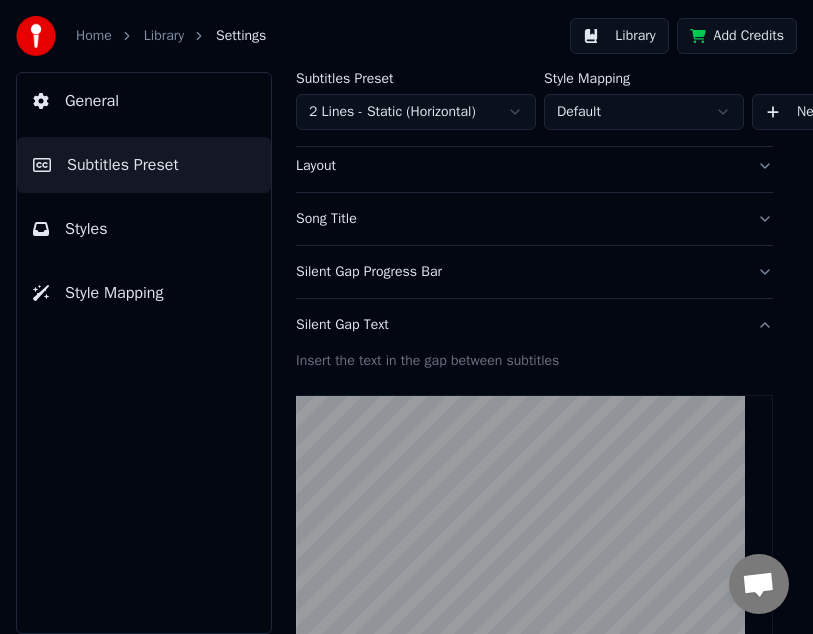 click on "Silent Gap Text" at bounding box center (518, 325) 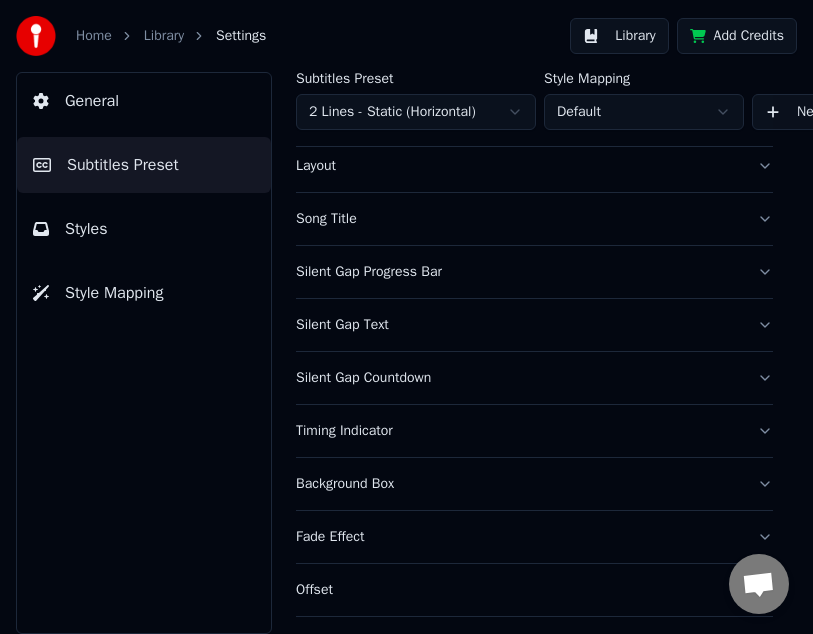 click on "Timing Indicator" at bounding box center [518, 431] 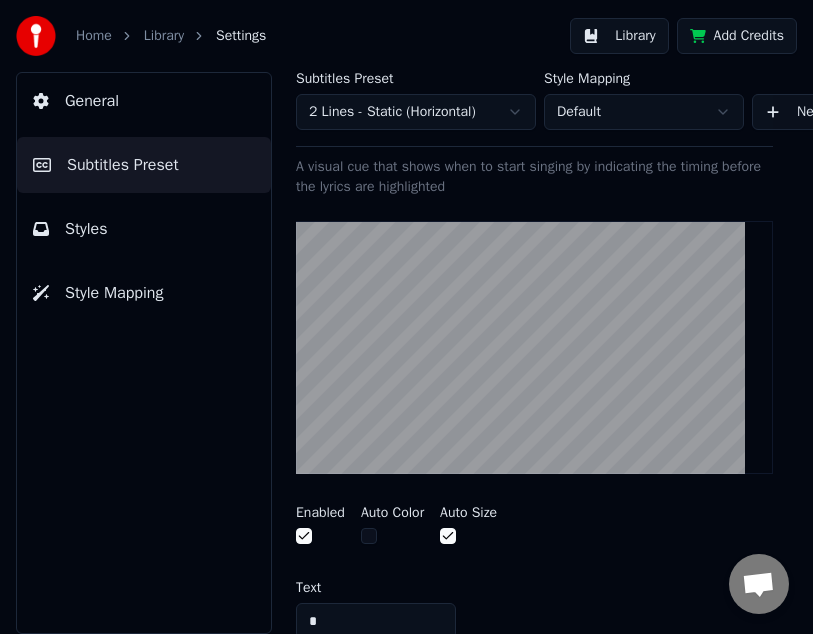 scroll, scrollTop: 500, scrollLeft: 0, axis: vertical 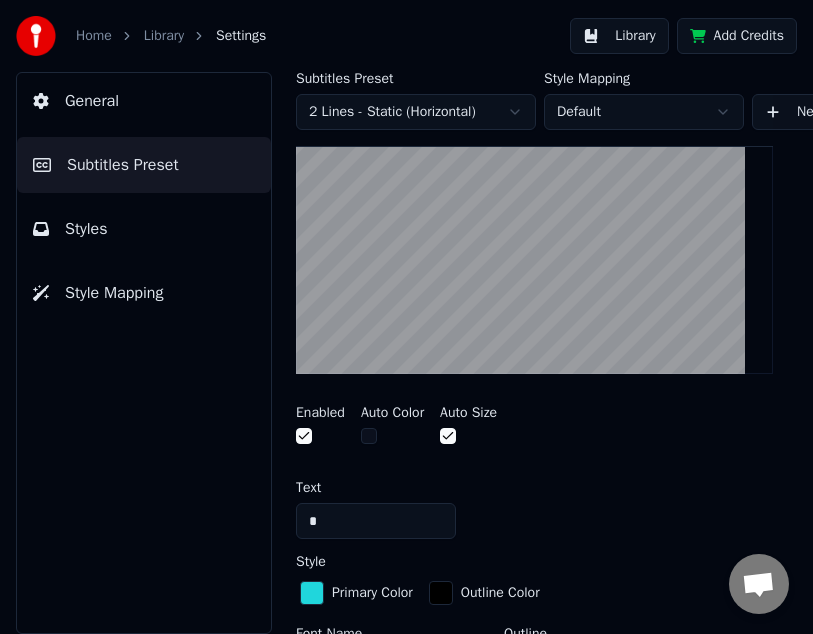 click at bounding box center (304, 436) 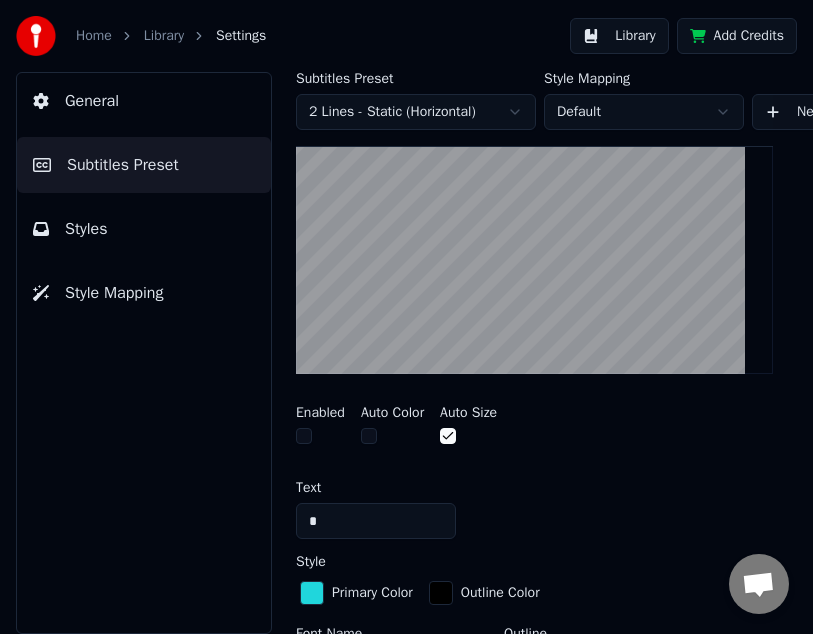 click at bounding box center (304, 436) 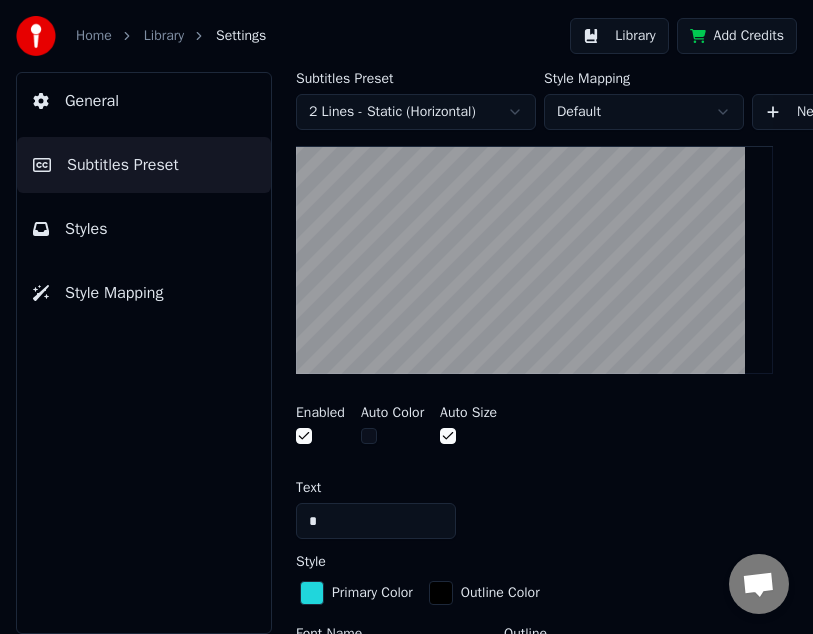 click at bounding box center [304, 436] 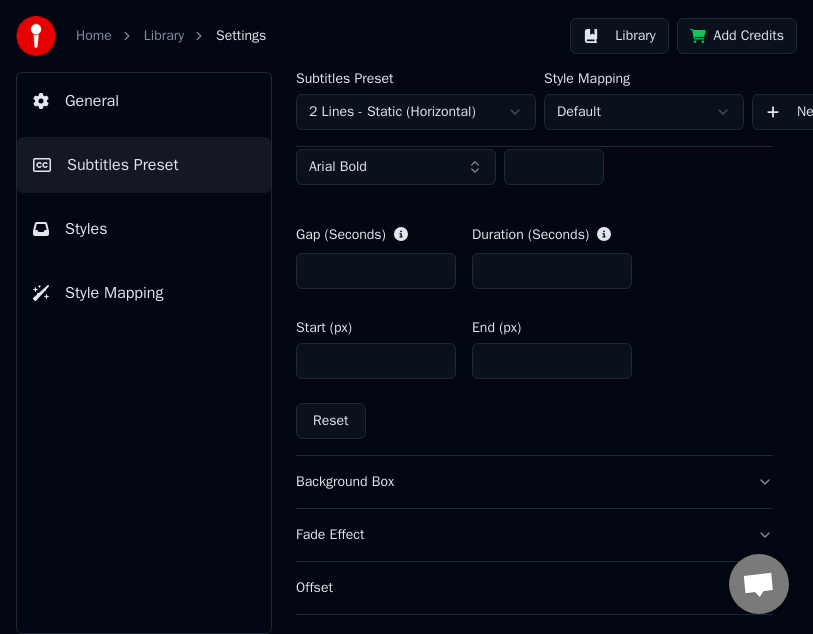 scroll, scrollTop: 1100, scrollLeft: 0, axis: vertical 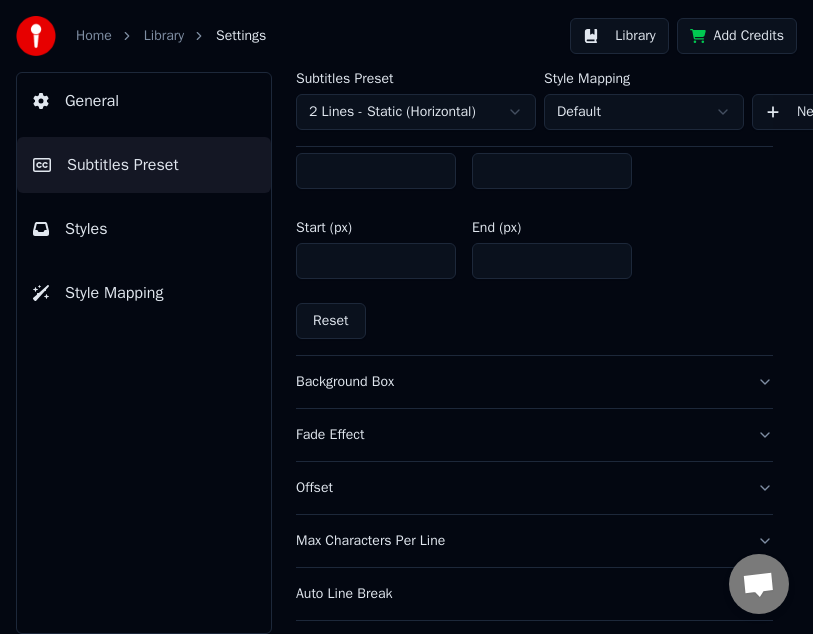 click on "Background Box" at bounding box center (534, 382) 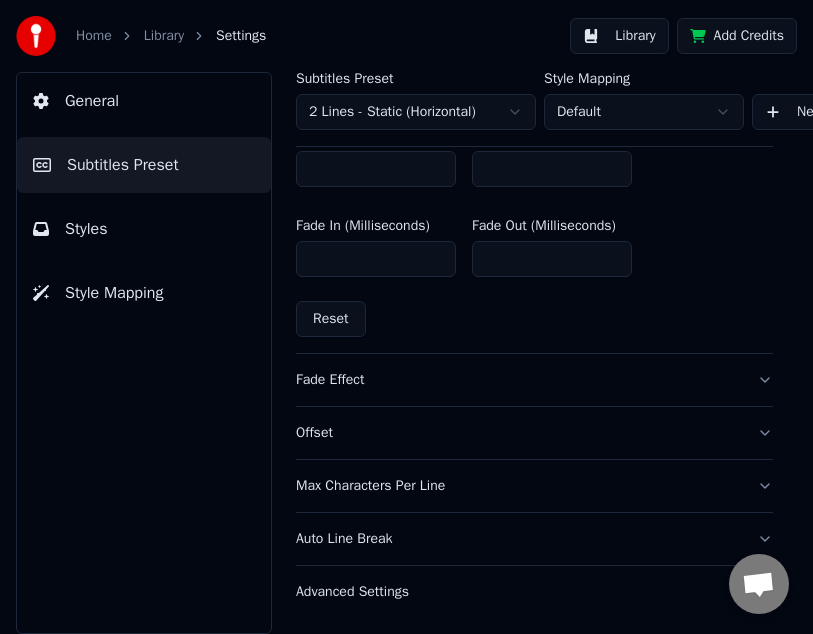 scroll, scrollTop: 1318, scrollLeft: 303, axis: both 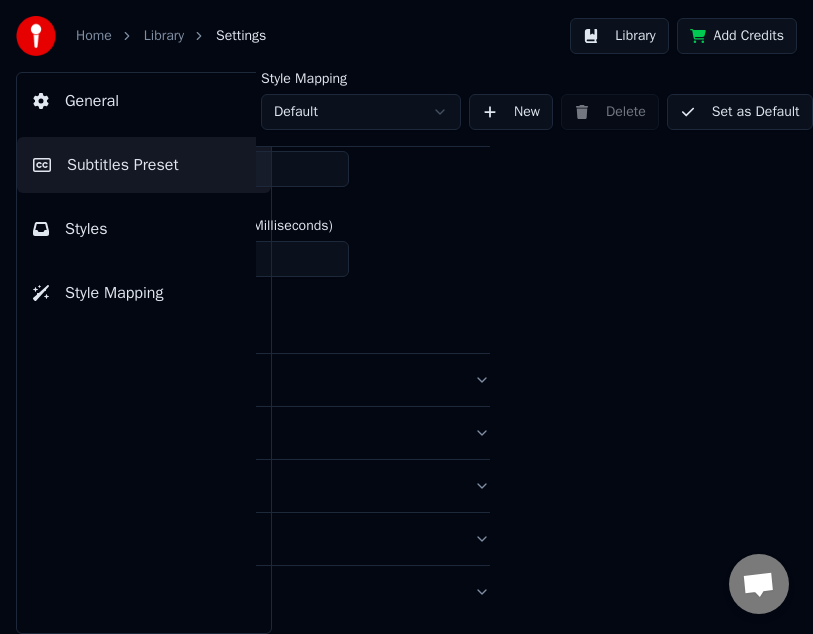 click on "Set as Default" at bounding box center [740, 112] 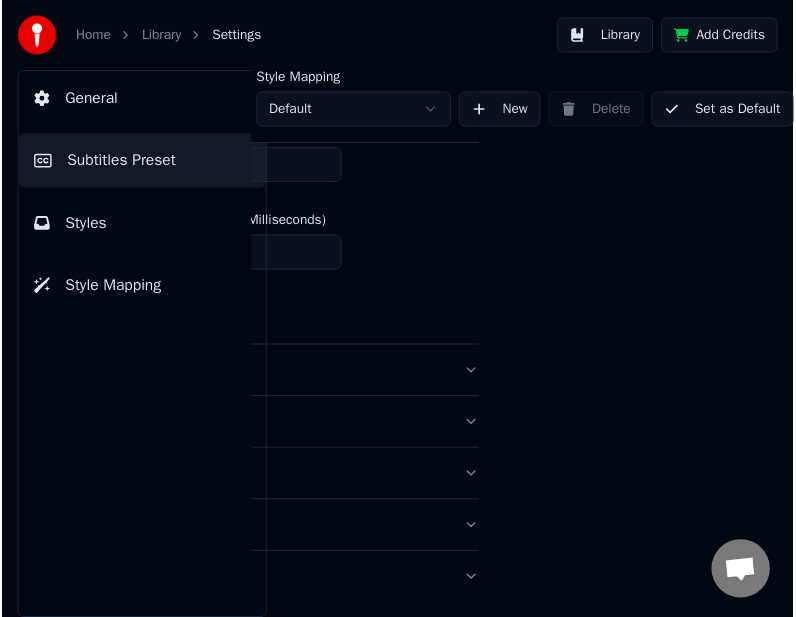 scroll, scrollTop: 1318, scrollLeft: 250, axis: both 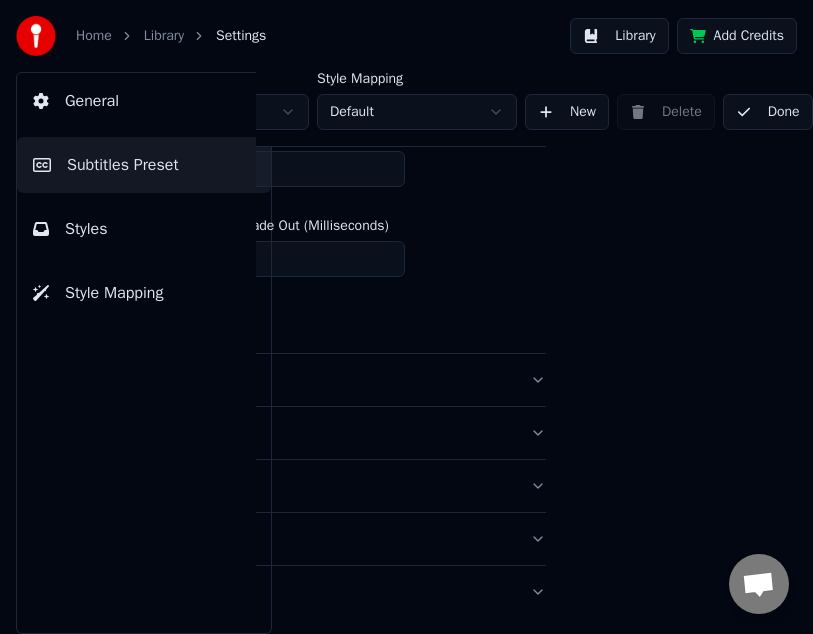click on "Home Library Settings" at bounding box center (171, 36) 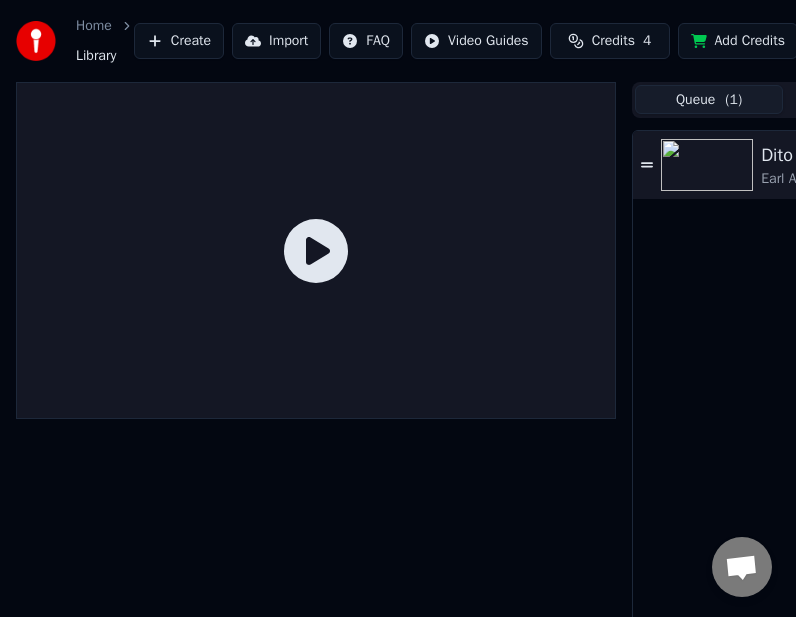 click at bounding box center [707, 165] 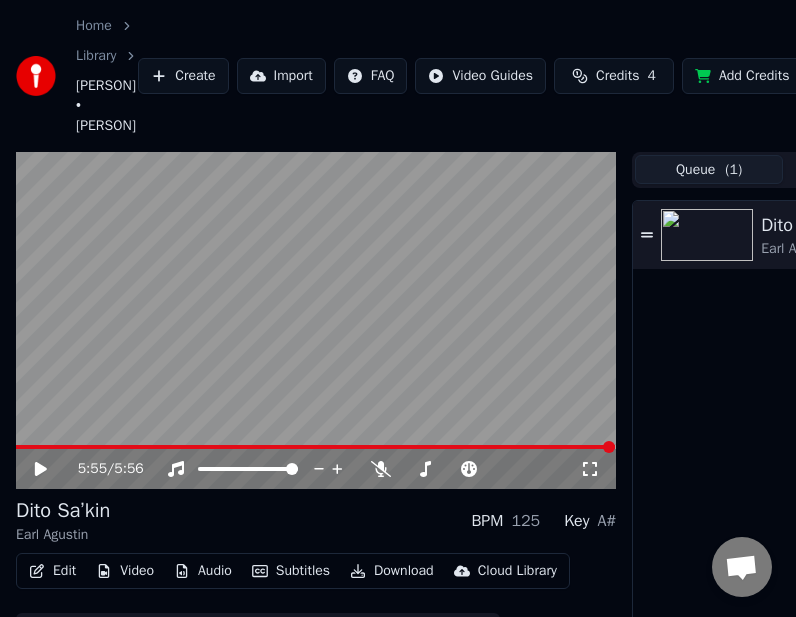 click on "Download" at bounding box center (392, 571) 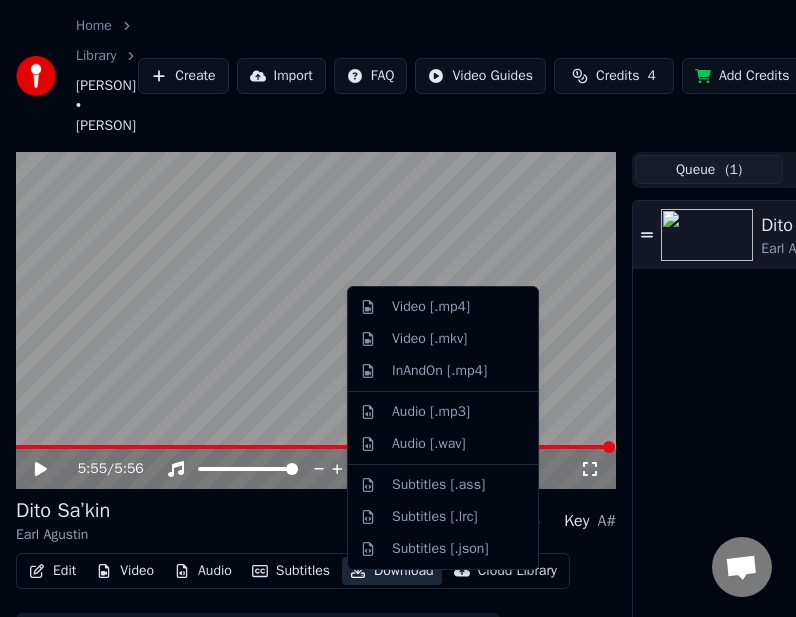 click on "[PERSON] [PERSON]" at bounding box center [857, 462] 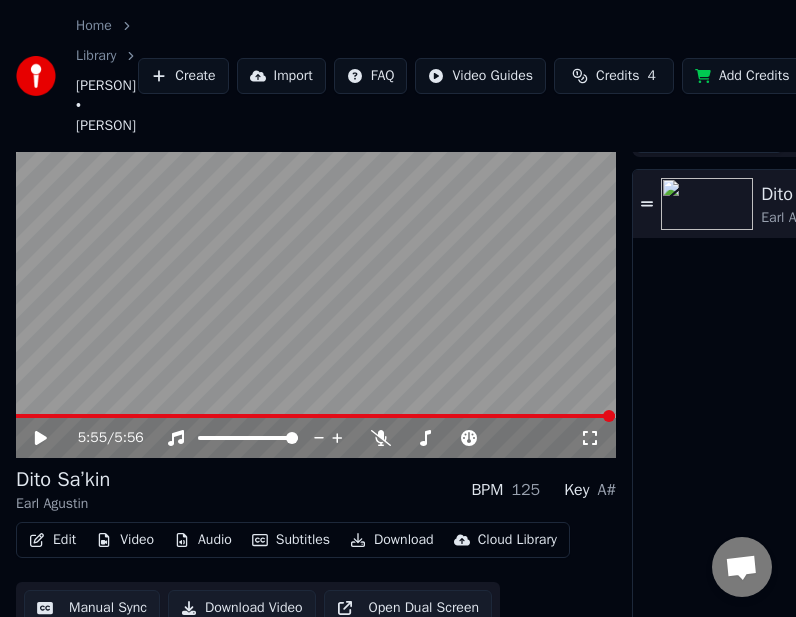 scroll, scrollTop: 44, scrollLeft: 0, axis: vertical 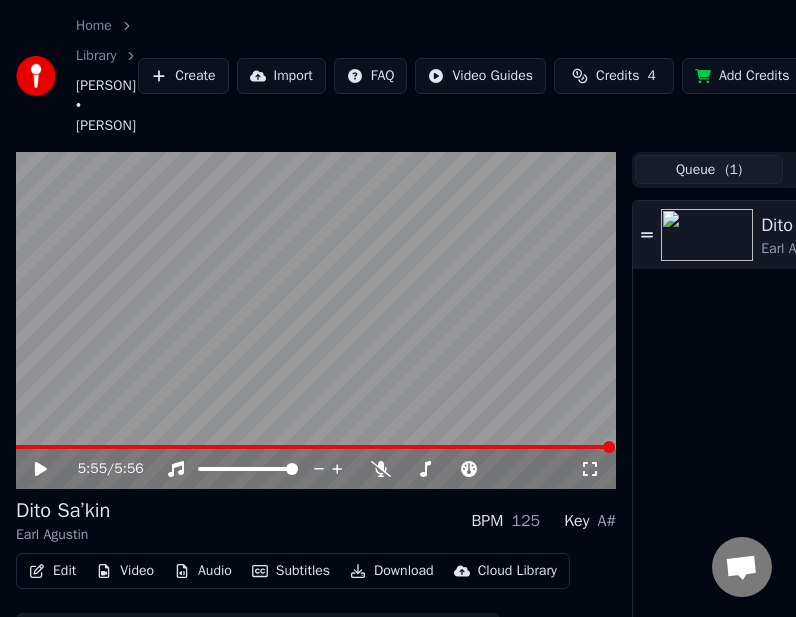 click 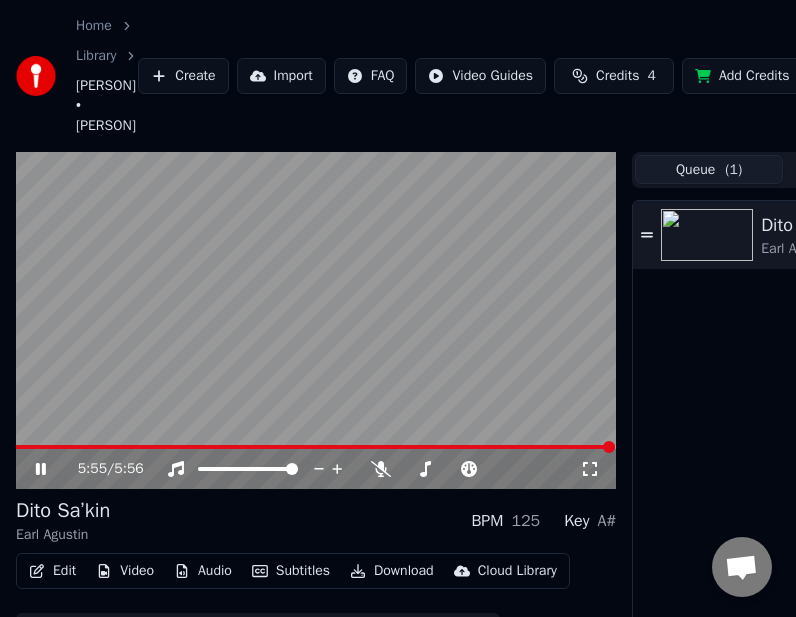 click 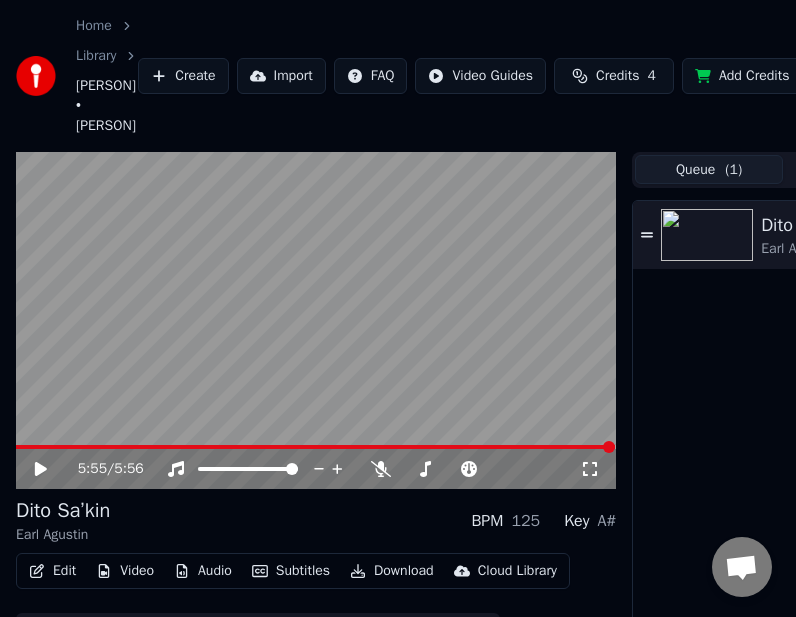 click 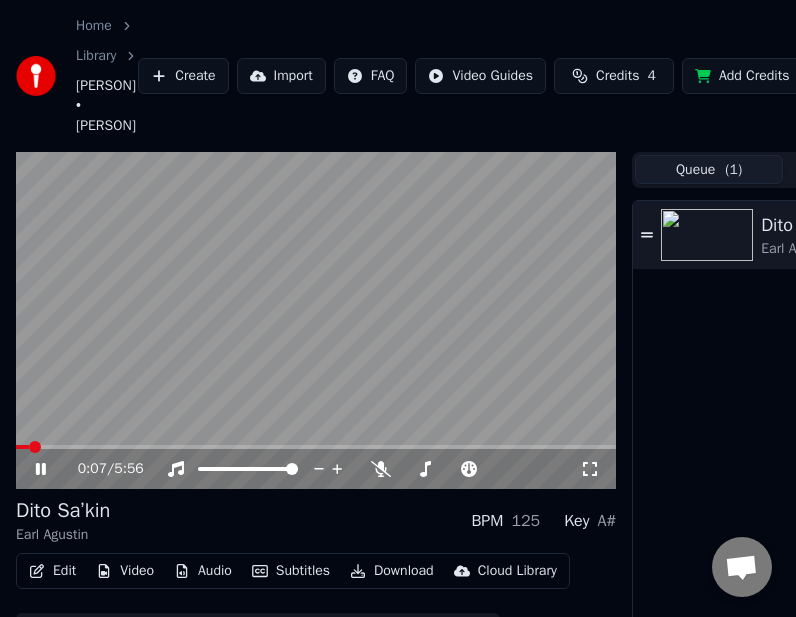 click 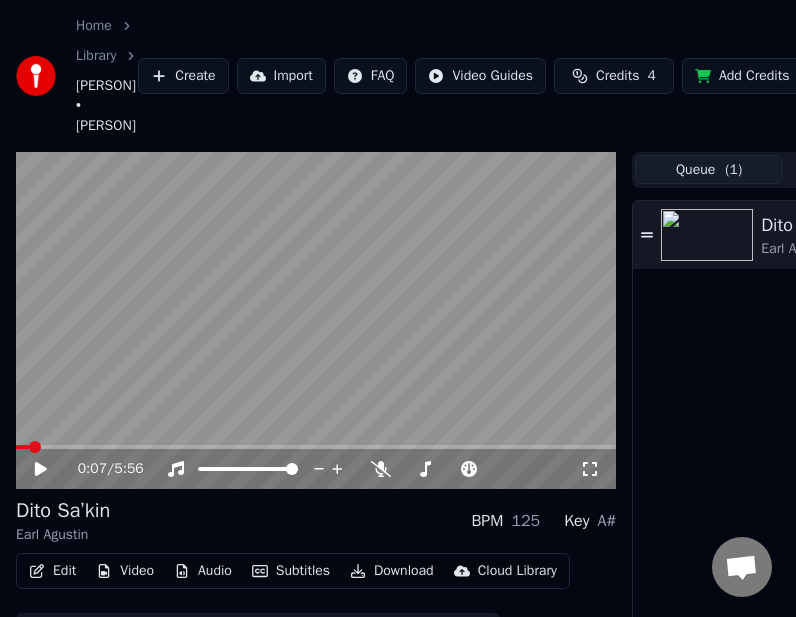 drag, startPoint x: 150, startPoint y: 615, endPoint x: 178, endPoint y: 617, distance: 28.071337 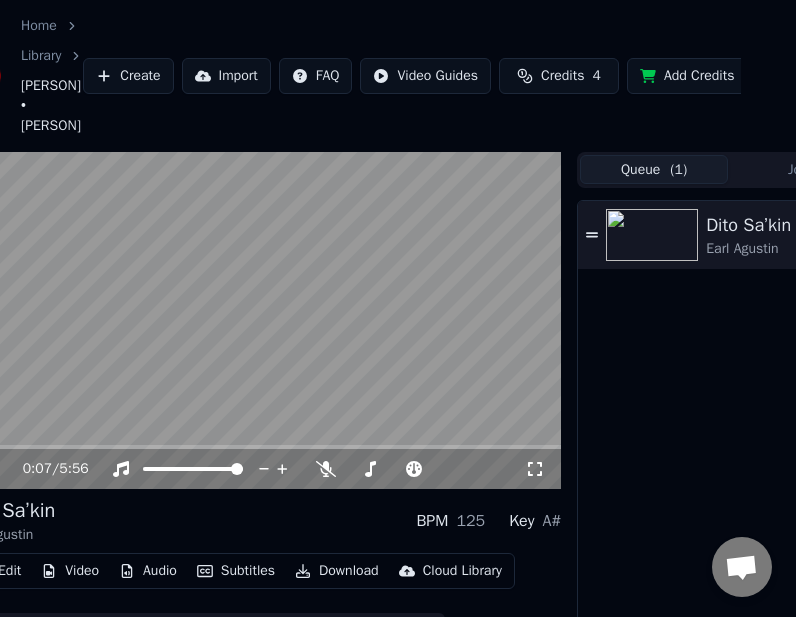 scroll, scrollTop: 142, scrollLeft: 55, axis: both 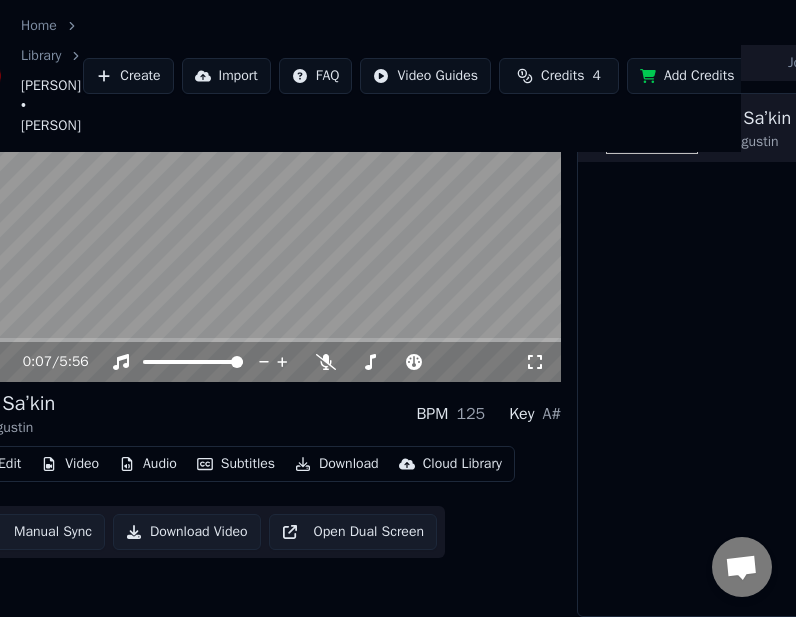 click on "Open Dual Screen" at bounding box center (353, 532) 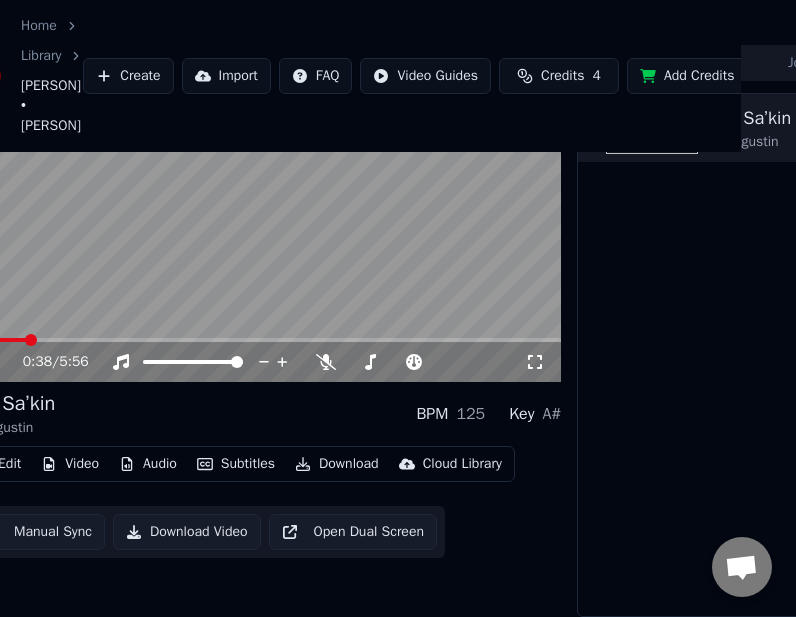 scroll, scrollTop: 142, scrollLeft: 0, axis: vertical 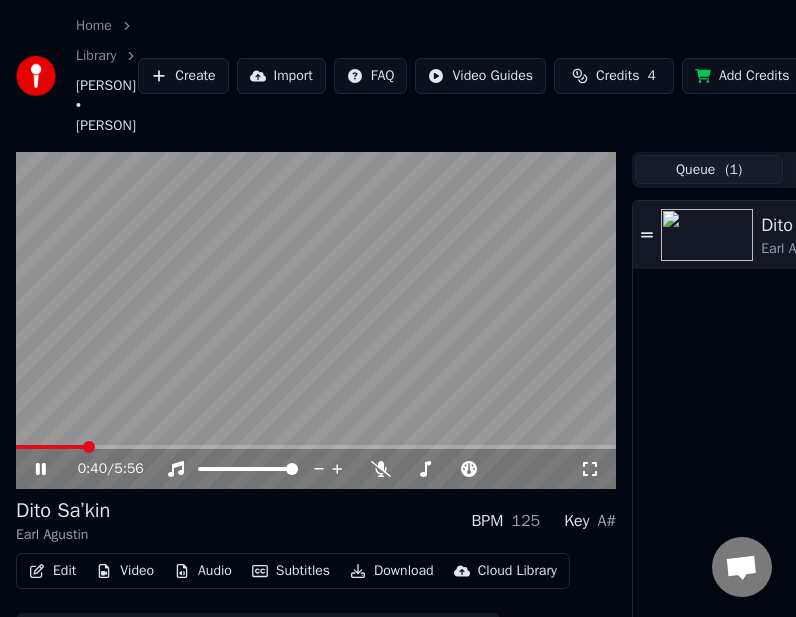 click at bounding box center [316, 321] 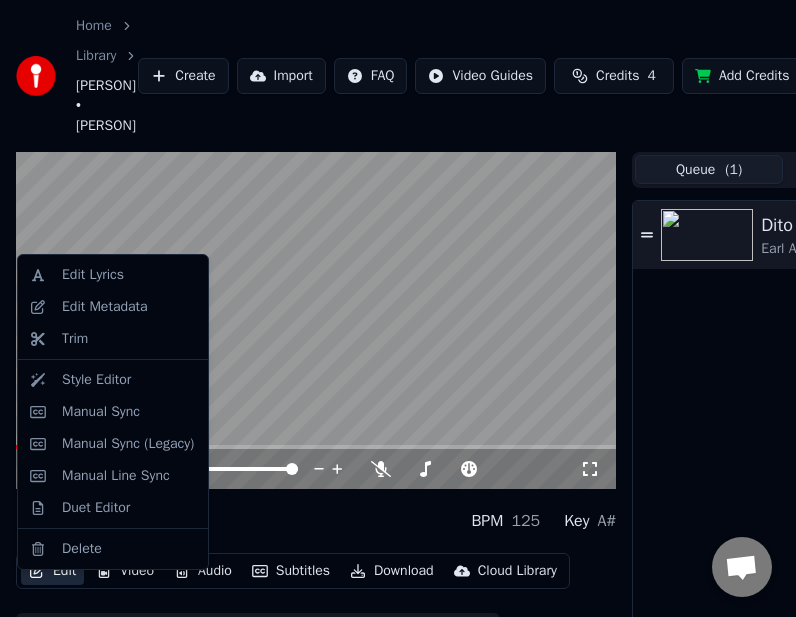 click 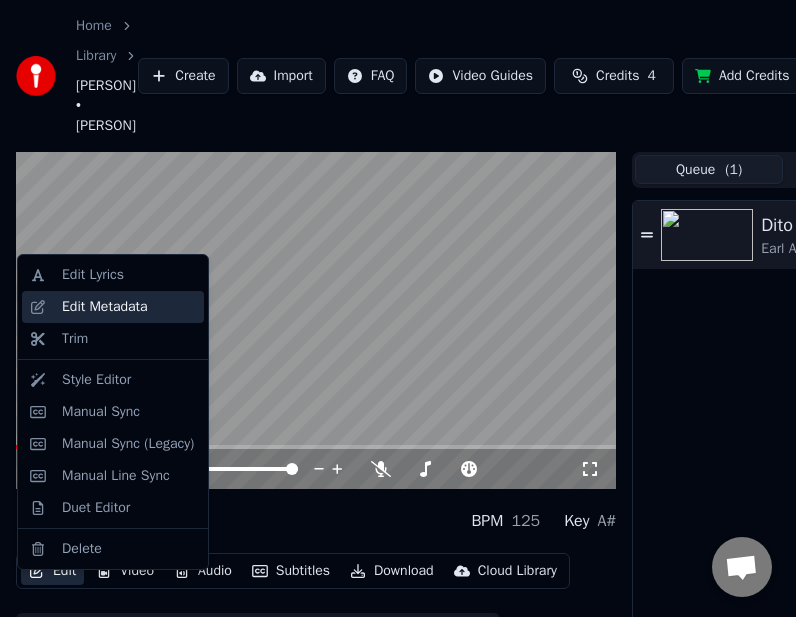 click on "Edit Metadata" at bounding box center (105, 307) 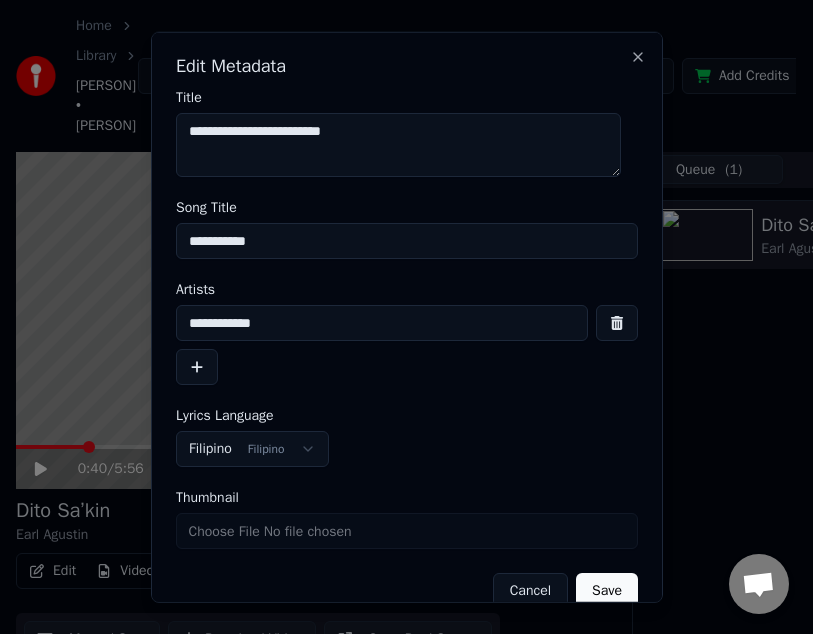 scroll, scrollTop: 31, scrollLeft: 0, axis: vertical 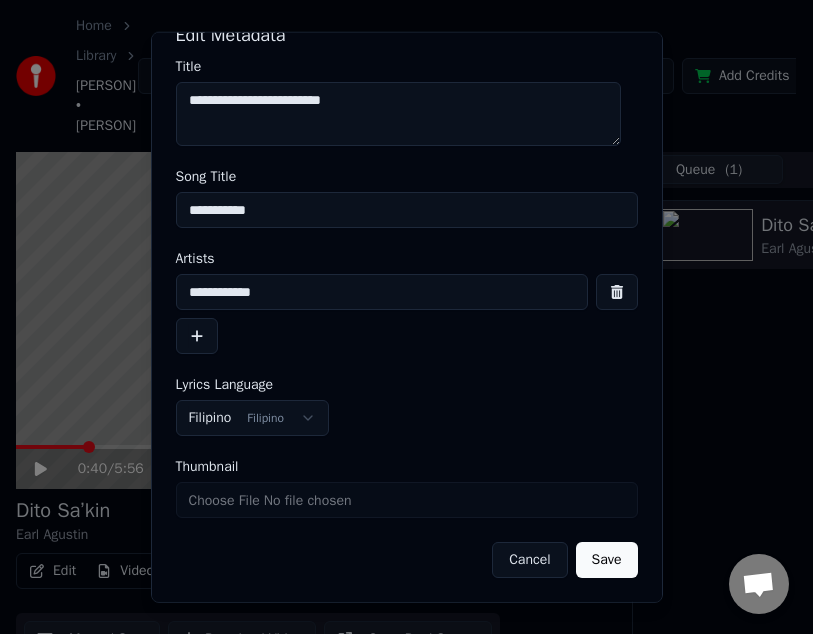 click on "Cancel" at bounding box center (529, 560) 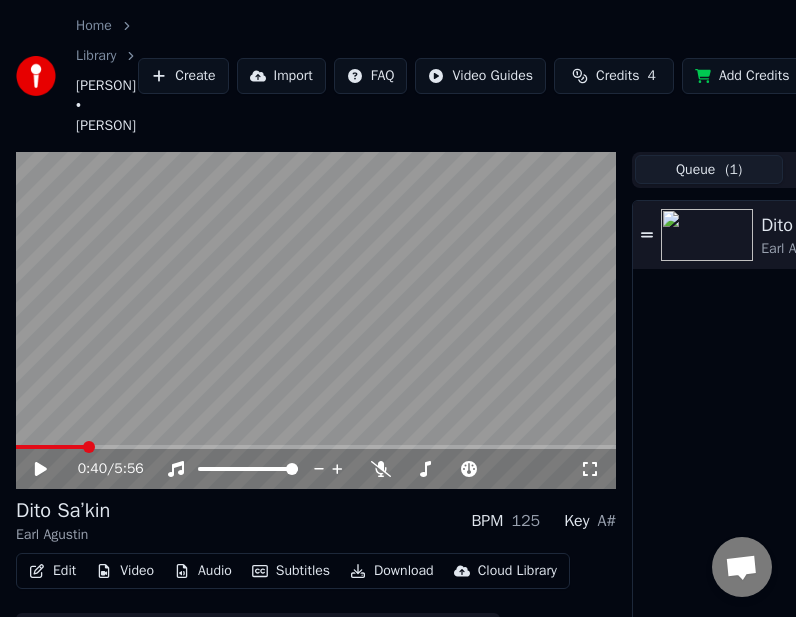 click on "Edit" at bounding box center [52, 571] 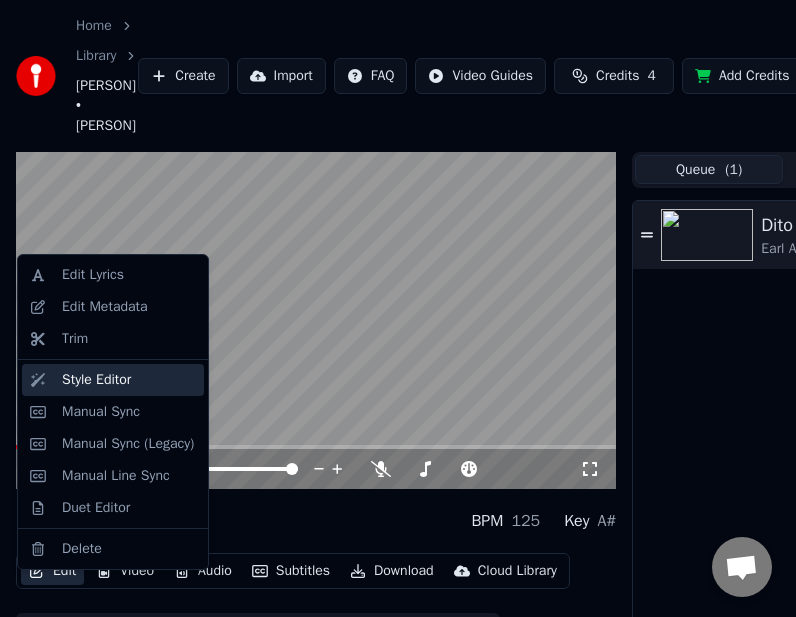 click on "Style Editor" at bounding box center (113, 380) 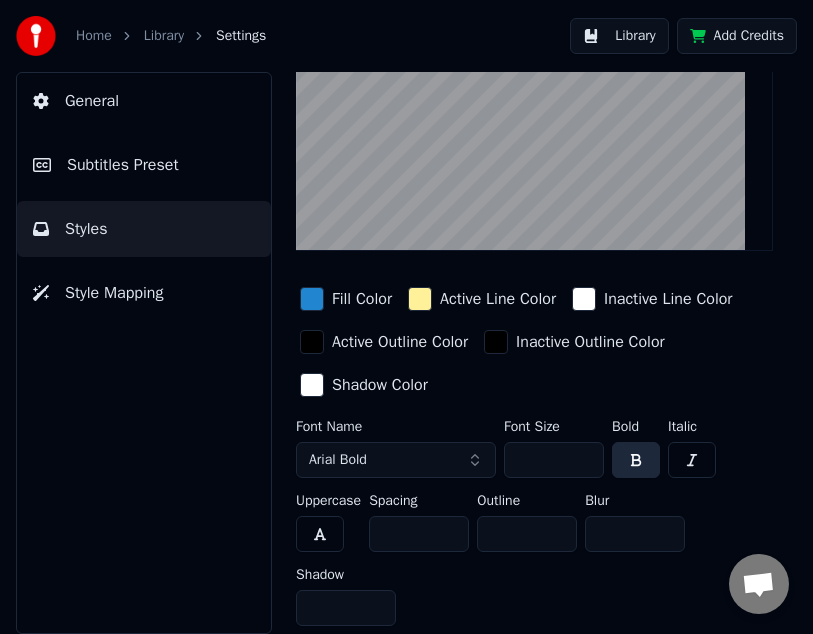 scroll, scrollTop: 0, scrollLeft: 0, axis: both 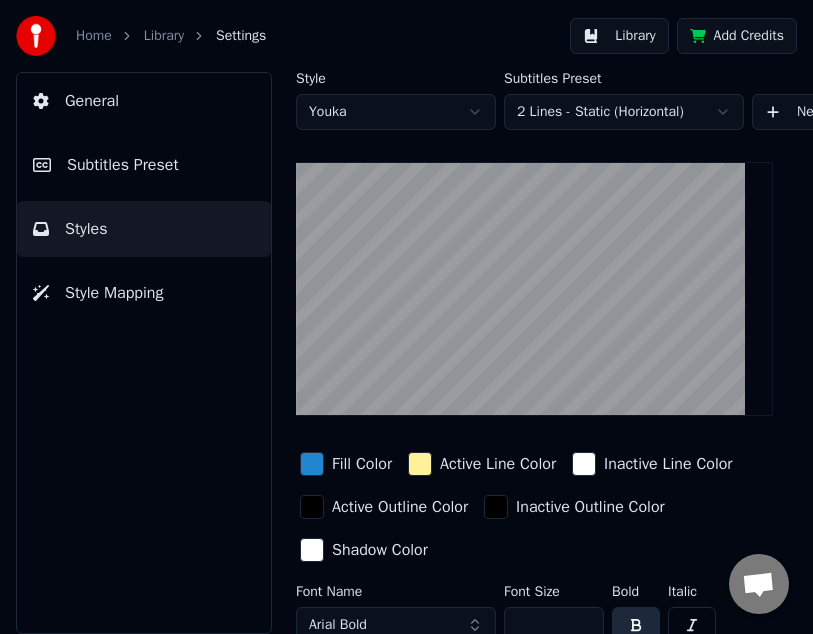 click at bounding box center [312, 464] 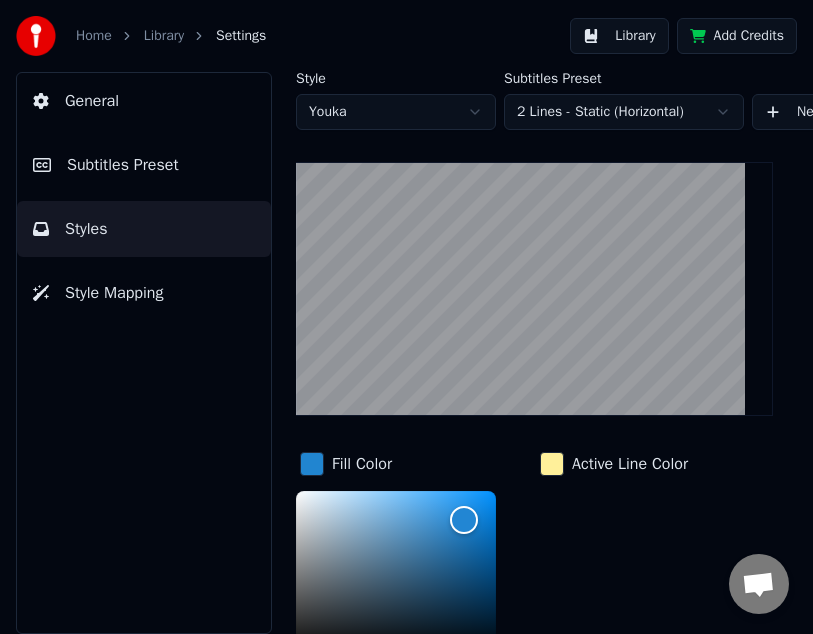 click at bounding box center (552, 464) 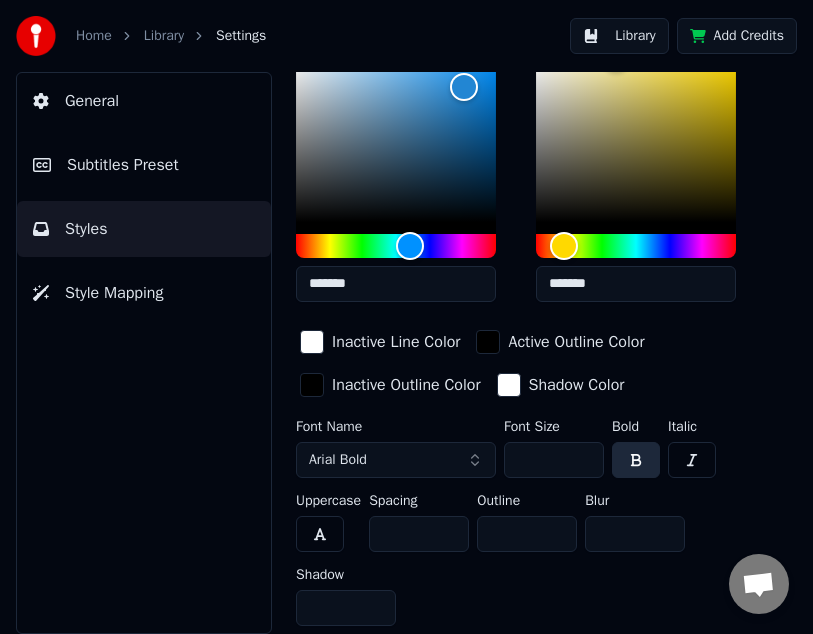 scroll, scrollTop: 300, scrollLeft: 0, axis: vertical 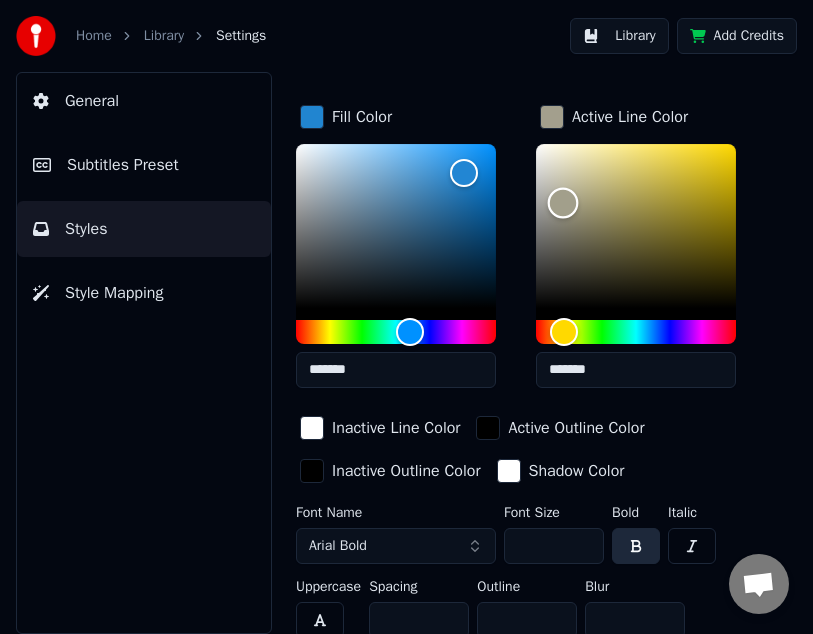 drag, startPoint x: 375, startPoint y: 529, endPoint x: 330, endPoint y: 512, distance: 48.104053 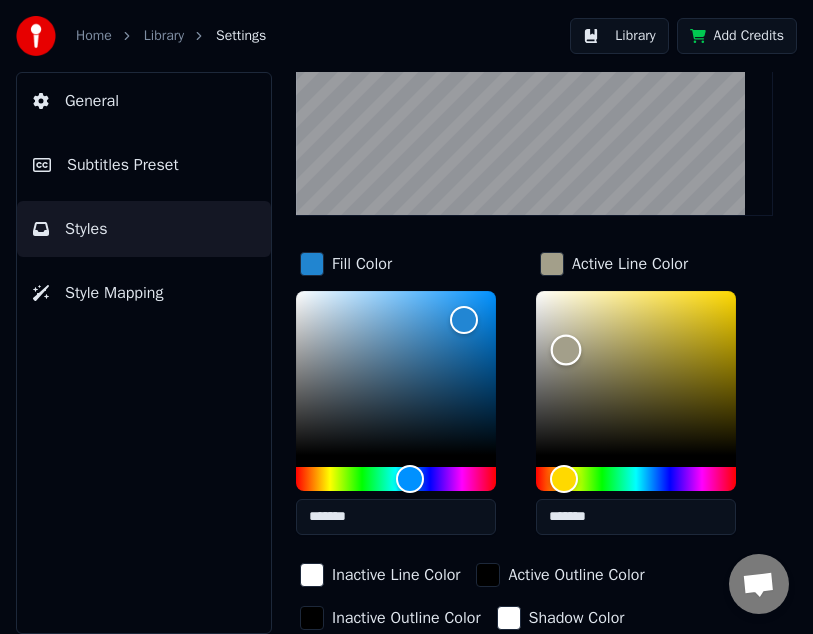 scroll, scrollTop: 100, scrollLeft: 0, axis: vertical 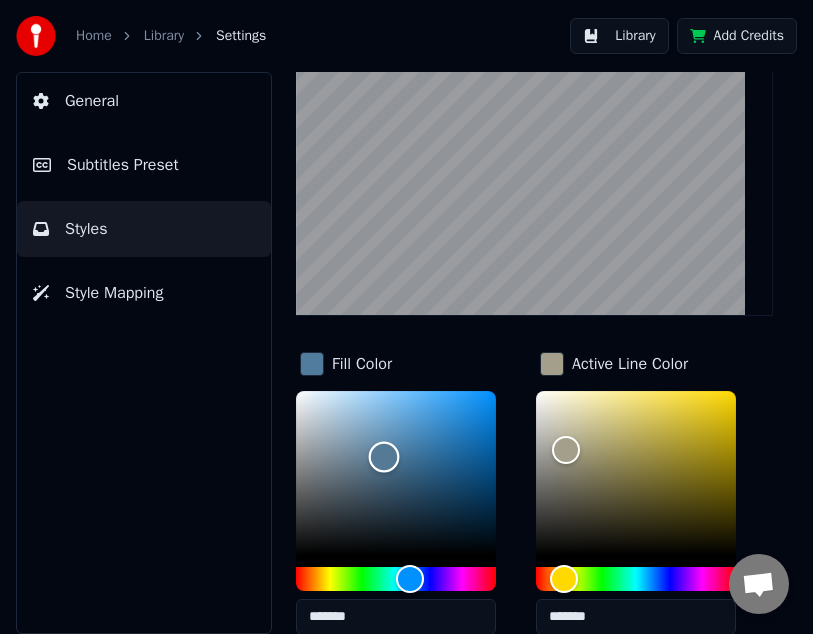 drag, startPoint x: 449, startPoint y: 428, endPoint x: 379, endPoint y: 458, distance: 76.15773 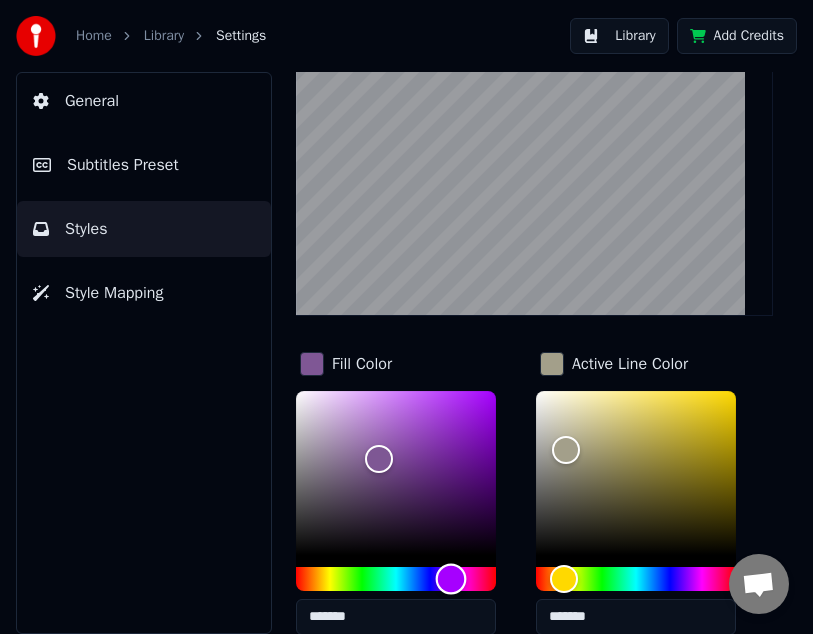 drag, startPoint x: 416, startPoint y: 575, endPoint x: 451, endPoint y: 577, distance: 35.057095 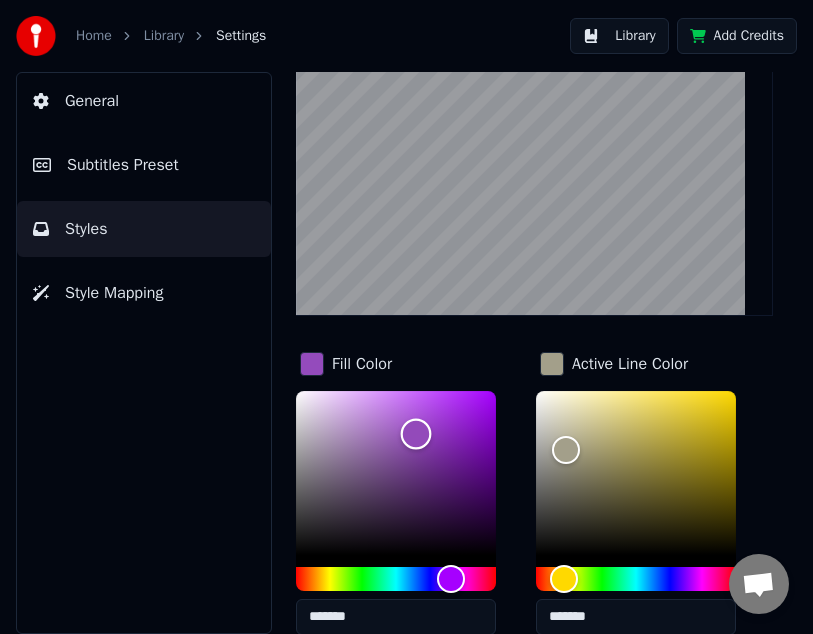 drag, startPoint x: 382, startPoint y: 459, endPoint x: 425, endPoint y: 429, distance: 52.43091 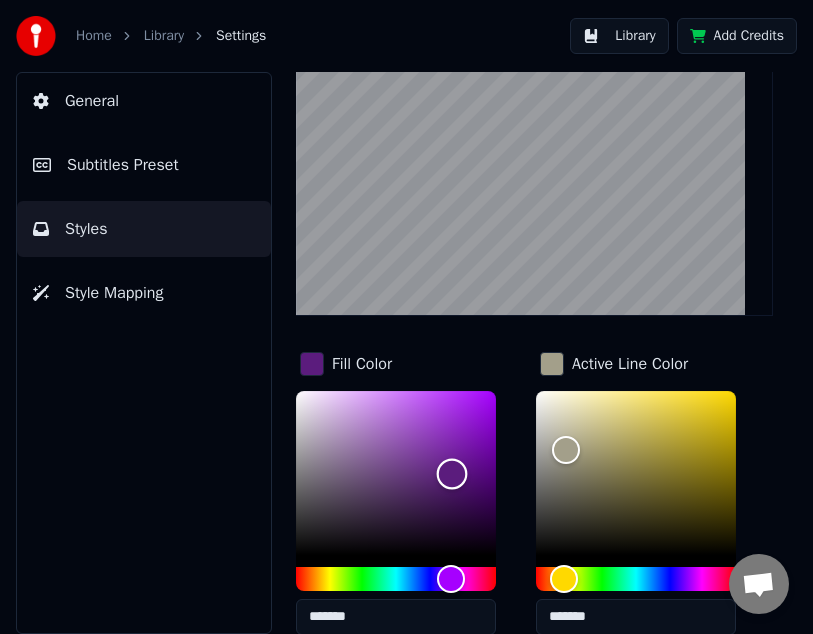 drag, startPoint x: 428, startPoint y: 429, endPoint x: 452, endPoint y: 473, distance: 50.119858 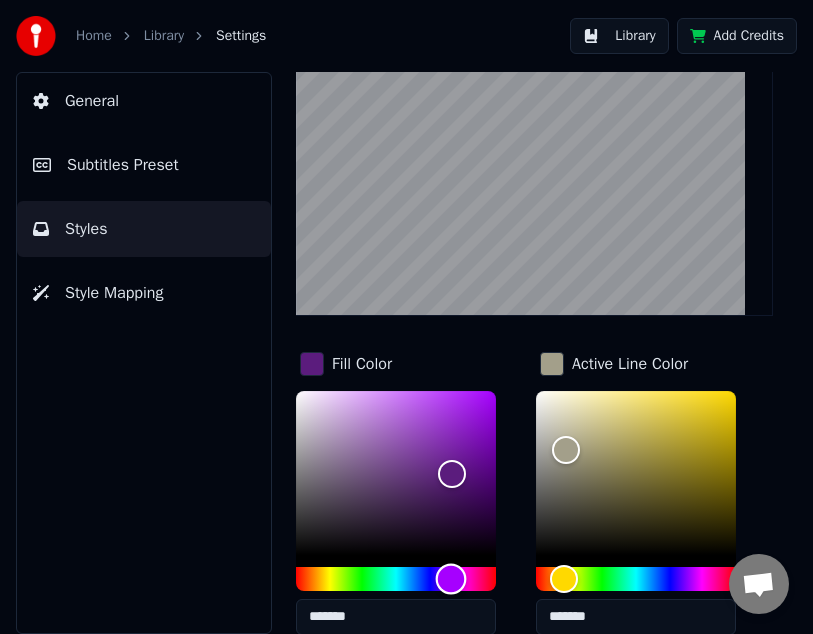 click at bounding box center [396, 579] 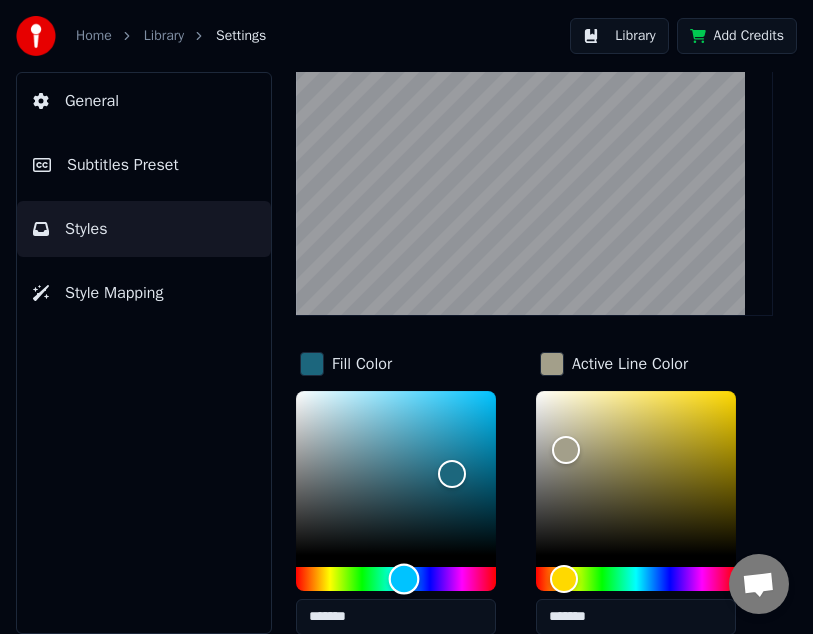 drag, startPoint x: 465, startPoint y: 575, endPoint x: 404, endPoint y: 574, distance: 61.008198 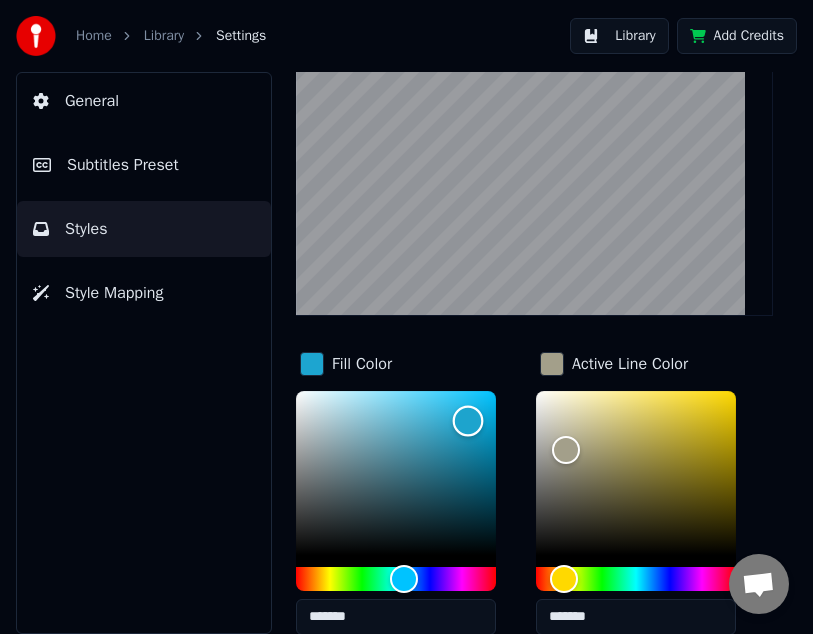 type on "*******" 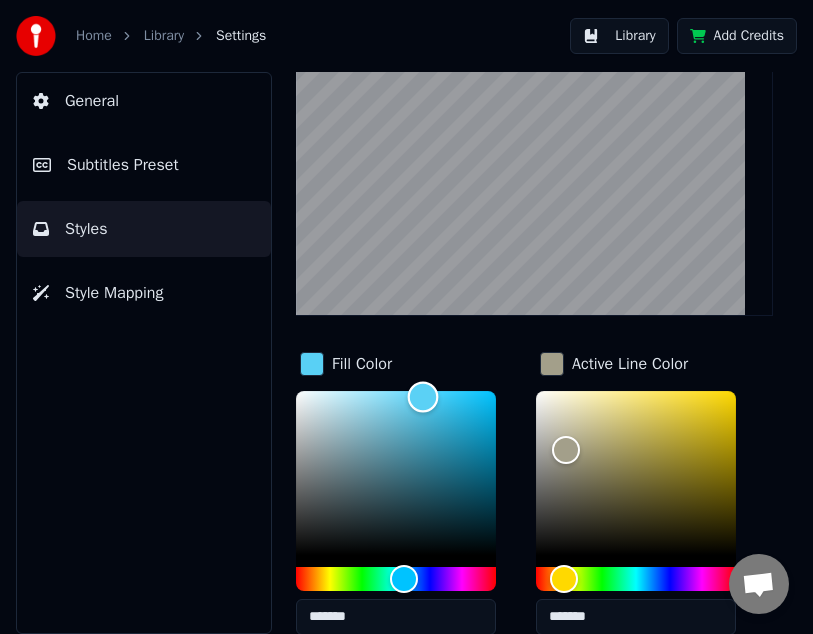 drag, startPoint x: 458, startPoint y: 473, endPoint x: 423, endPoint y: 396, distance: 84.58132 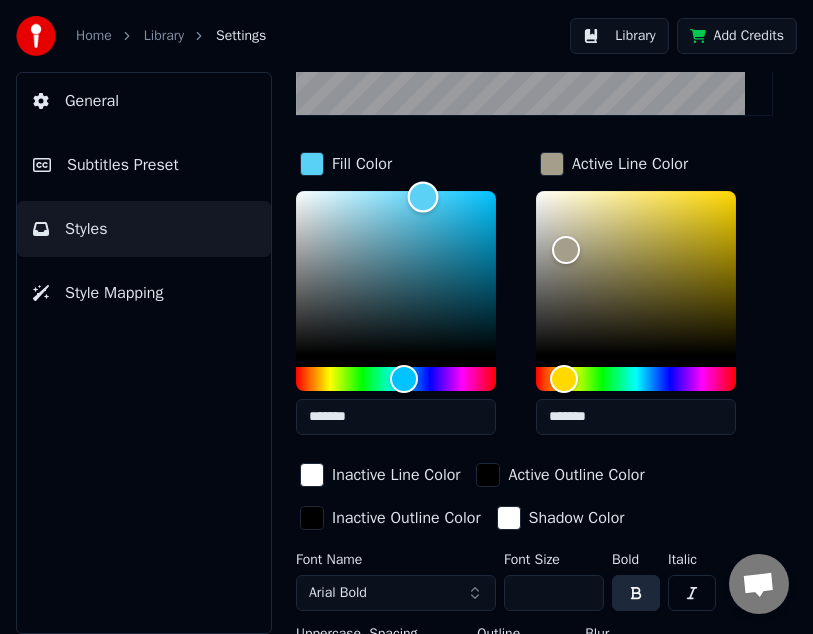scroll, scrollTop: 400, scrollLeft: 0, axis: vertical 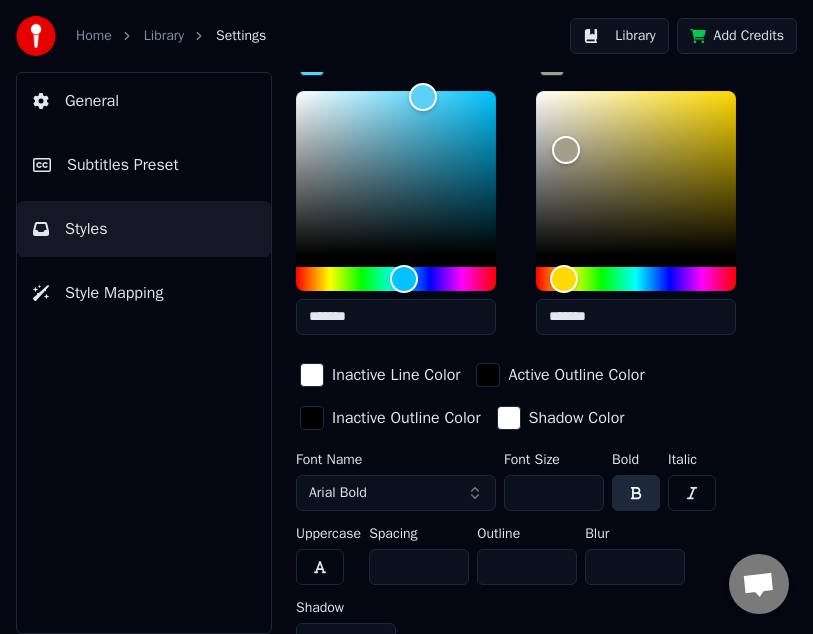 click at bounding box center [312, 375] 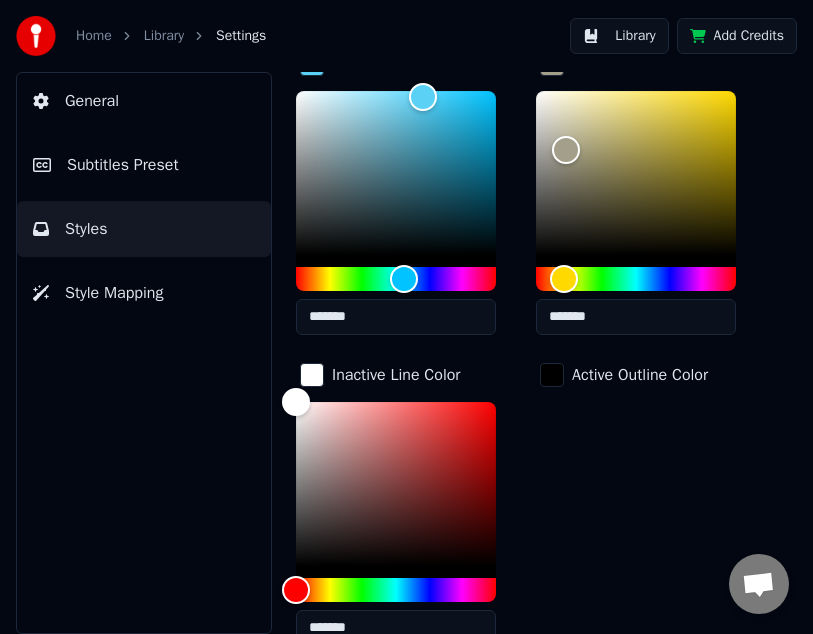 click on "Fill Color ******* Active Line Color ******* Inactive Line Color ******* Active Outline Color Inactive Outline Color Shadow Color" at bounding box center (534, 376) 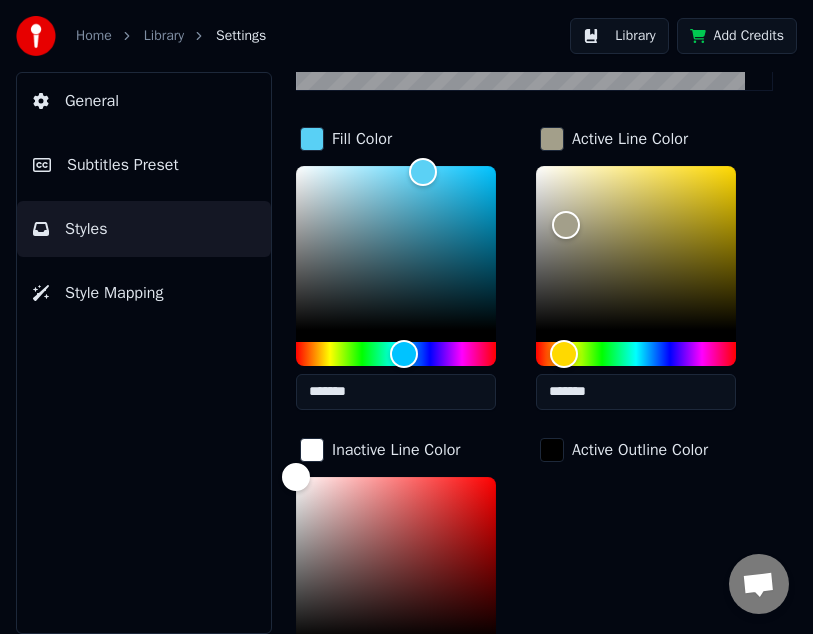 scroll, scrollTop: 0, scrollLeft: 0, axis: both 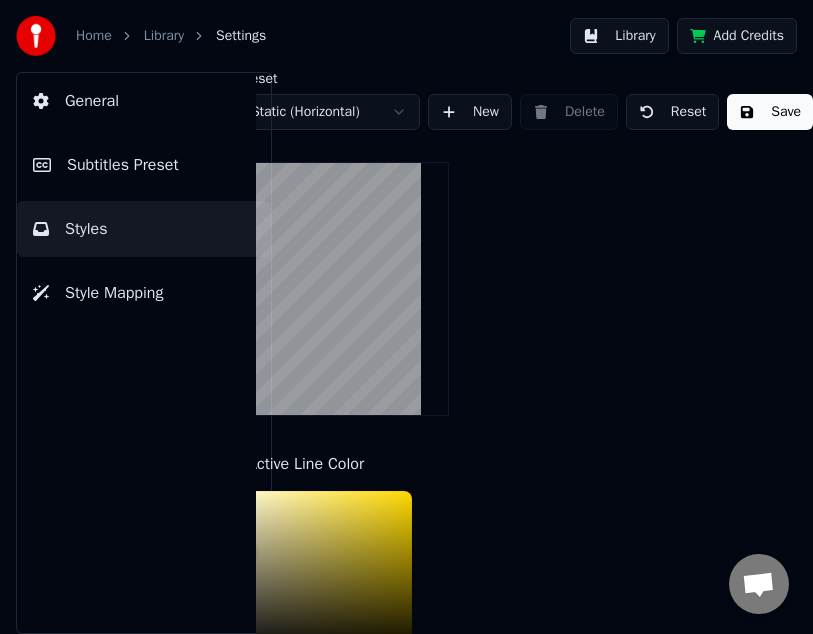 click on "Save" at bounding box center [770, 112] 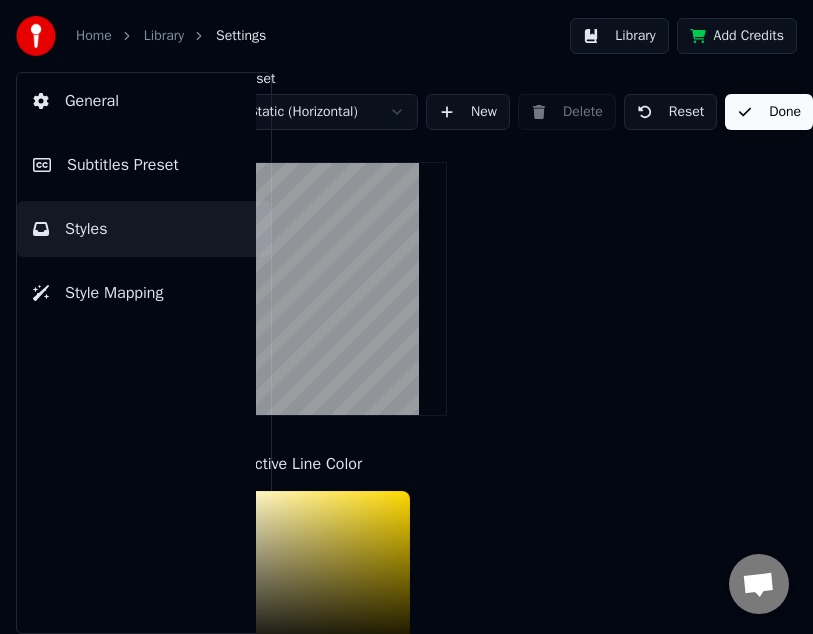 click on "Done" at bounding box center (769, 112) 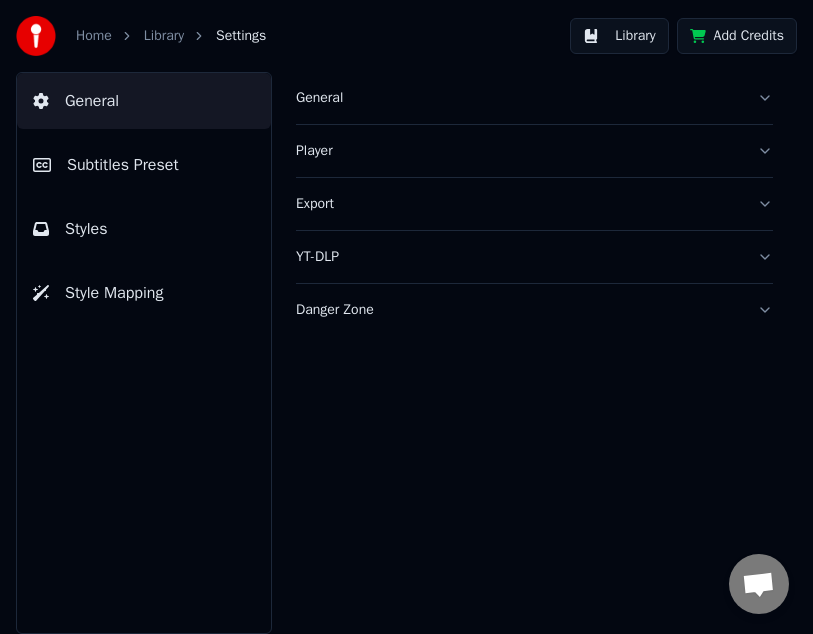 scroll, scrollTop: 0, scrollLeft: 0, axis: both 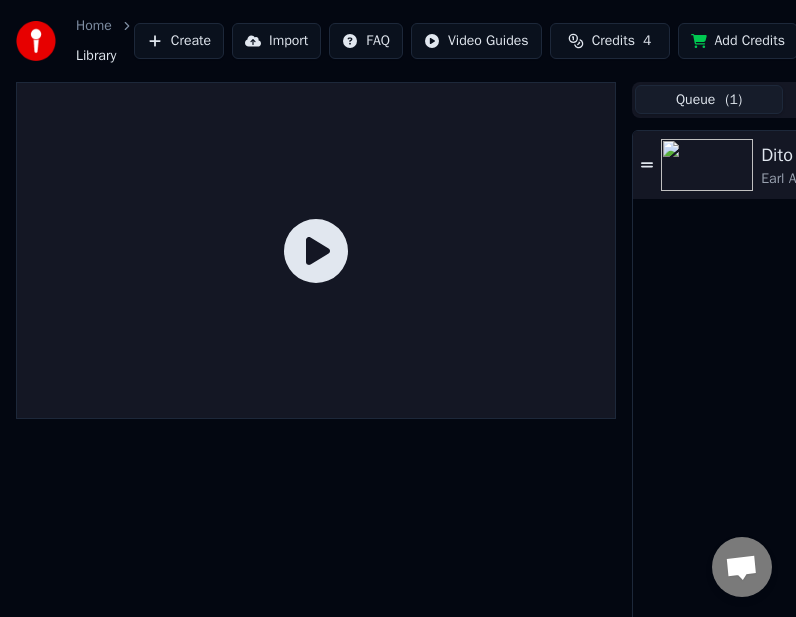 click at bounding box center (707, 165) 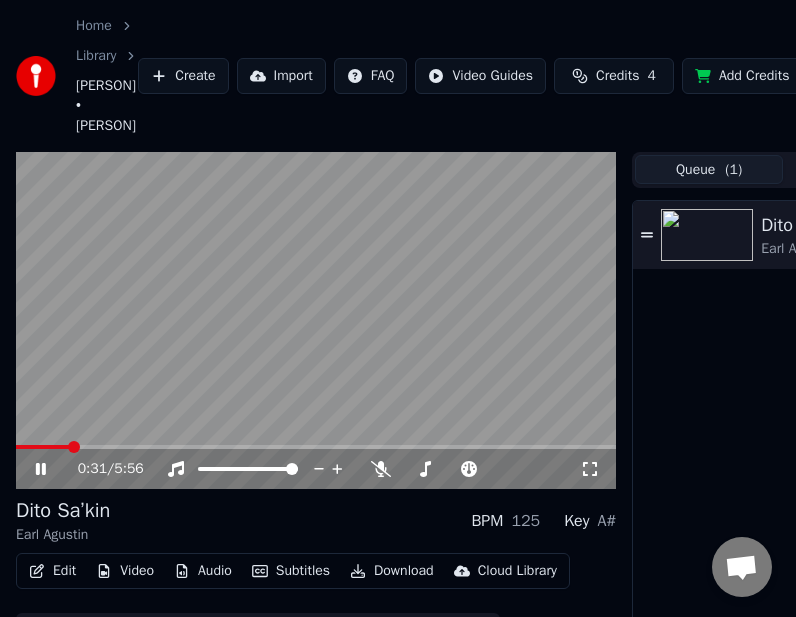 click at bounding box center [316, 321] 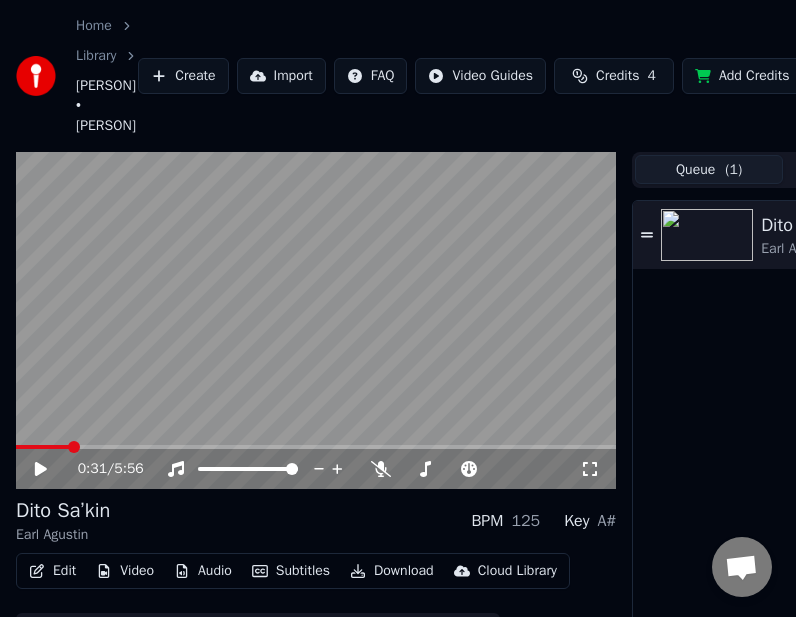 click on "Edit" at bounding box center (52, 571) 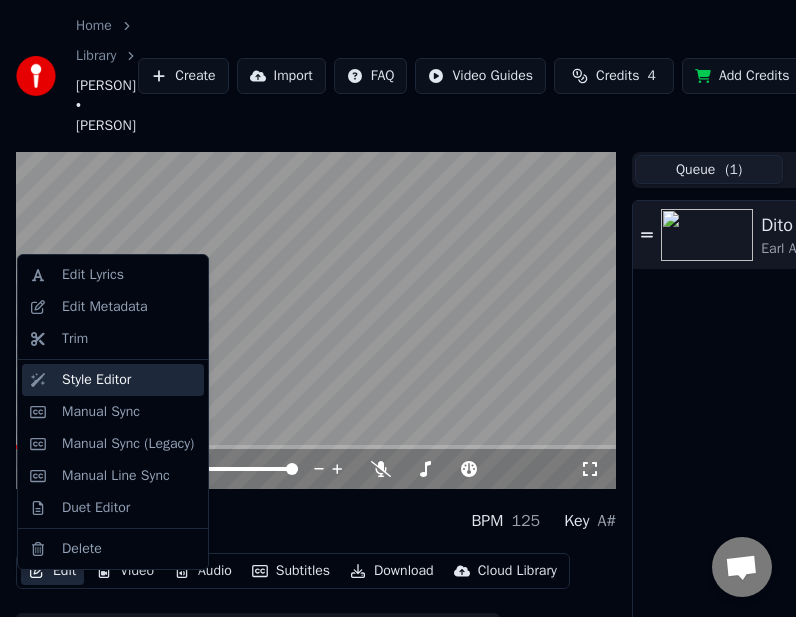 click on "Style Editor" at bounding box center (113, 380) 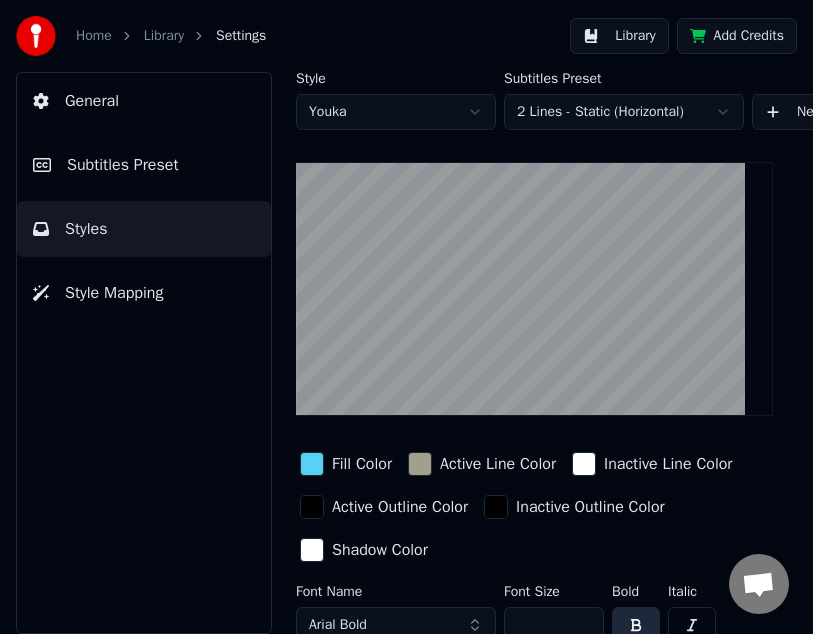 click at bounding box center [420, 464] 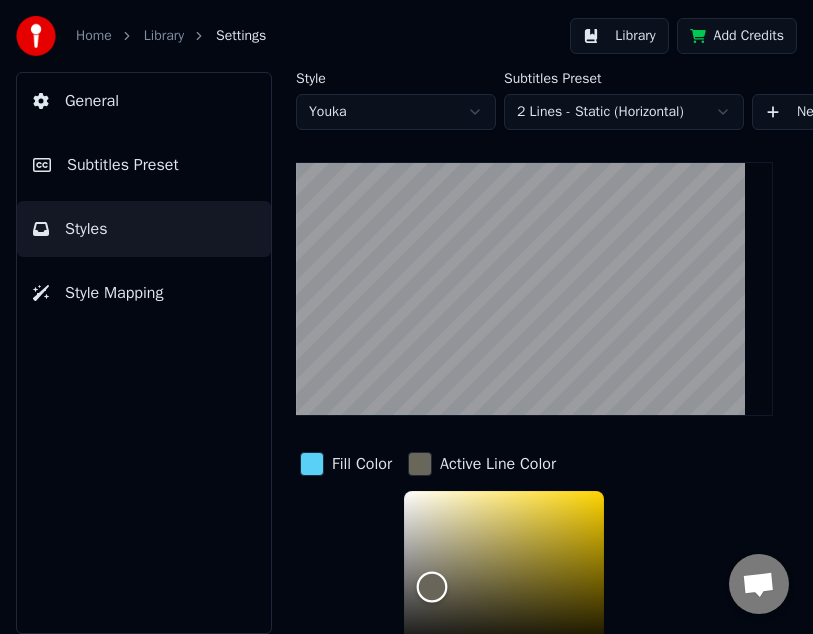 scroll, scrollTop: 37, scrollLeft: 0, axis: vertical 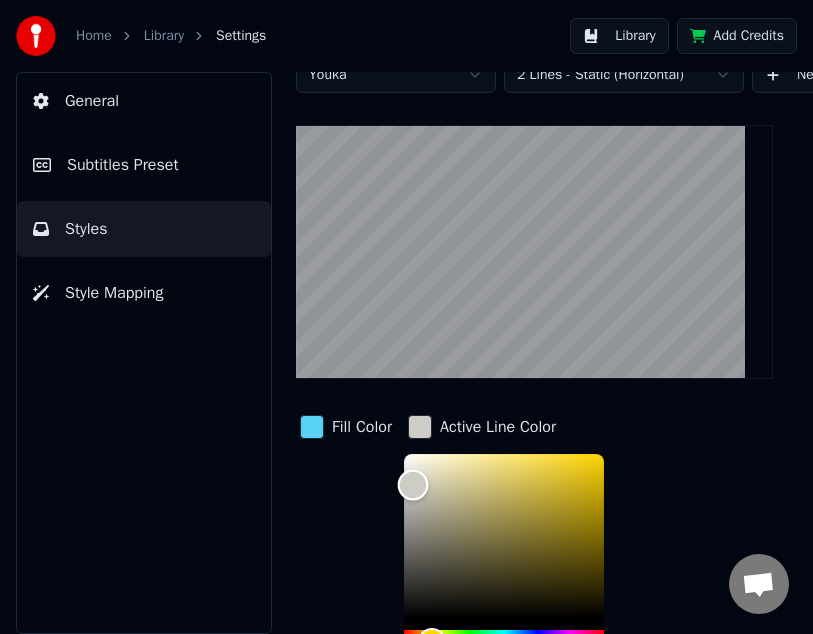 type on "*******" 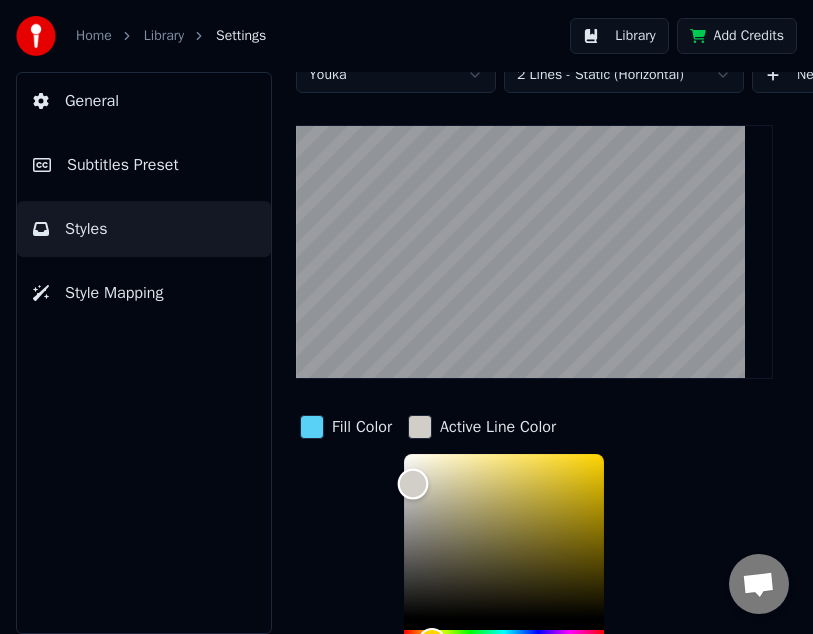 drag, startPoint x: 434, startPoint y: 549, endPoint x: 415, endPoint y: 483, distance: 68.68042 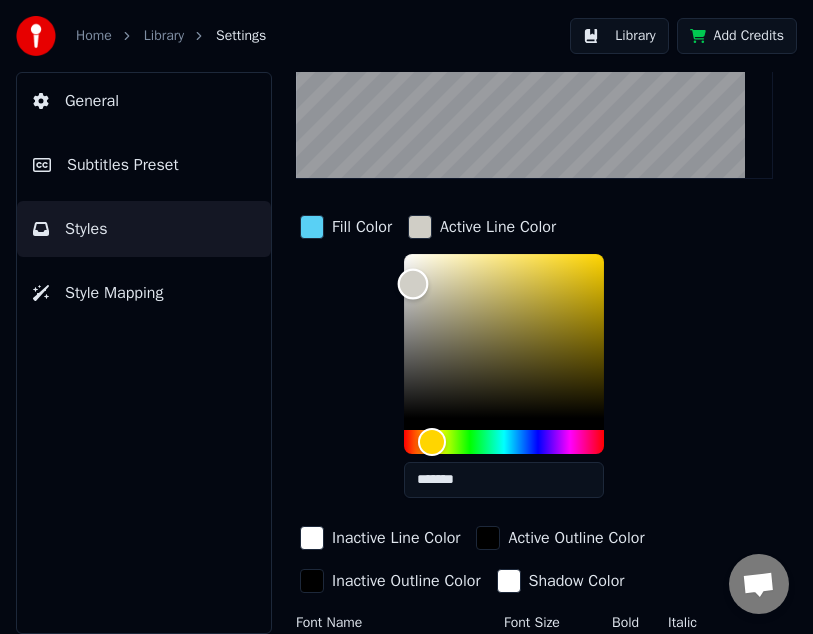 scroll, scrollTop: 337, scrollLeft: 0, axis: vertical 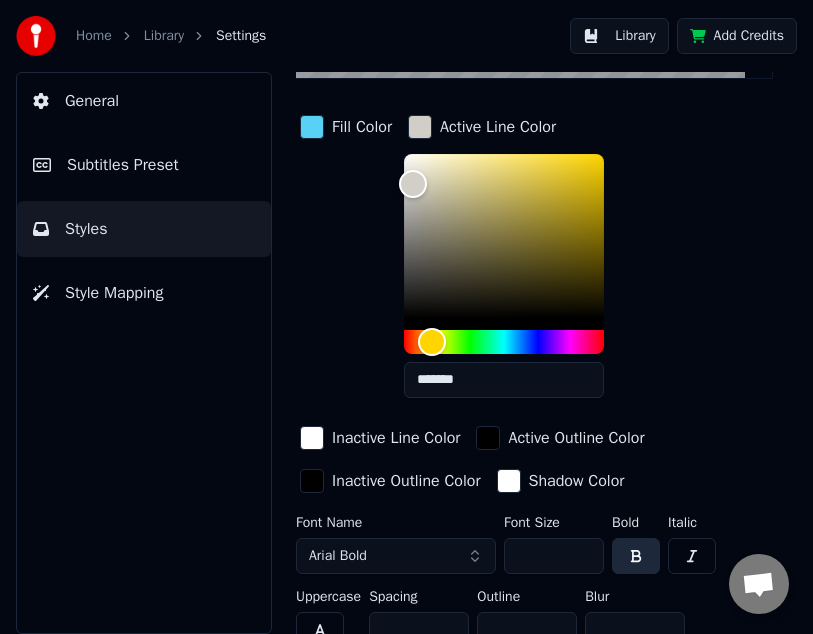 click at bounding box center [312, 438] 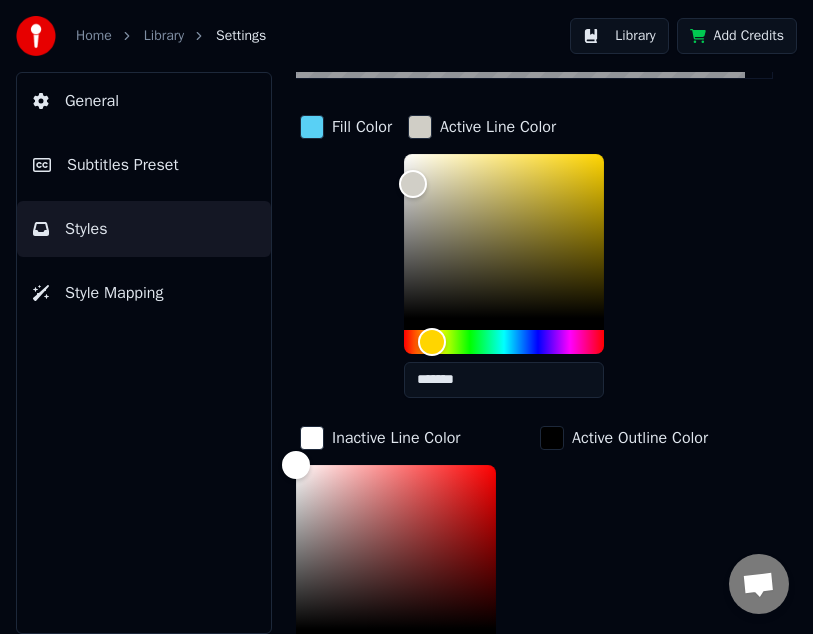 scroll, scrollTop: 337, scrollLeft: 343, axis: both 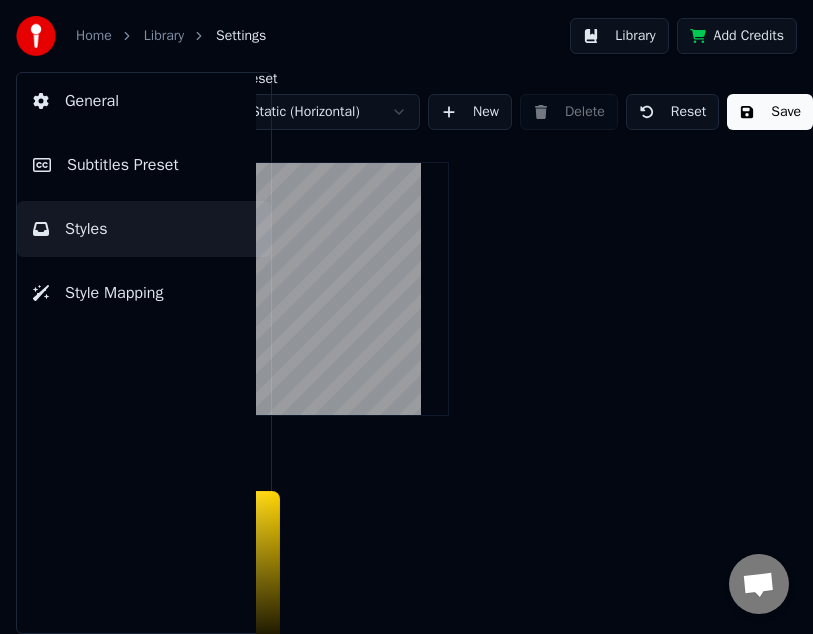 click on "Save" at bounding box center [770, 112] 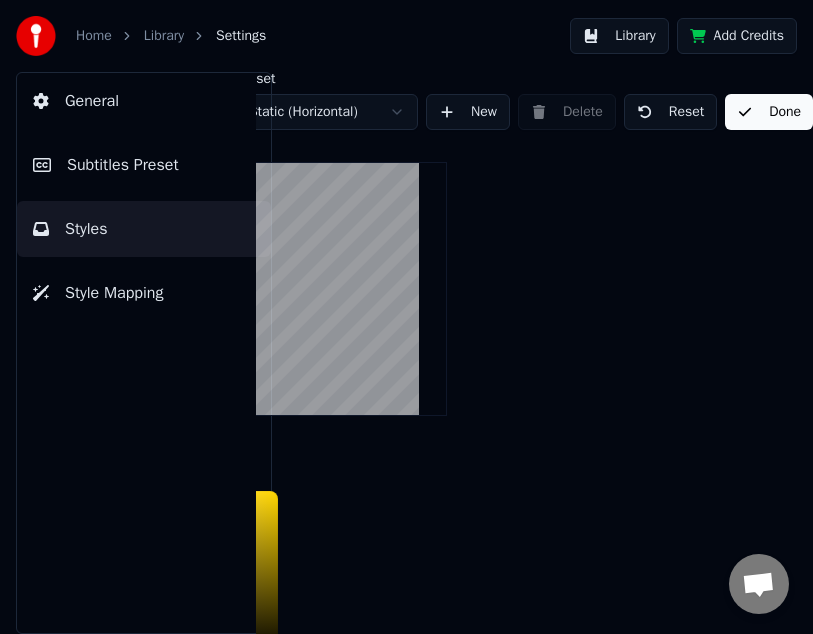 click on "Home Library Settings" at bounding box center (141, 36) 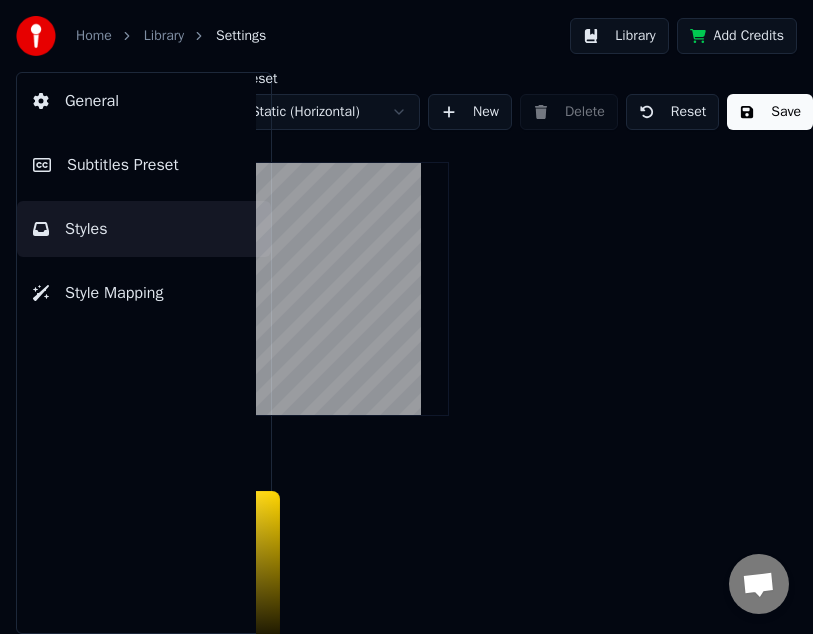 click on "Library" at bounding box center [164, 36] 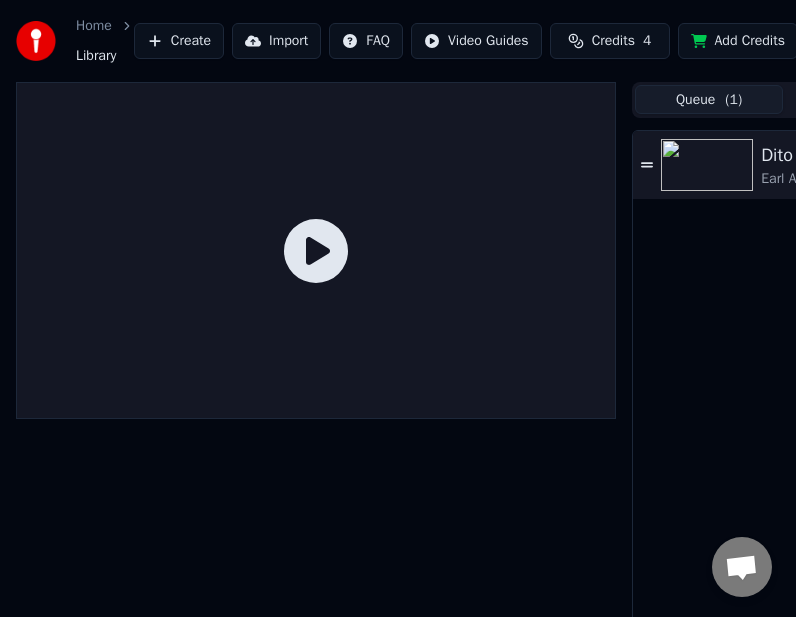 click at bounding box center (707, 165) 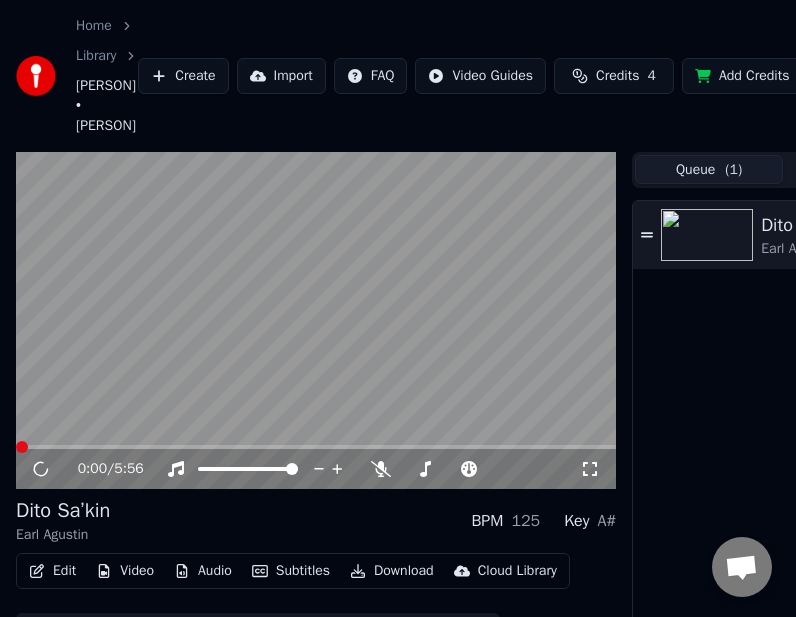 click 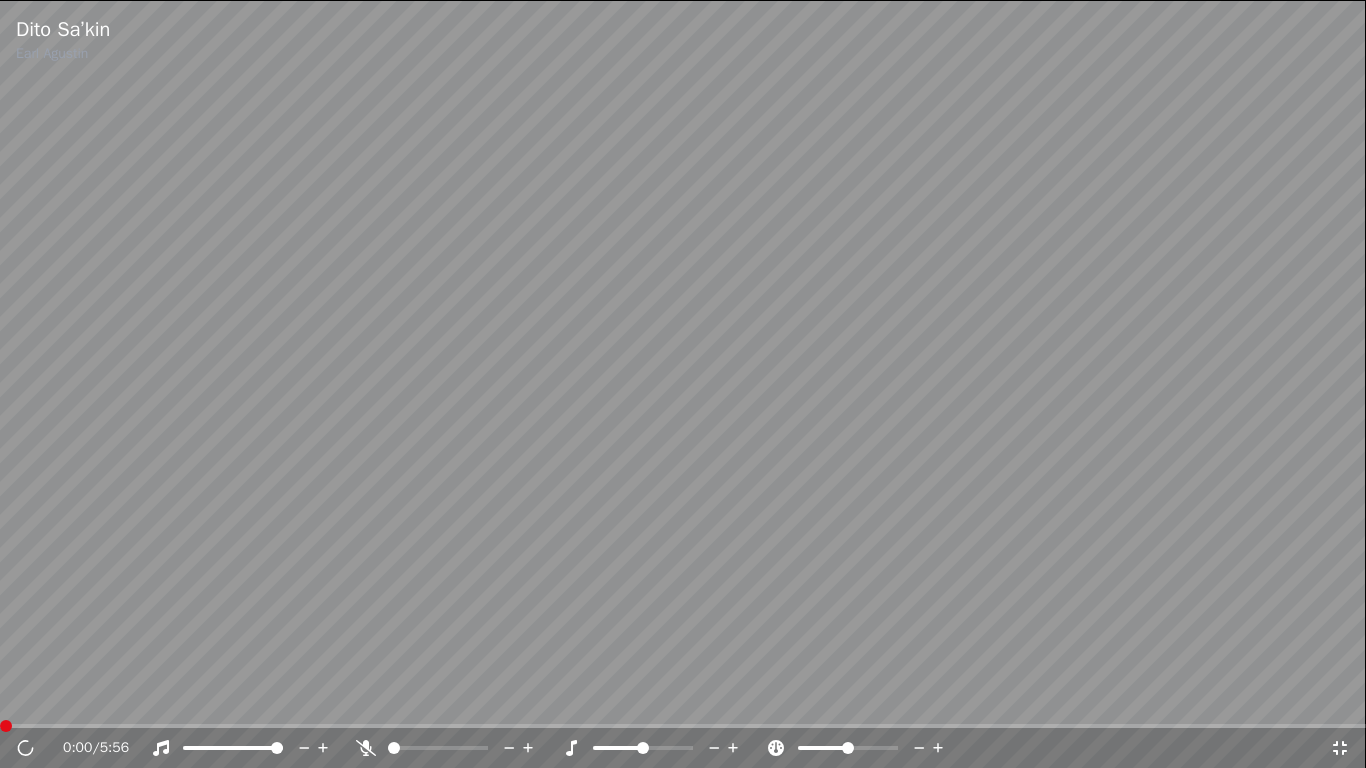 click at bounding box center (683, 384) 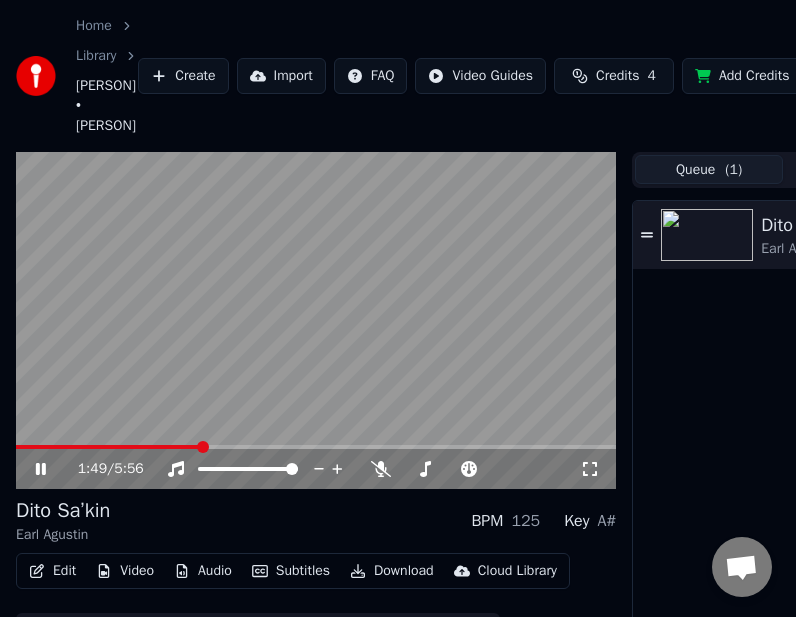 click at bounding box center (316, 321) 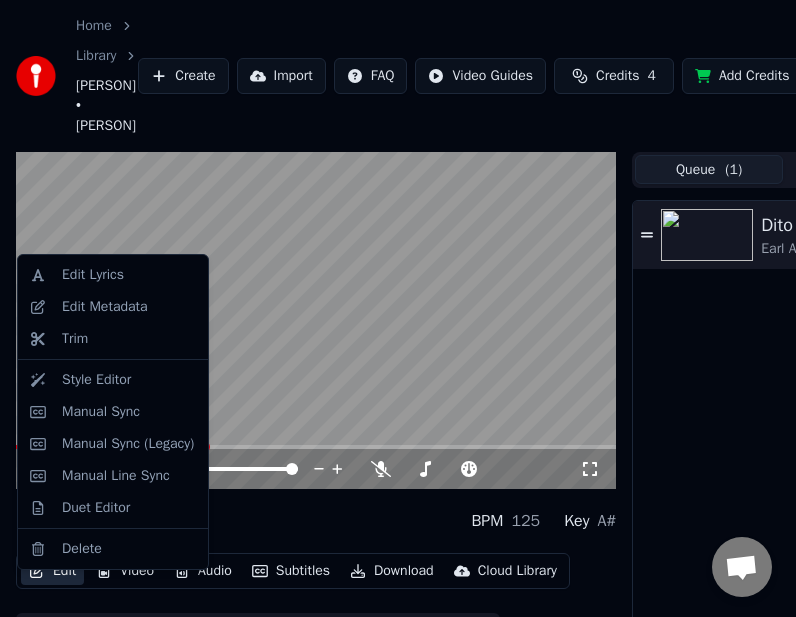 click on "Edit" at bounding box center [52, 571] 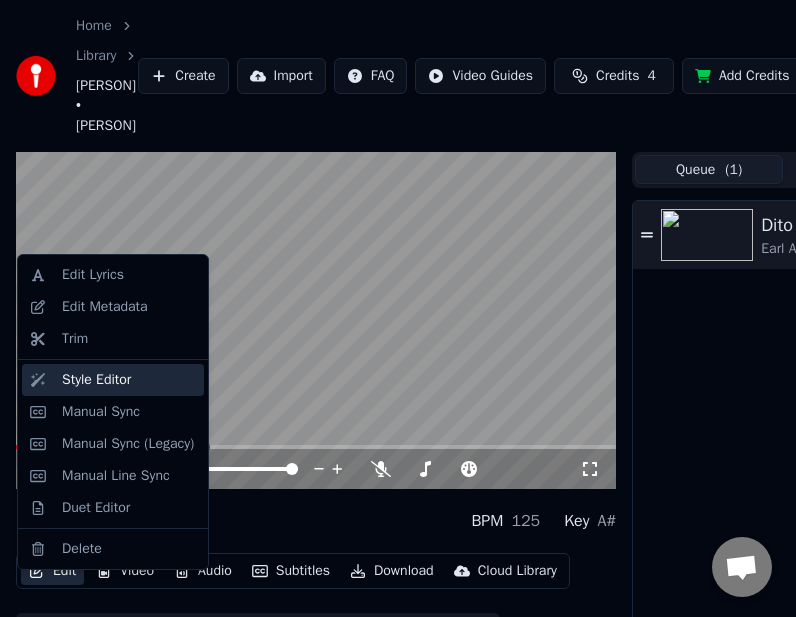 click on "Style Editor" at bounding box center [96, 380] 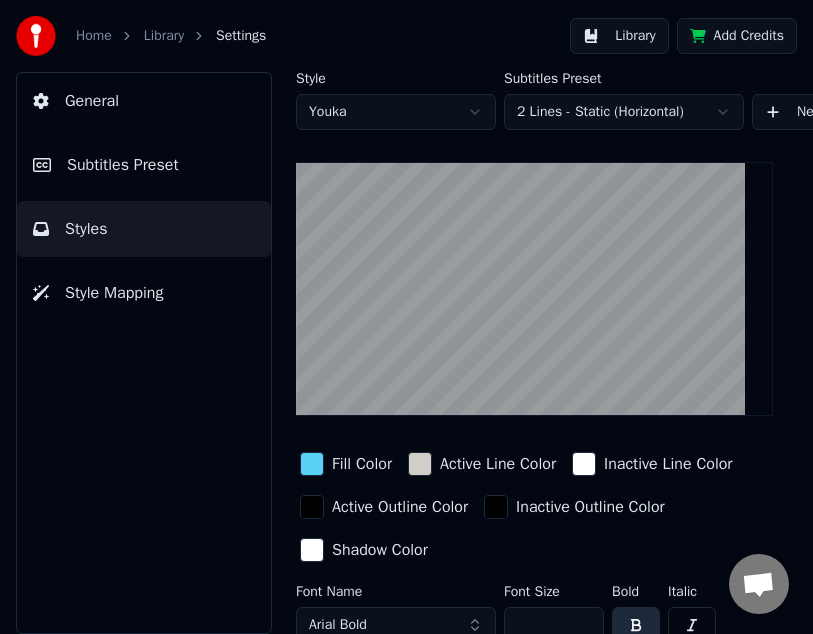 click on "Fill Color" at bounding box center (346, 464) 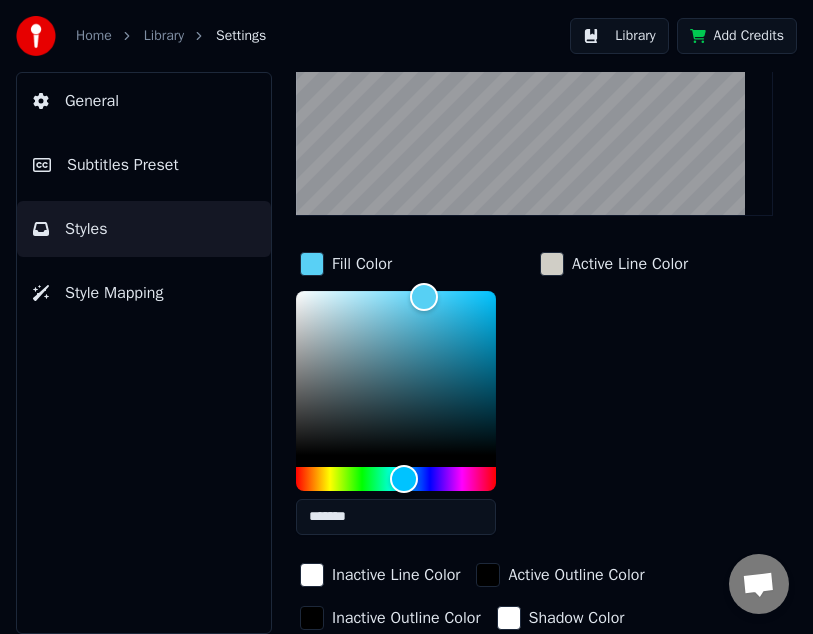 scroll, scrollTop: 300, scrollLeft: 0, axis: vertical 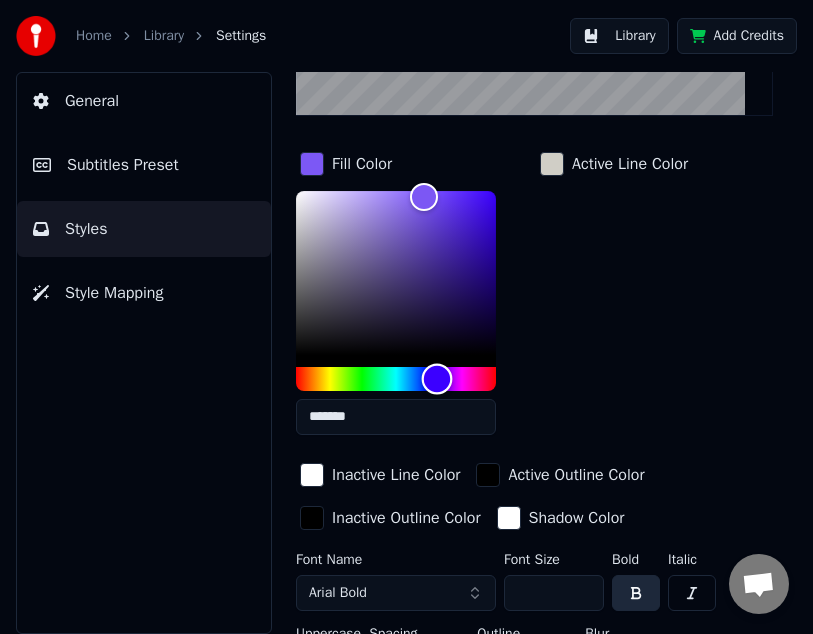 click at bounding box center [396, 379] 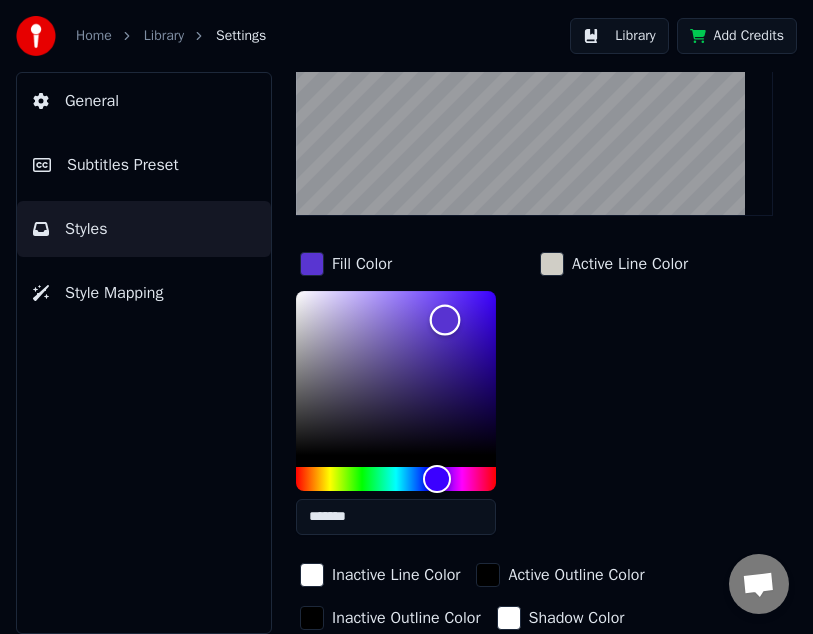 drag, startPoint x: 449, startPoint y: 304, endPoint x: 445, endPoint y: 319, distance: 15.524175 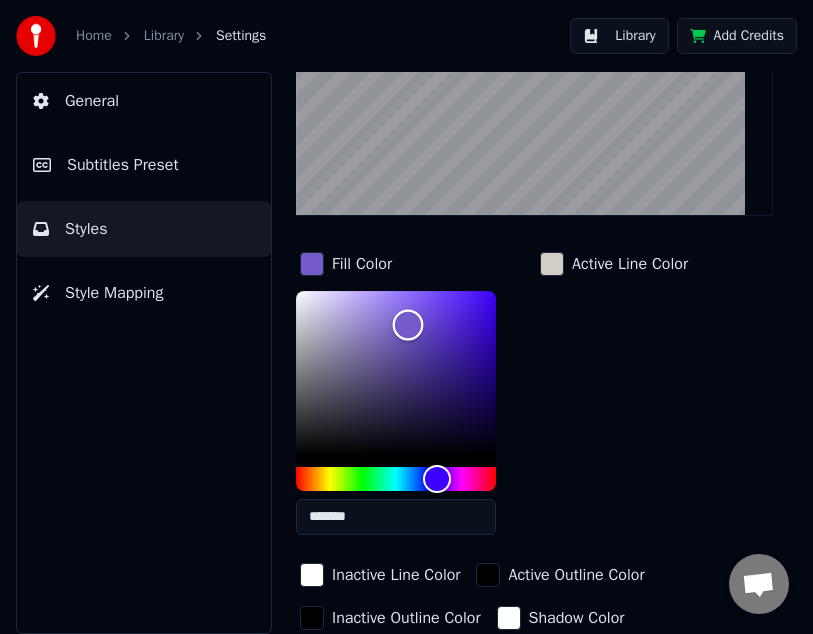 drag, startPoint x: 445, startPoint y: 319, endPoint x: 408, endPoint y: 324, distance: 37.336308 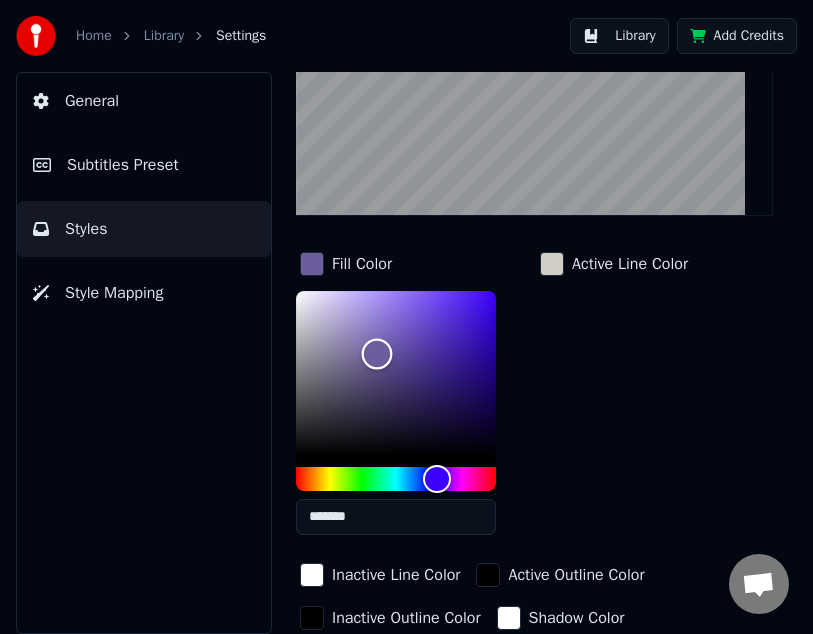 drag, startPoint x: 408, startPoint y: 324, endPoint x: 377, endPoint y: 353, distance: 42.44997 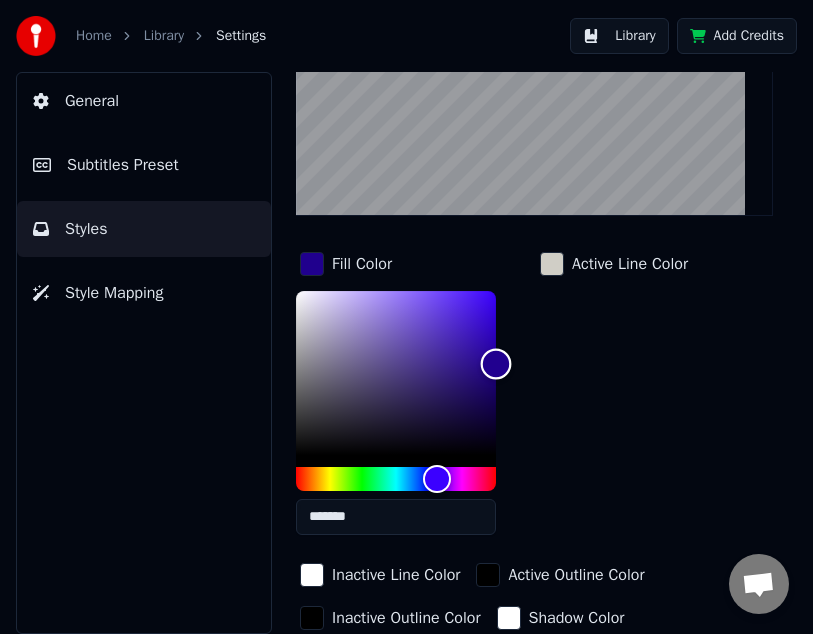 drag, startPoint x: 377, startPoint y: 353, endPoint x: 495, endPoint y: 365, distance: 118.6086 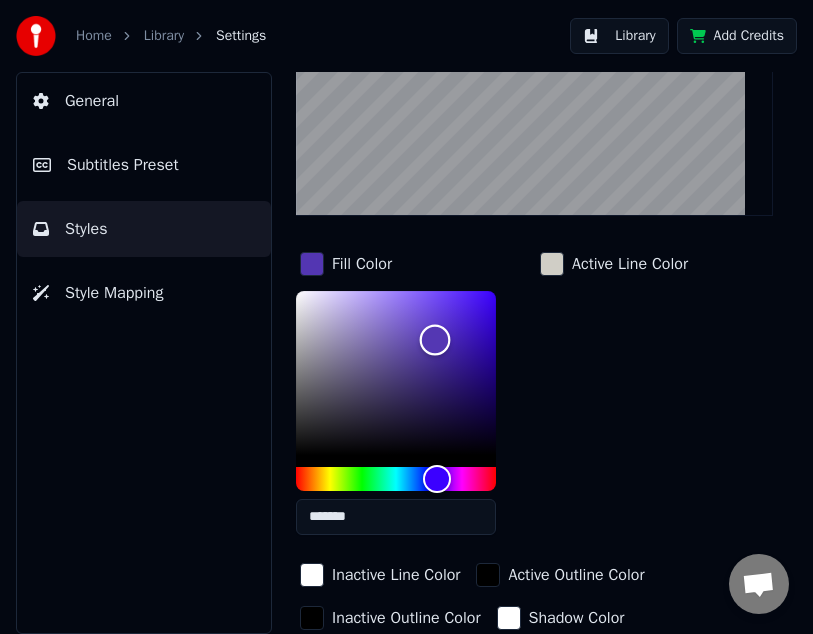 type on "*******" 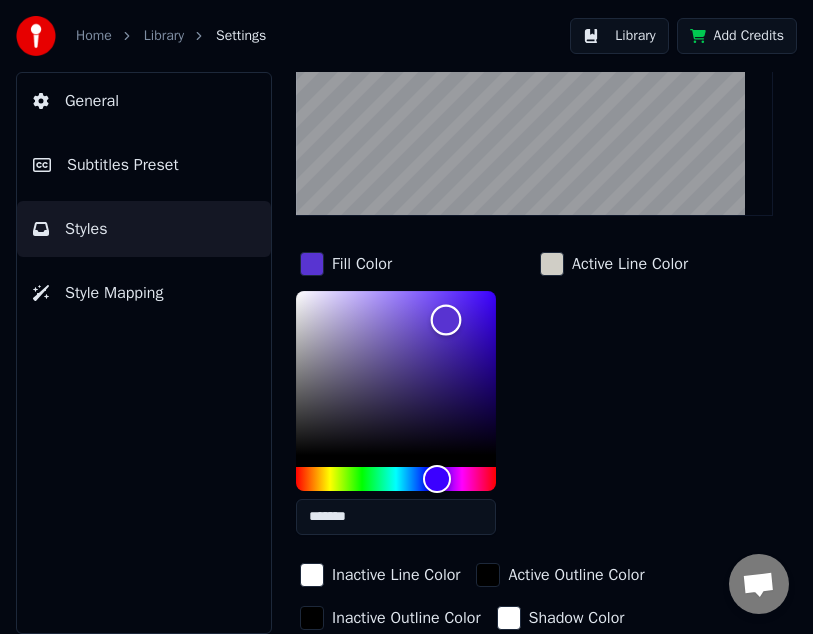 drag, startPoint x: 495, startPoint y: 366, endPoint x: 446, endPoint y: 319, distance: 67.89698 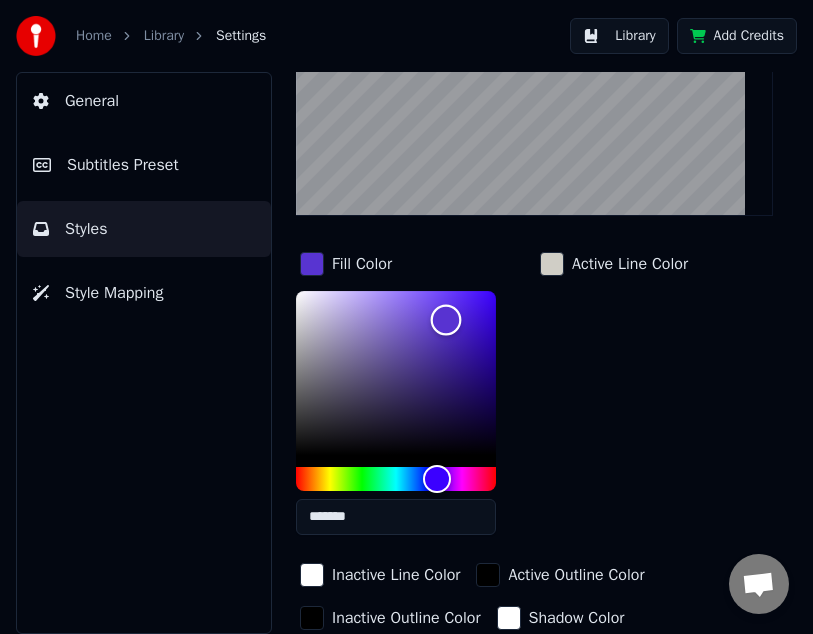 scroll, scrollTop: 200, scrollLeft: 343, axis: both 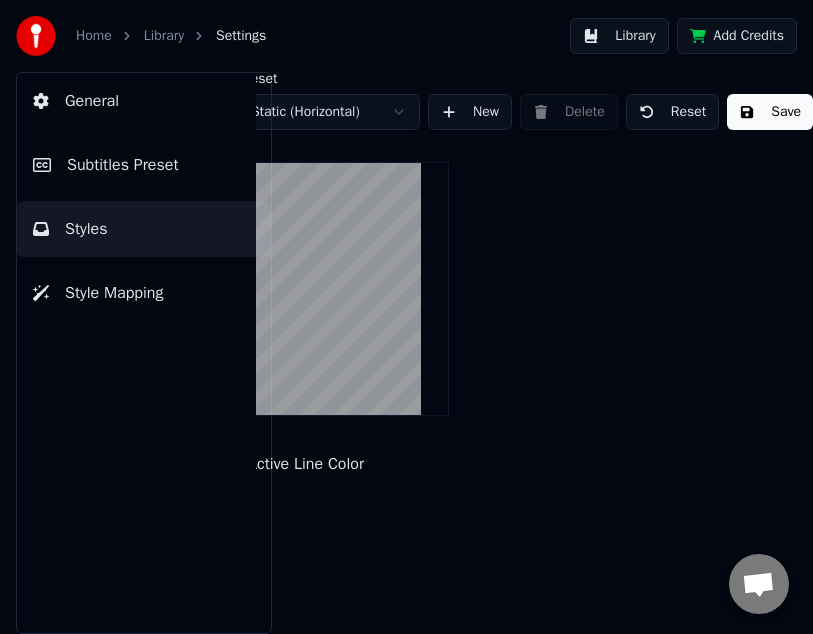 click on "Save" at bounding box center (770, 112) 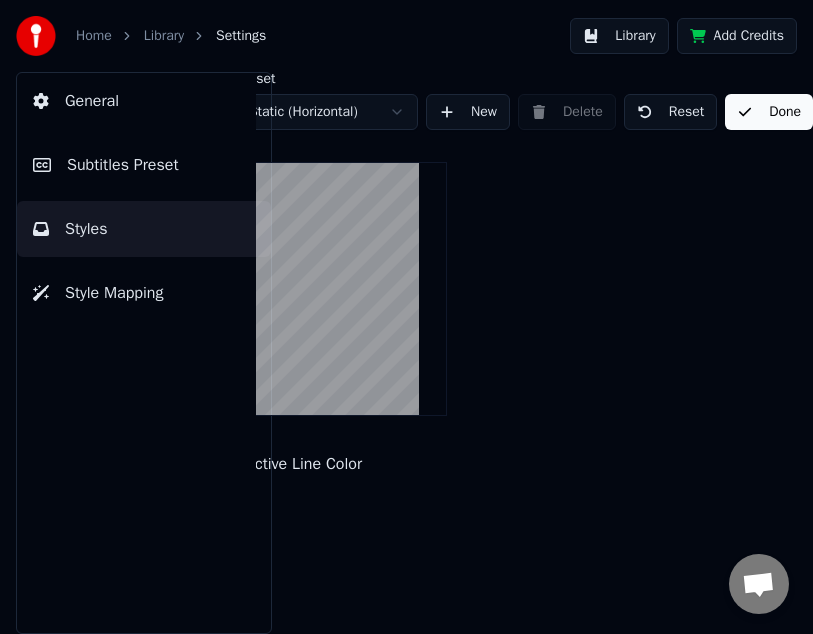 click on "Library" at bounding box center [164, 36] 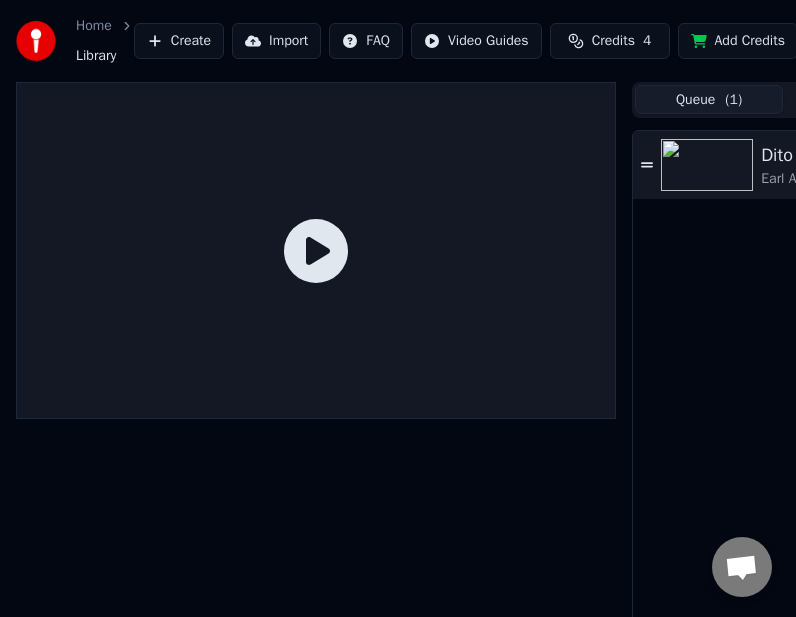 click at bounding box center [707, 165] 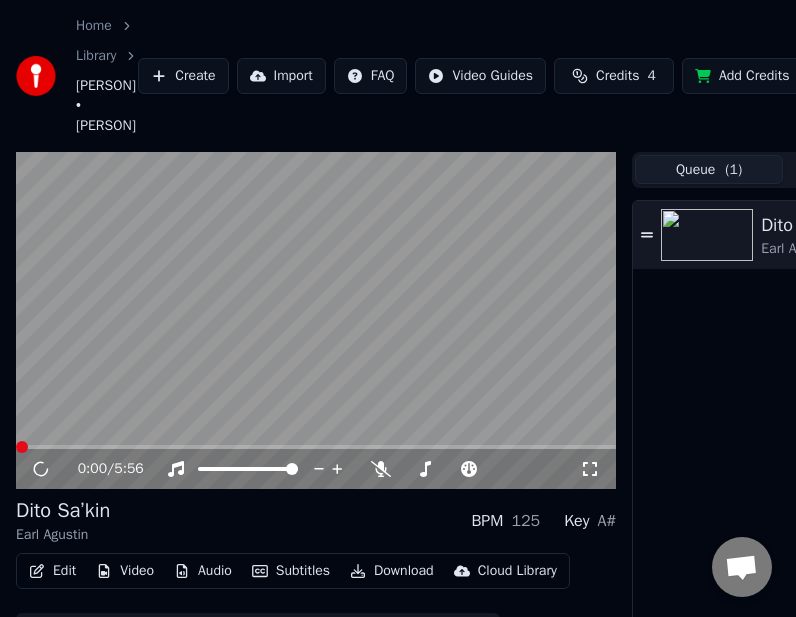 click 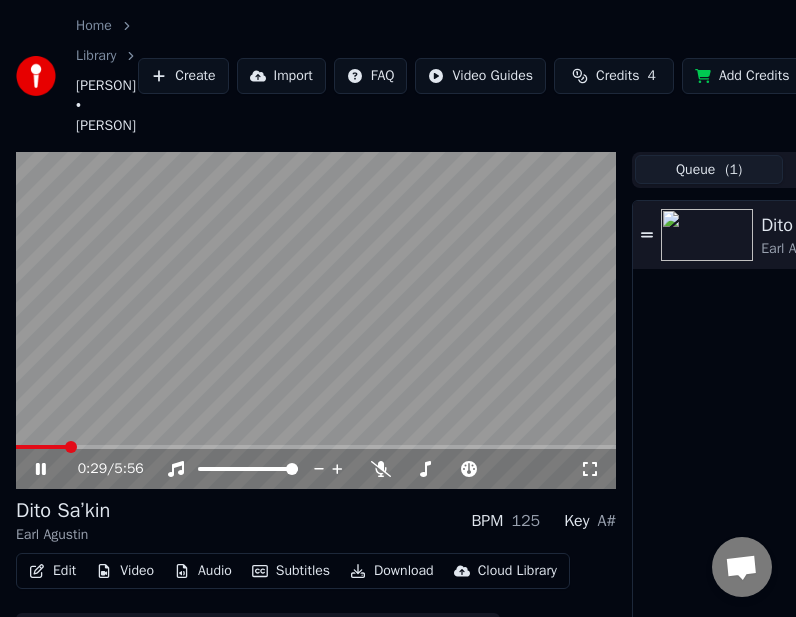 click on "Edit" at bounding box center [52, 571] 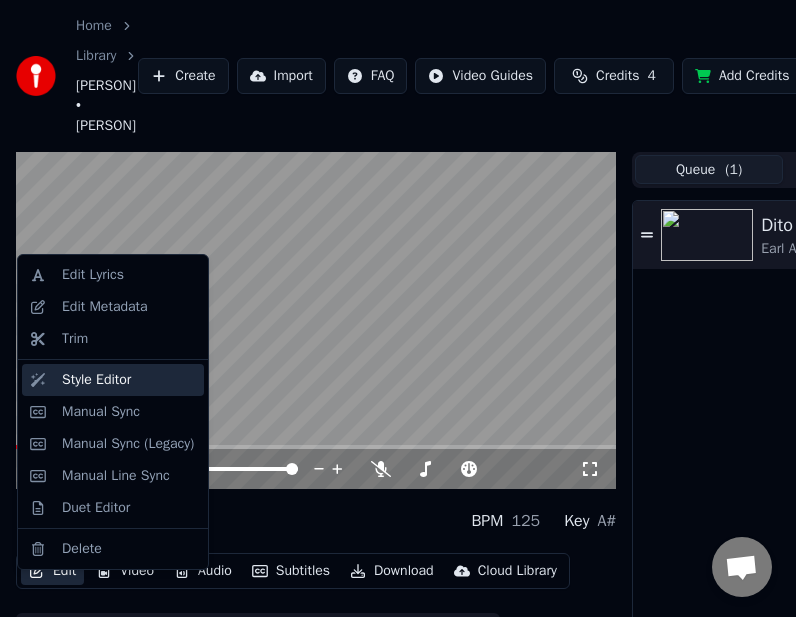 click on "Style Editor" at bounding box center (96, 380) 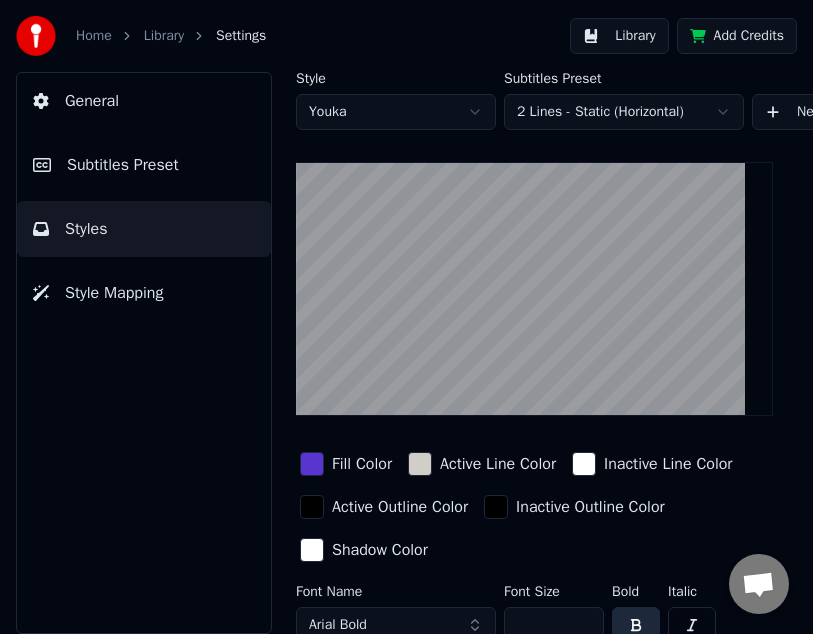 click at bounding box center [312, 464] 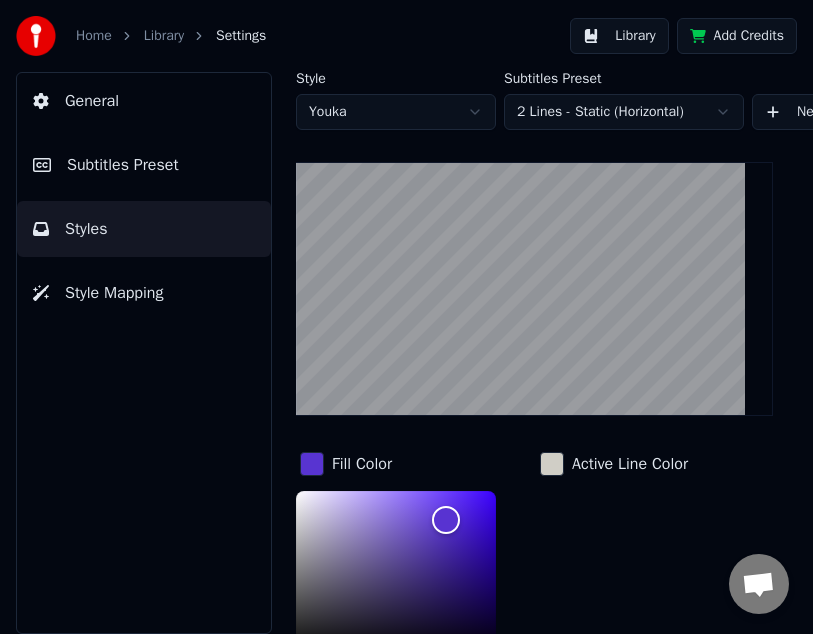 scroll, scrollTop: 200, scrollLeft: 0, axis: vertical 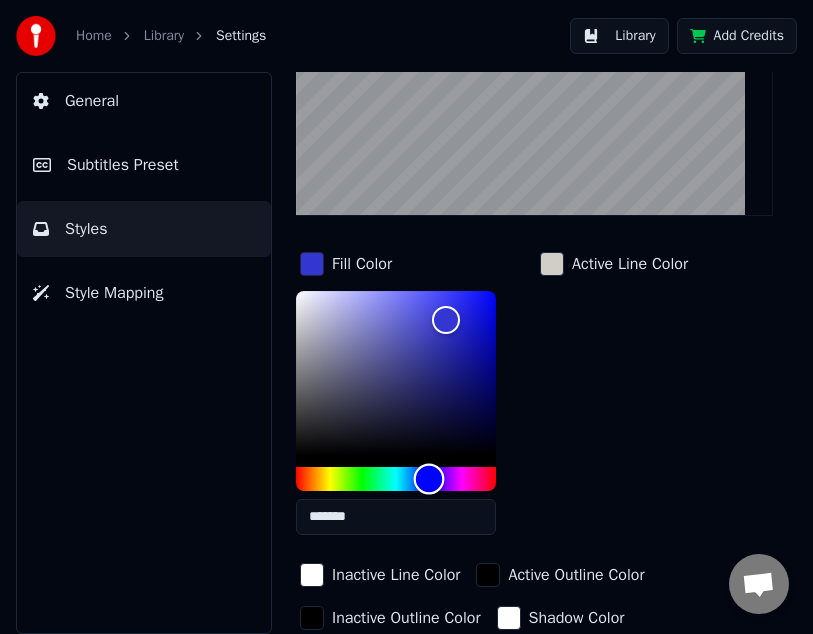 drag, startPoint x: 441, startPoint y: 472, endPoint x: 429, endPoint y: 468, distance: 12.649111 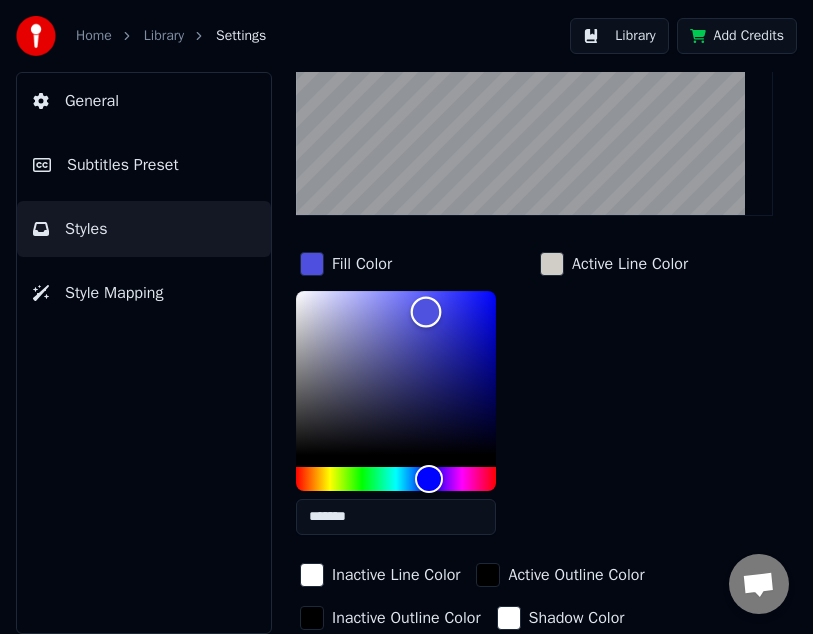 drag, startPoint x: 449, startPoint y: 320, endPoint x: 426, endPoint y: 311, distance: 24.698177 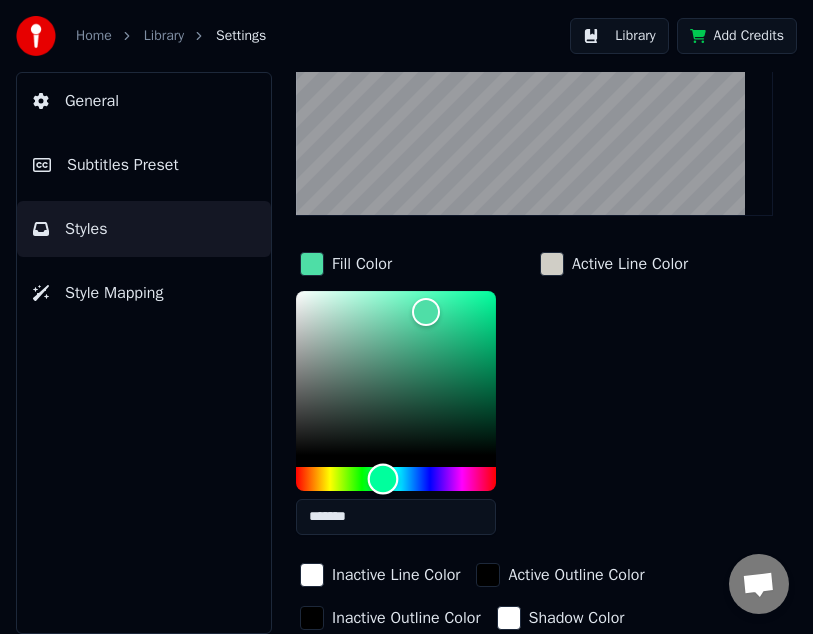 drag, startPoint x: 396, startPoint y: 483, endPoint x: 383, endPoint y: 478, distance: 13.928389 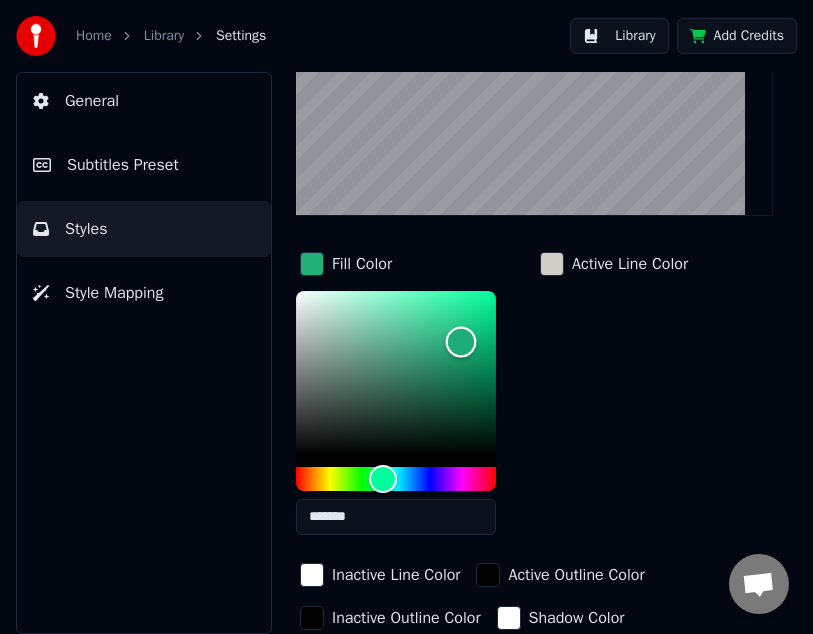 type on "*******" 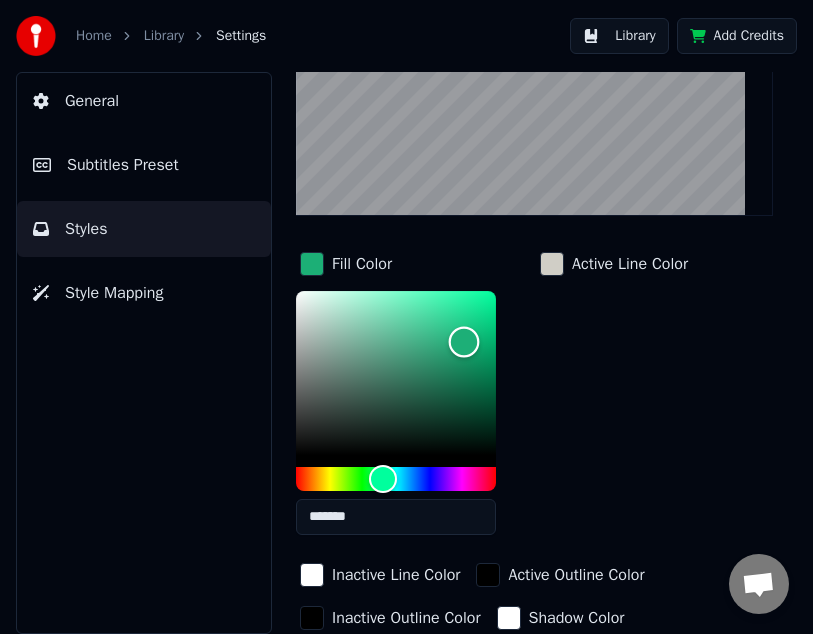 drag, startPoint x: 430, startPoint y: 308, endPoint x: 464, endPoint y: 341, distance: 47.38143 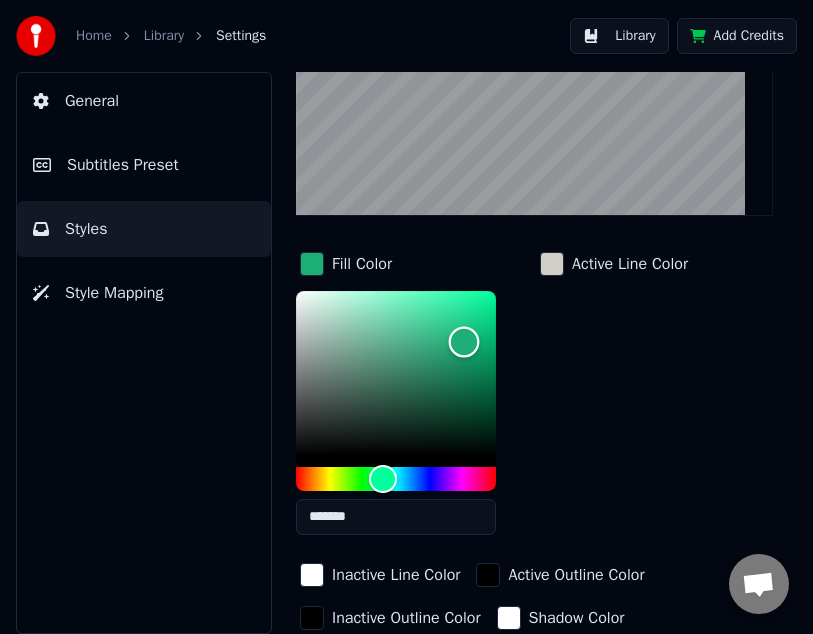 scroll, scrollTop: 0, scrollLeft: 0, axis: both 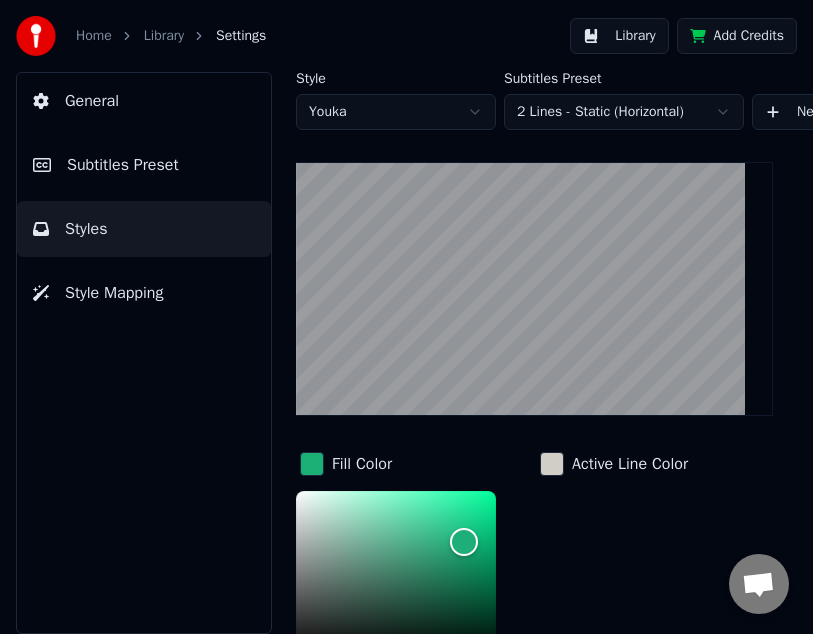 click on "Style Youka Subtitles Preset 2 Lines - Static (Horizontal) New Delete Reset Save Fill Color ******* Active Line Color Inactive Line Color Active Outline Color Inactive Outline Color Shadow Color Font Name Arial Bold Font Size ** Bold Italic Uppercase Spacing * Outline * Blur * Shadow *" at bounding box center (534, 353) 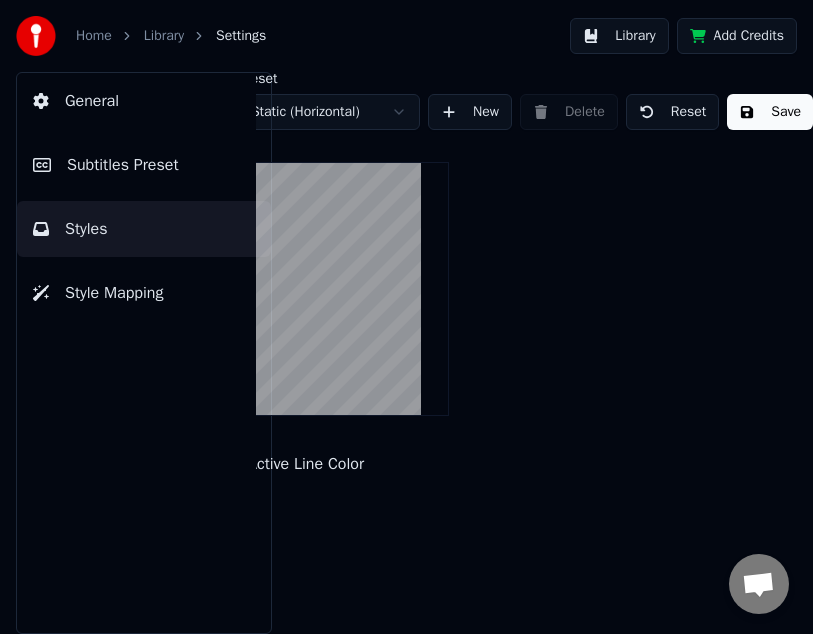 drag, startPoint x: 755, startPoint y: 117, endPoint x: 728, endPoint y: 126, distance: 28.460499 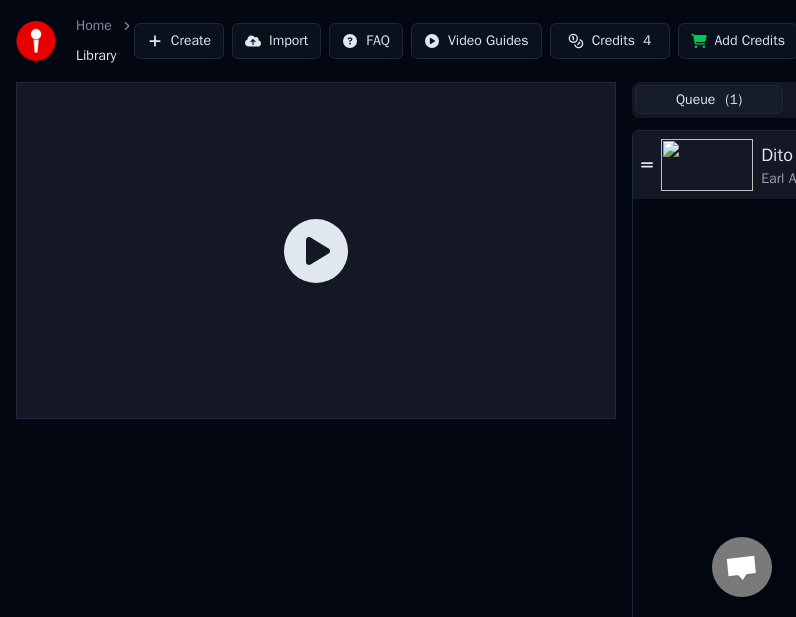 click at bounding box center (707, 165) 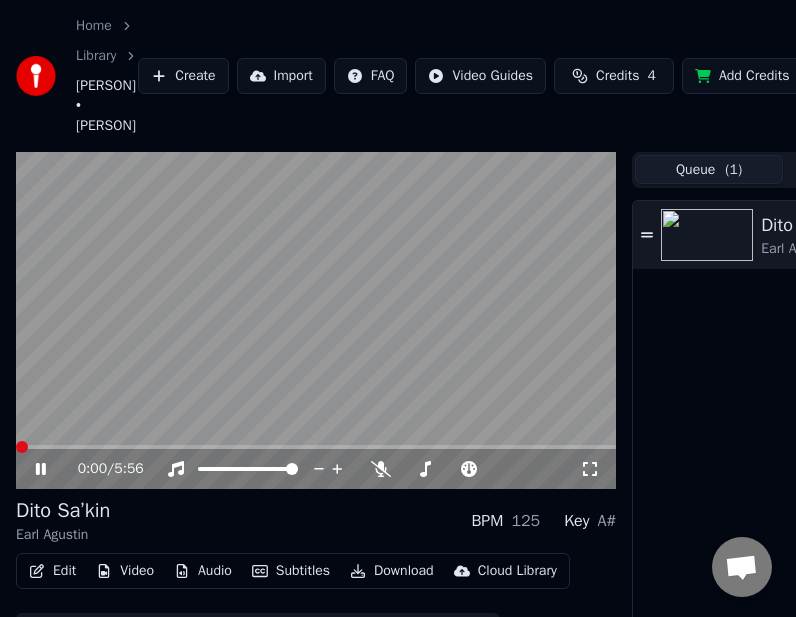 click on "Edit" at bounding box center [52, 571] 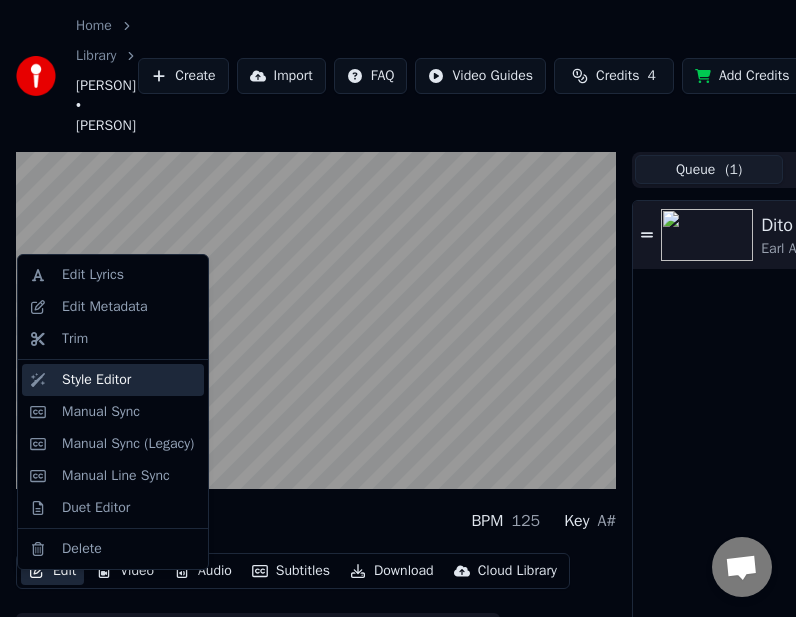 click on "Style Editor" at bounding box center [96, 380] 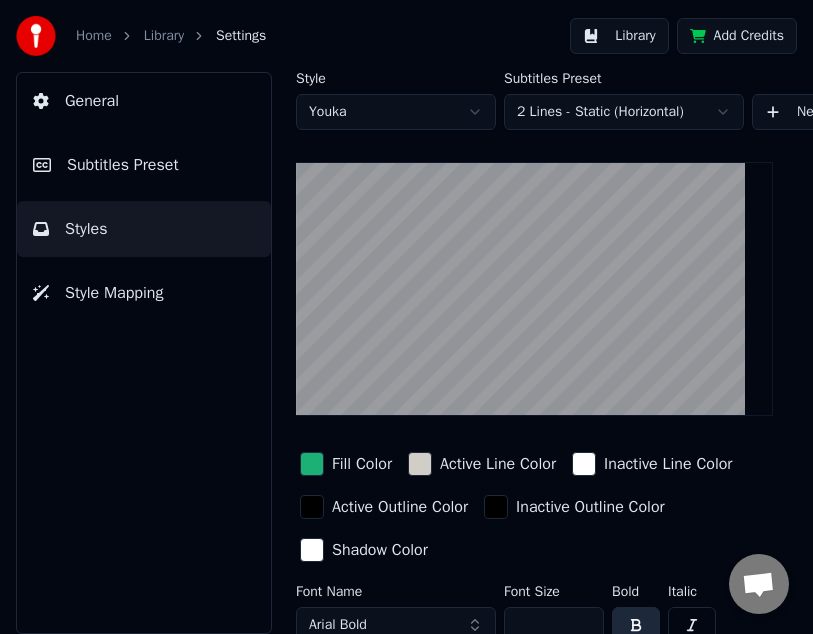 click at bounding box center [312, 464] 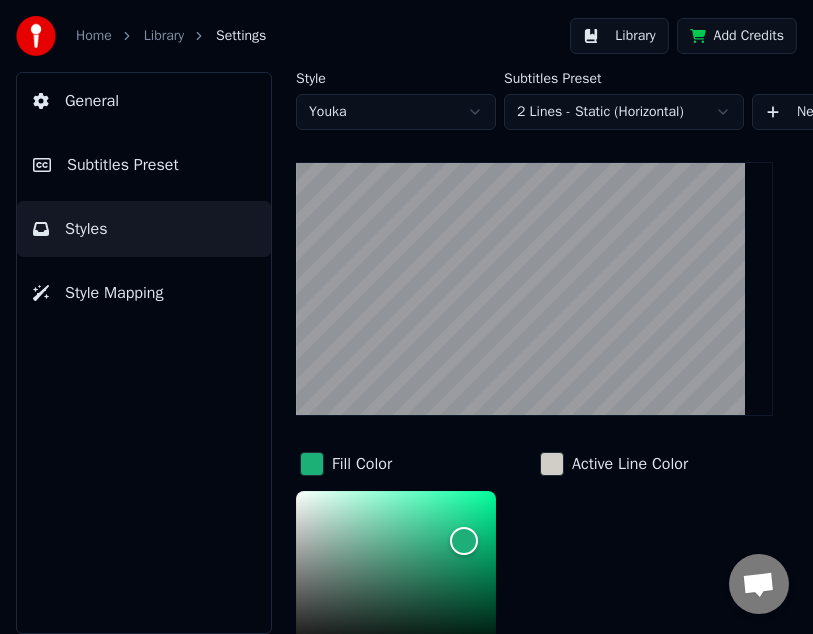 scroll, scrollTop: 300, scrollLeft: 0, axis: vertical 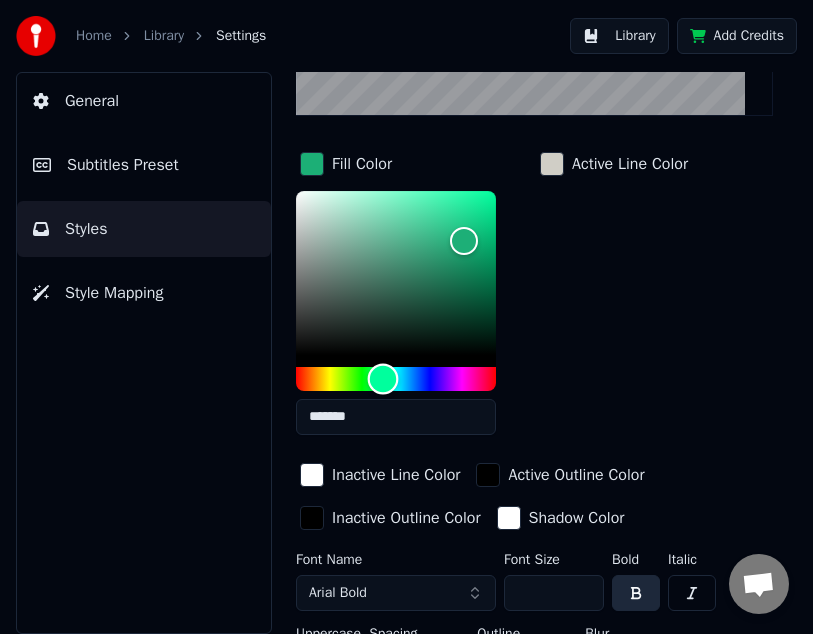click at bounding box center (396, 379) 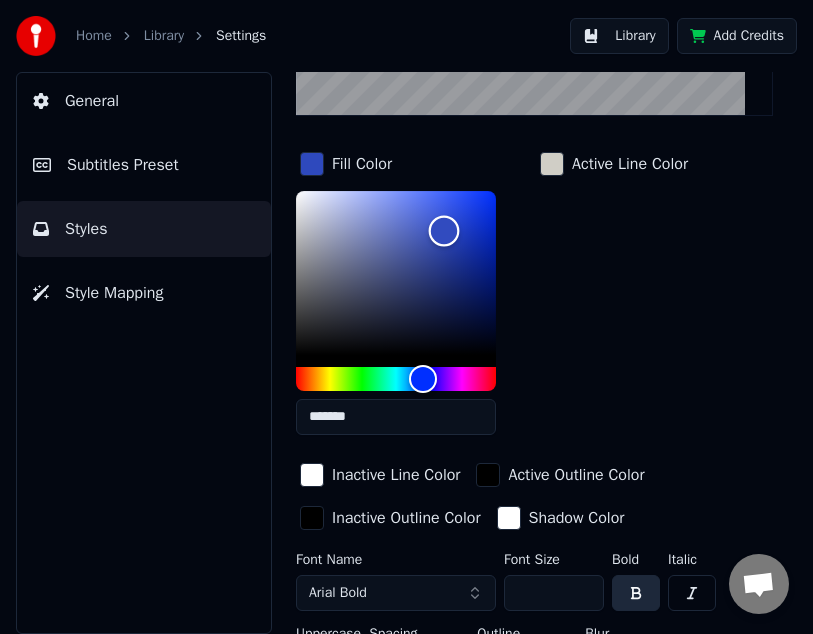 type on "*******" 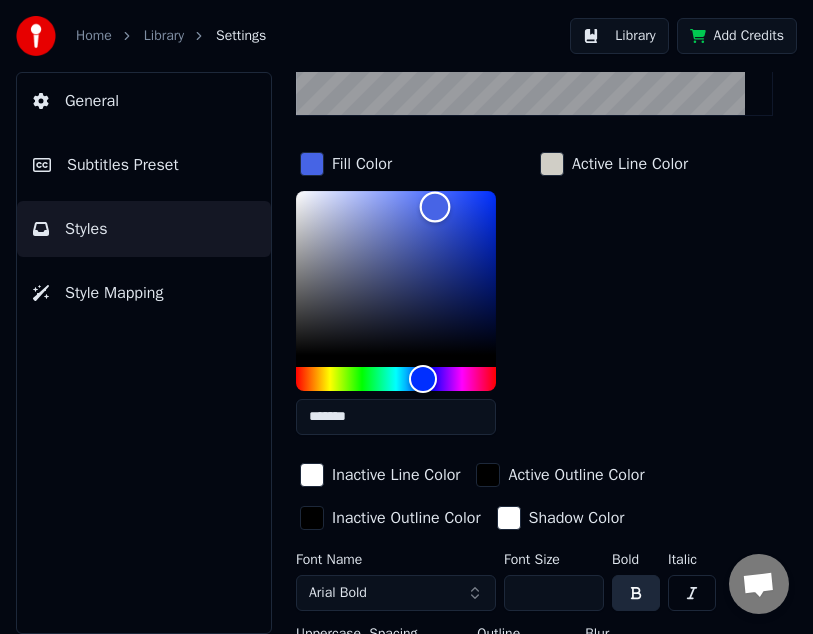 drag, startPoint x: 472, startPoint y: 233, endPoint x: 435, endPoint y: 206, distance: 45.80393 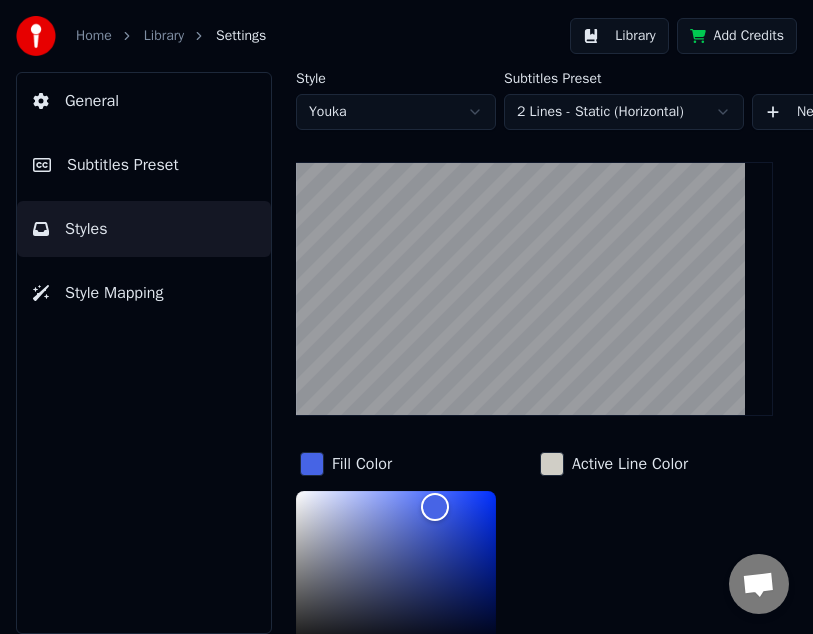 click on "Style Youka Subtitles Preset 2 Lines - Static (Horizontal) New Delete Reset Save Fill Color ******* Active Line Color Inactive Line Color Active Outline Color Inactive Outline Color Shadow Color Font Name Arial Bold Font Size ** Bold Italic Uppercase Spacing * Outline * Blur * Shadow *" at bounding box center [534, 353] 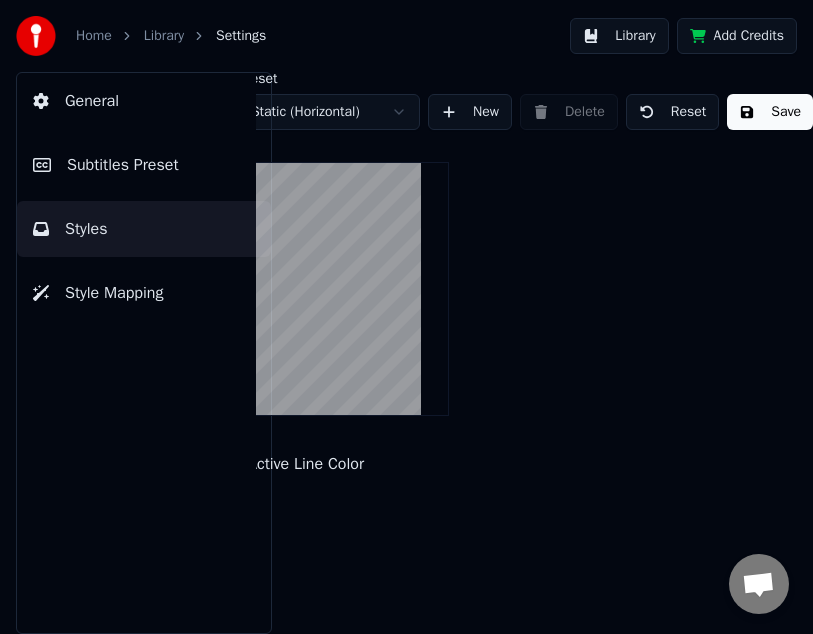 click on "Save" at bounding box center (770, 112) 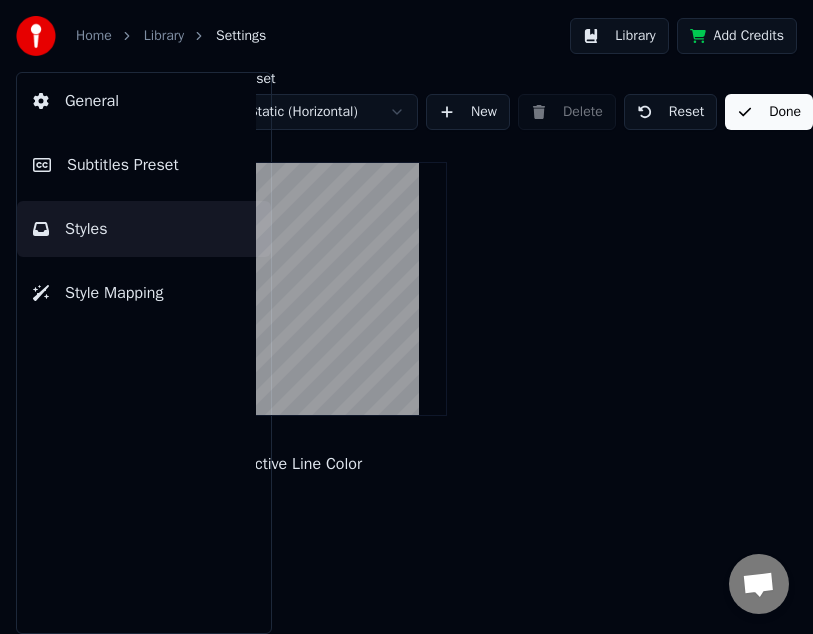 click on "Subtitles Preset" at bounding box center [123, 165] 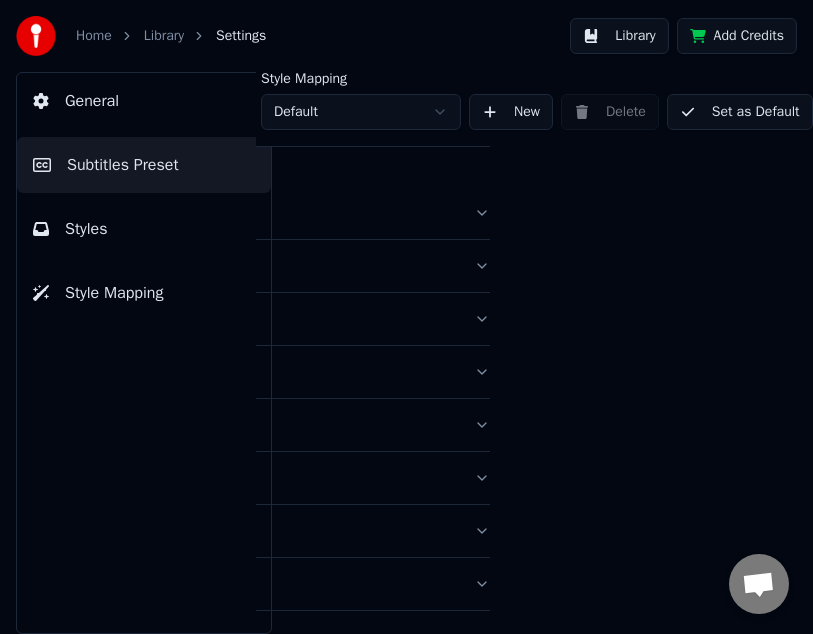 scroll, scrollTop: 0, scrollLeft: 303, axis: horizontal 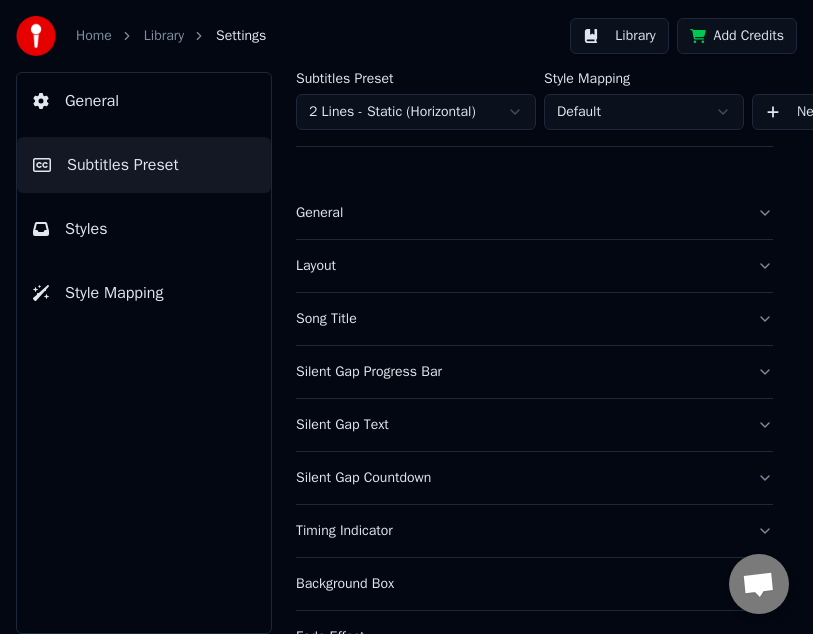 click on "Silent Gap Progress Bar" at bounding box center [518, 372] 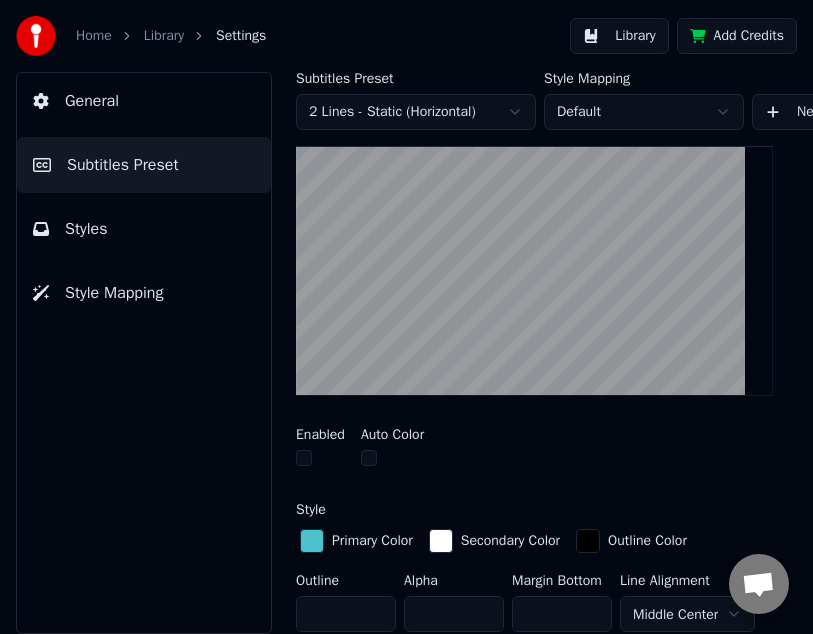 scroll, scrollTop: 400, scrollLeft: 0, axis: vertical 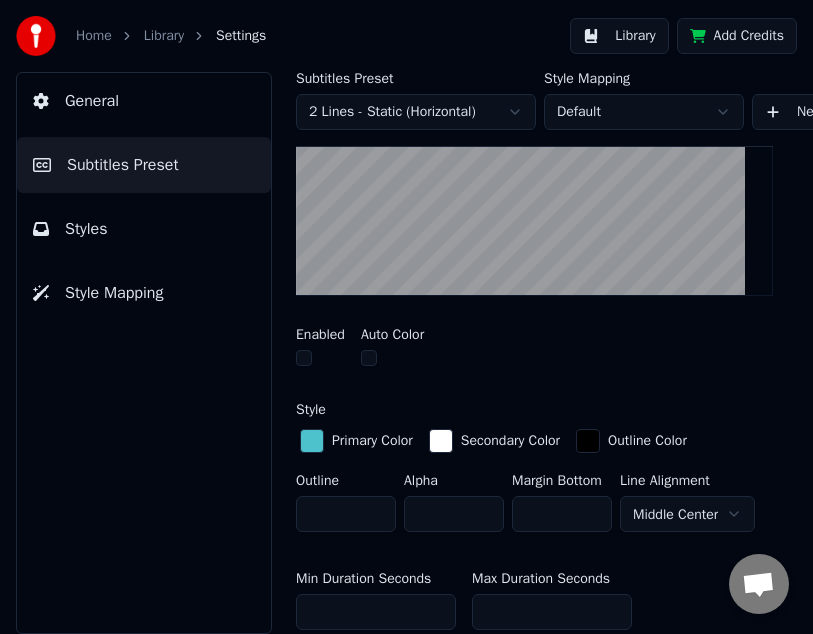 click at bounding box center (304, 358) 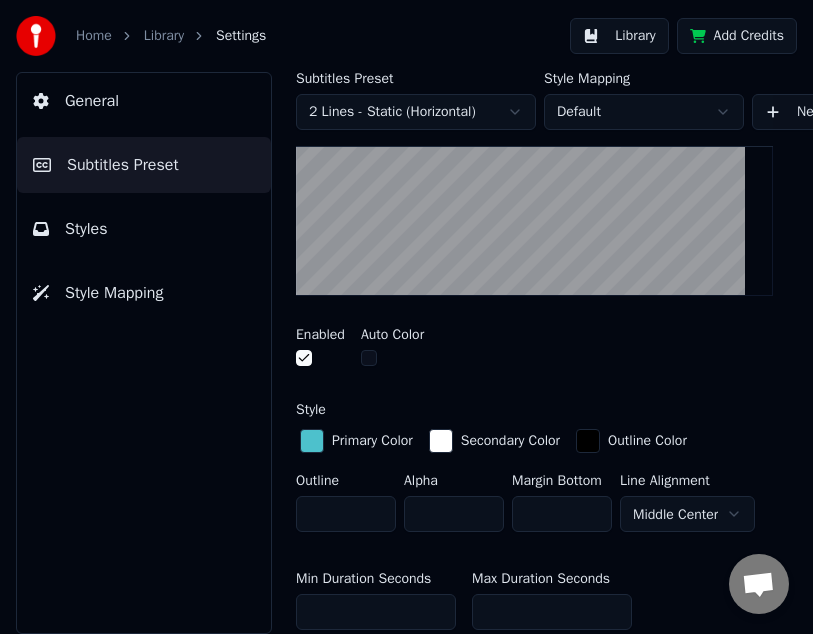 click at bounding box center [369, 358] 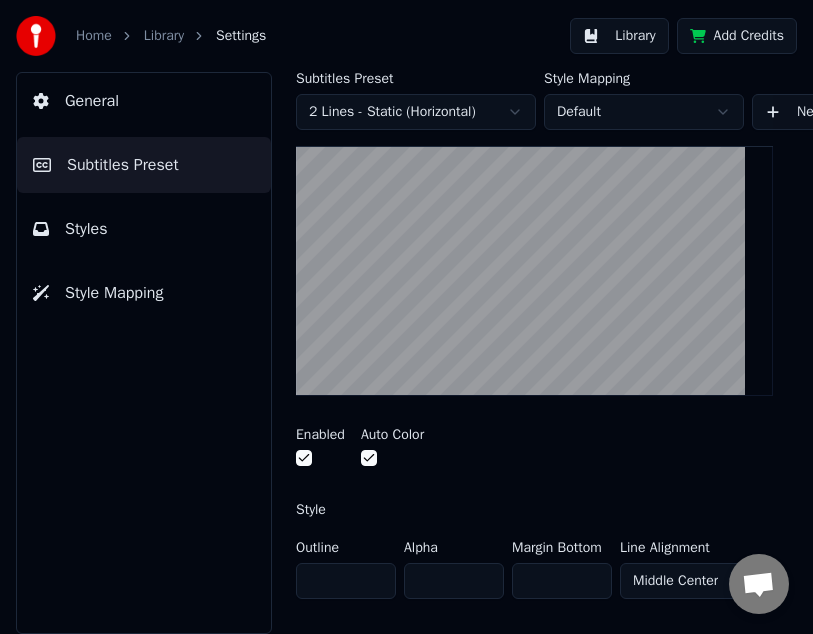 scroll, scrollTop: 400, scrollLeft: 0, axis: vertical 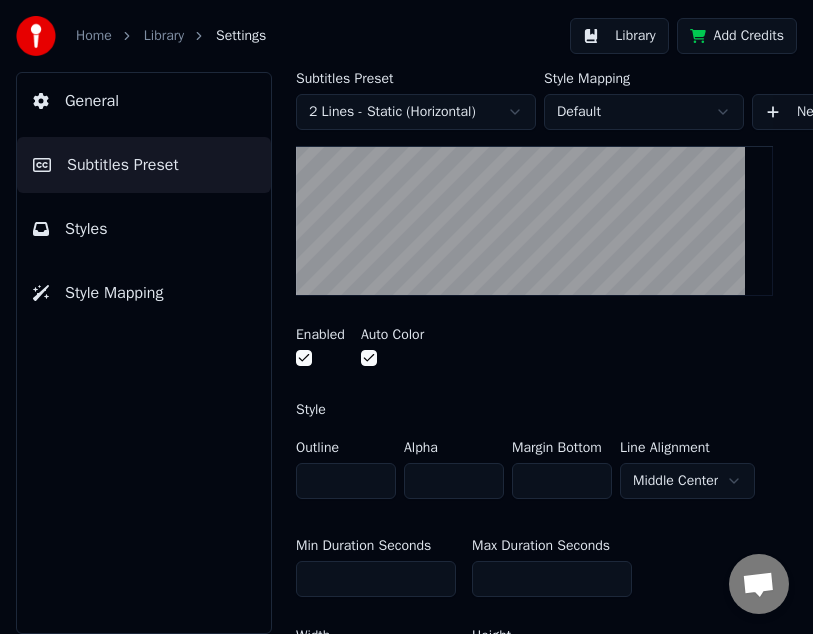 drag, startPoint x: 356, startPoint y: 478, endPoint x: 294, endPoint y: 497, distance: 64.84597 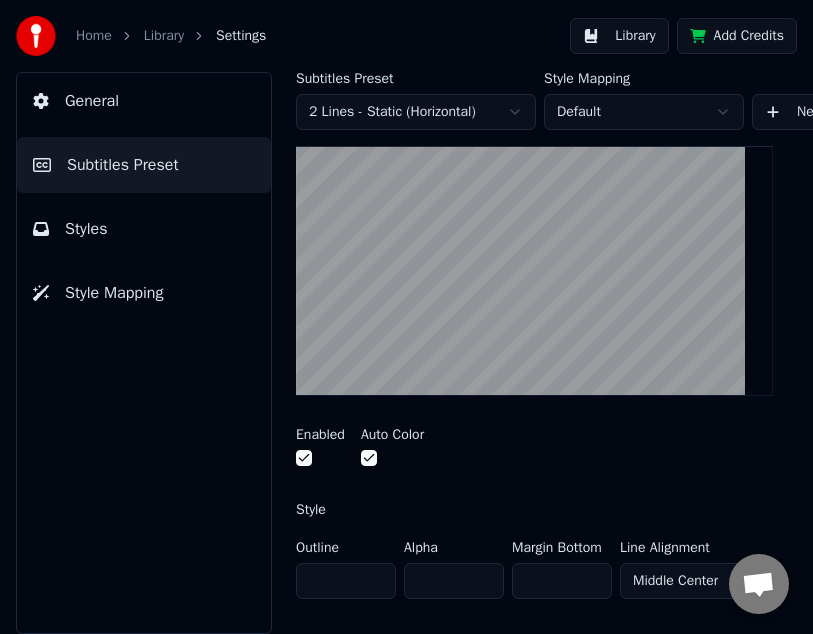 drag, startPoint x: 331, startPoint y: 585, endPoint x: 268, endPoint y: 586, distance: 63.007935 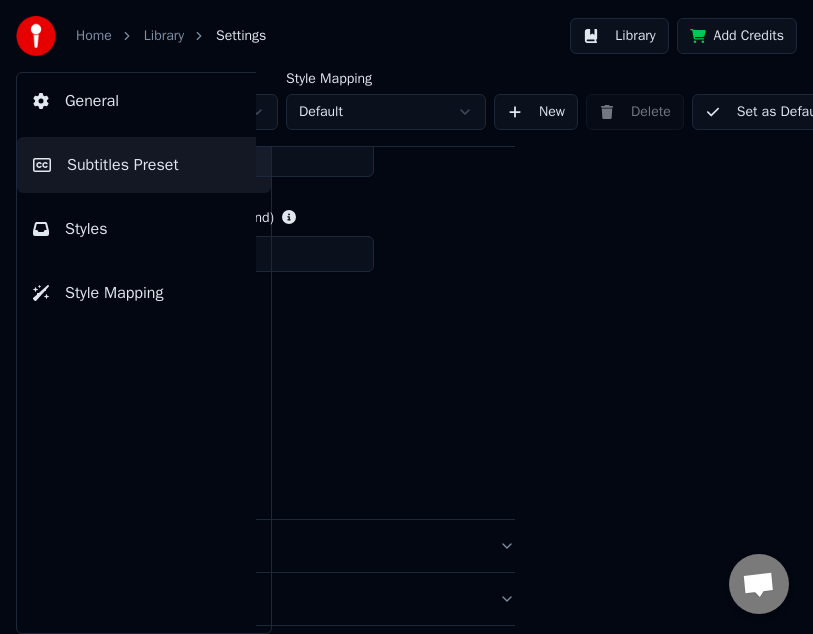 scroll, scrollTop: 1000, scrollLeft: 303, axis: both 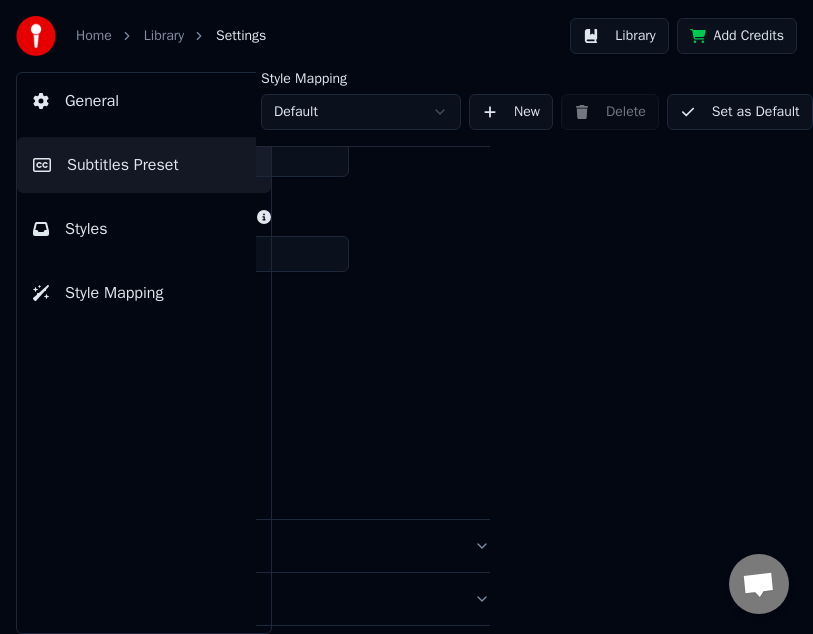 click on "Set as Default" at bounding box center [740, 112] 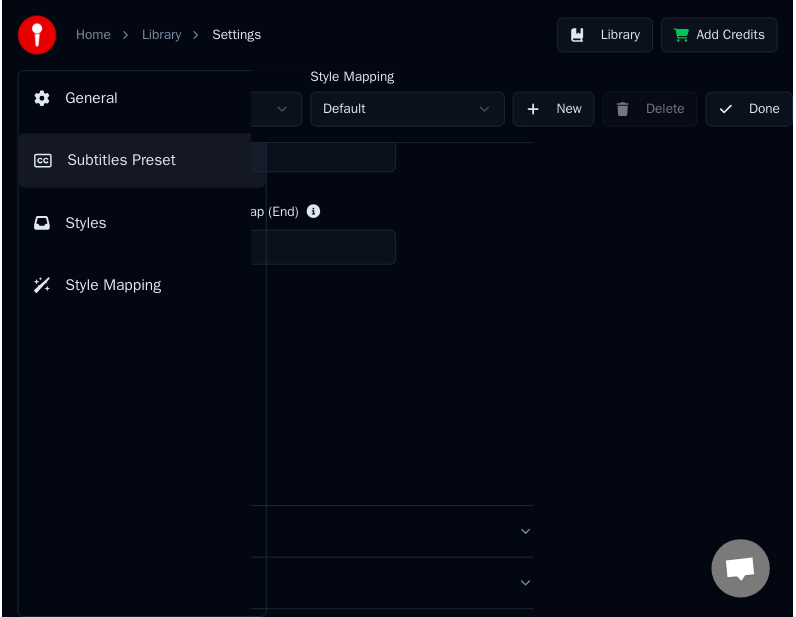 scroll, scrollTop: 1000, scrollLeft: 250, axis: both 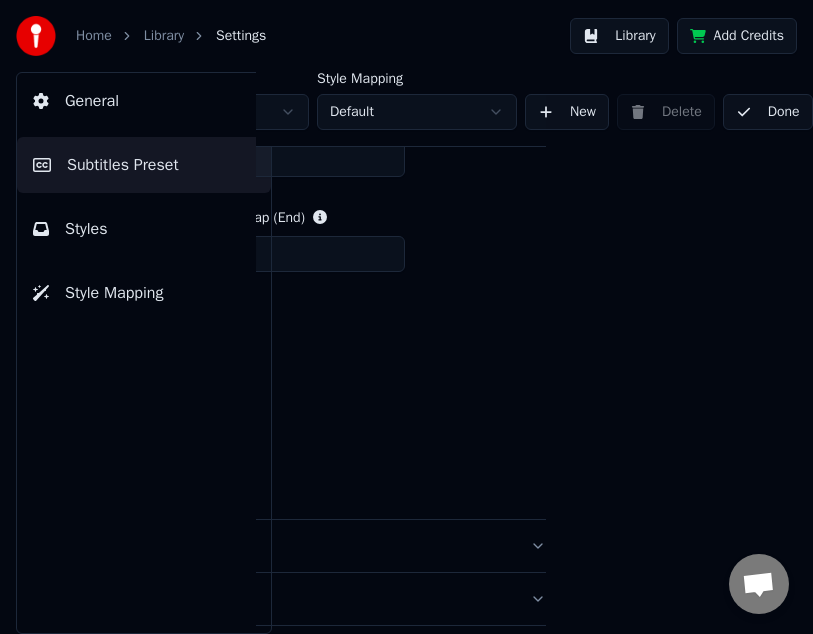 click on "Done" at bounding box center [768, 112] 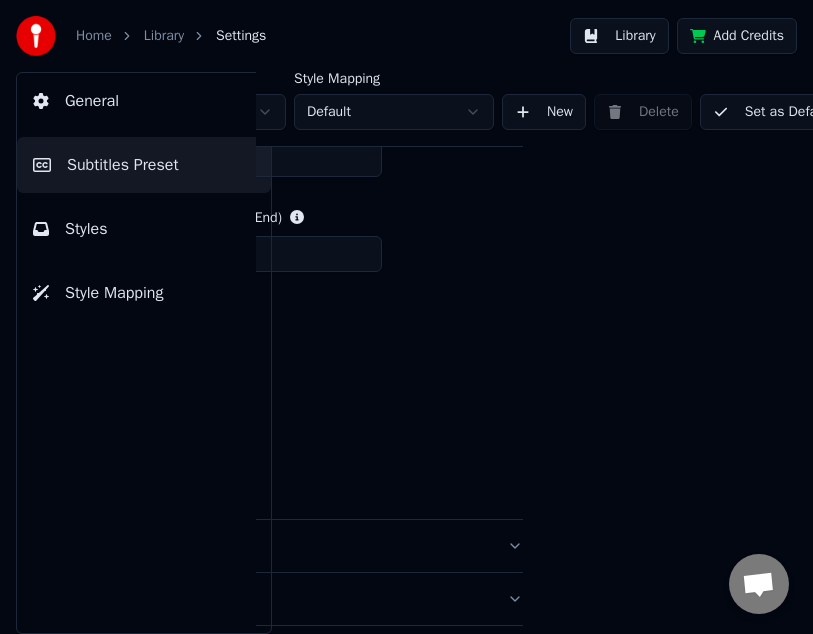 click on "Library" at bounding box center [164, 36] 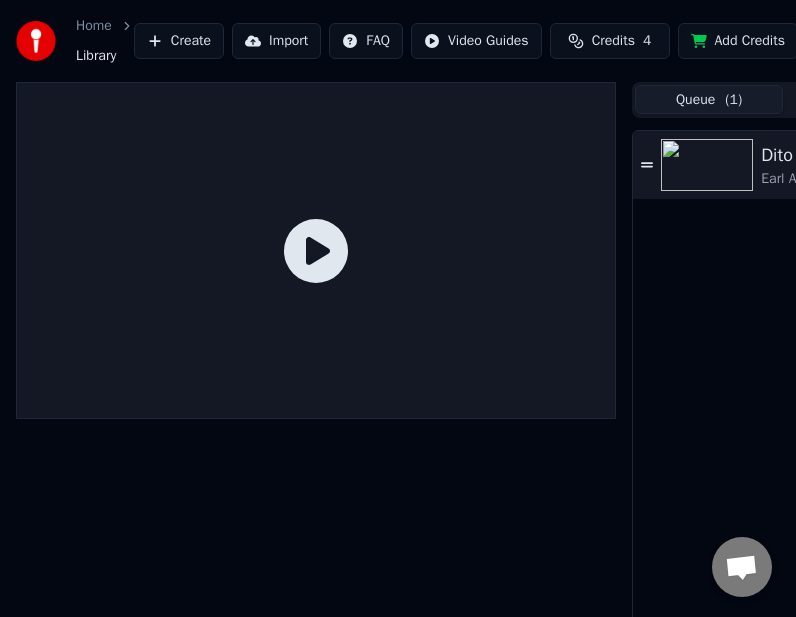 click at bounding box center [707, 165] 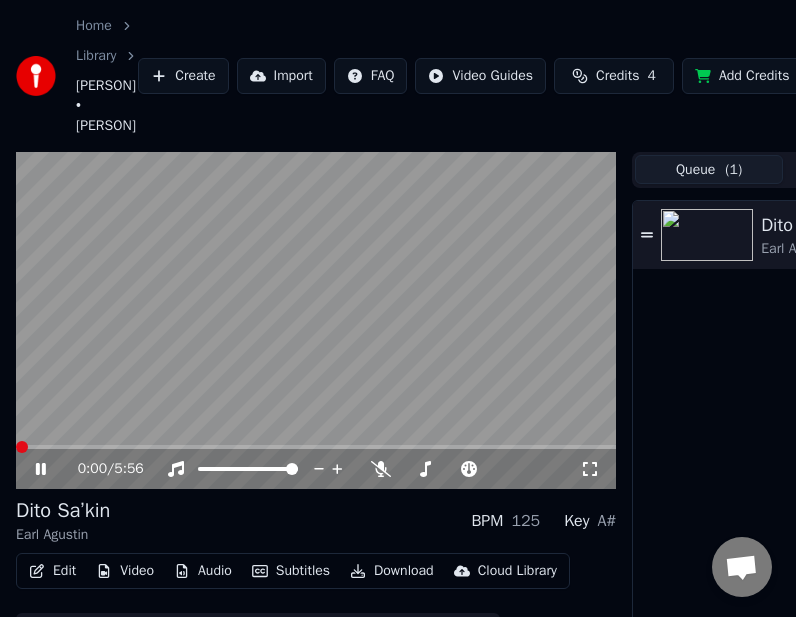 click at bounding box center [22, 447] 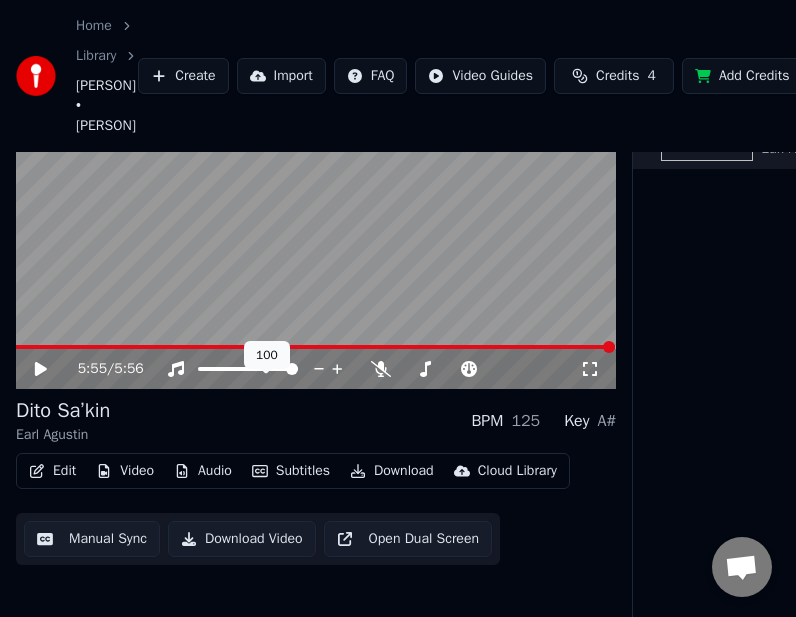 scroll, scrollTop: 142, scrollLeft: 0, axis: vertical 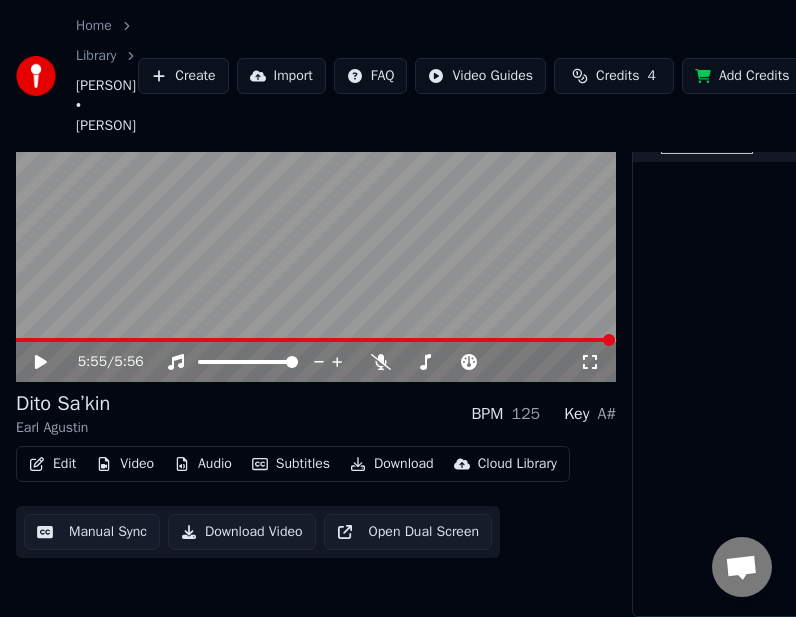 click on "Download Video" at bounding box center (242, 532) 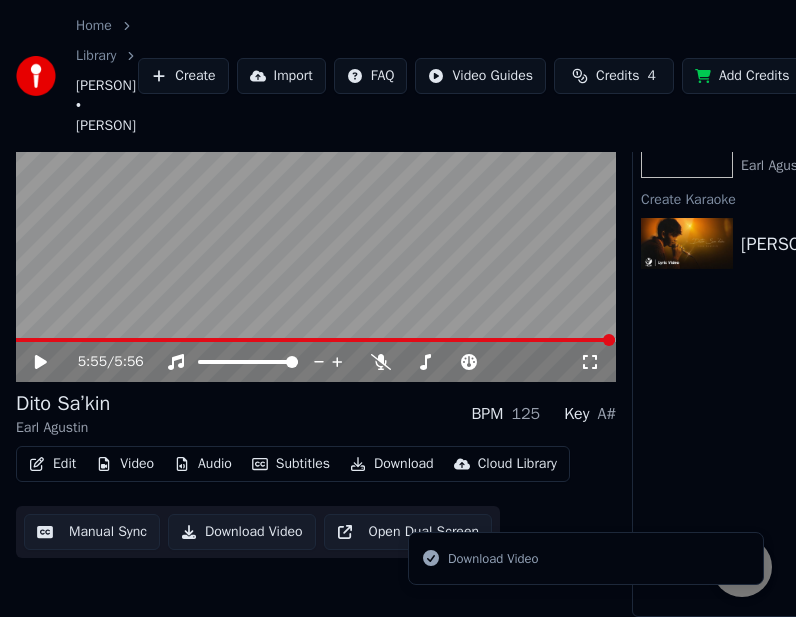 scroll, scrollTop: 142, scrollLeft: 286, axis: both 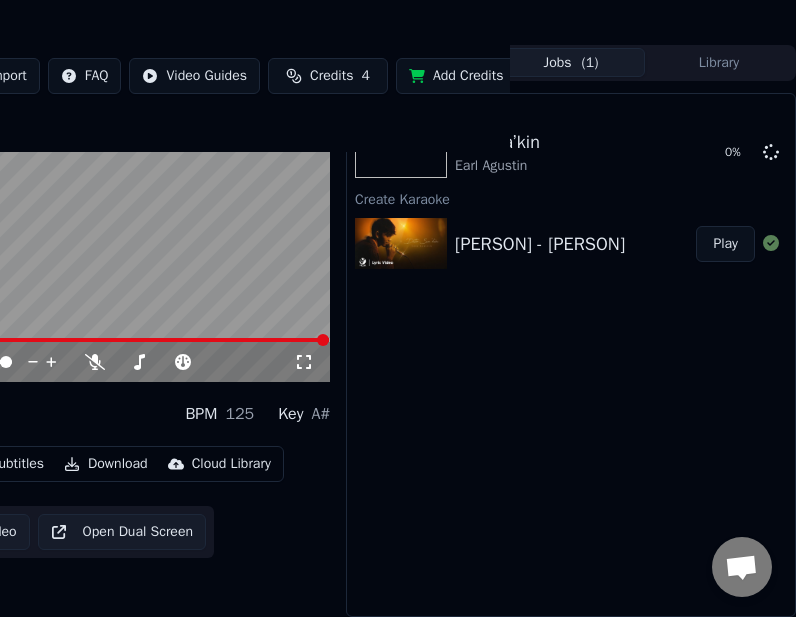 click on "Library" at bounding box center (719, 62) 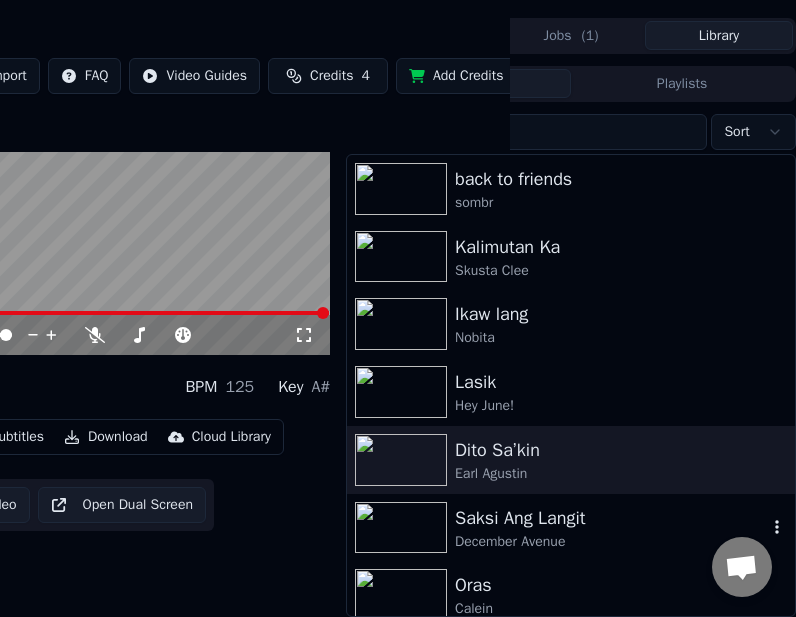 scroll, scrollTop: 68, scrollLeft: 0, axis: vertical 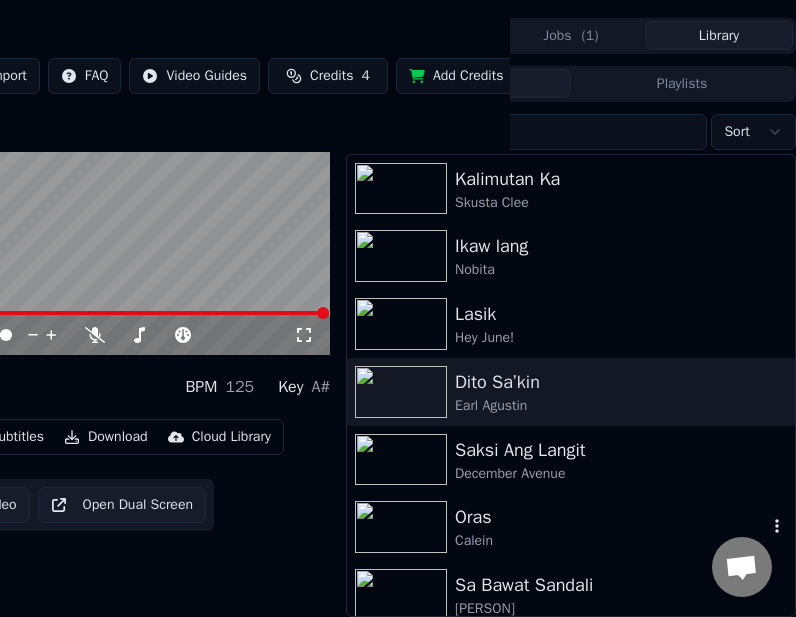 click on "Oras" at bounding box center [611, 517] 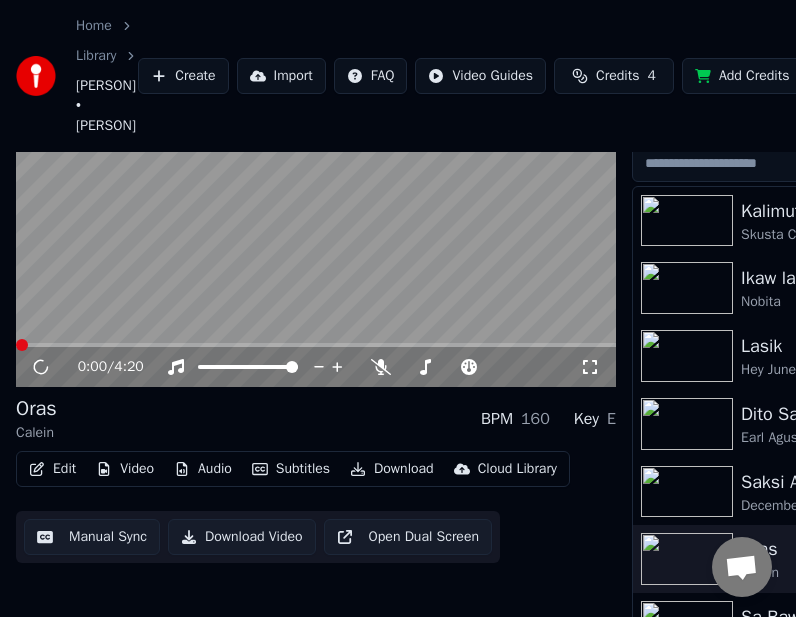 scroll, scrollTop: 0, scrollLeft: 0, axis: both 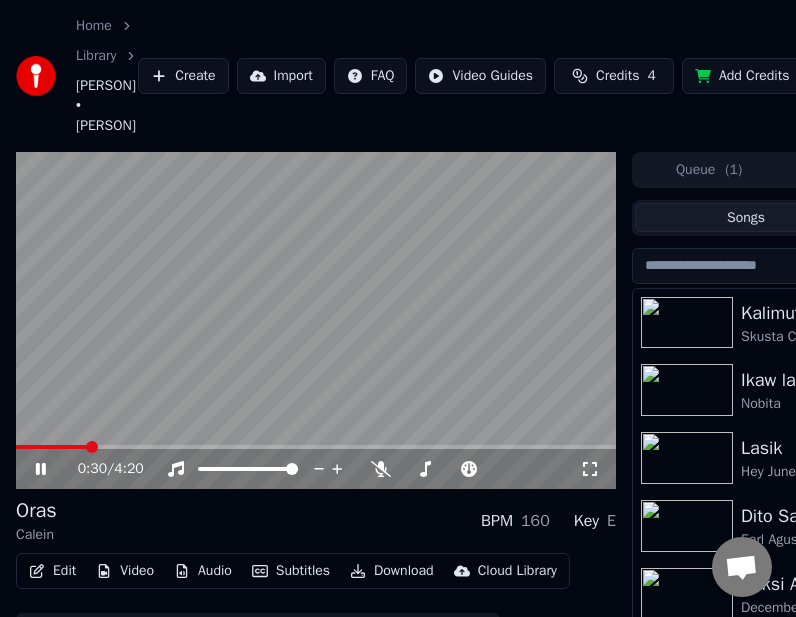 drag, startPoint x: 88, startPoint y: 419, endPoint x: -11, endPoint y: 413, distance: 99.18165 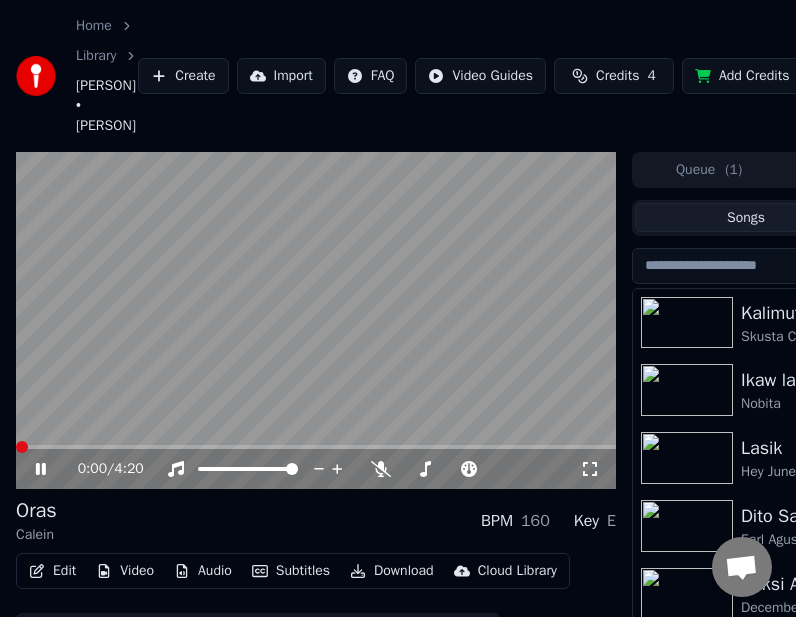 click at bounding box center [16, 447] 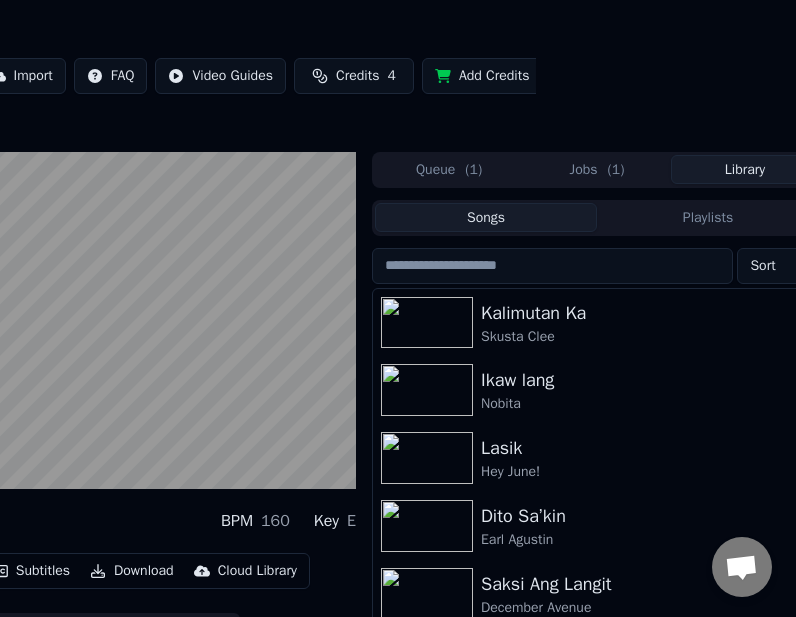 scroll, scrollTop: 0, scrollLeft: 286, axis: horizontal 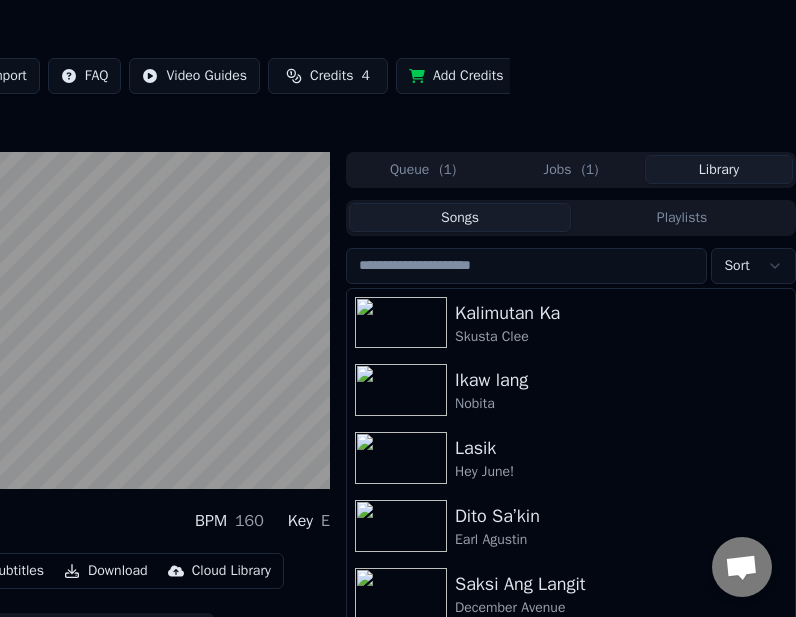 click on "( 1 )" at bounding box center [590, 170] 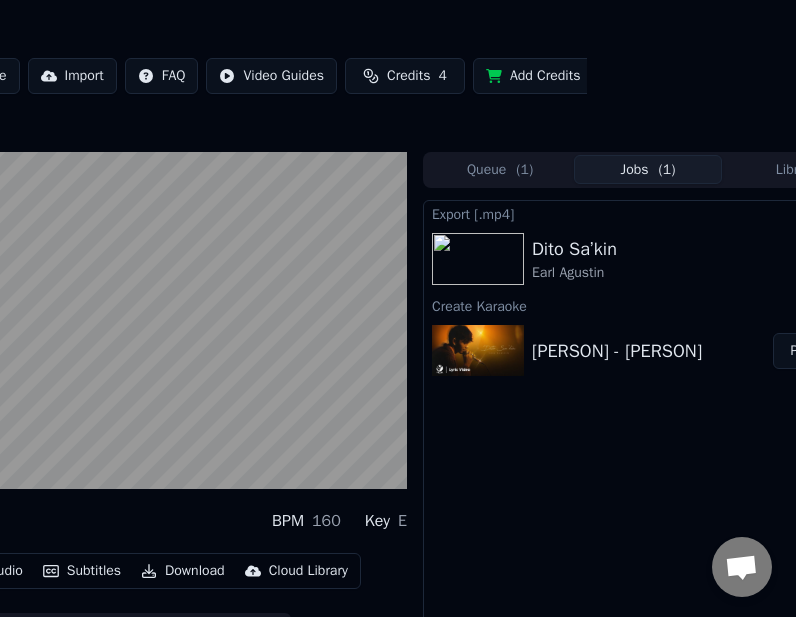 scroll, scrollTop: 0, scrollLeft: 0, axis: both 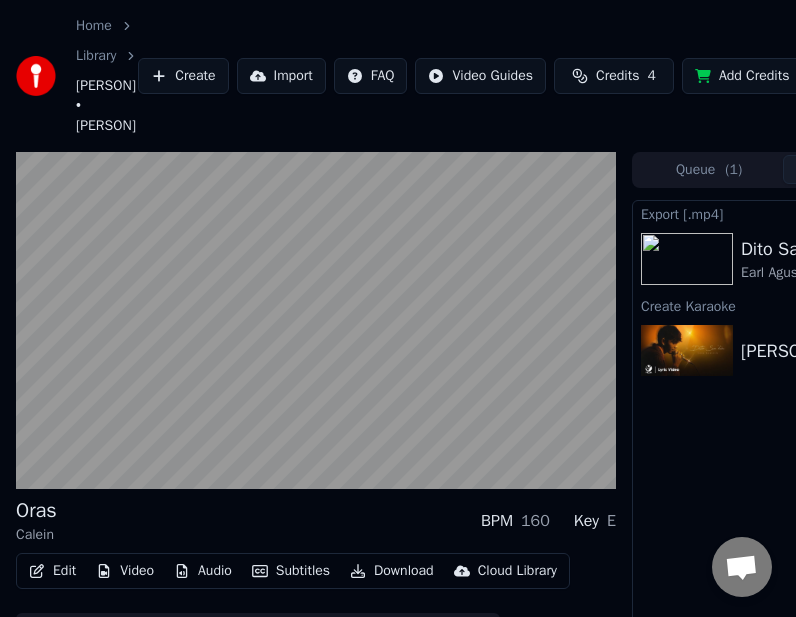 type 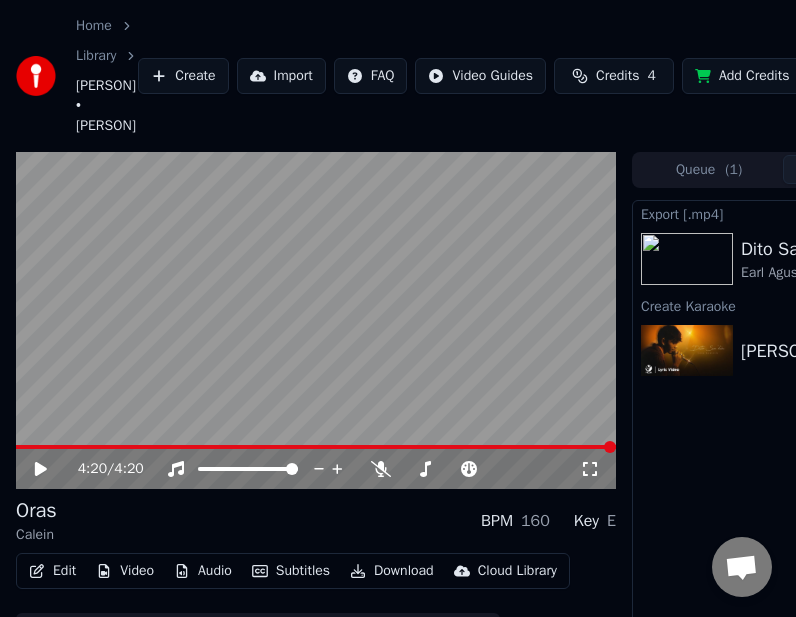 scroll, scrollTop: 0, scrollLeft: 286, axis: horizontal 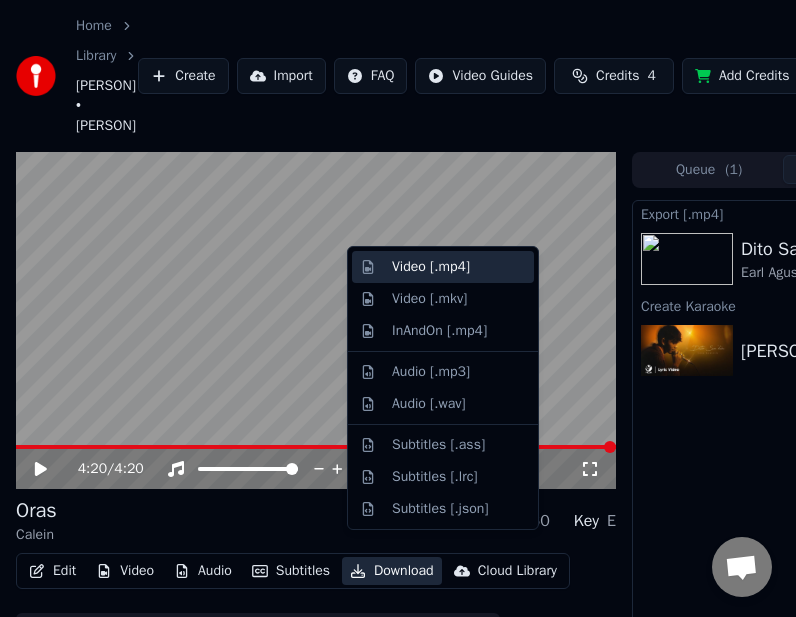 click on "Video [.mp4]" at bounding box center (431, 267) 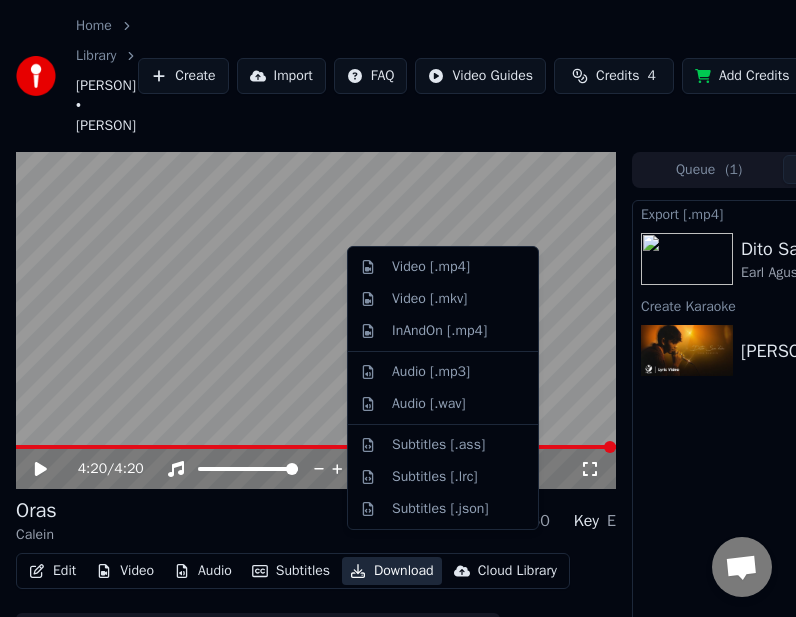click at bounding box center (316, 321) 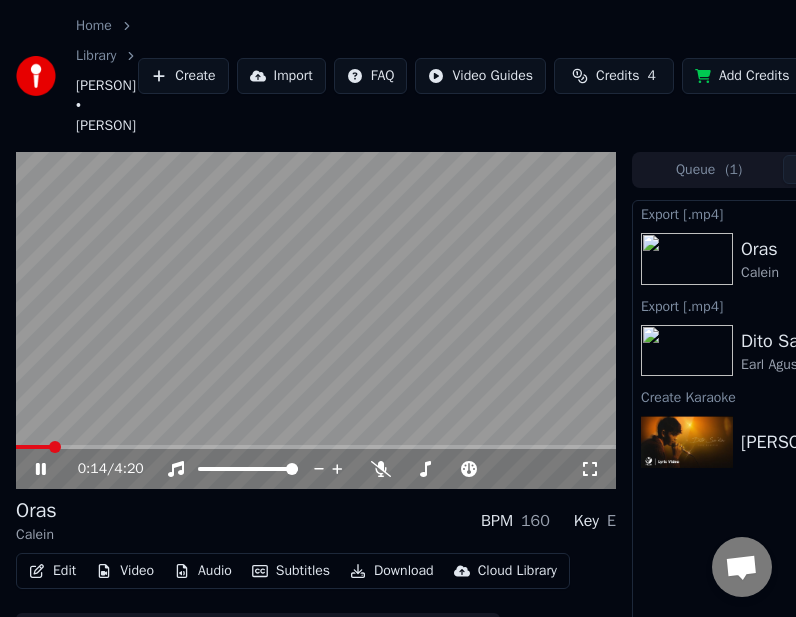 scroll, scrollTop: 0, scrollLeft: 286, axis: horizontal 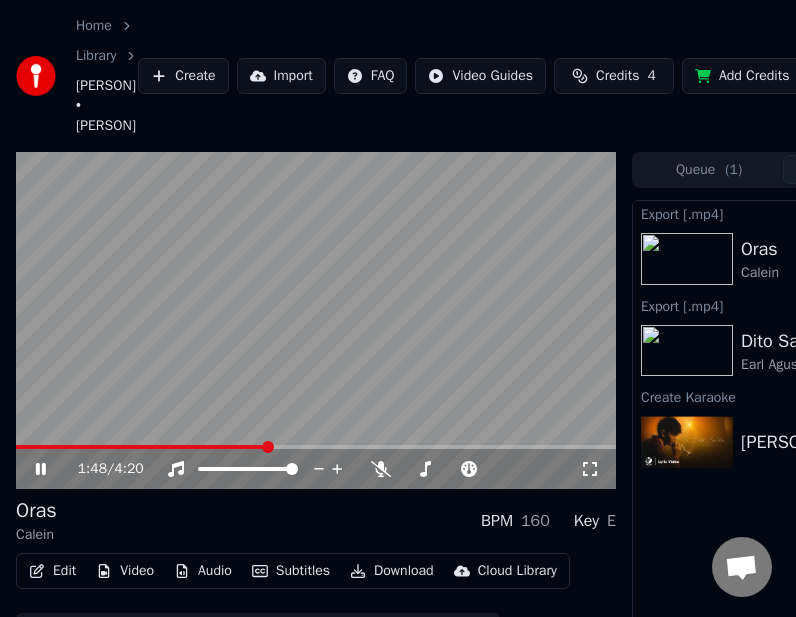click at bounding box center (316, 321) 